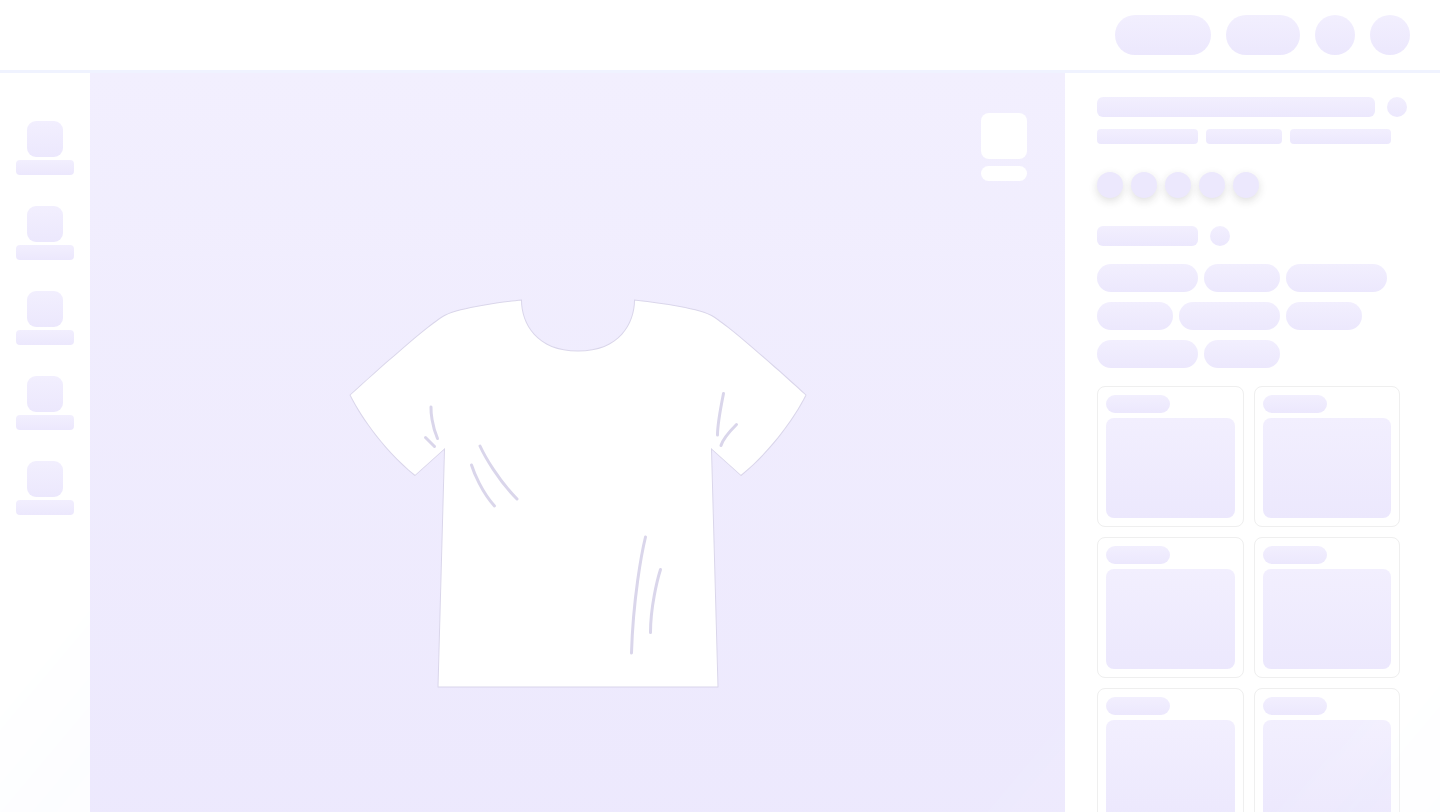 scroll, scrollTop: 0, scrollLeft: 0, axis: both 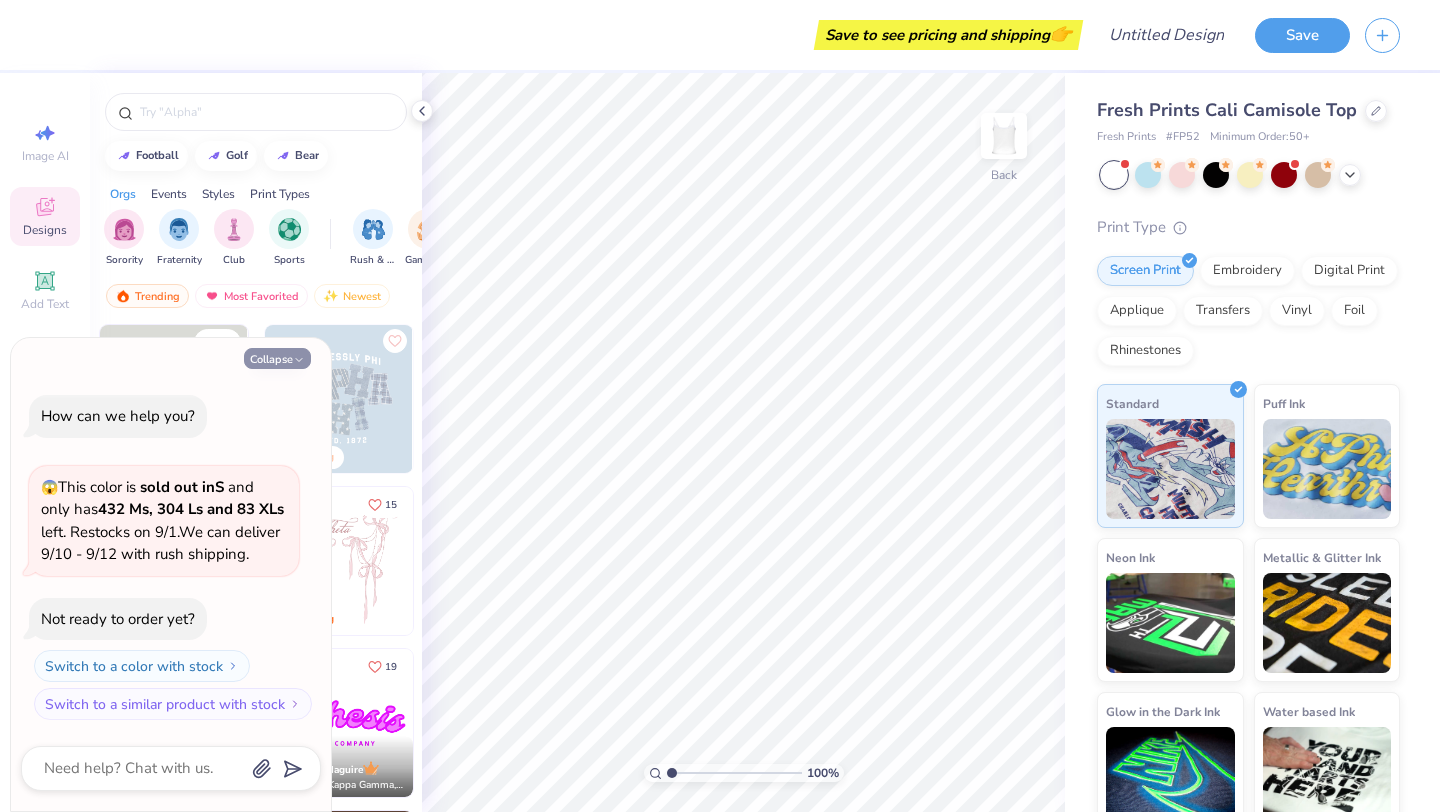 click on "Collapse" at bounding box center (277, 358) 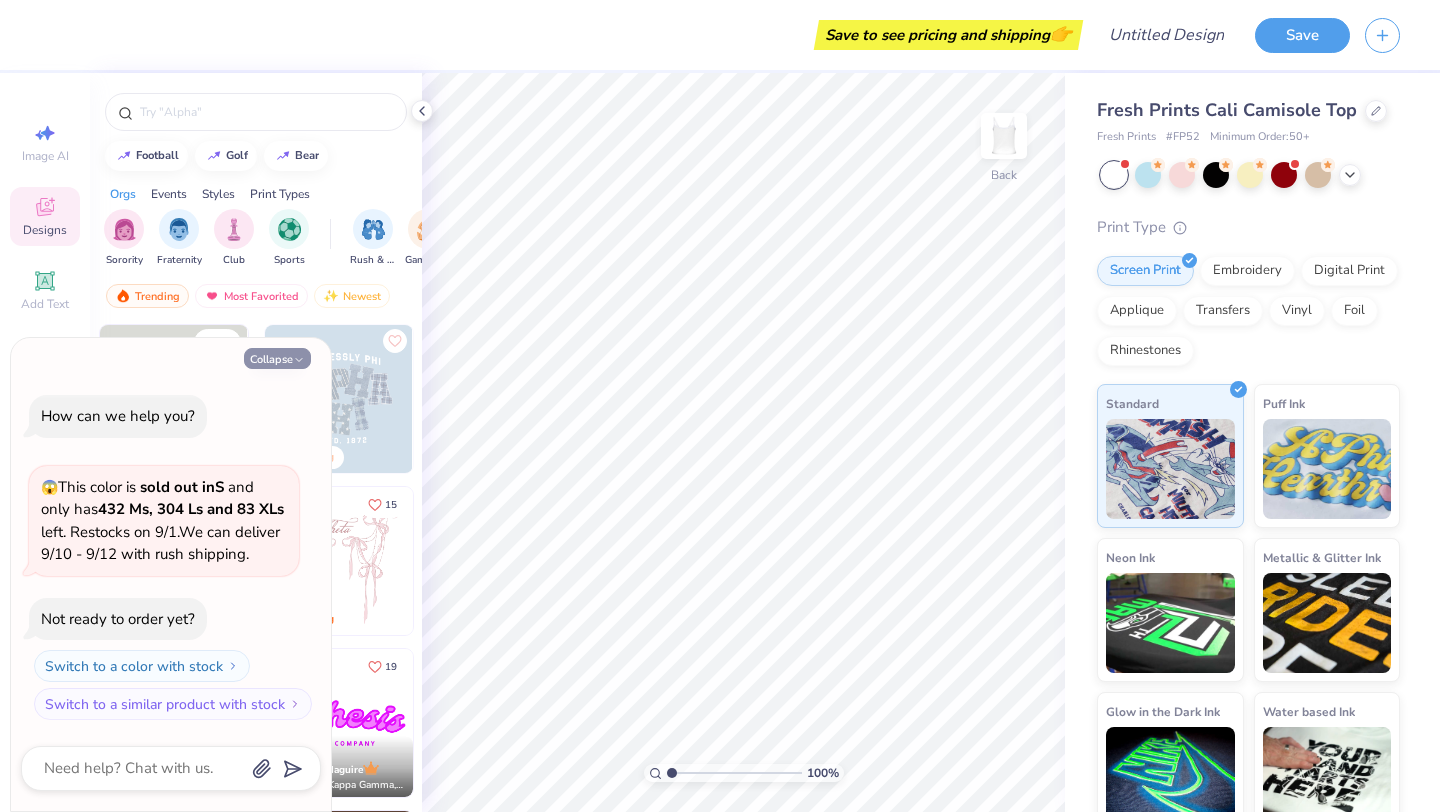 type on "x" 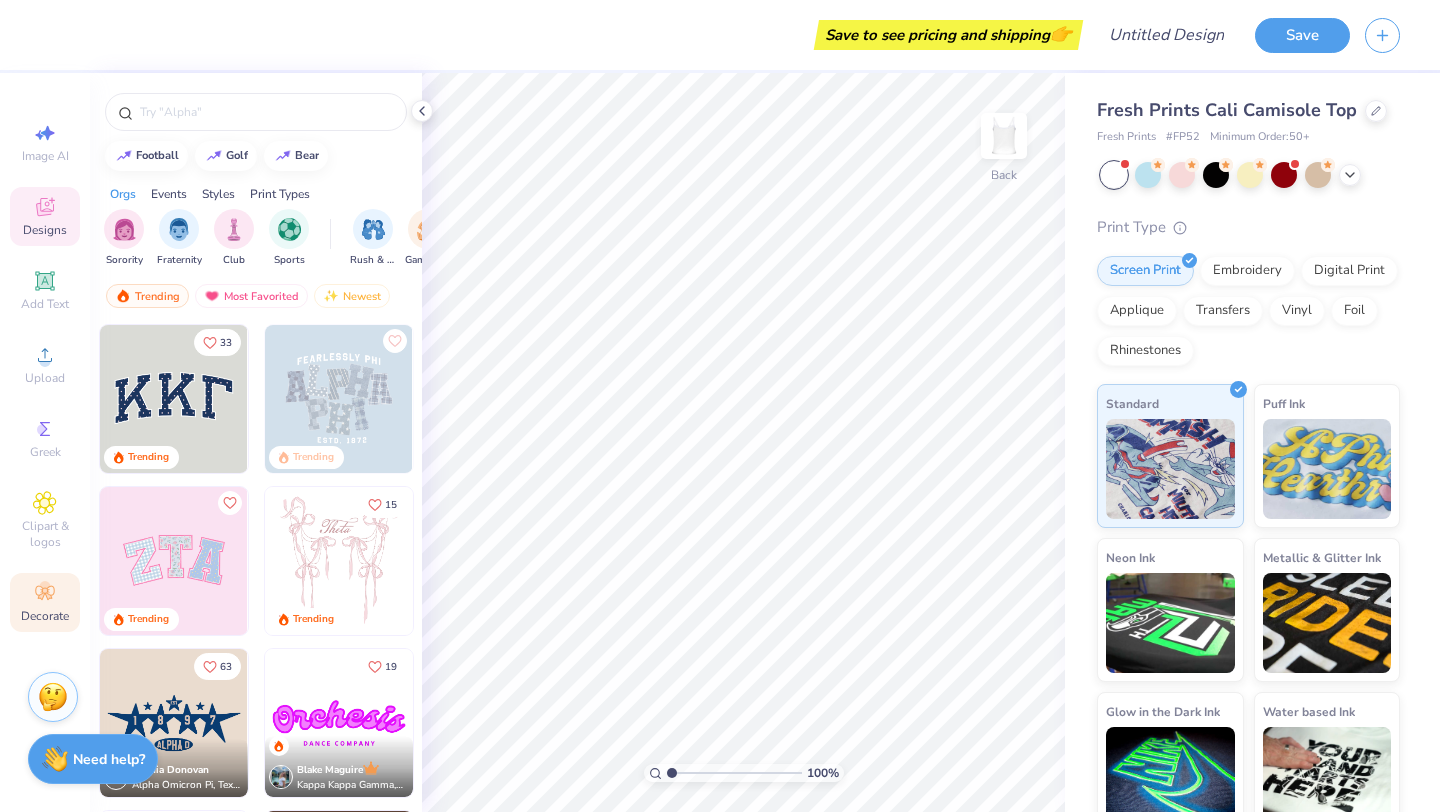 click 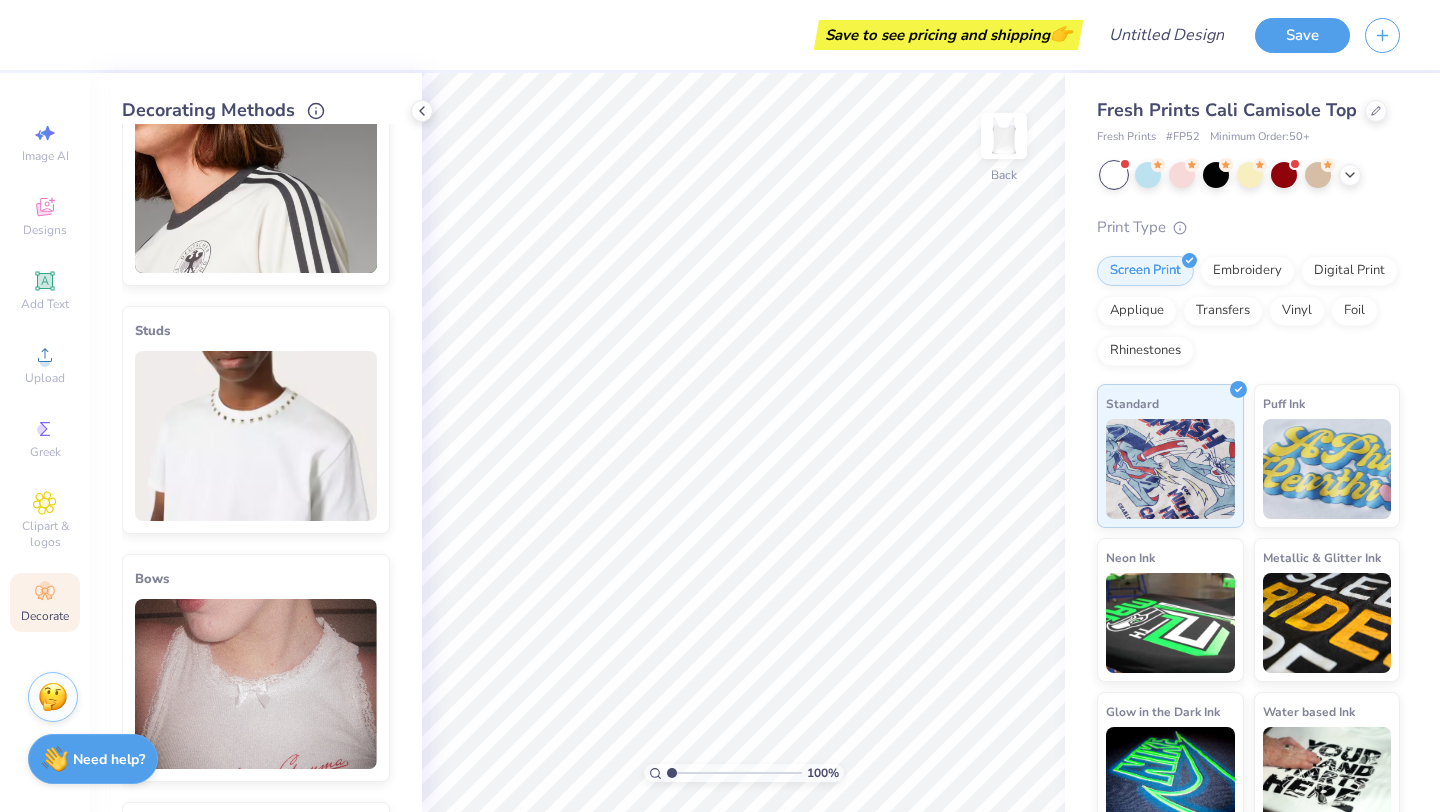 scroll, scrollTop: 280, scrollLeft: 0, axis: vertical 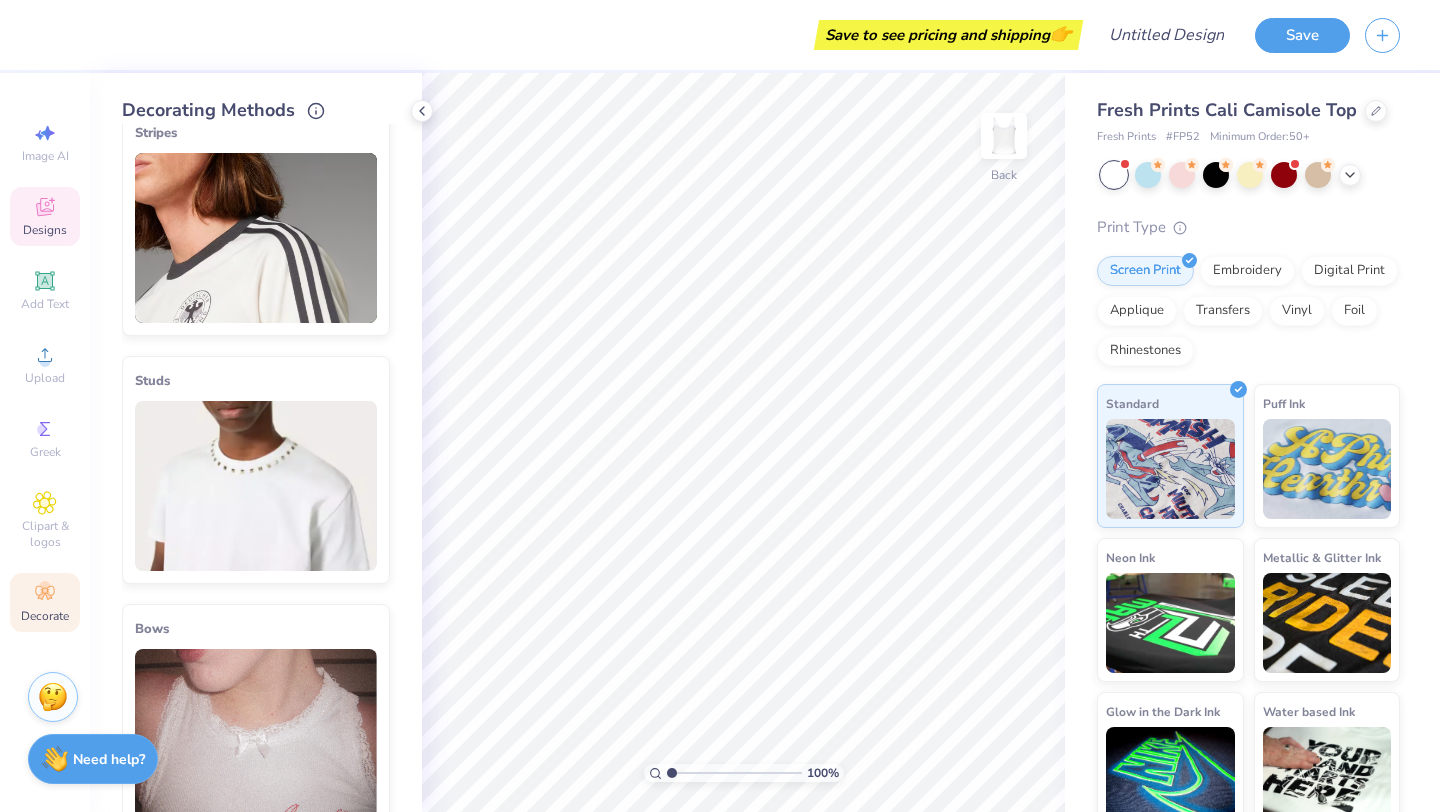 click on "Designs" at bounding box center [45, 230] 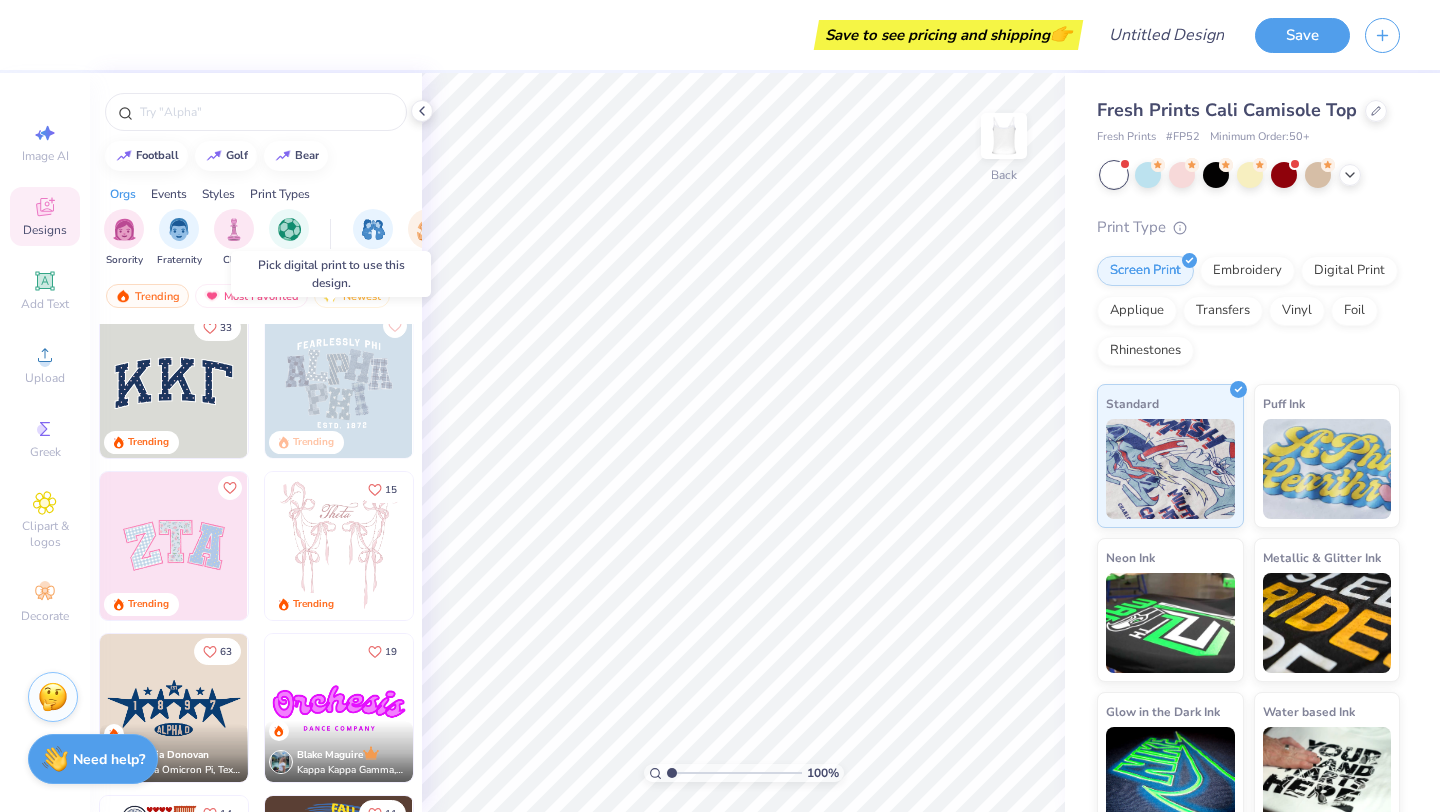 scroll, scrollTop: 18, scrollLeft: 0, axis: vertical 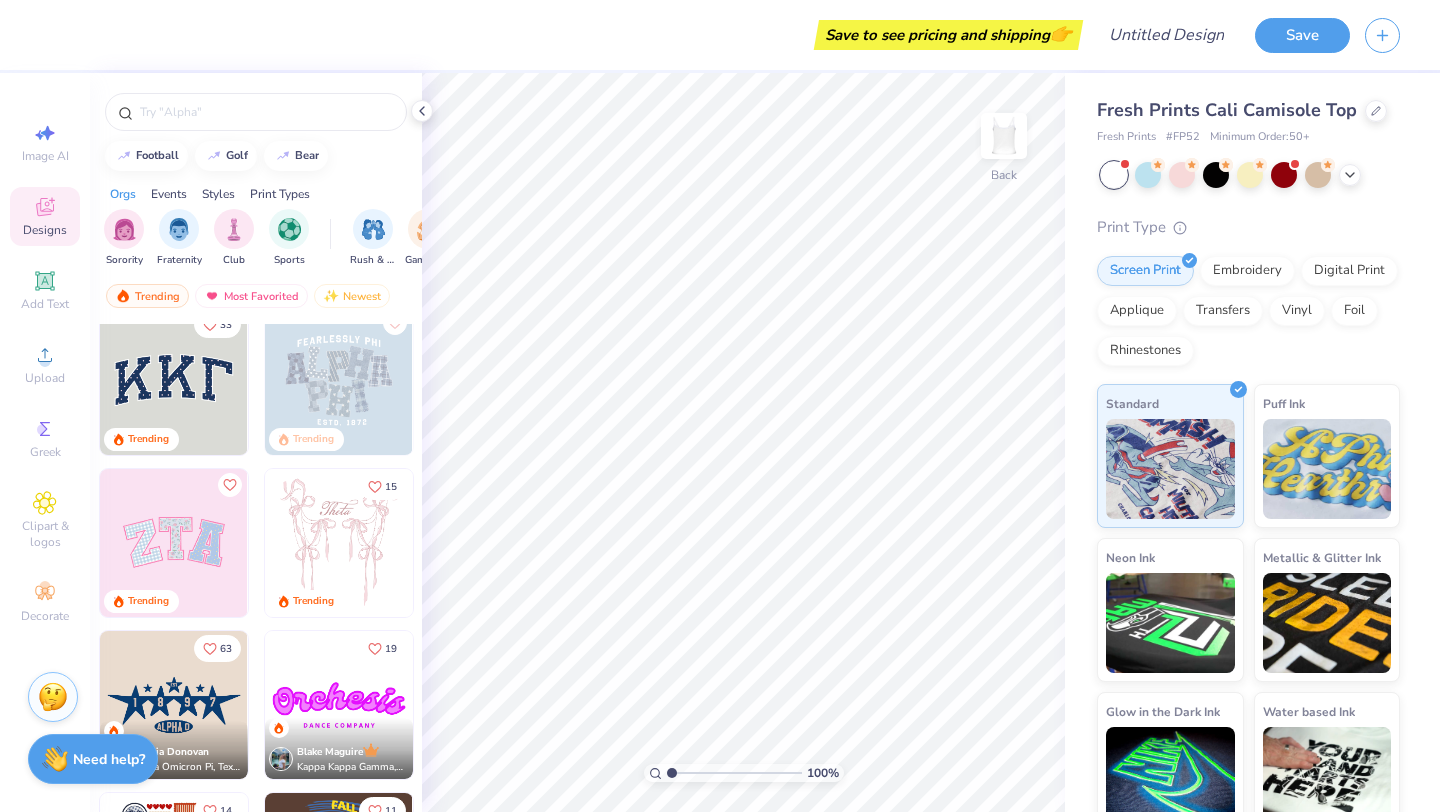 click on "Print Types" at bounding box center (280, 194) 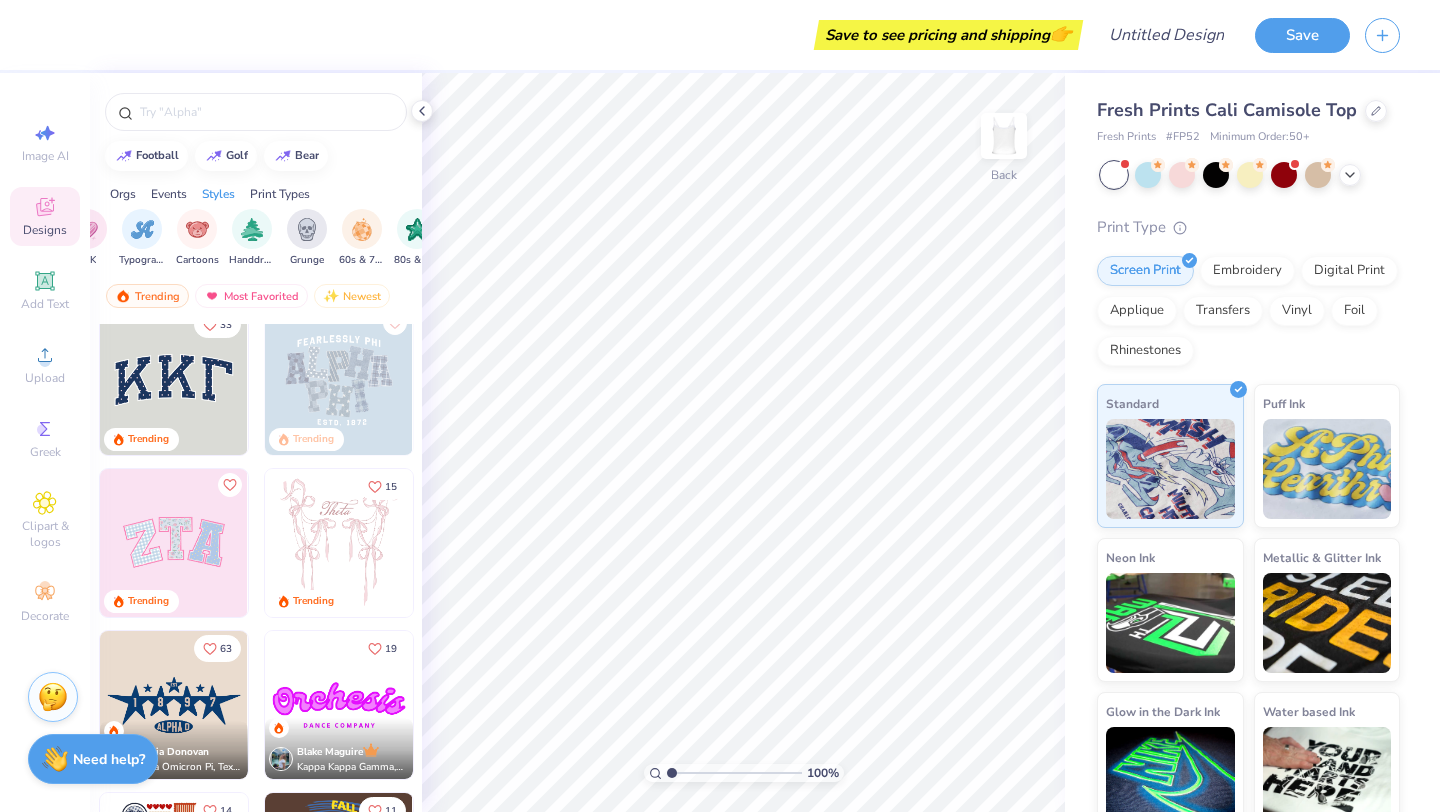 scroll, scrollTop: 0, scrollLeft: 1627, axis: horizontal 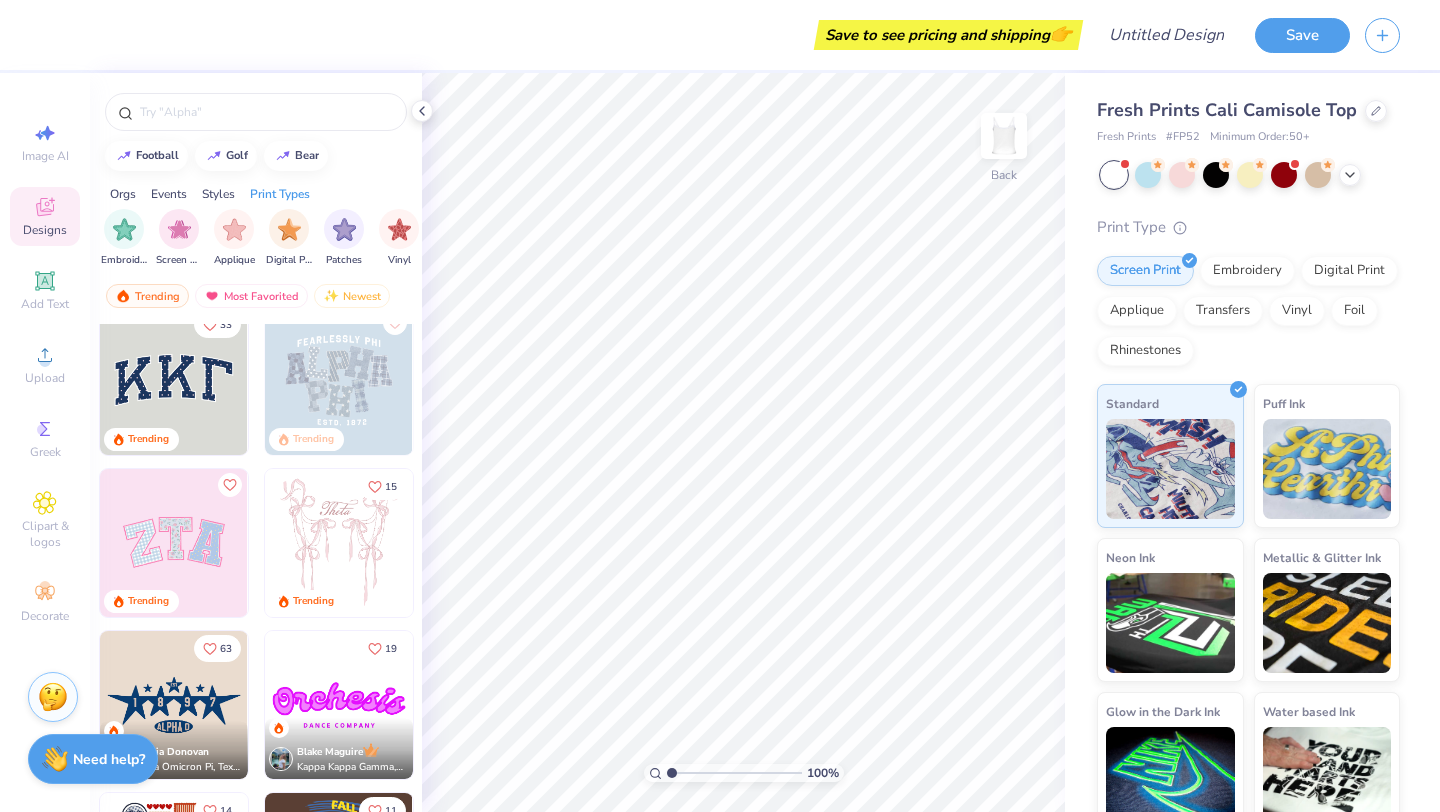 click on "Styles" at bounding box center (218, 194) 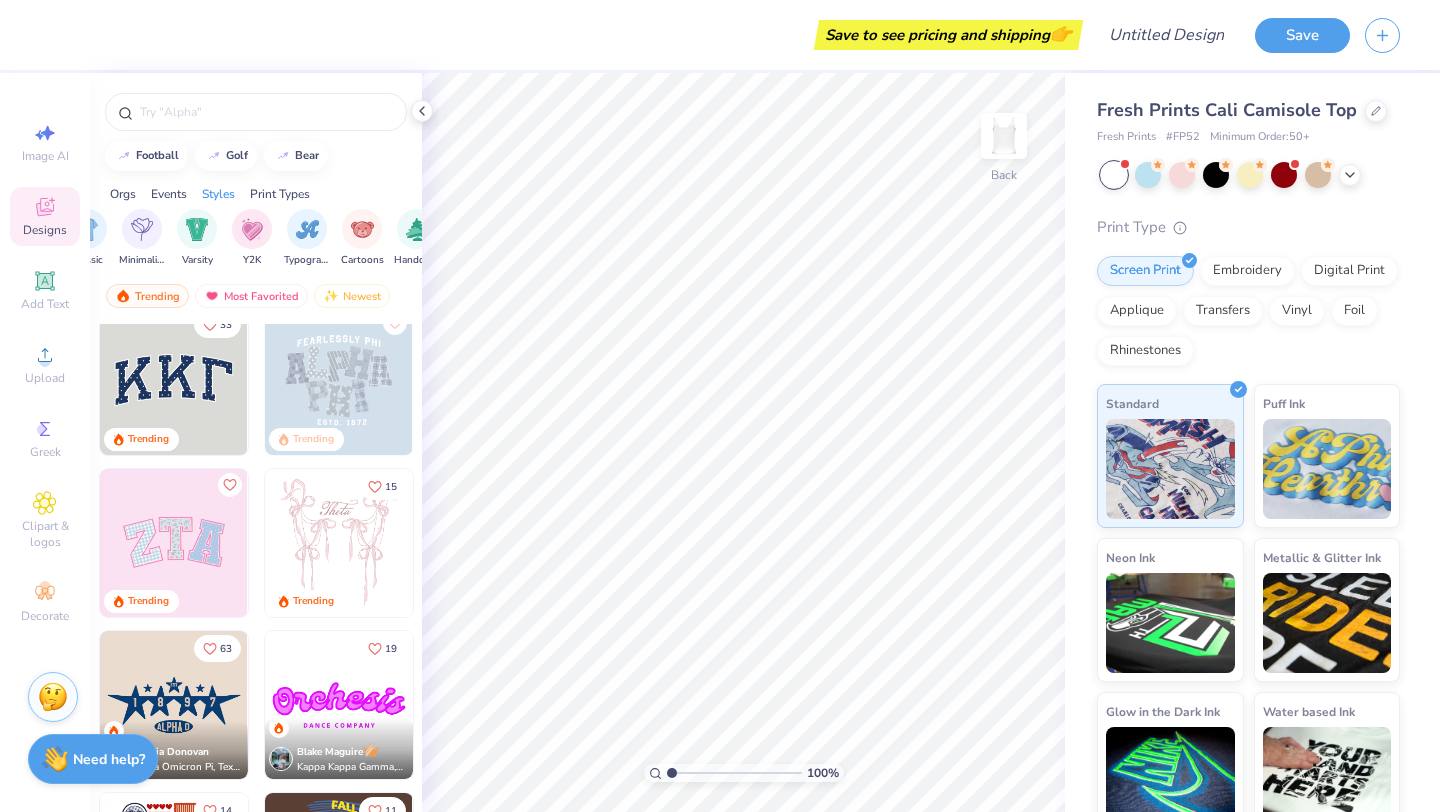 scroll, scrollTop: 0, scrollLeft: 1048, axis: horizontal 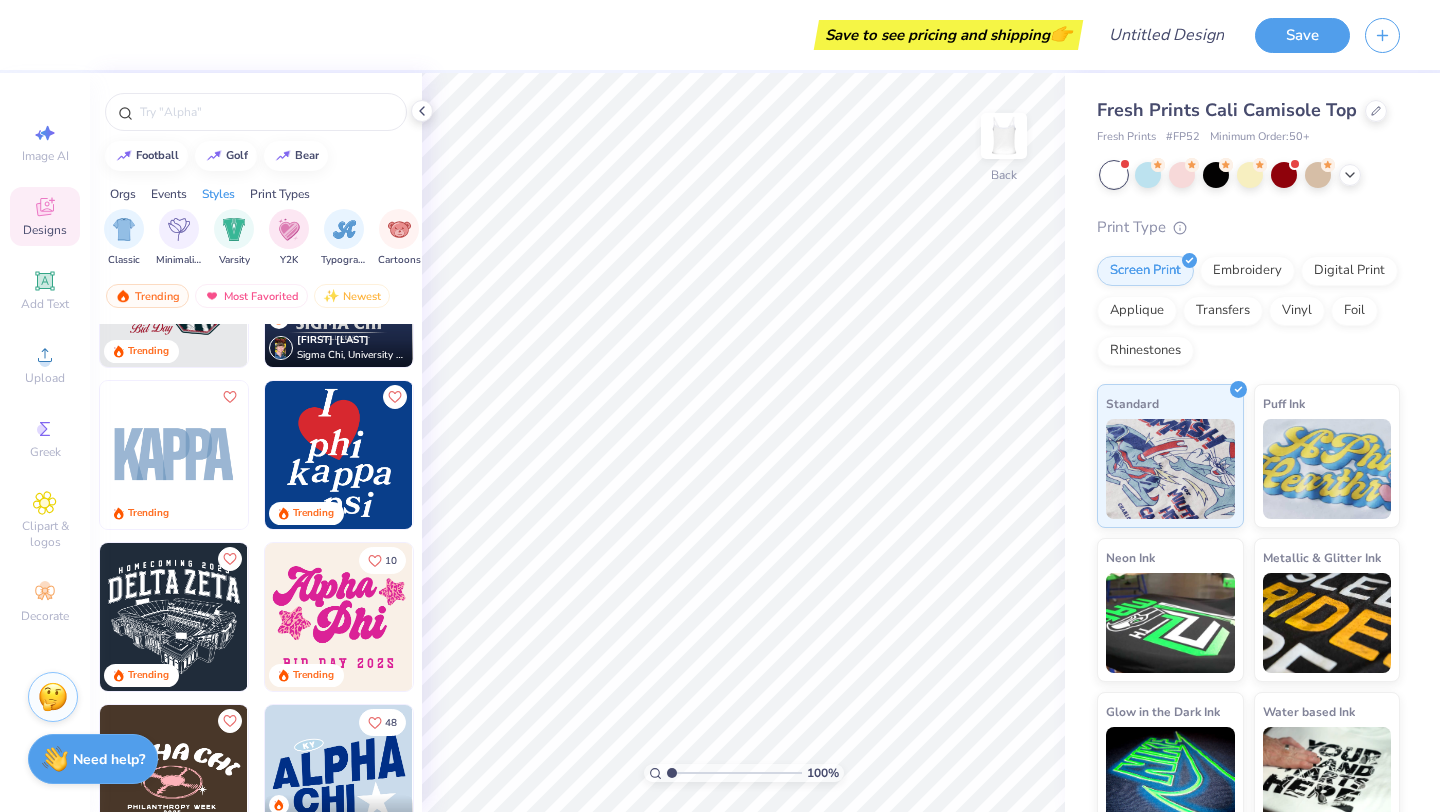 click at bounding box center (339, 455) 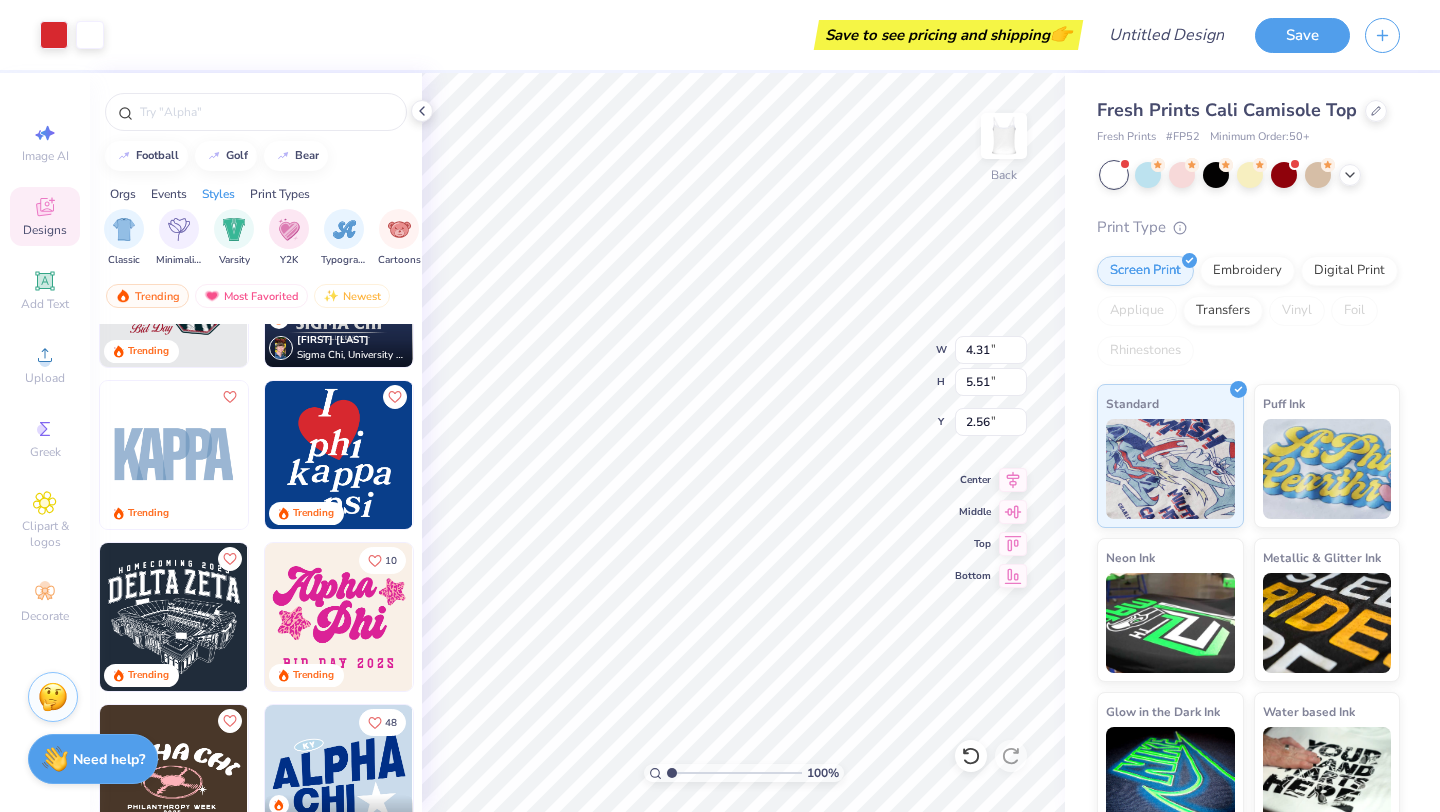 type on "4.31" 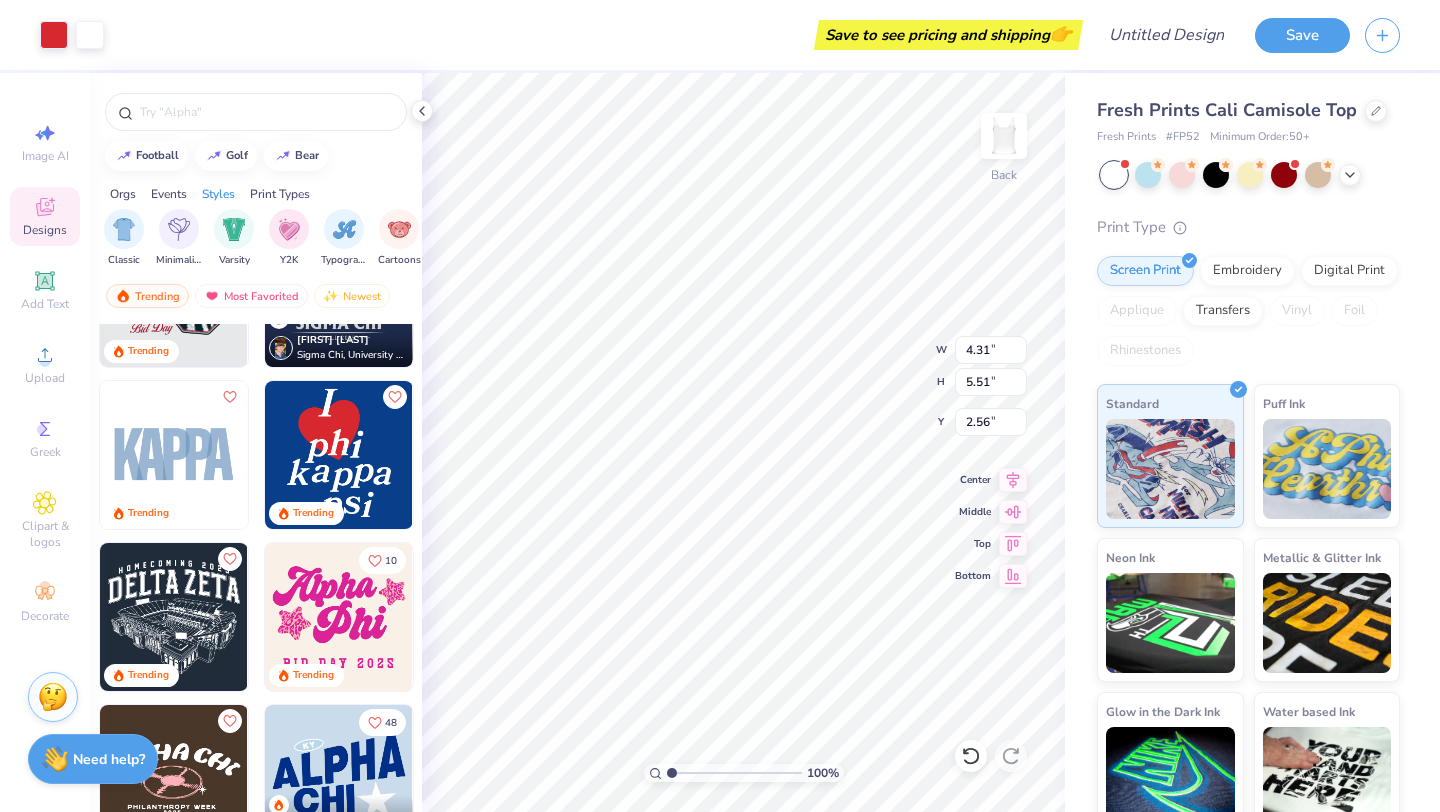 type on "5.51" 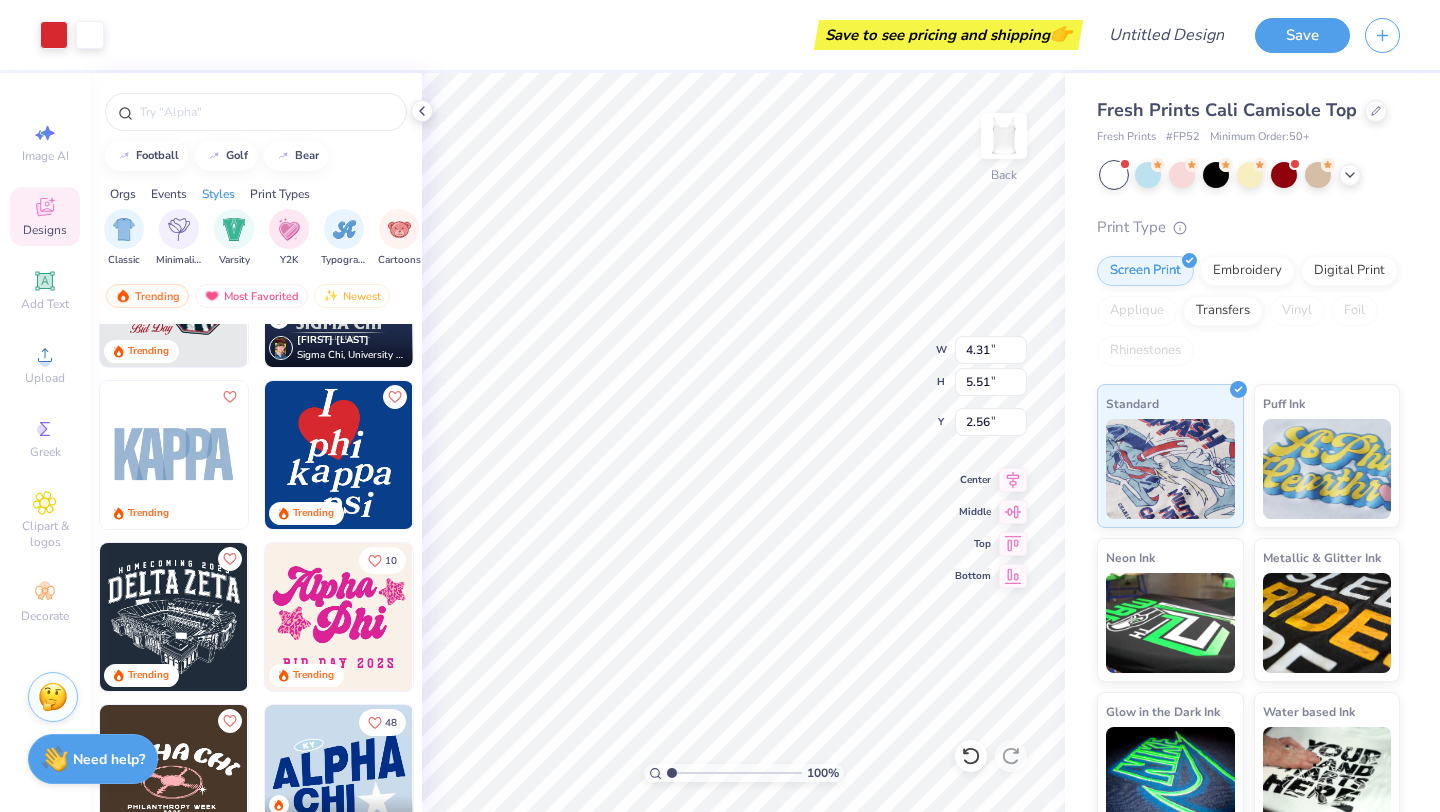 type on "2.60" 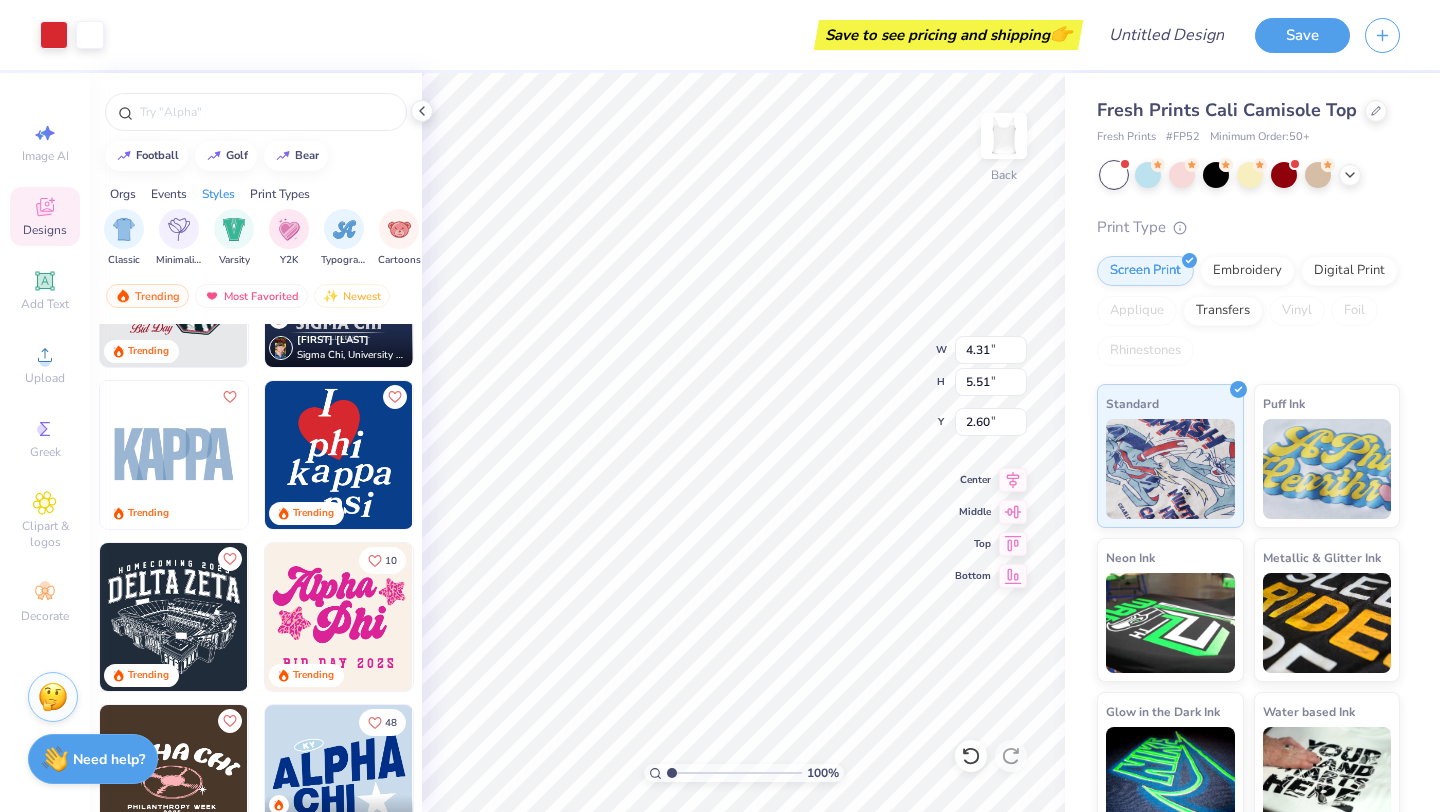 type on "5.07" 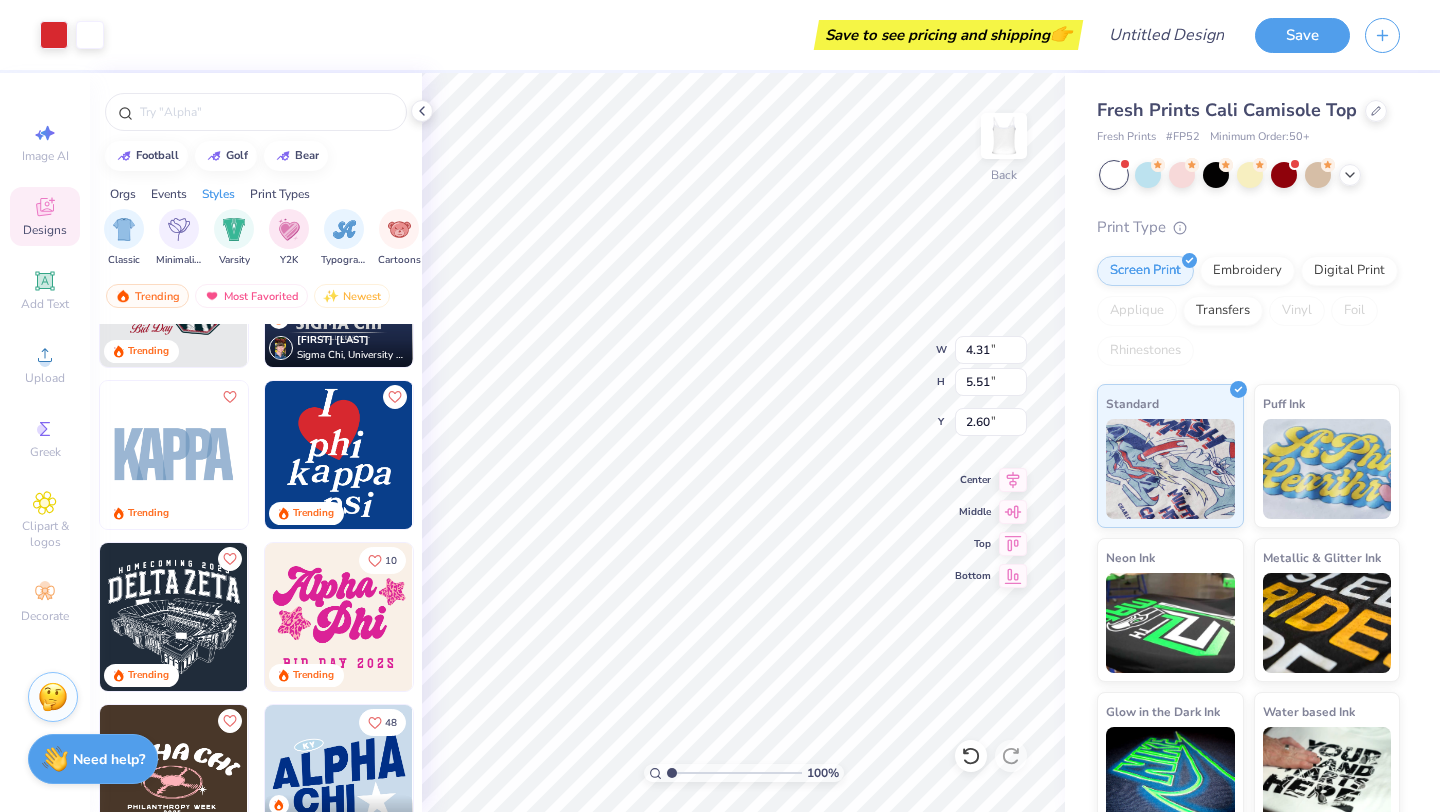 type on "6.48" 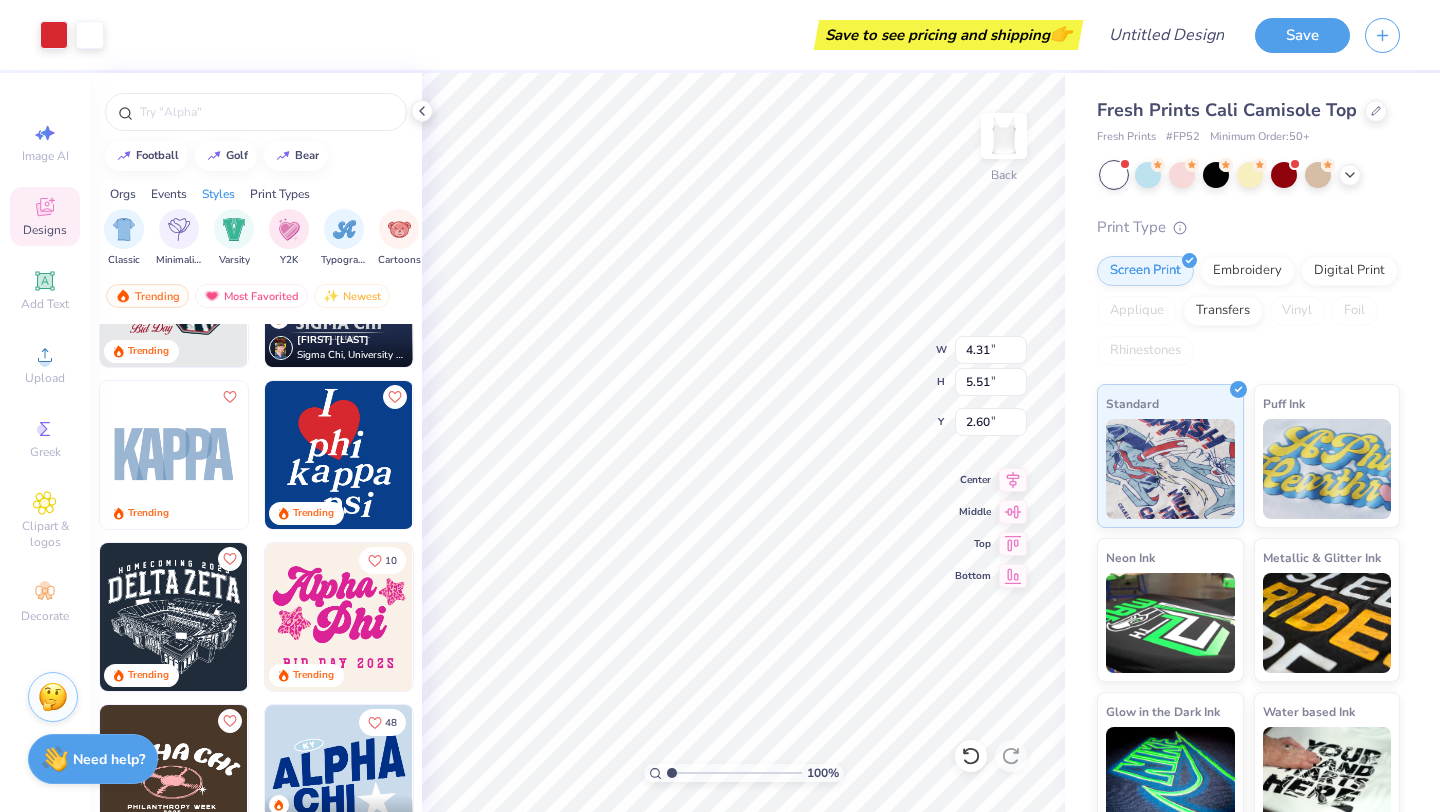 type on "1.63" 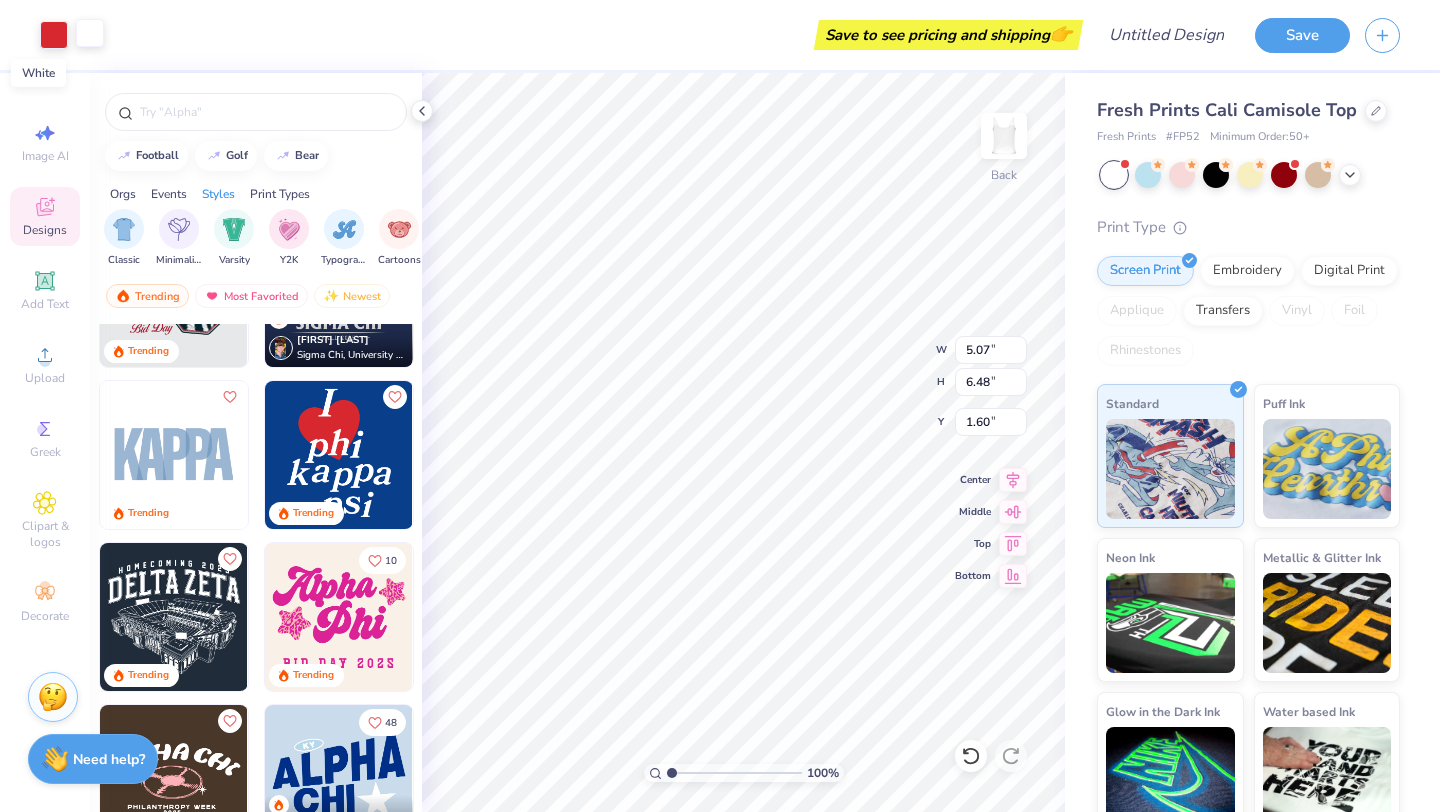 click at bounding box center [90, 33] 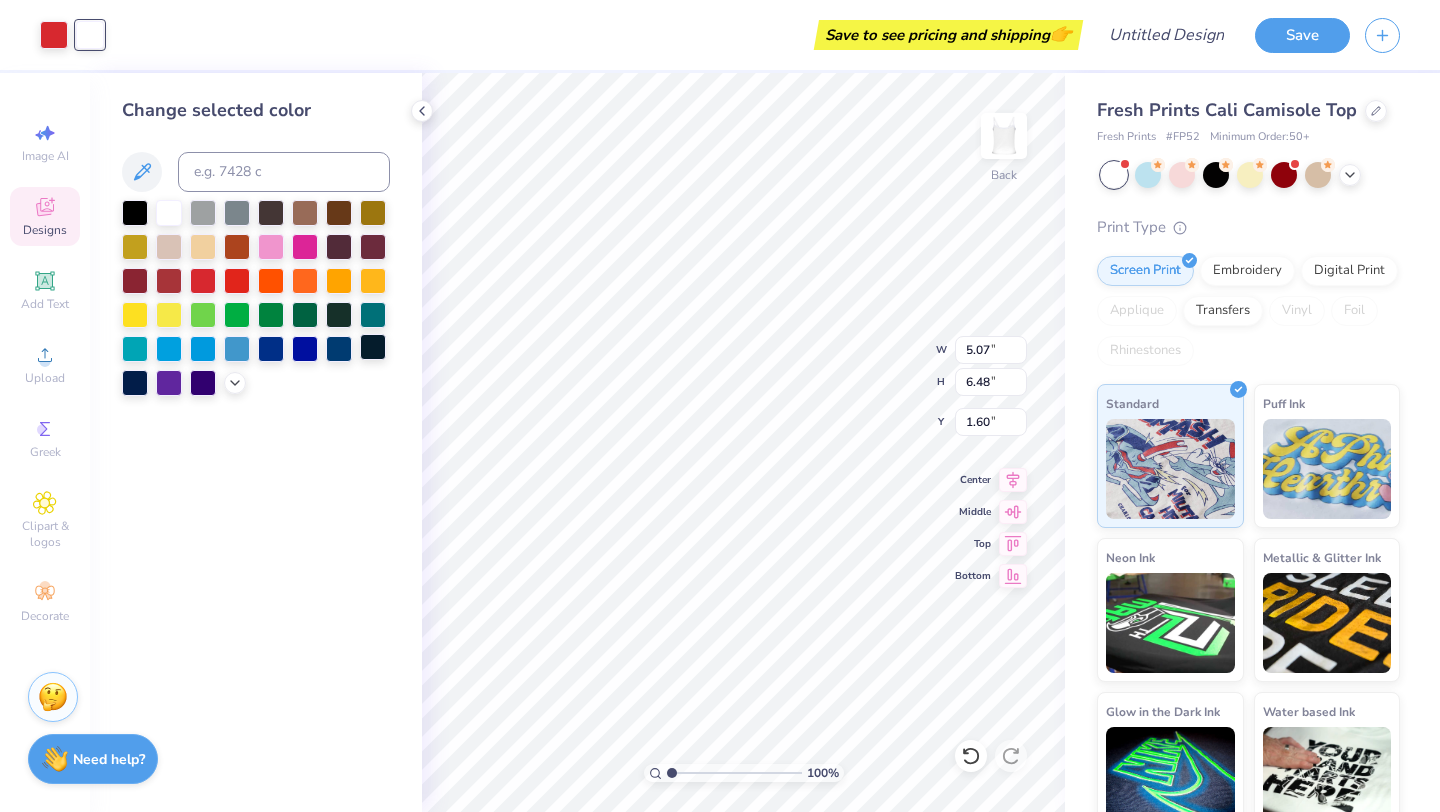 click at bounding box center (373, 347) 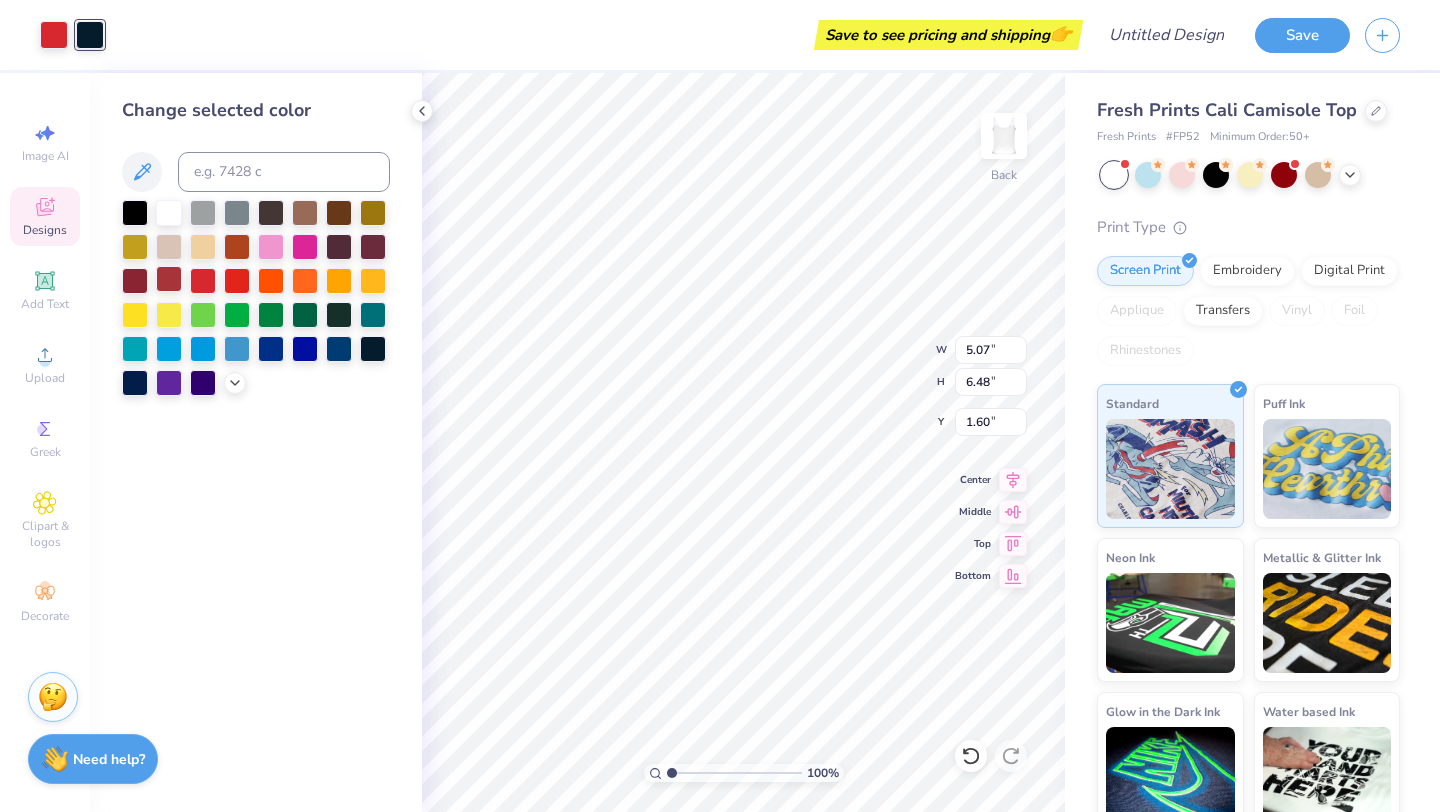 click at bounding box center (169, 279) 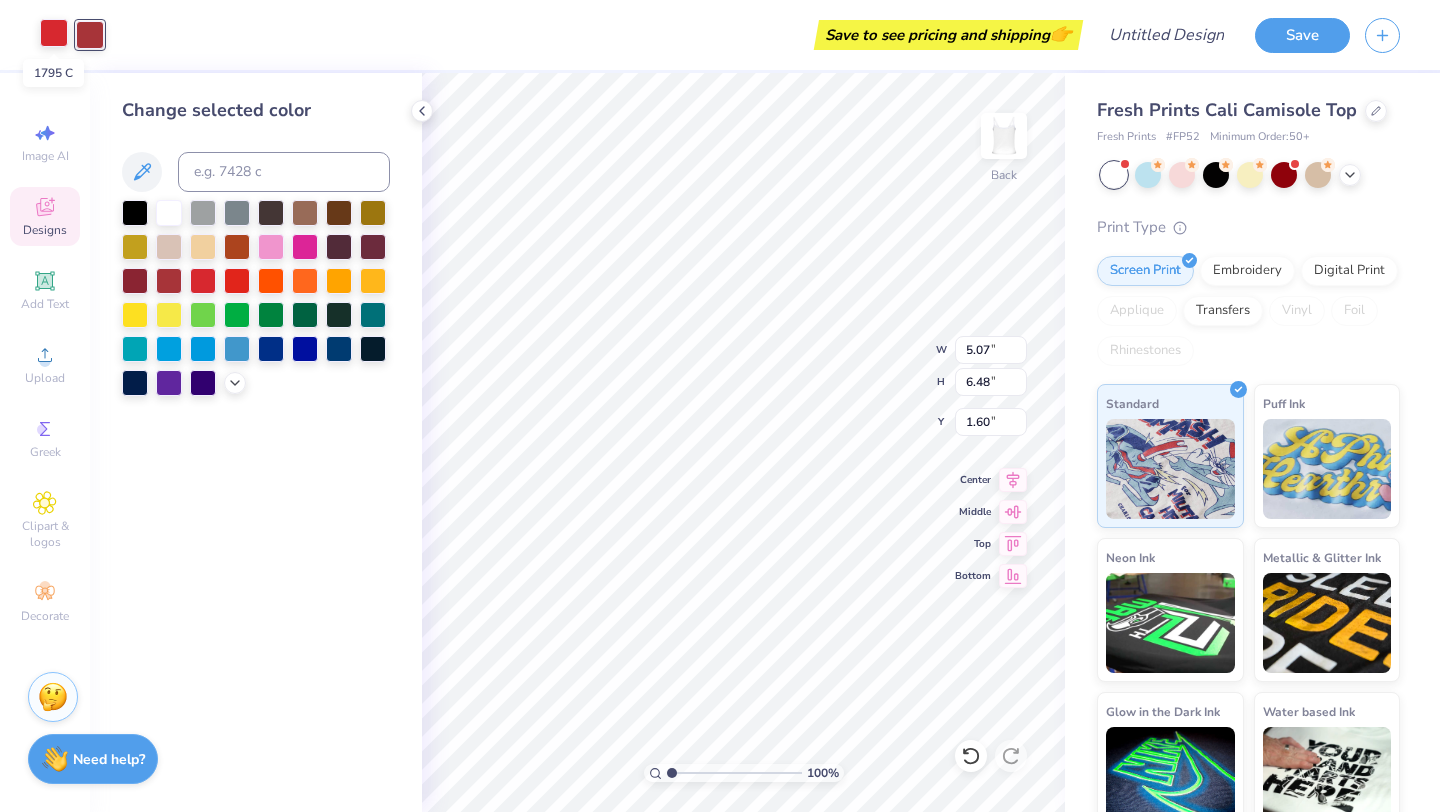 click at bounding box center [54, 33] 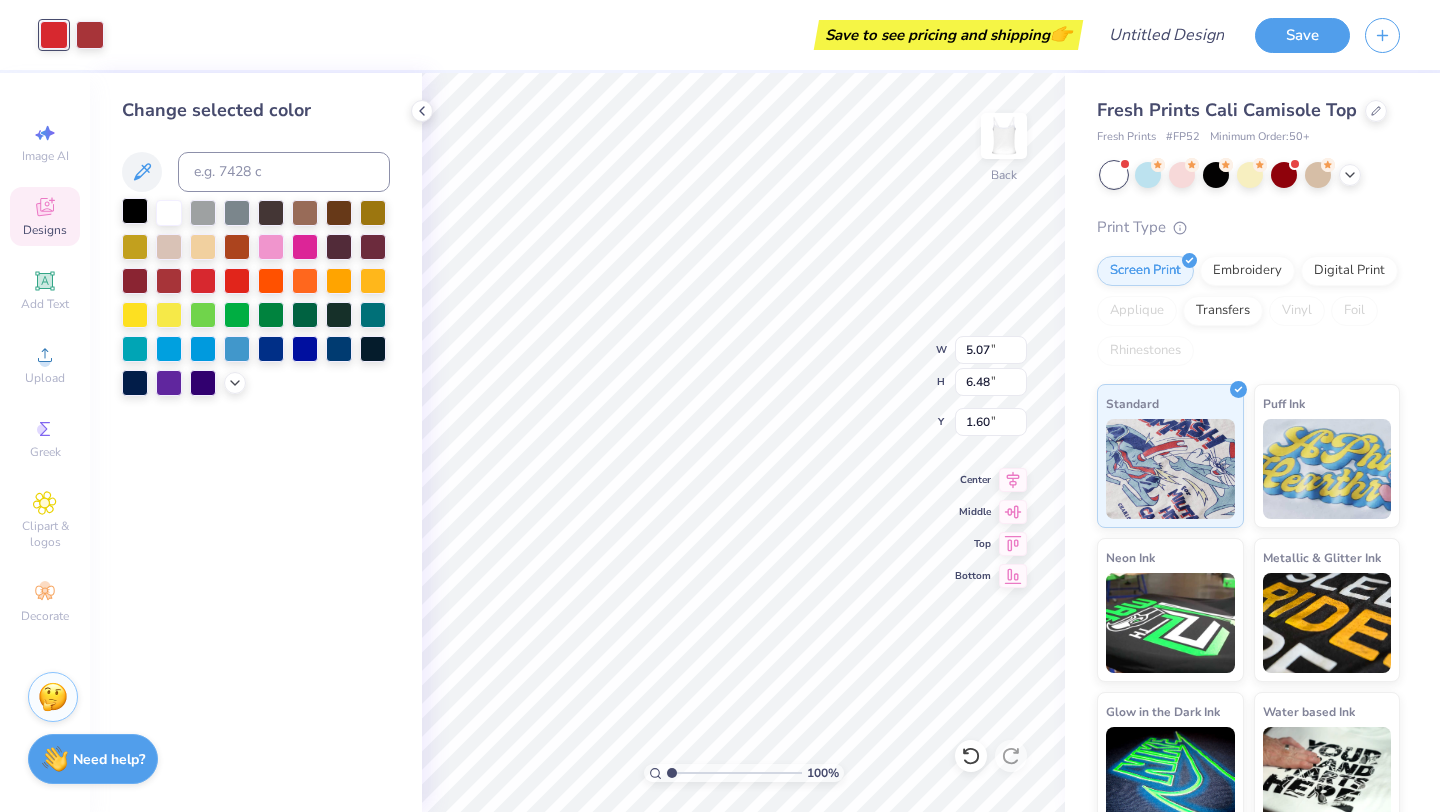 click at bounding box center (135, 211) 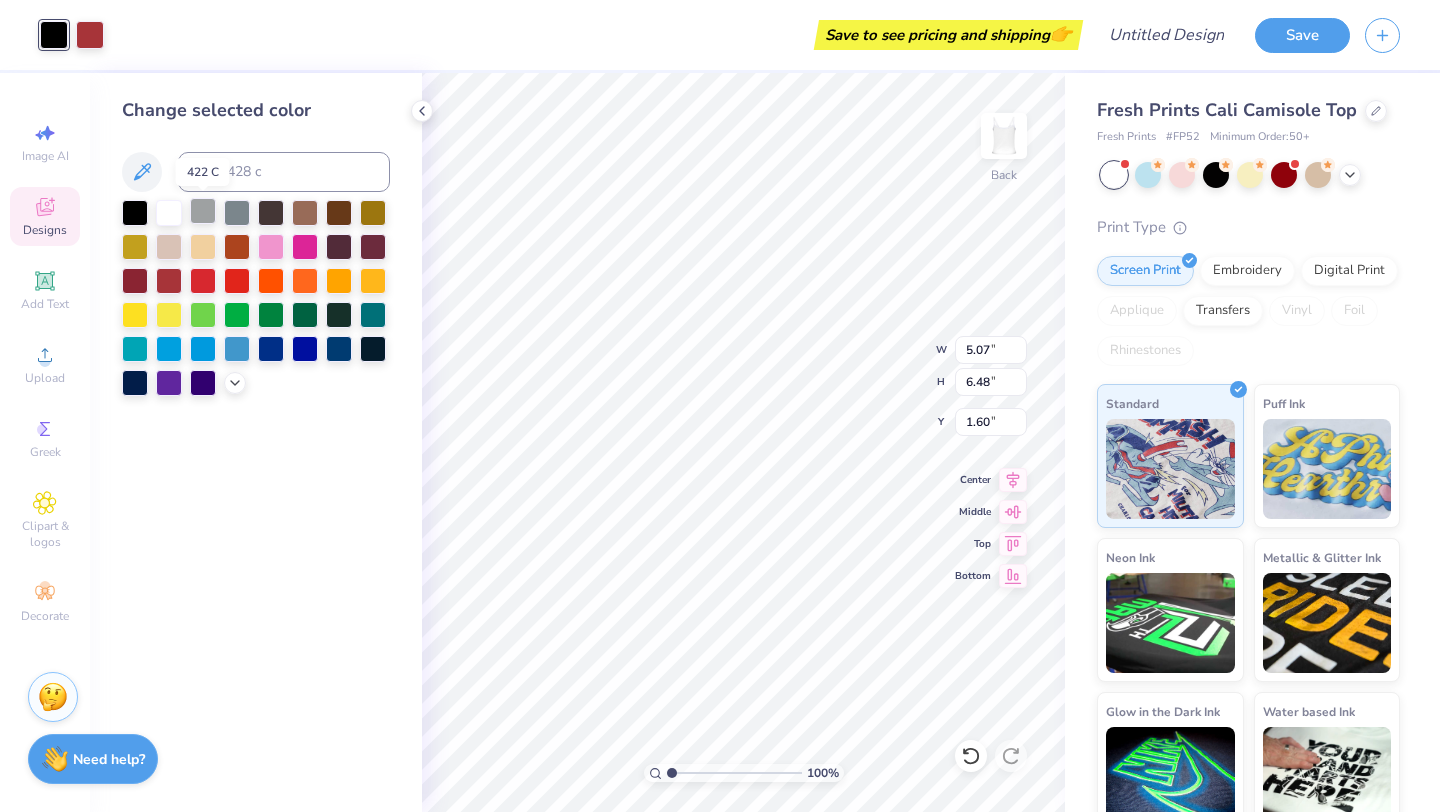 click at bounding box center [203, 211] 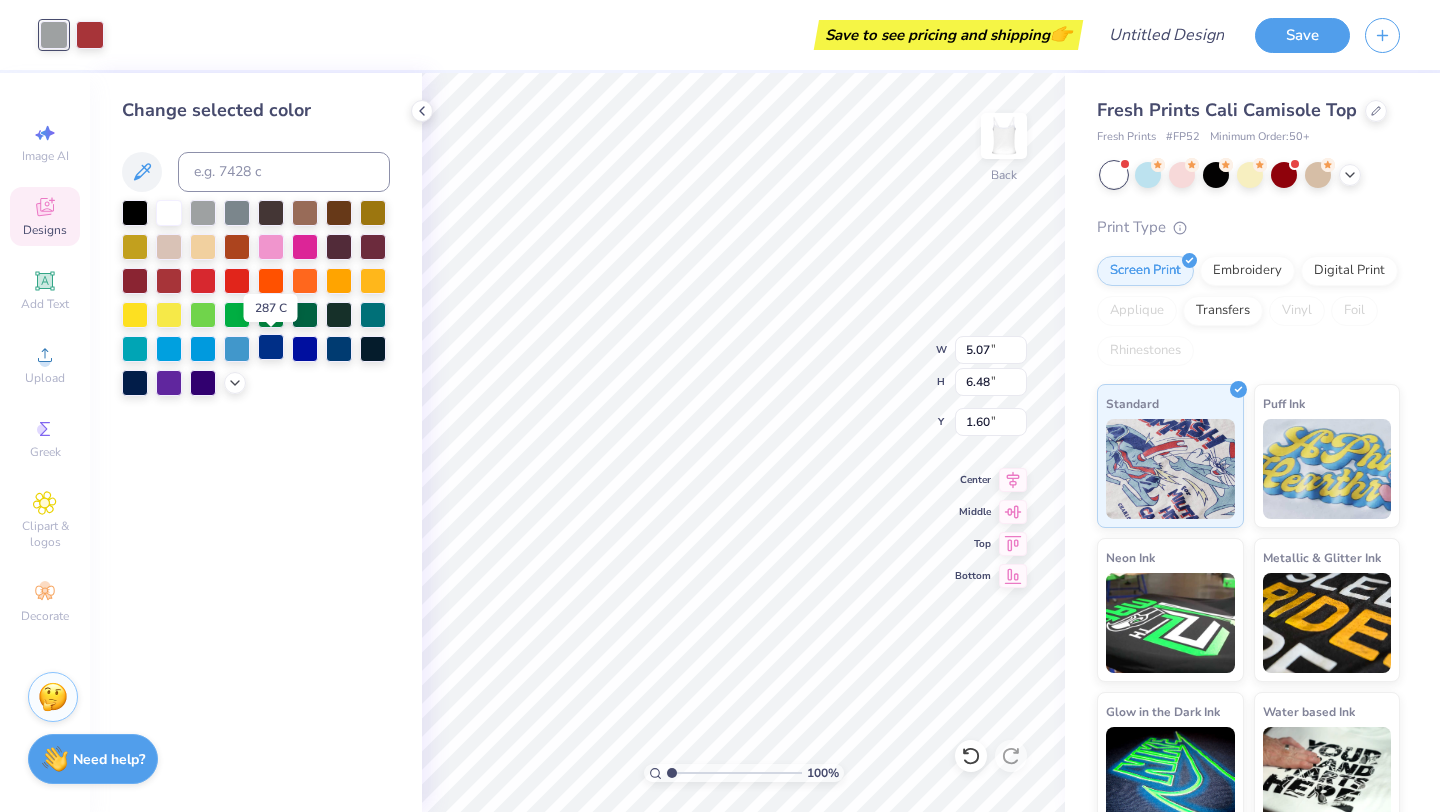 click at bounding box center (271, 347) 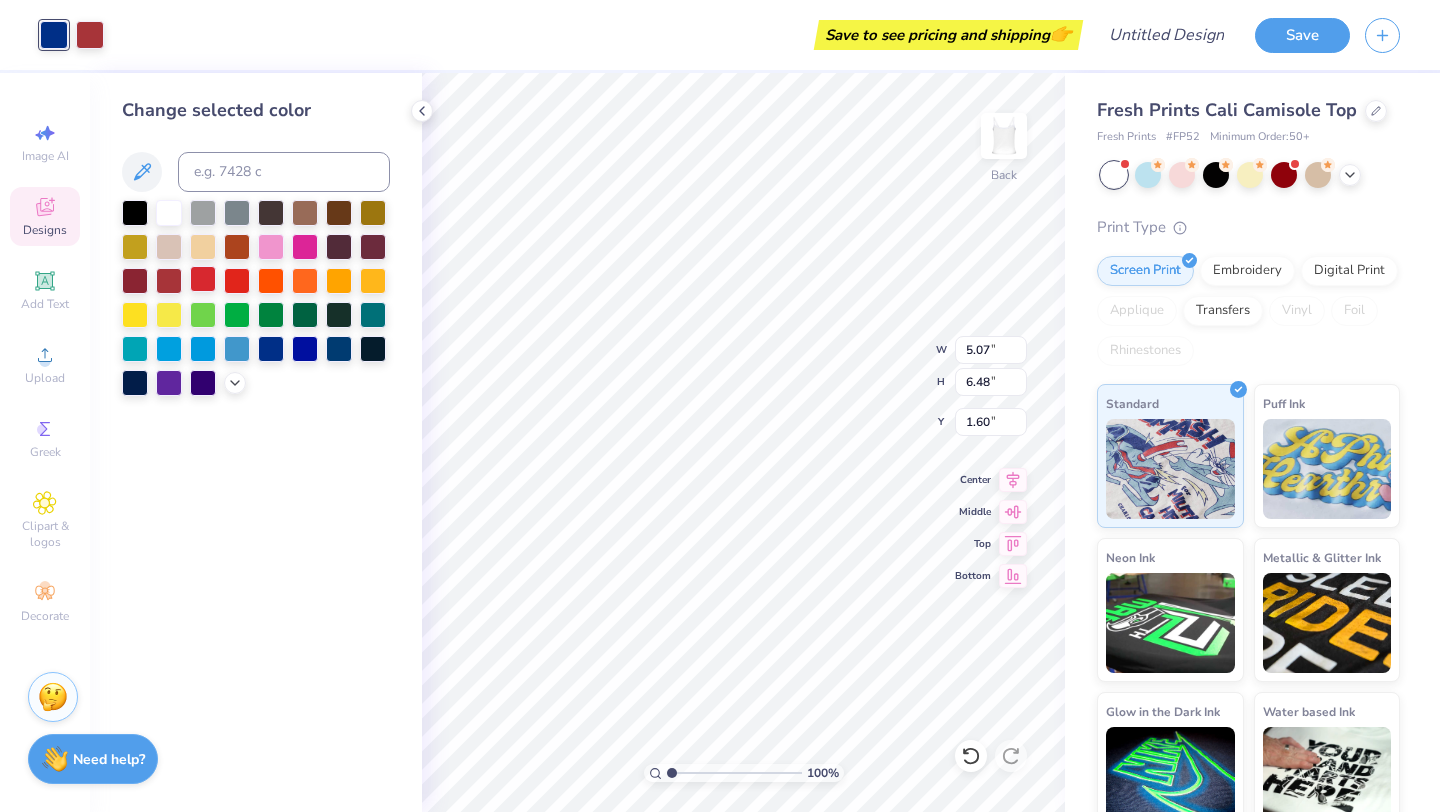 click at bounding box center (203, 279) 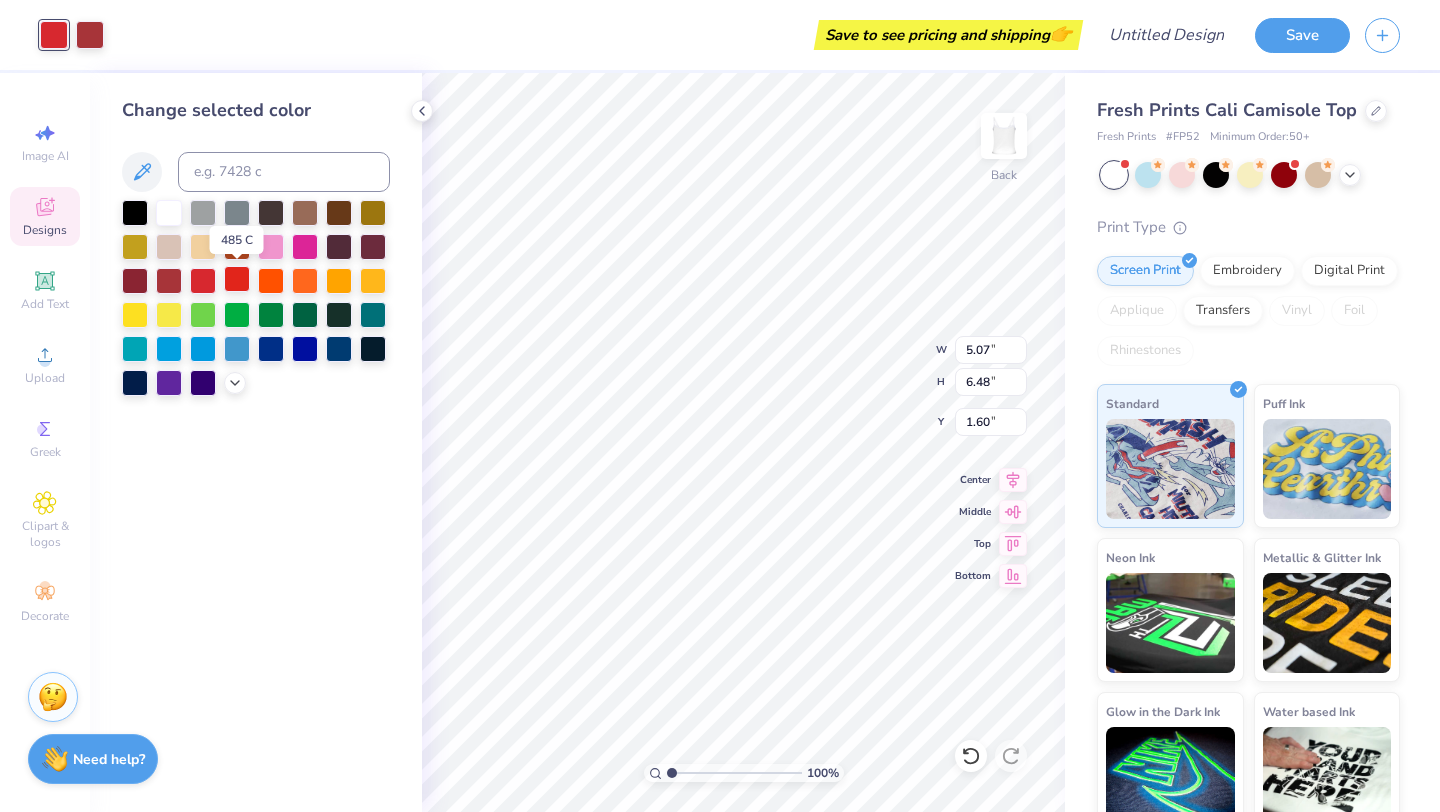 click at bounding box center (237, 279) 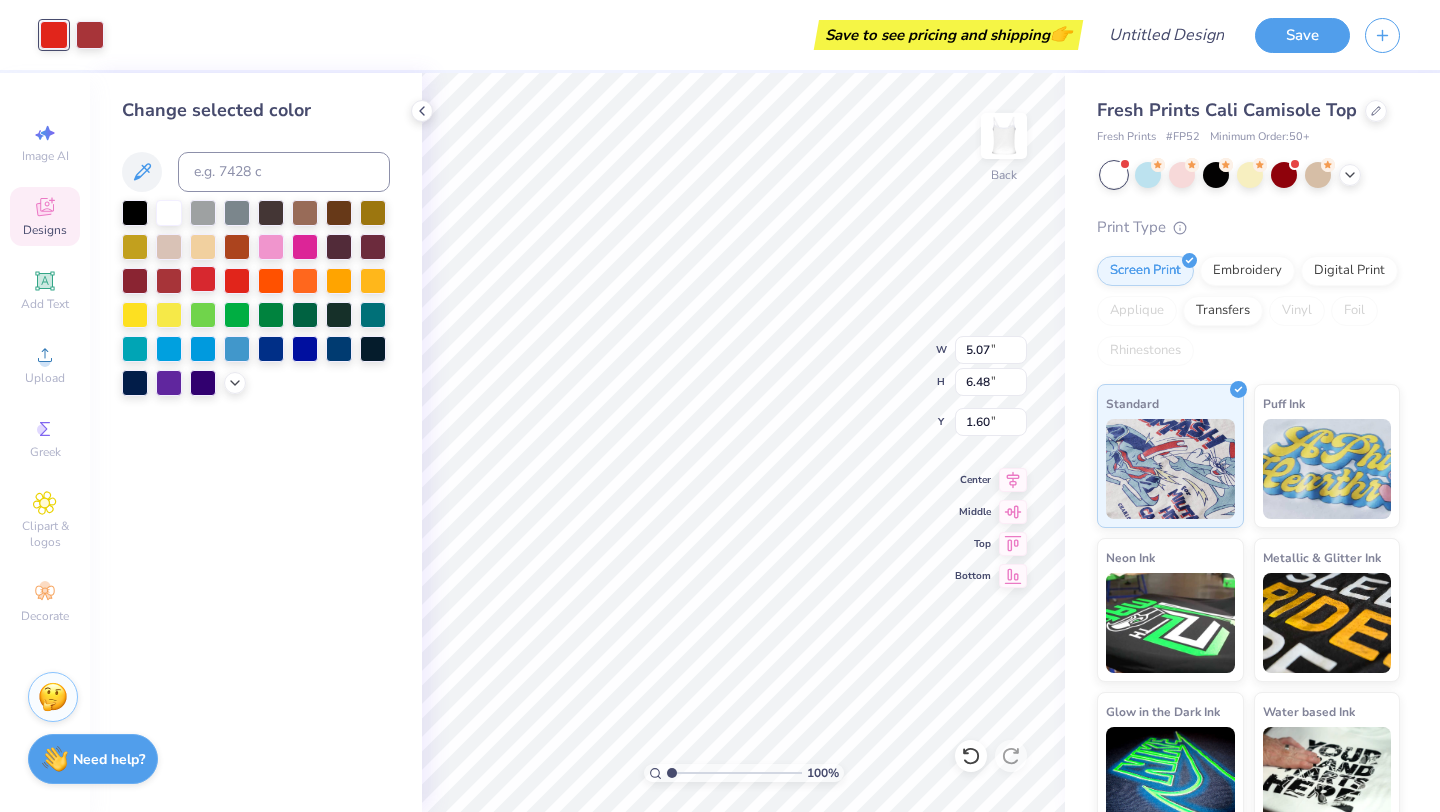 click at bounding box center (203, 279) 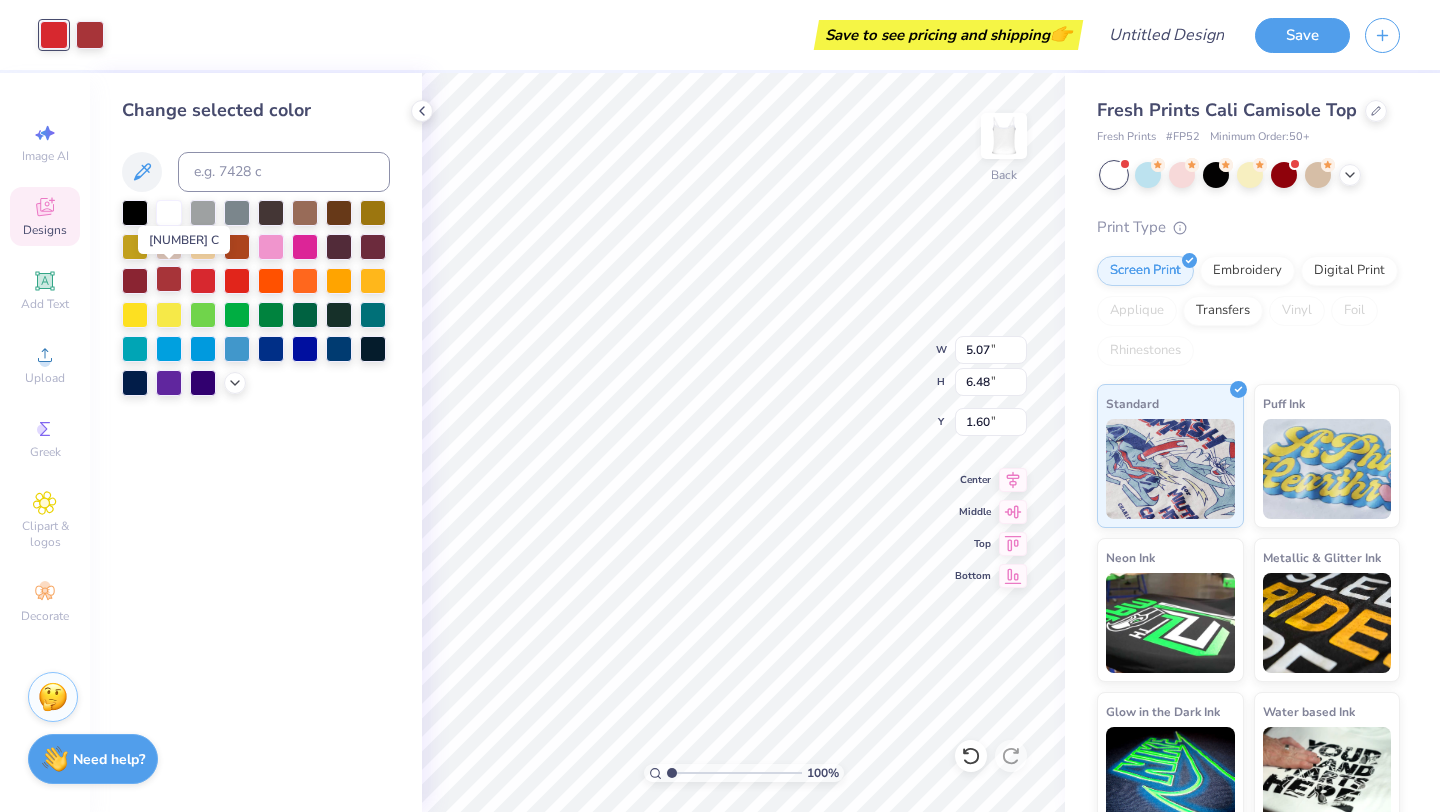click at bounding box center (169, 279) 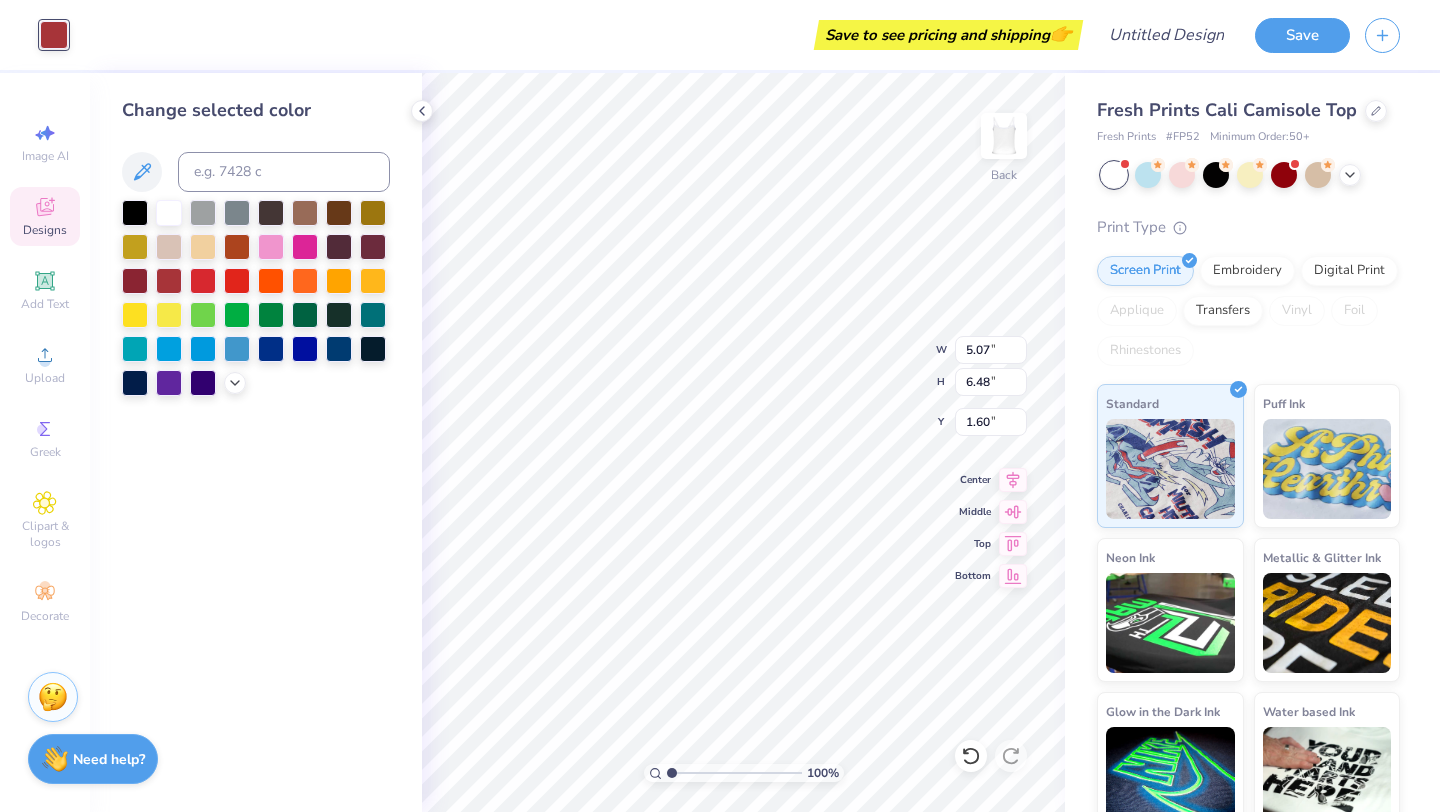 click on "Save to see pricing and shipping  👉" at bounding box center (580, 35) 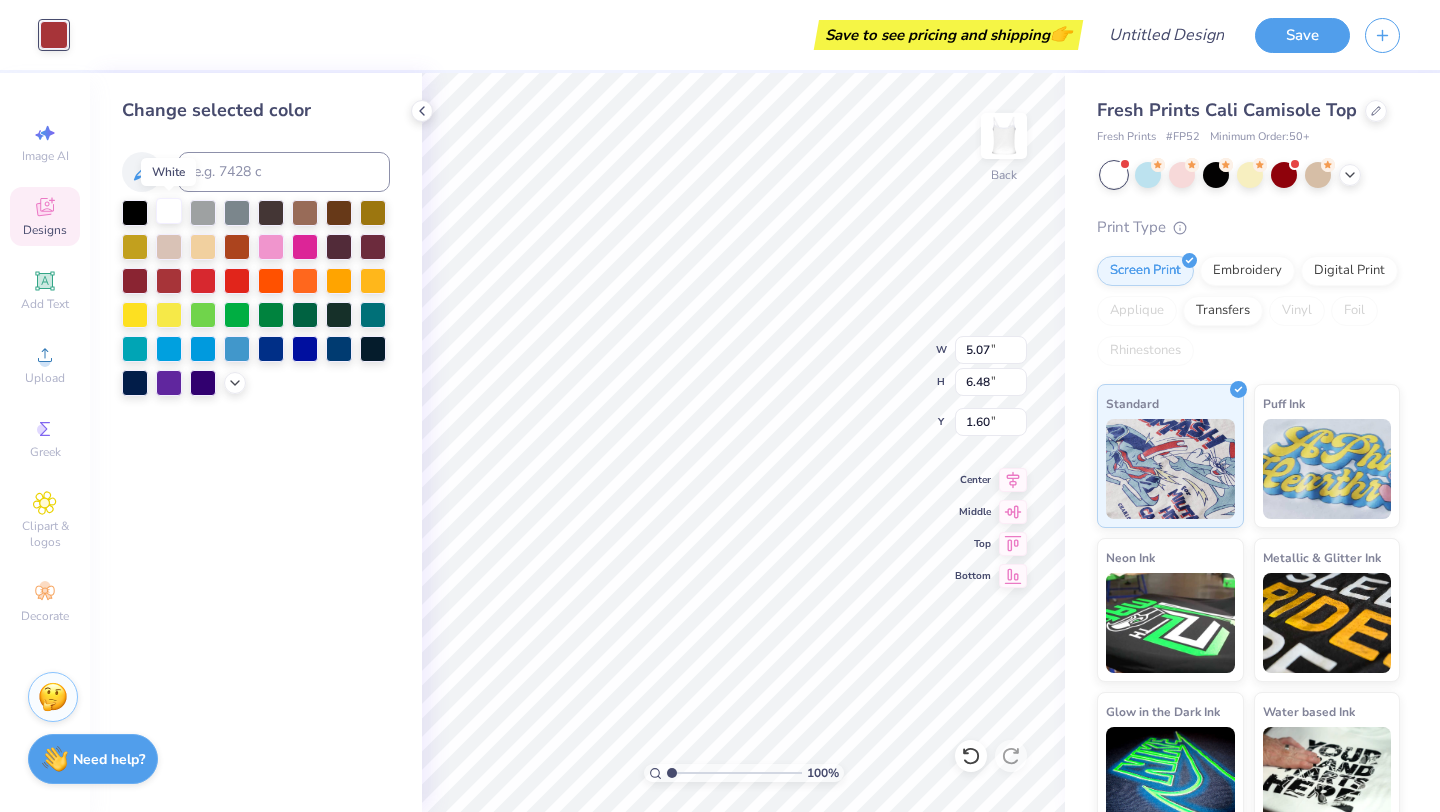 click at bounding box center [169, 211] 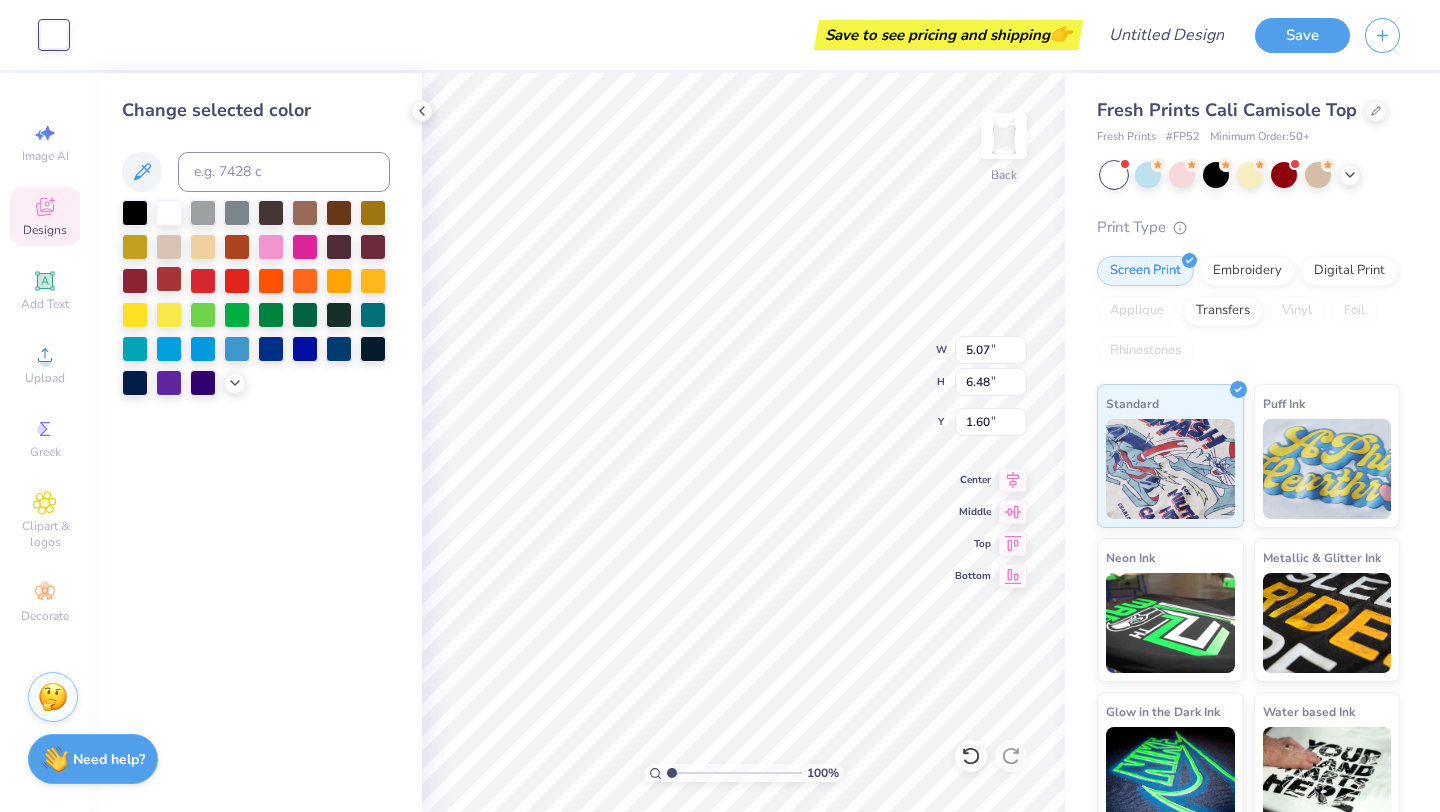 click at bounding box center [169, 279] 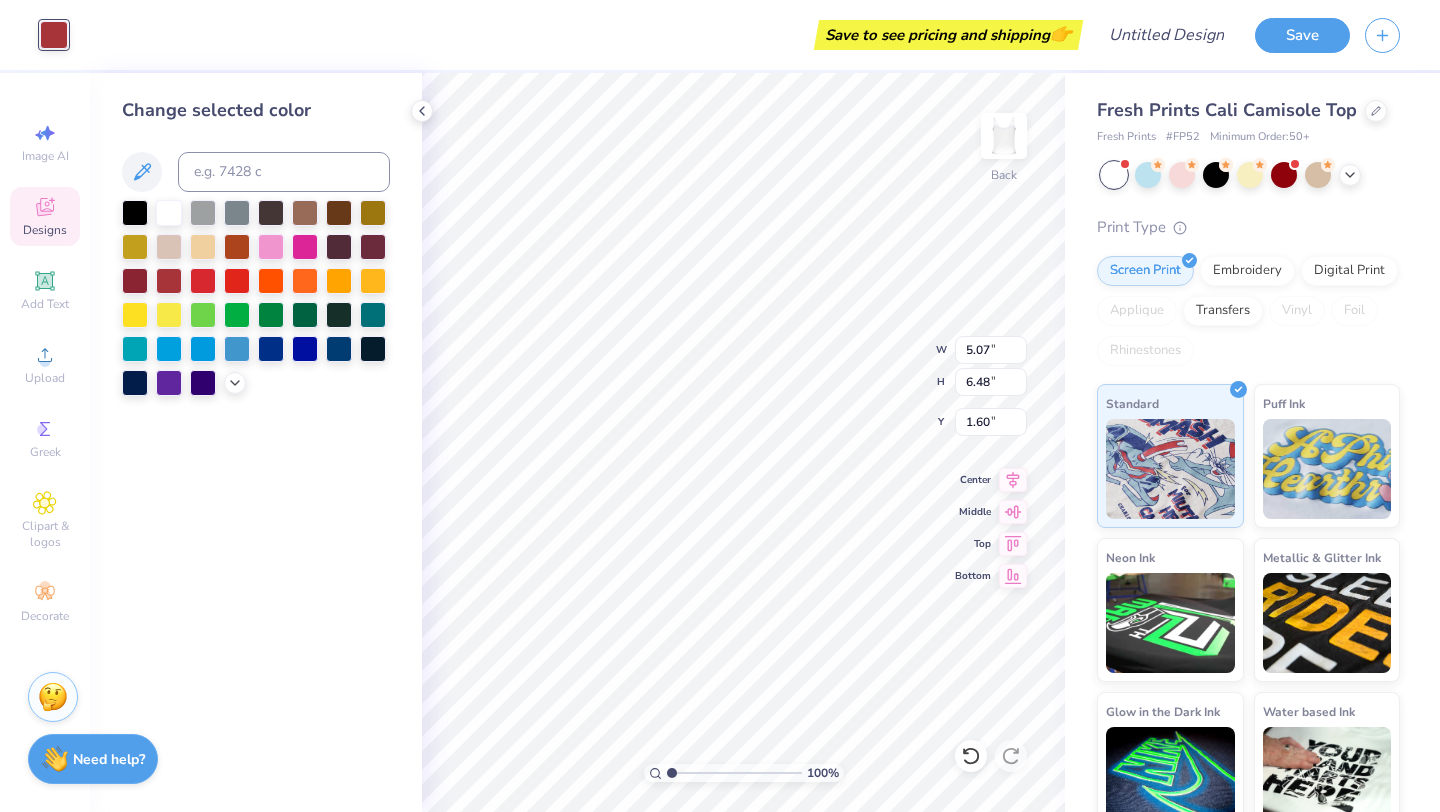 type on "1.61" 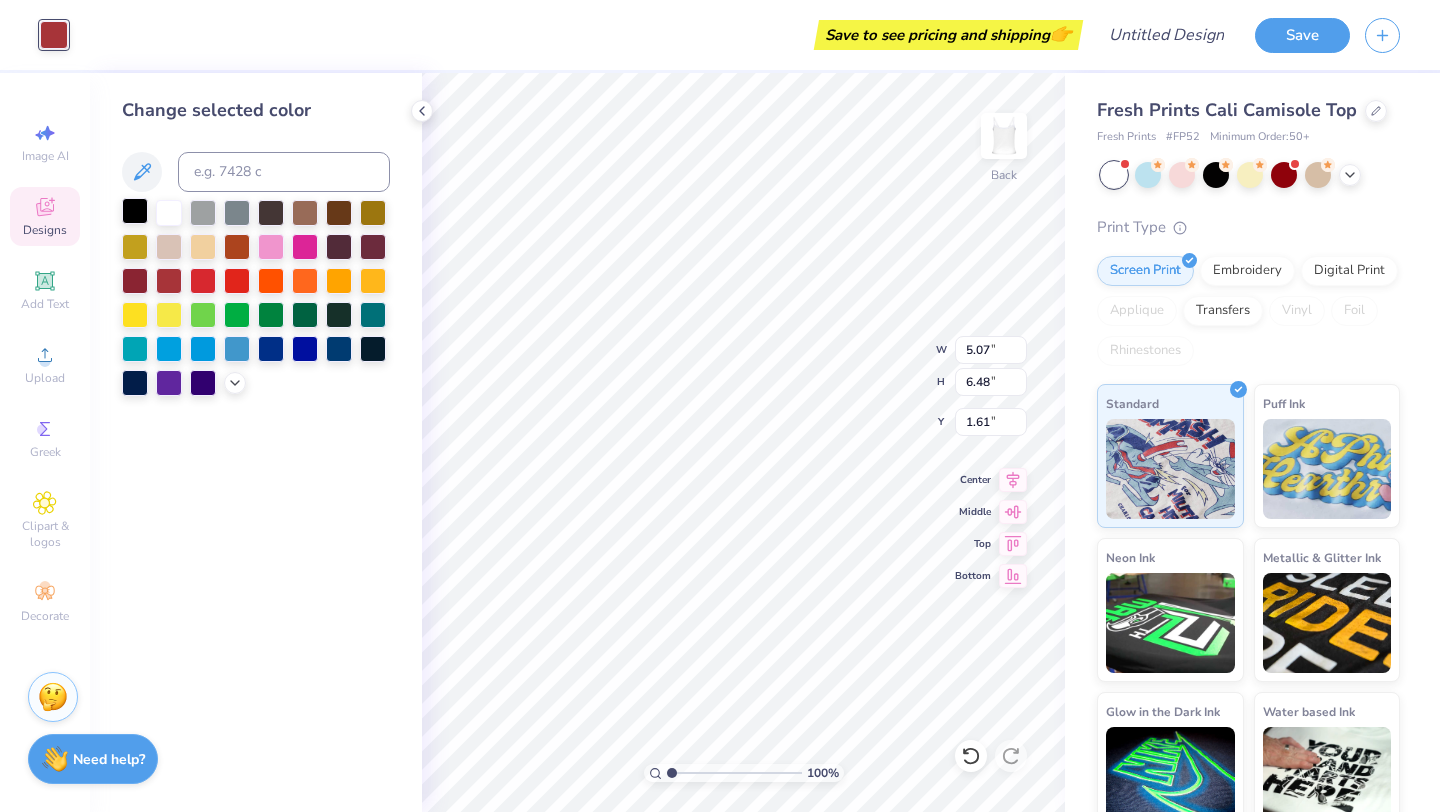 click at bounding box center (135, 211) 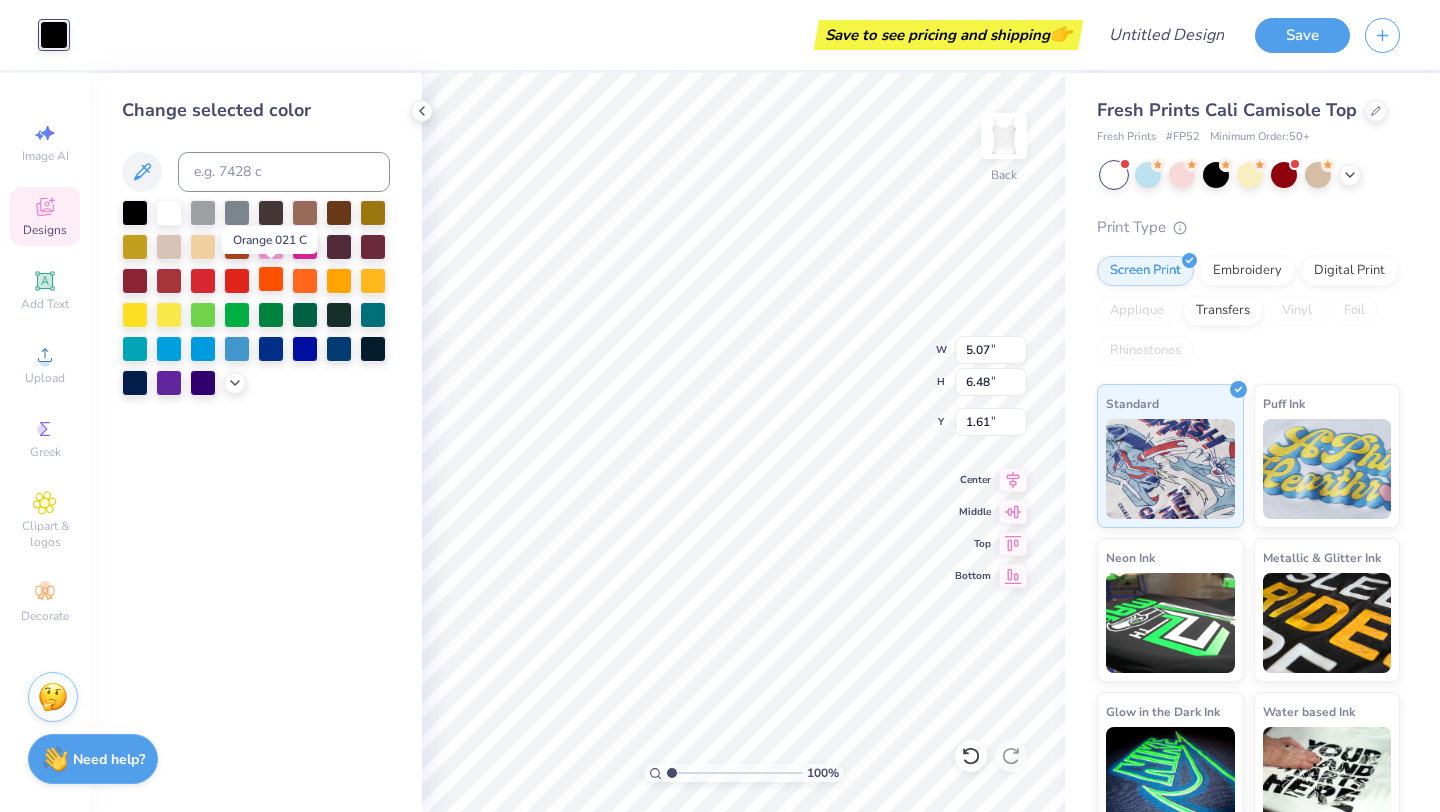 click at bounding box center (271, 279) 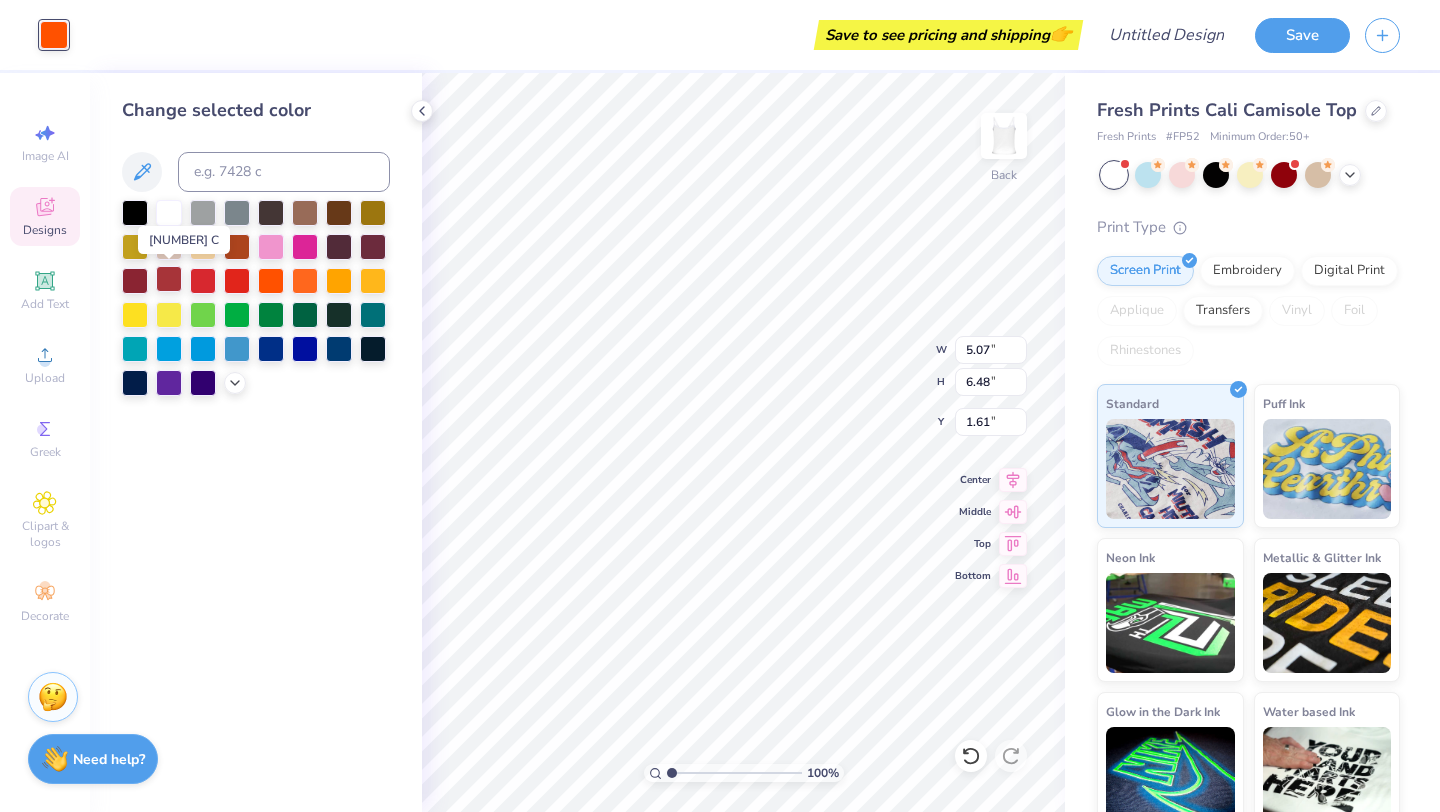 click at bounding box center [169, 279] 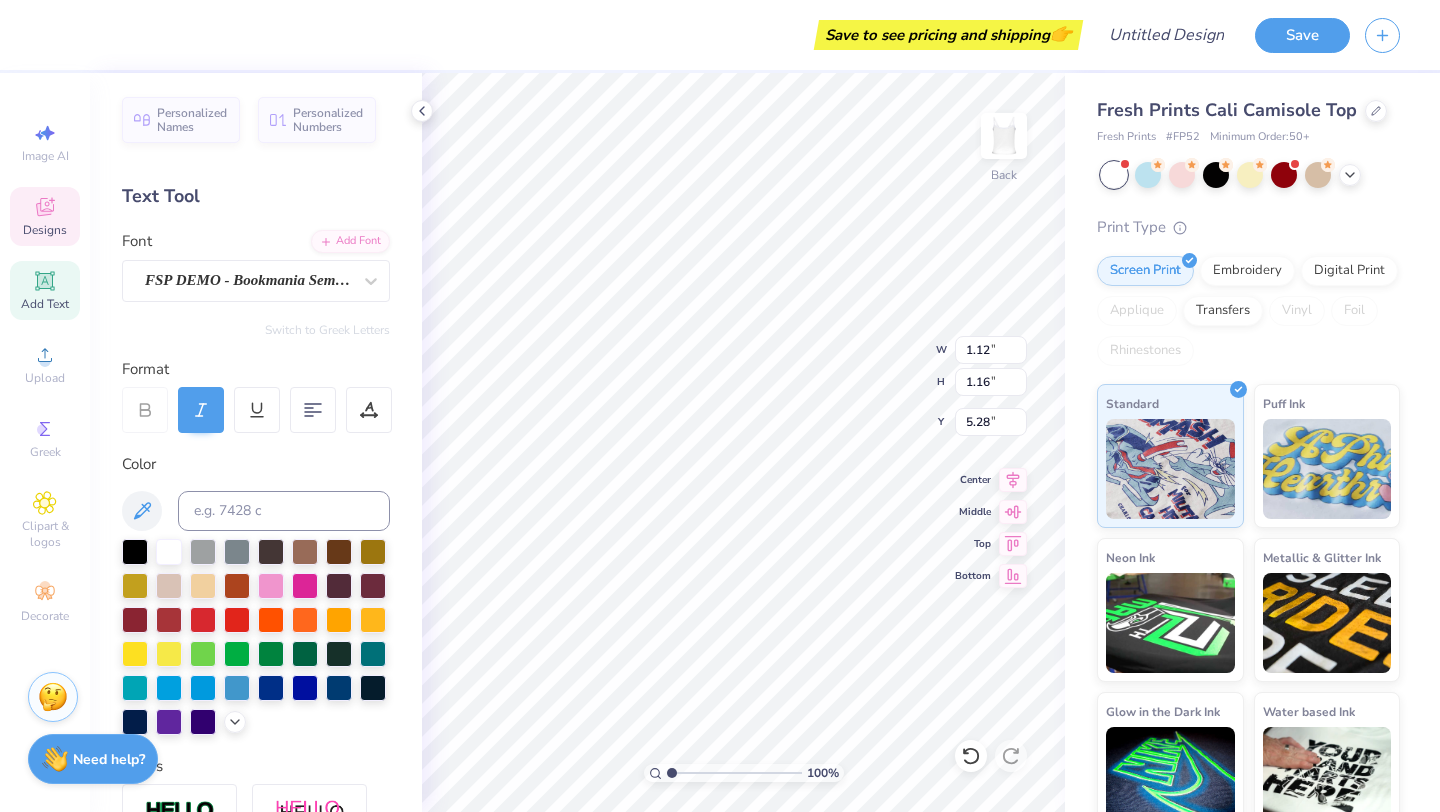 type on "0.63" 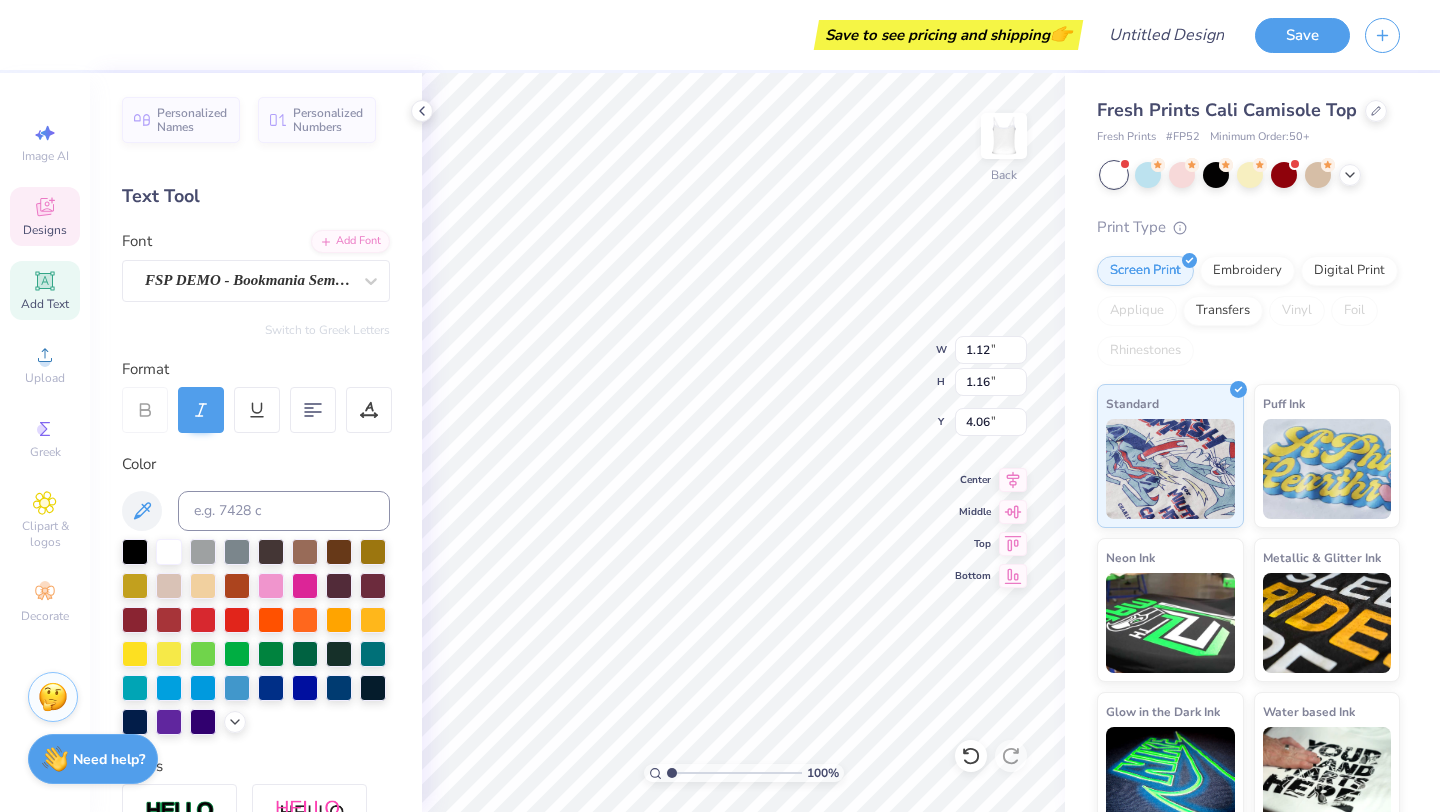 scroll, scrollTop: 16, scrollLeft: 2, axis: both 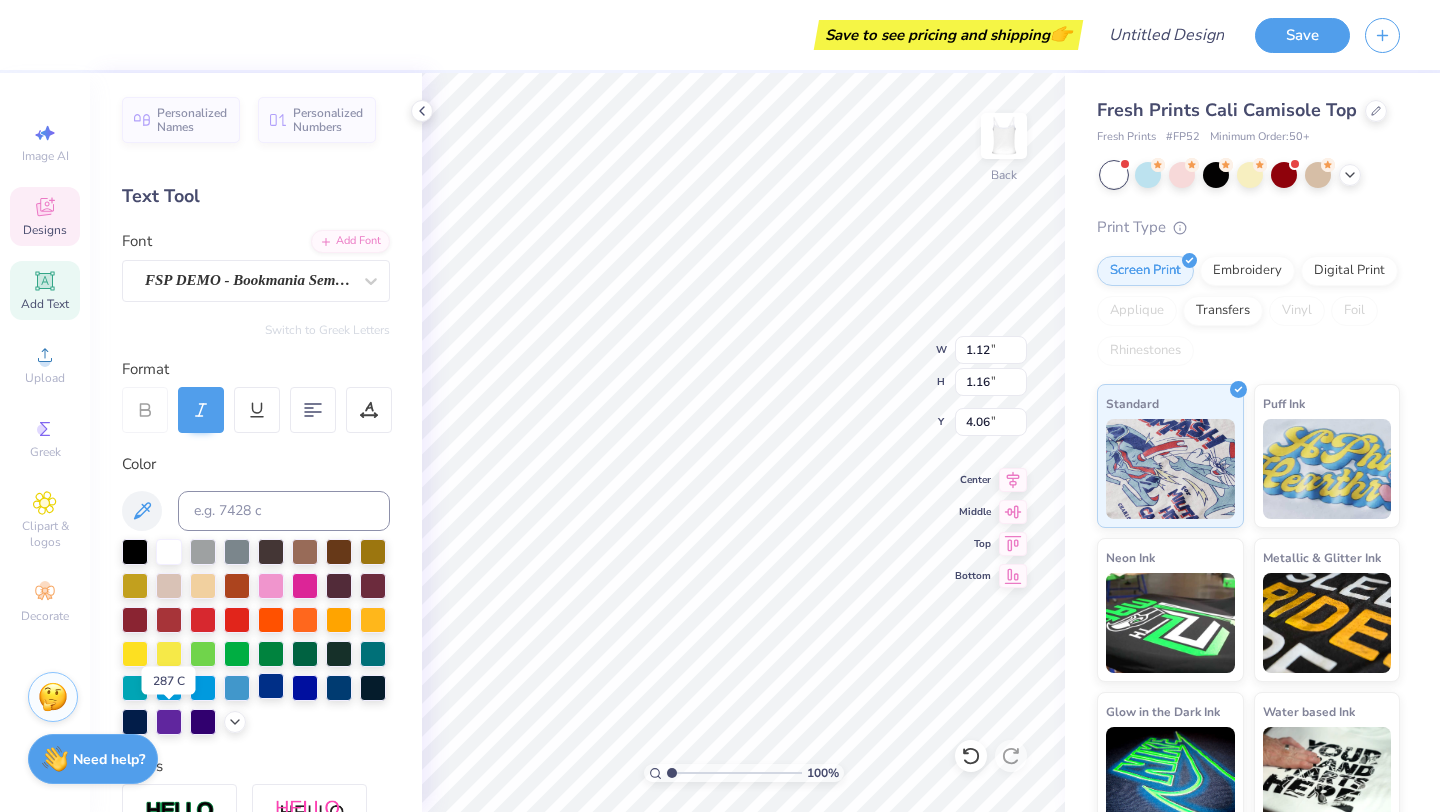 type on "w" 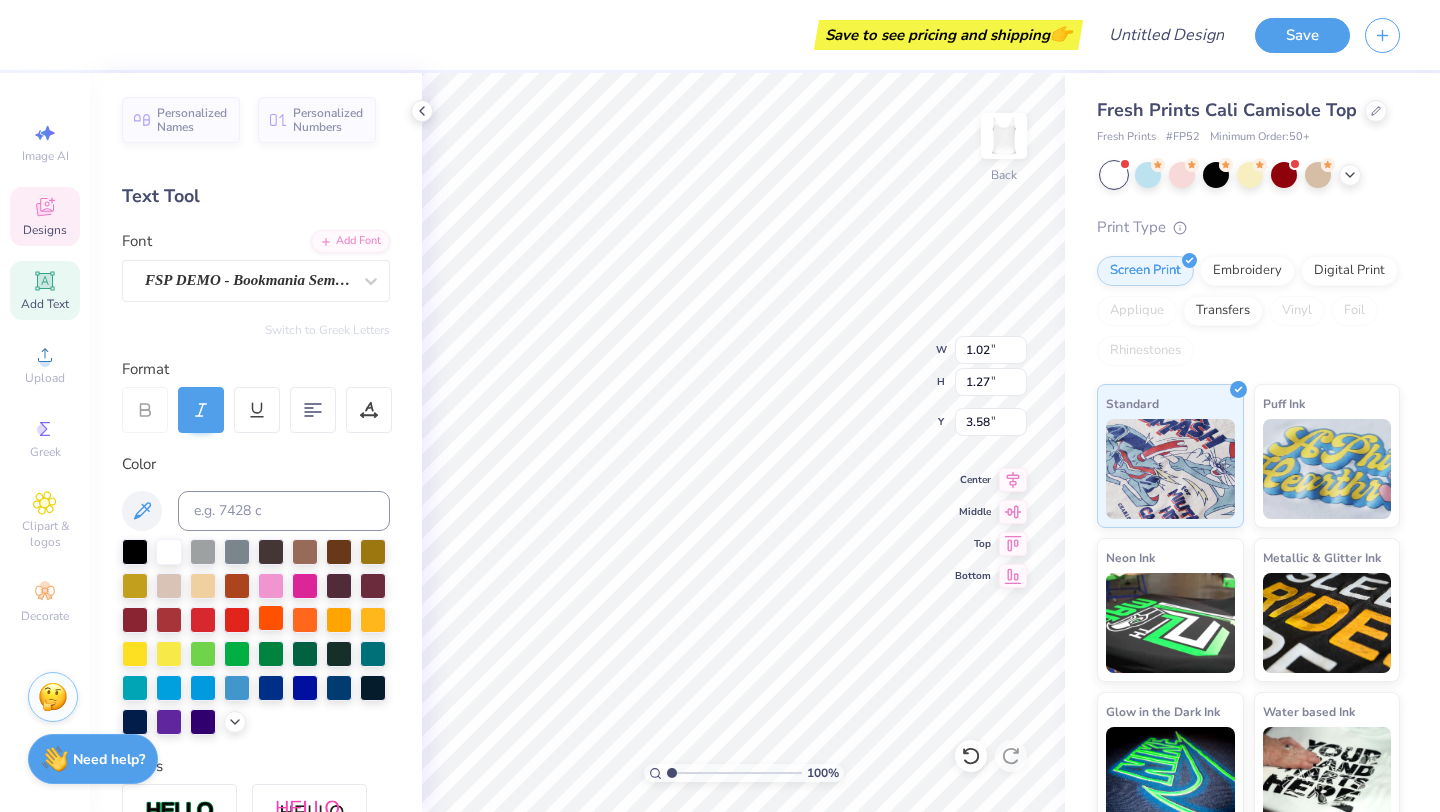 type on "1.02" 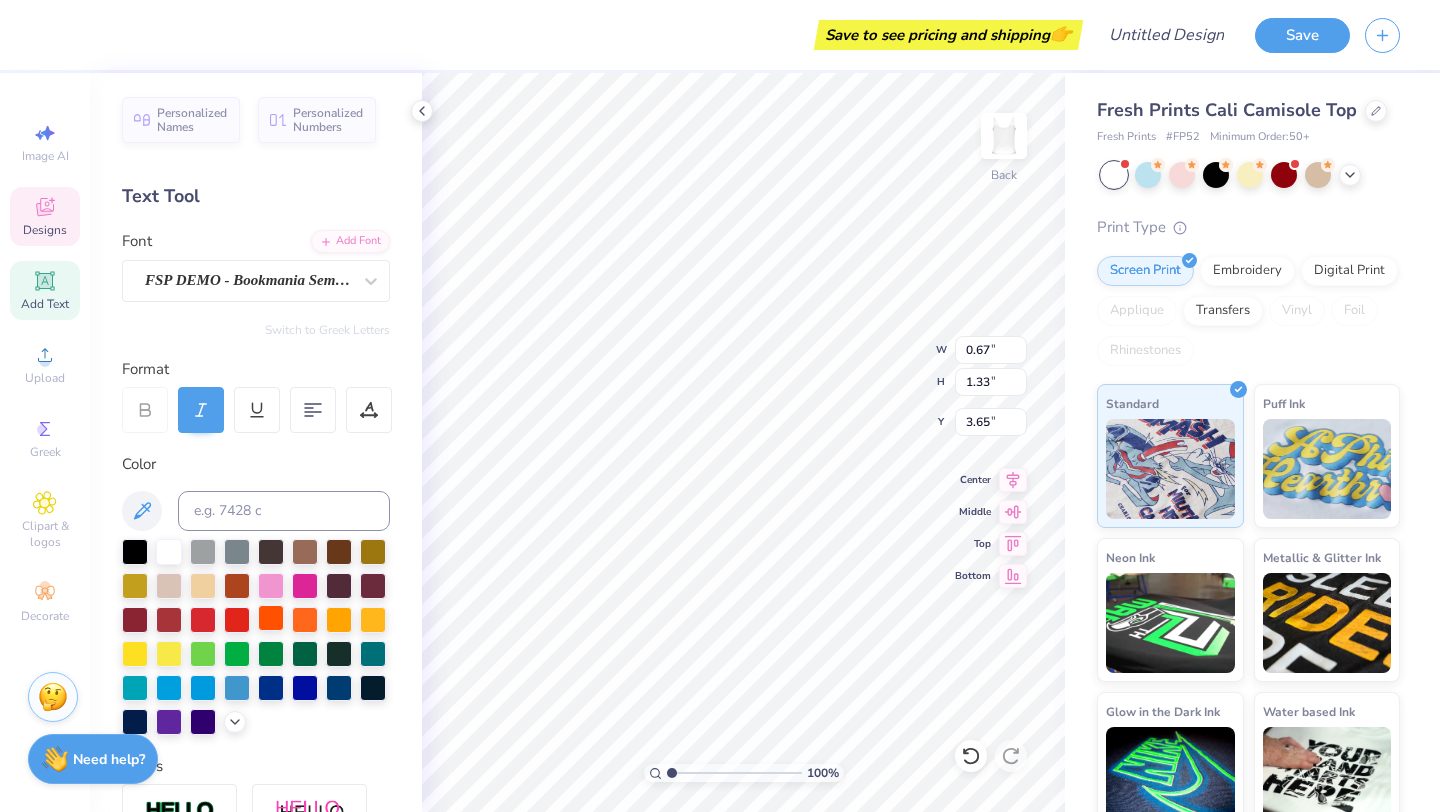 type on "1.02" 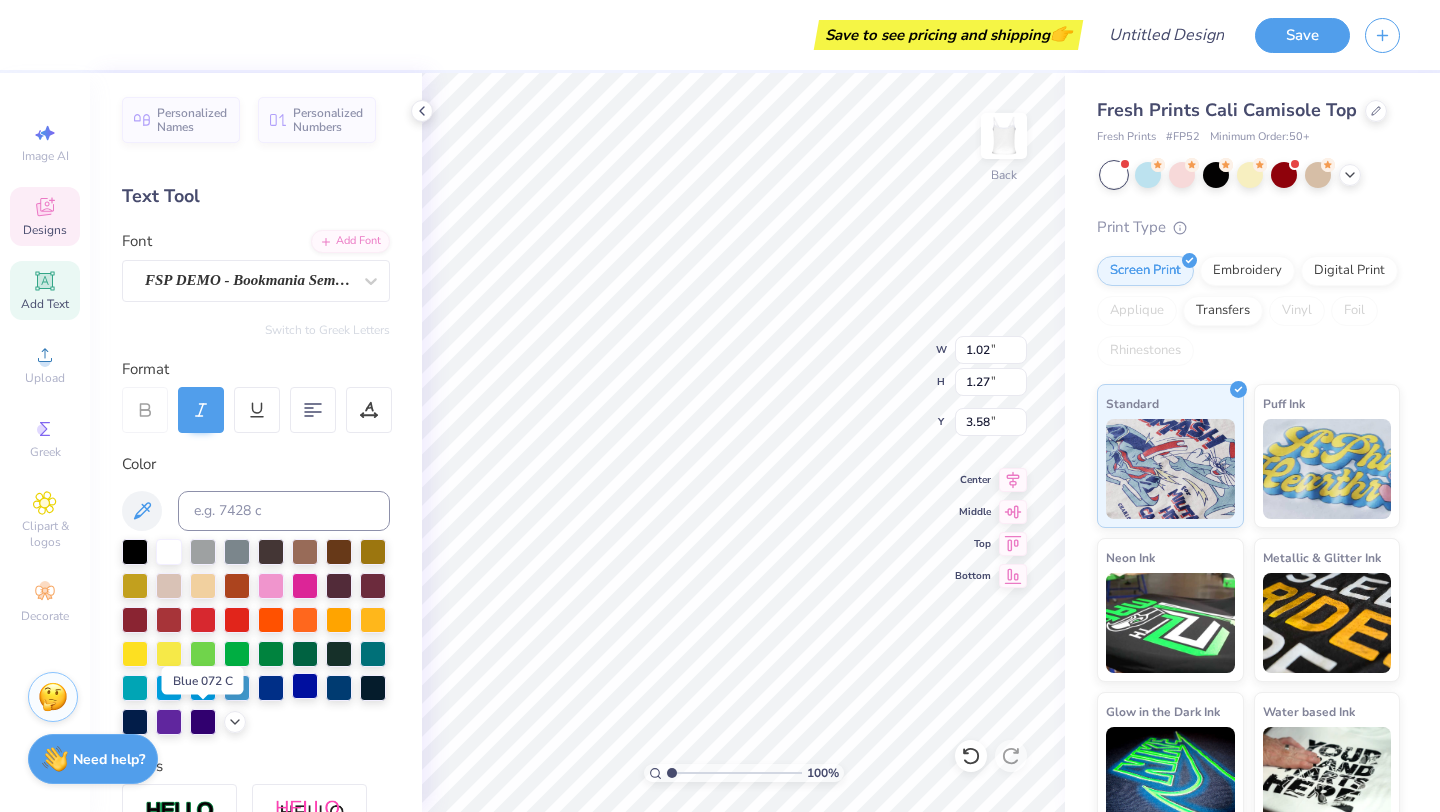 click at bounding box center [305, 686] 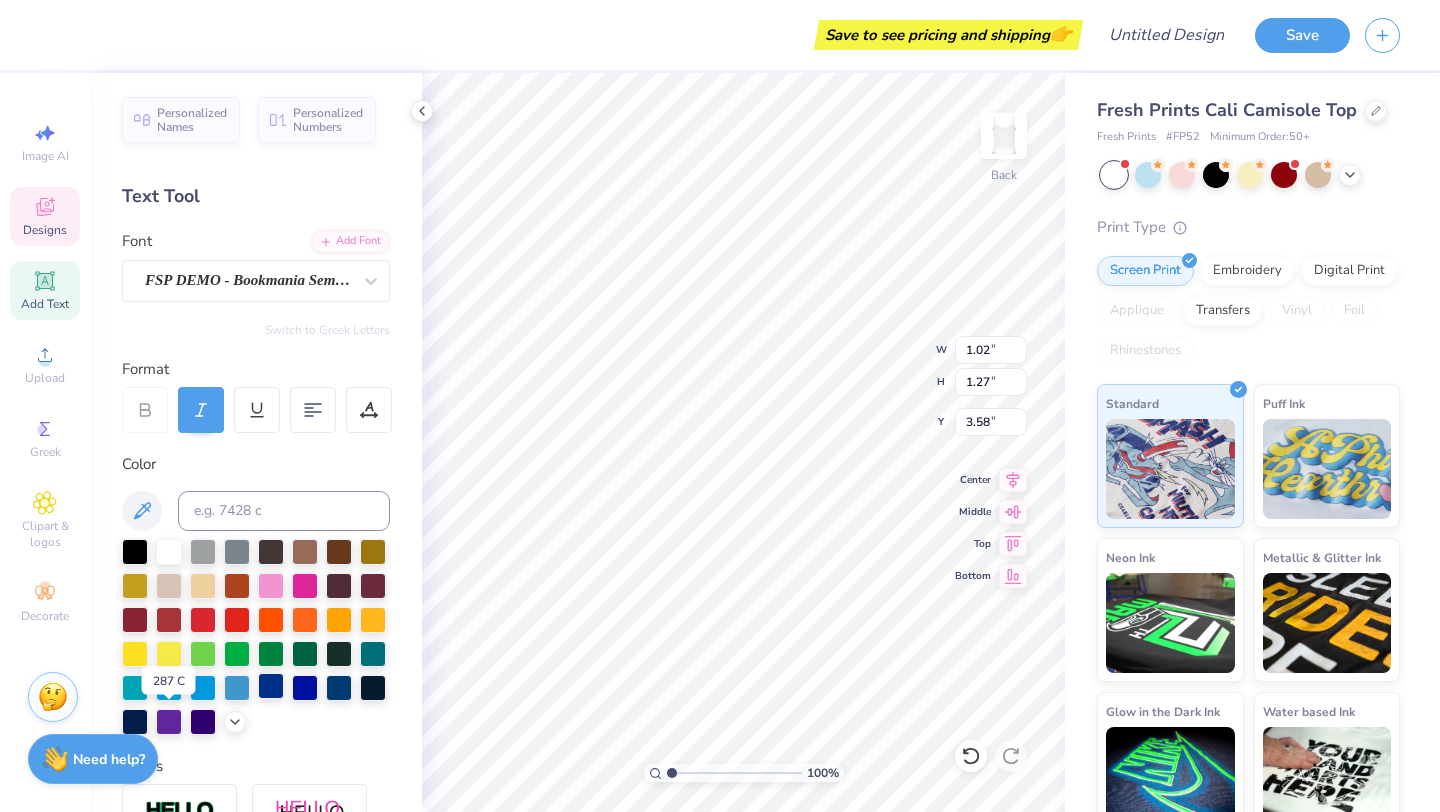 click at bounding box center [271, 686] 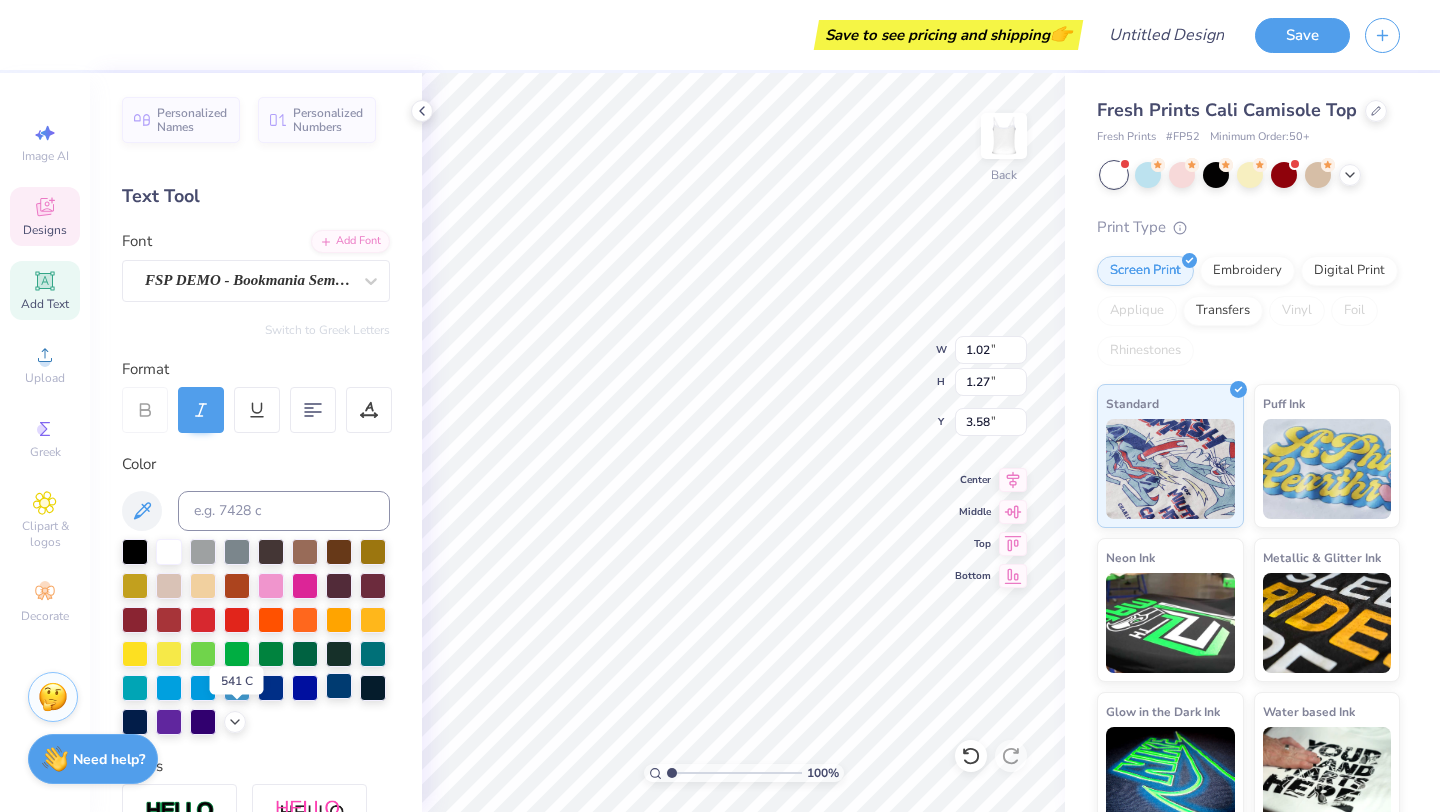 click at bounding box center (339, 686) 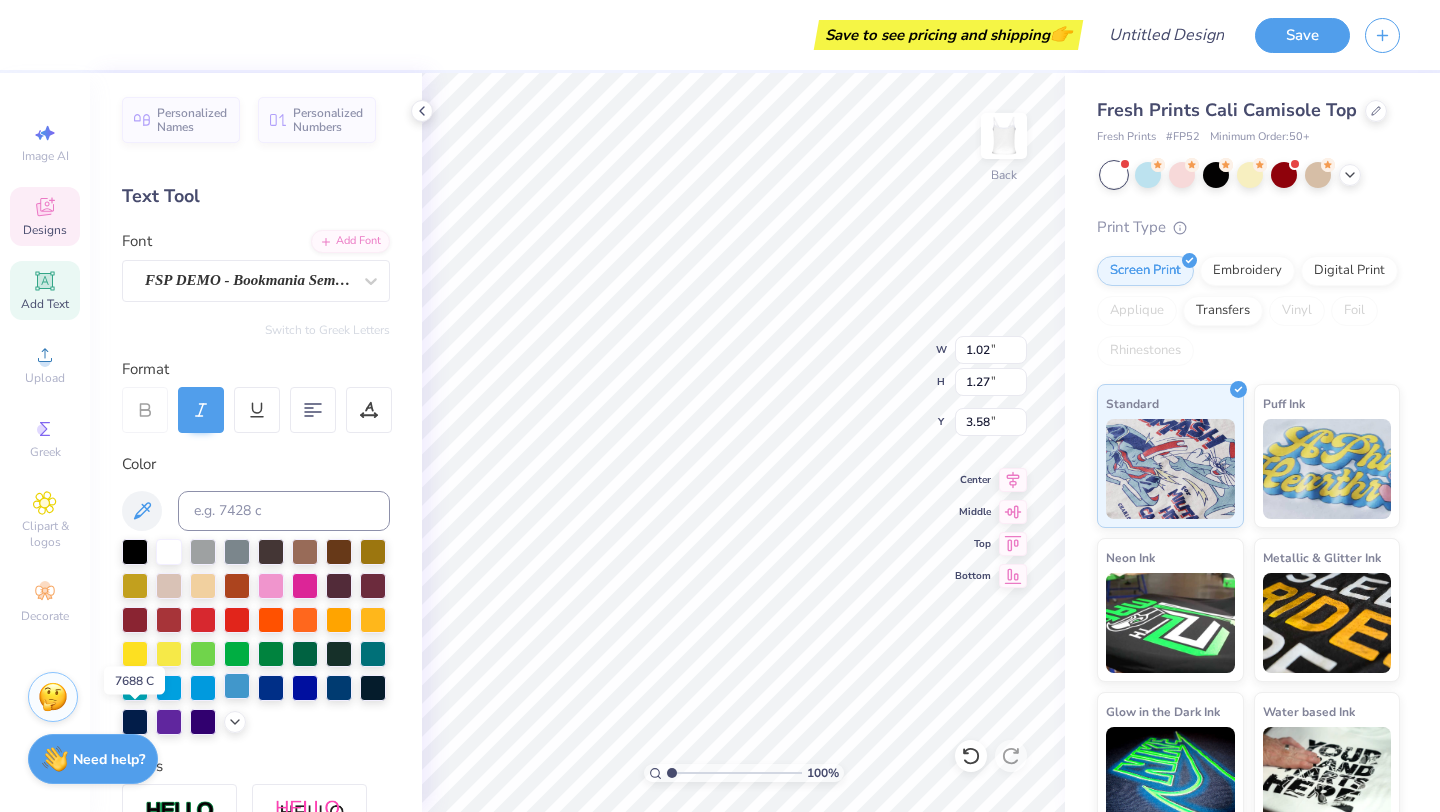 click at bounding box center [237, 686] 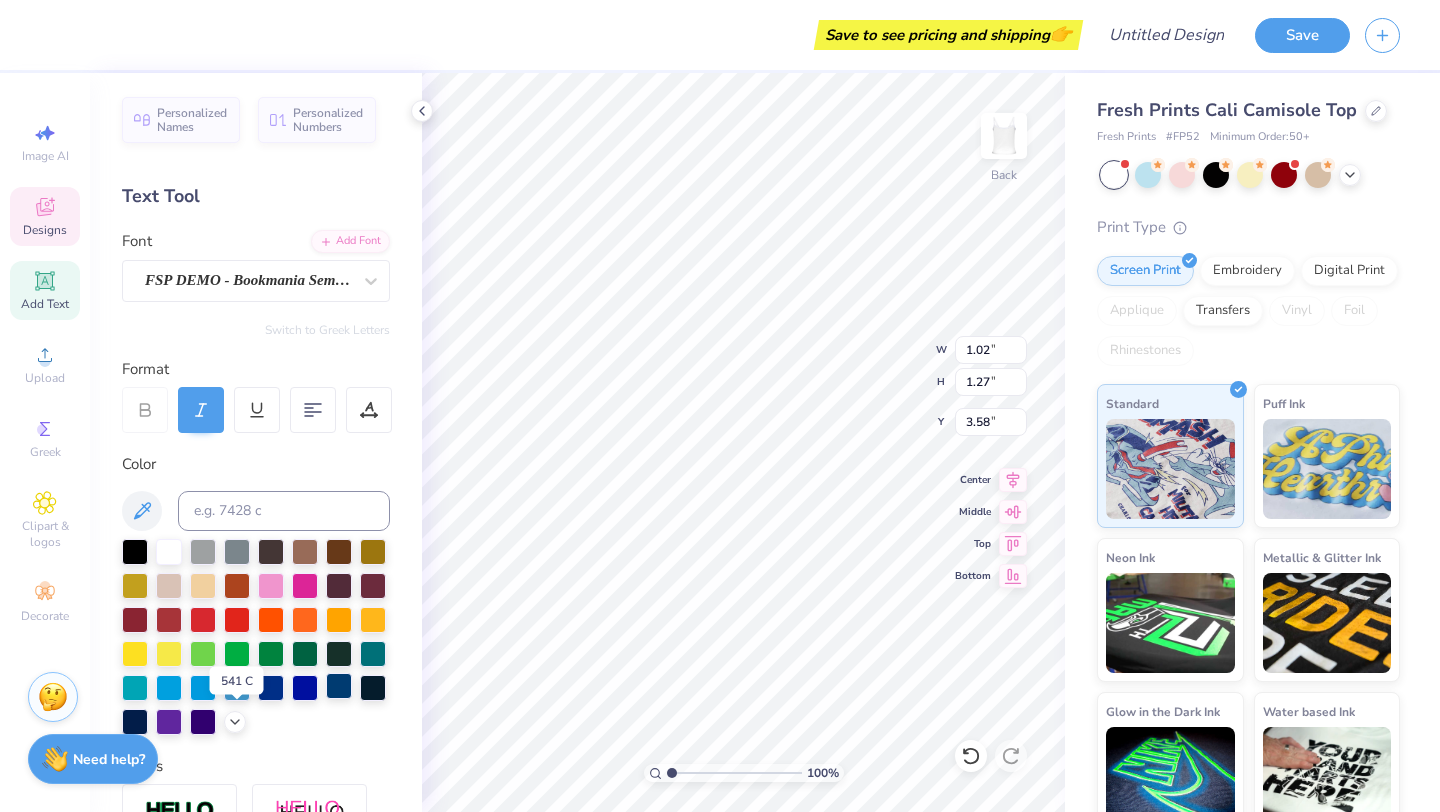 click at bounding box center (339, 686) 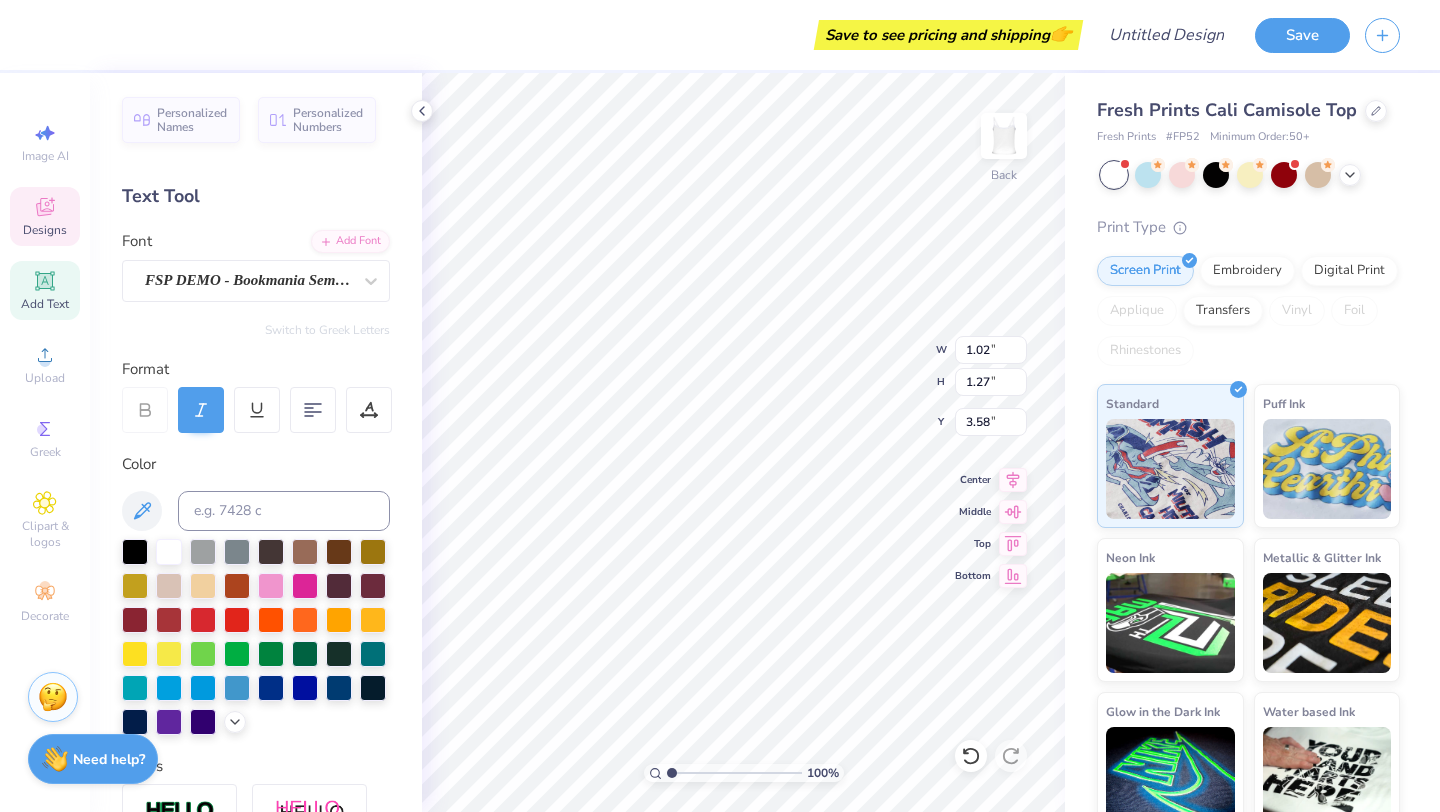 type on "0.95" 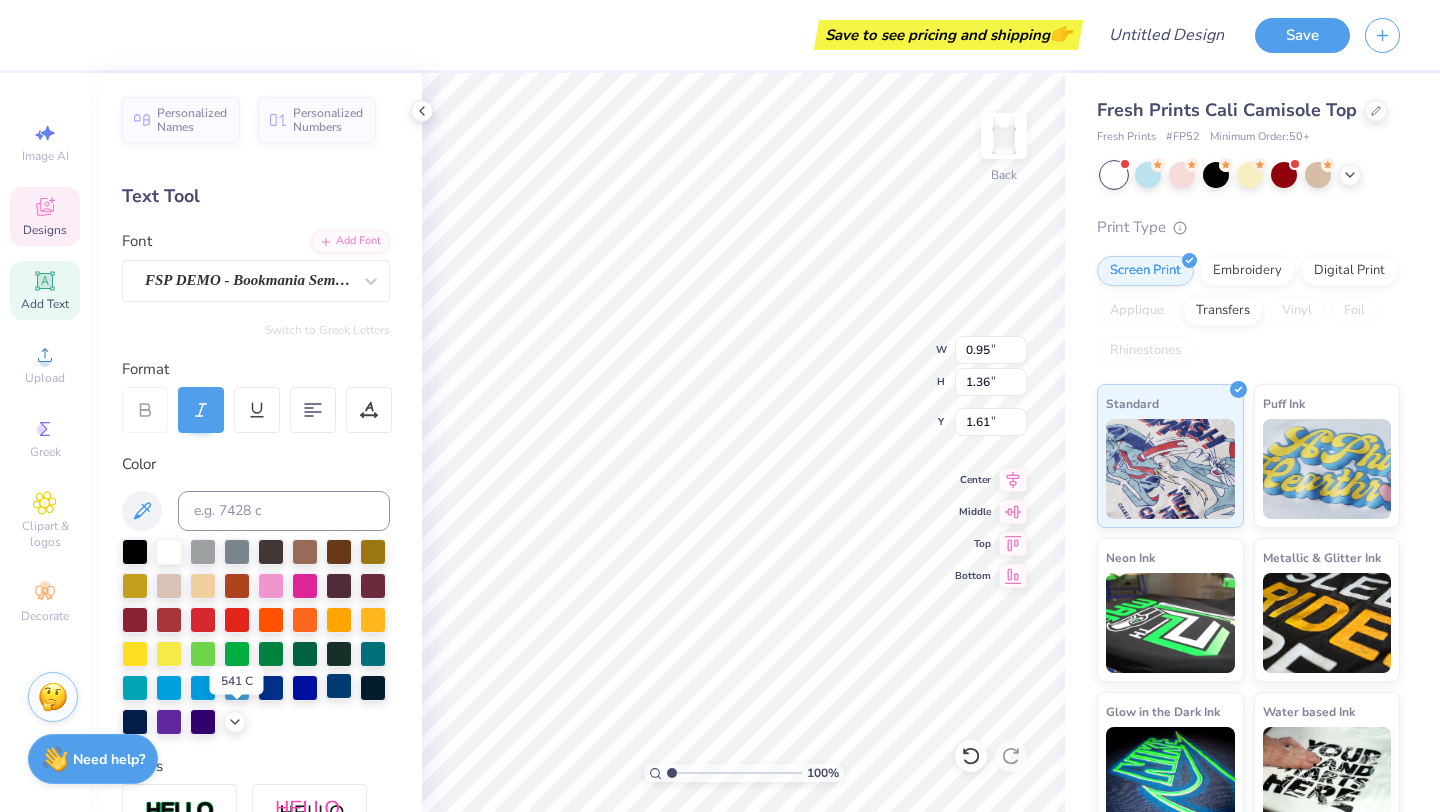 click at bounding box center [339, 686] 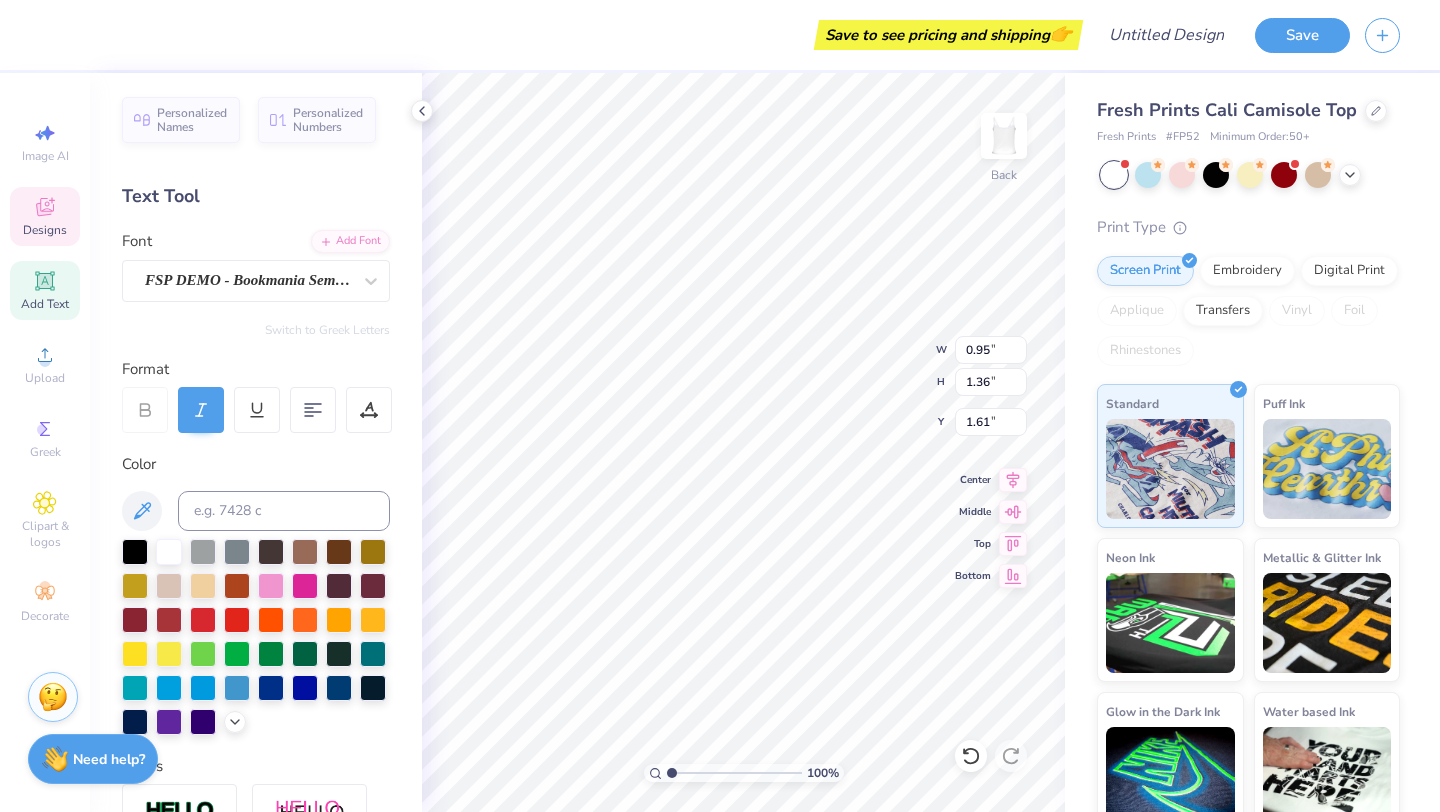 type on "1.40" 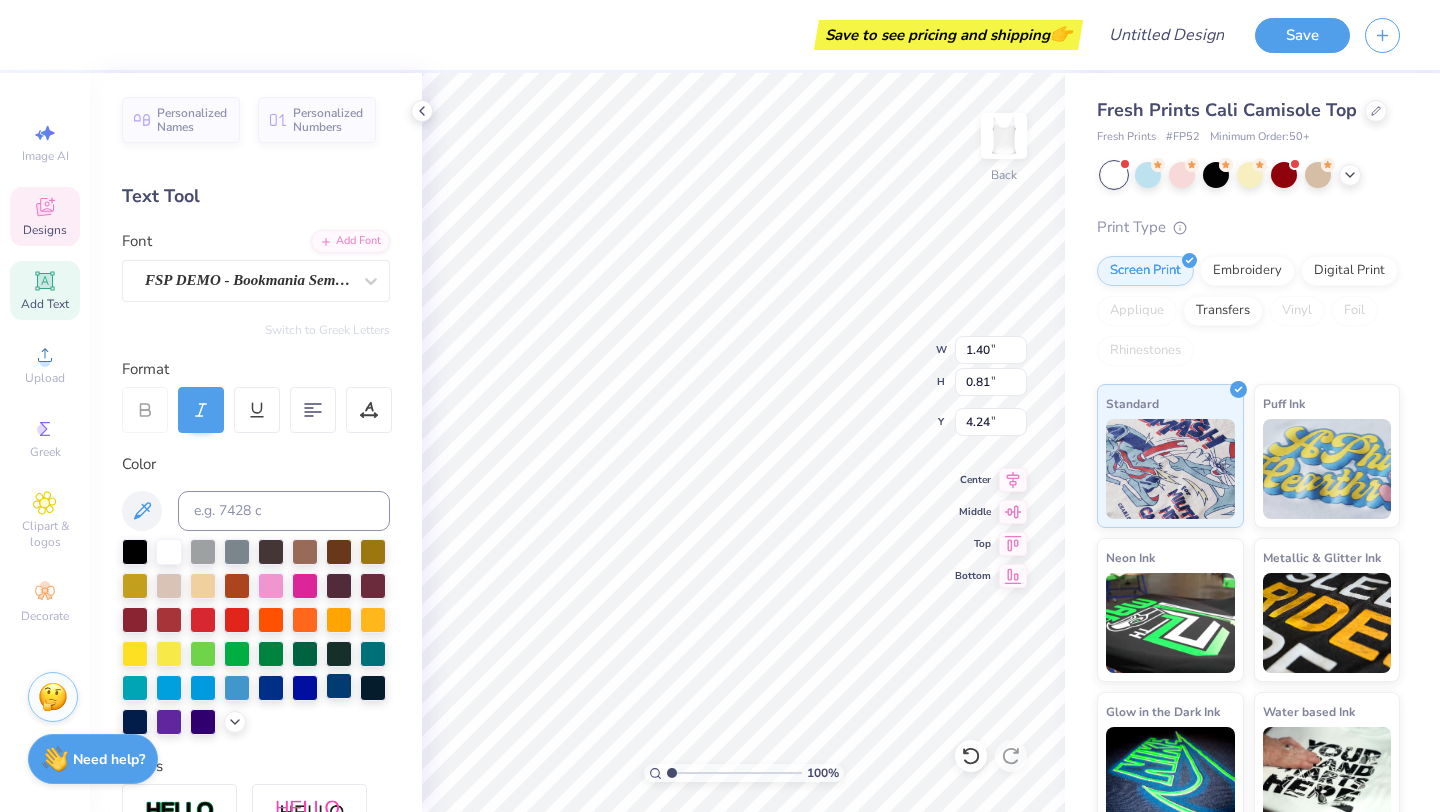 click at bounding box center [339, 686] 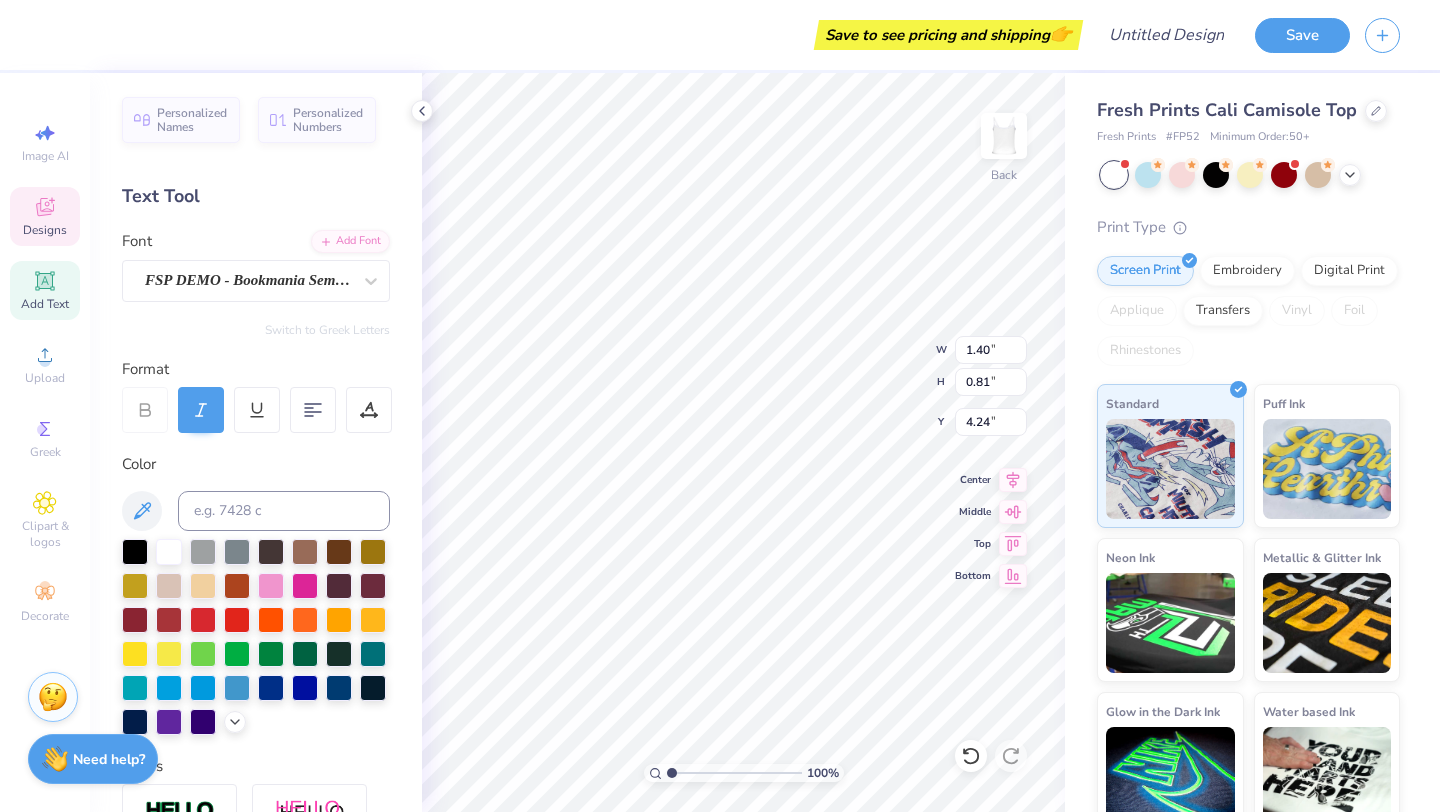 type on "1.02" 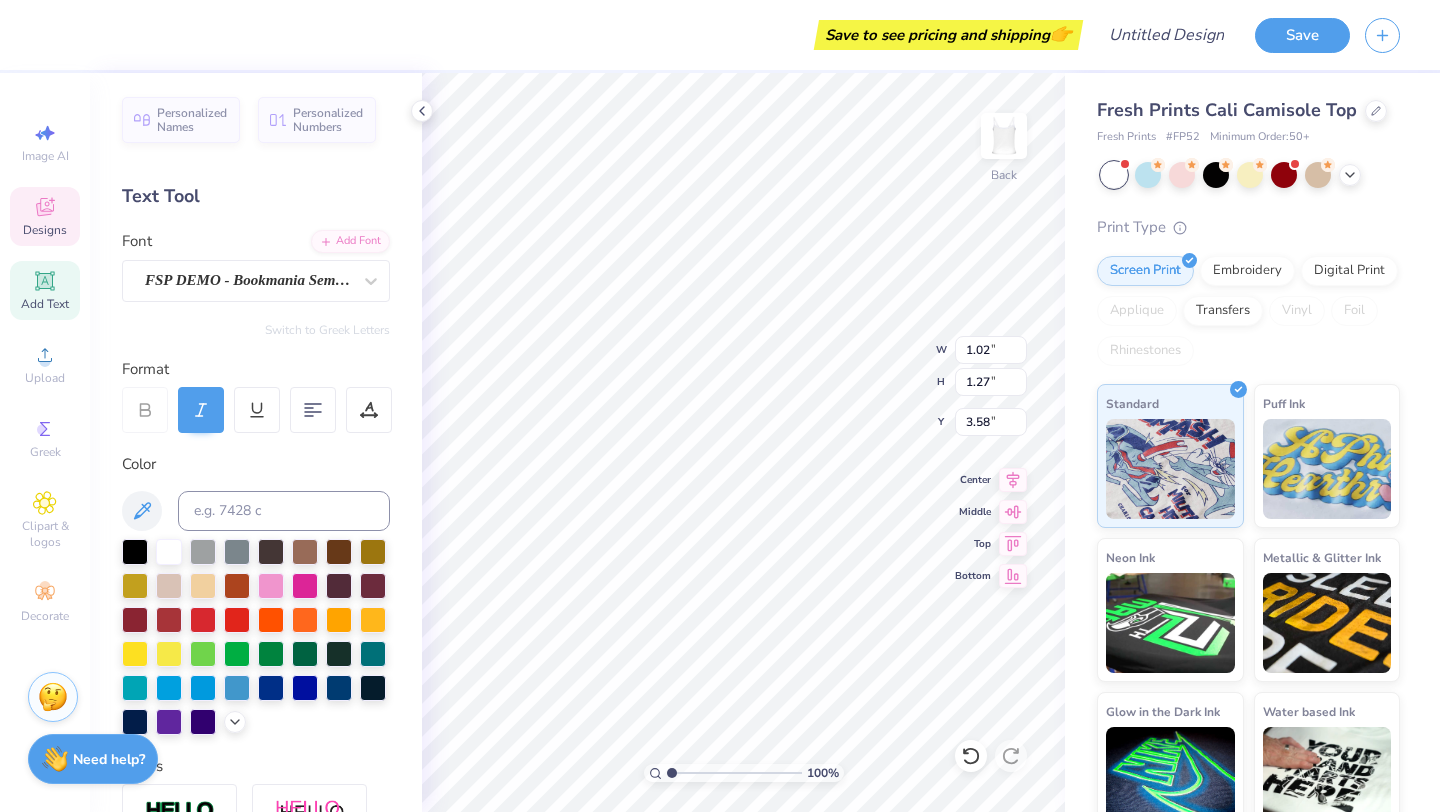 type on "0.67" 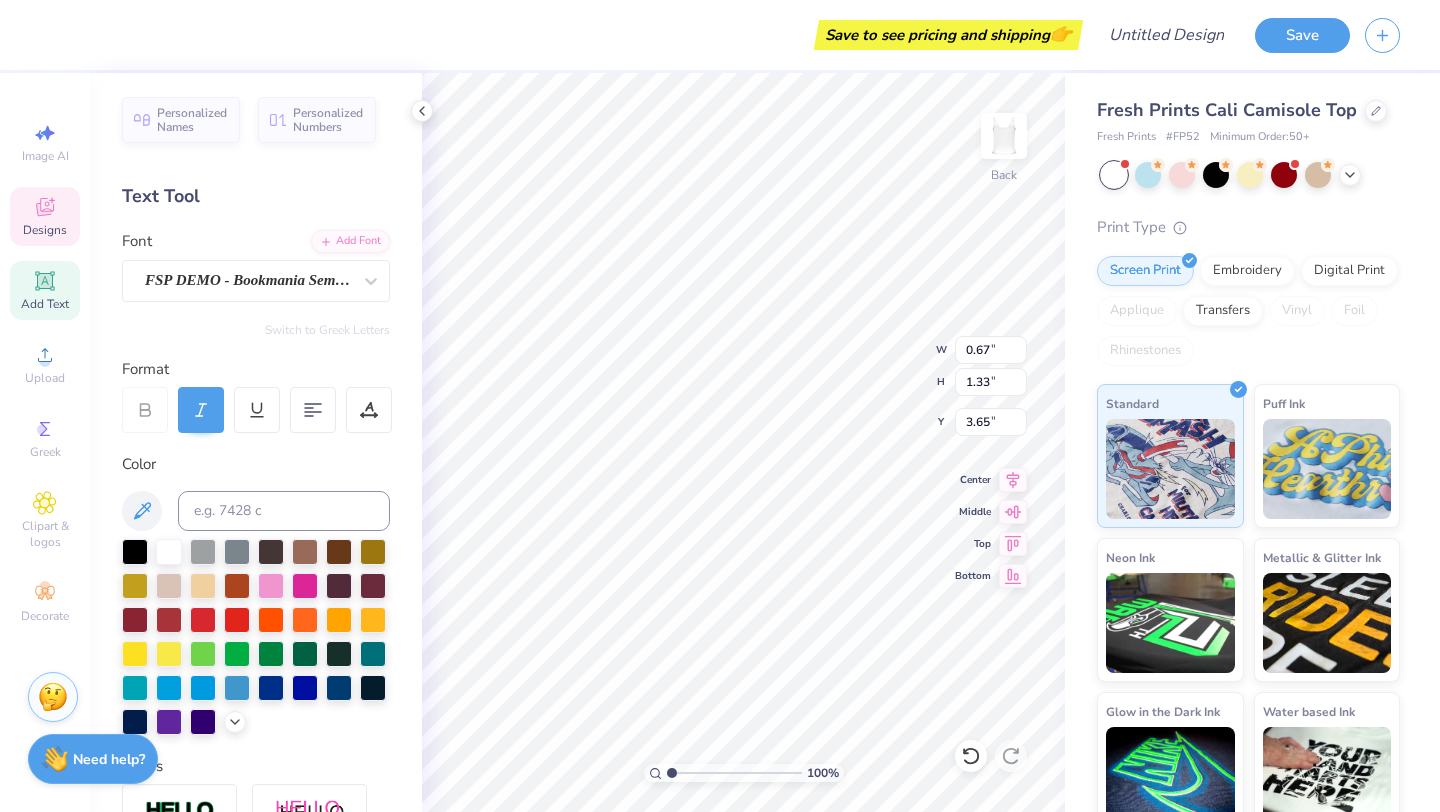 type on "3.58" 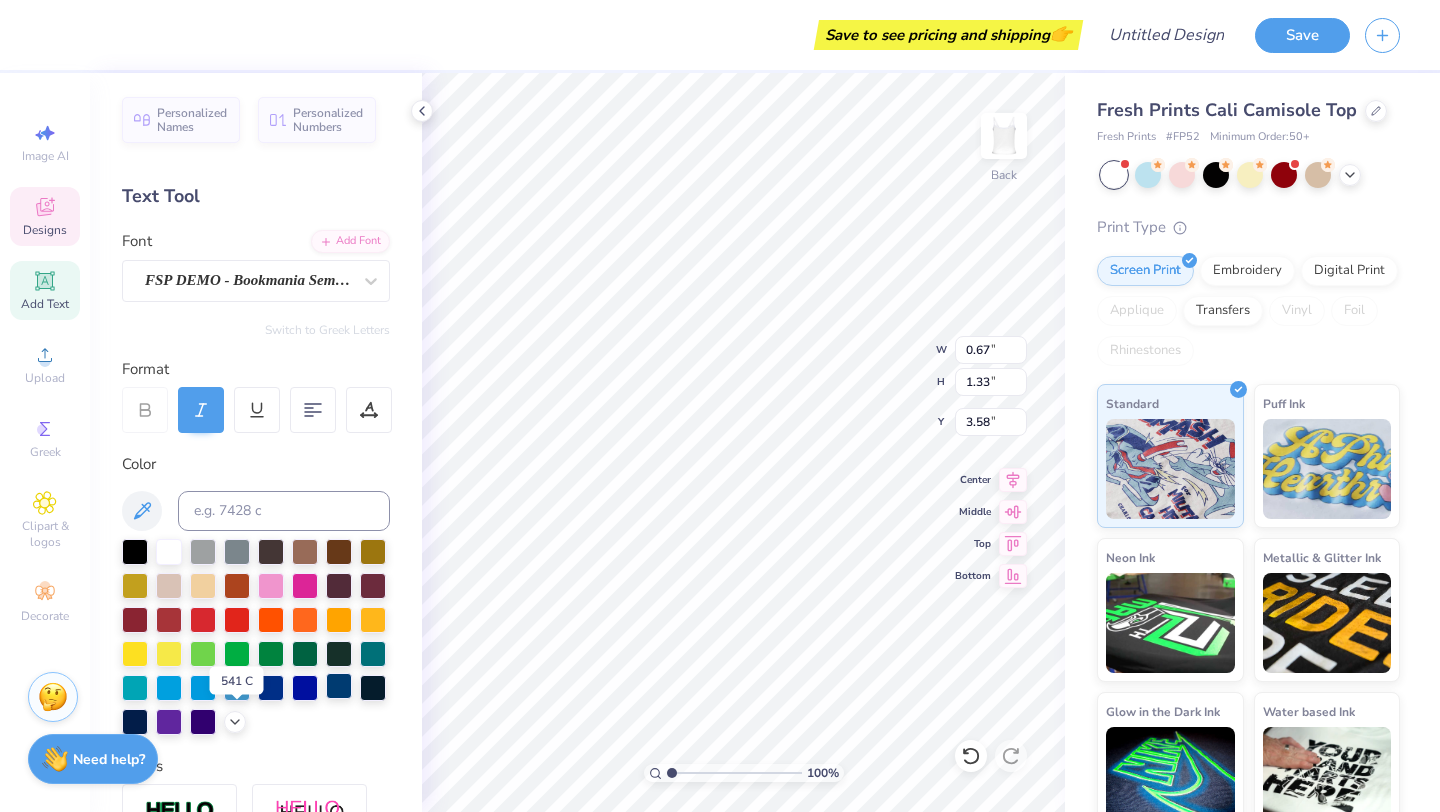 click at bounding box center (339, 686) 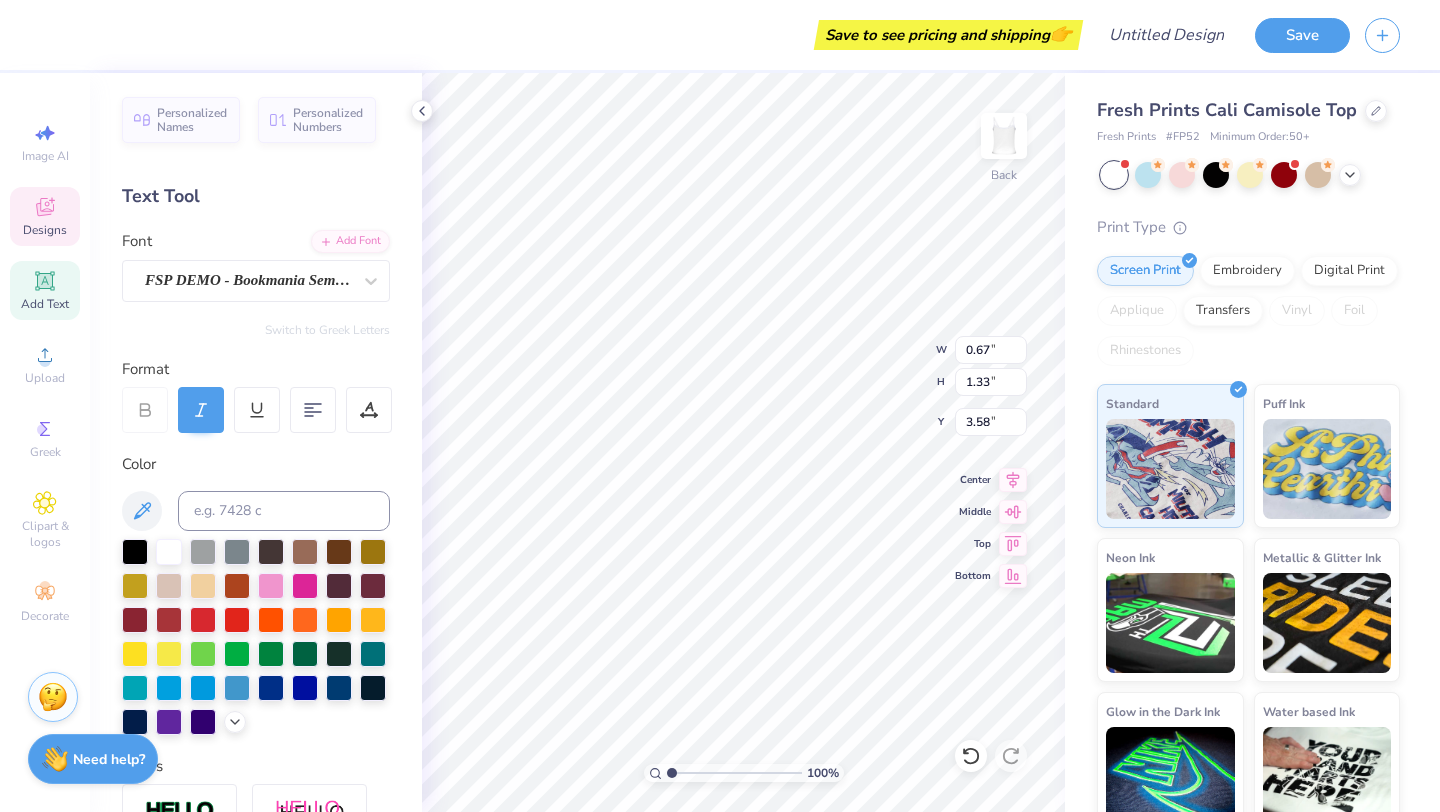 type on "1.02" 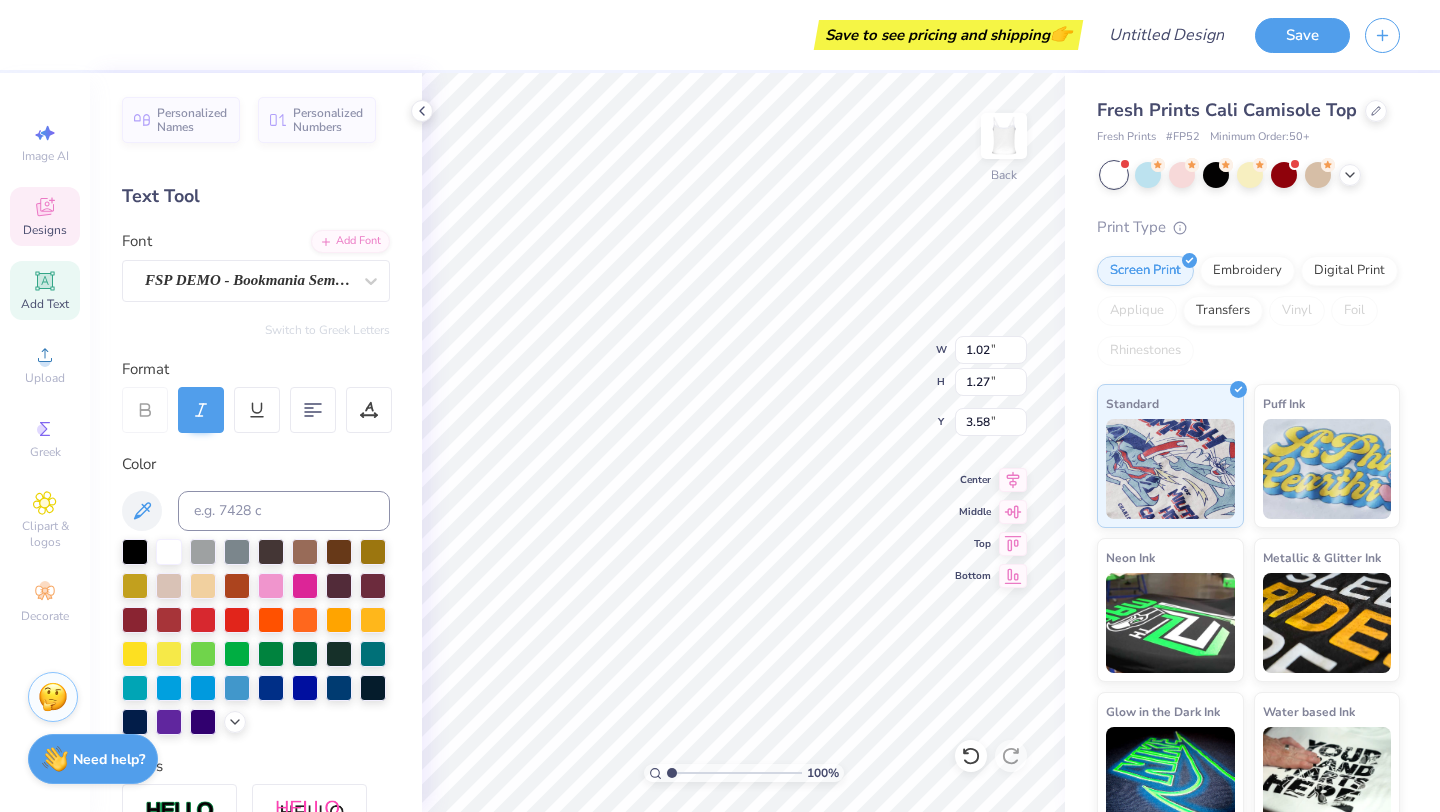 scroll, scrollTop: 16, scrollLeft: 2, axis: both 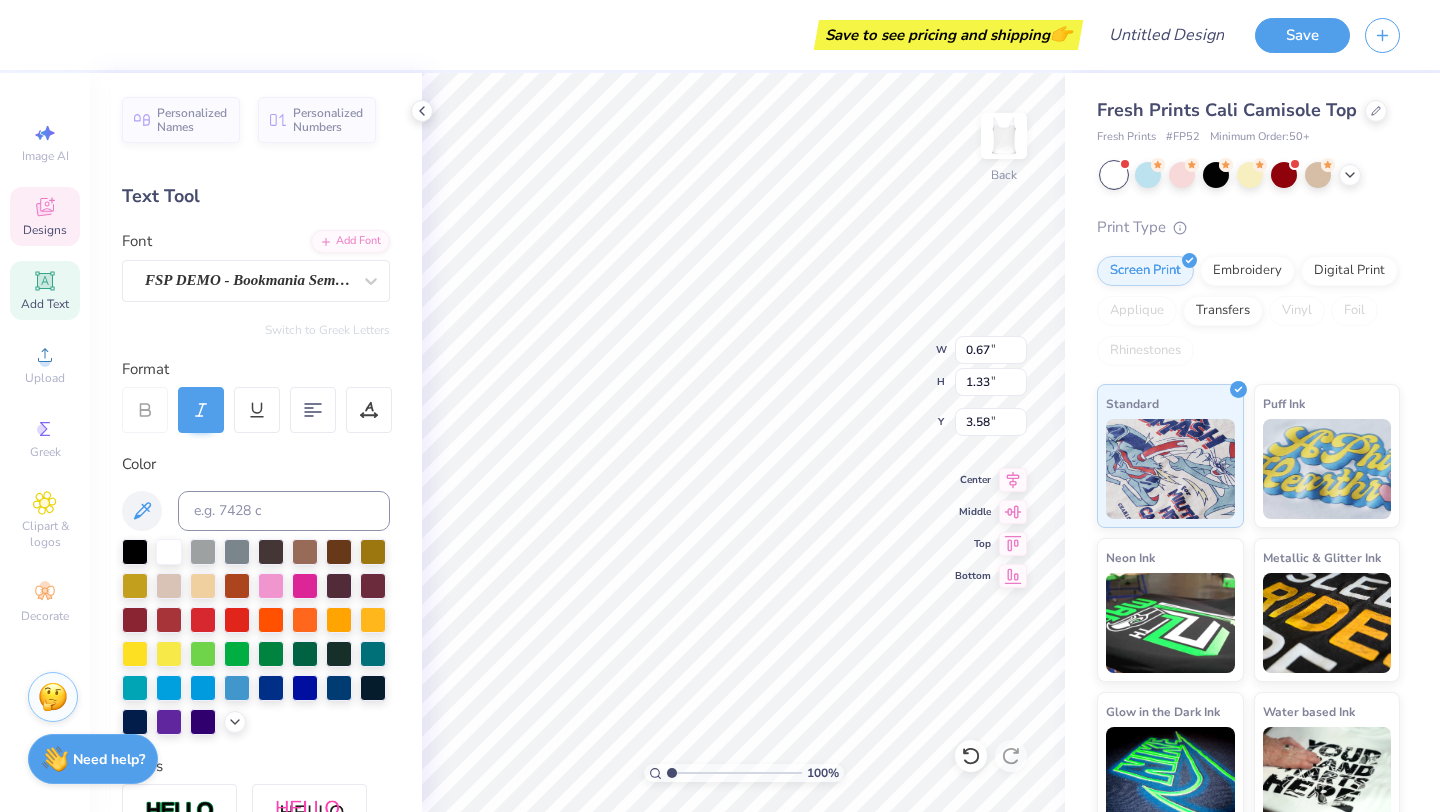 type on "3.55" 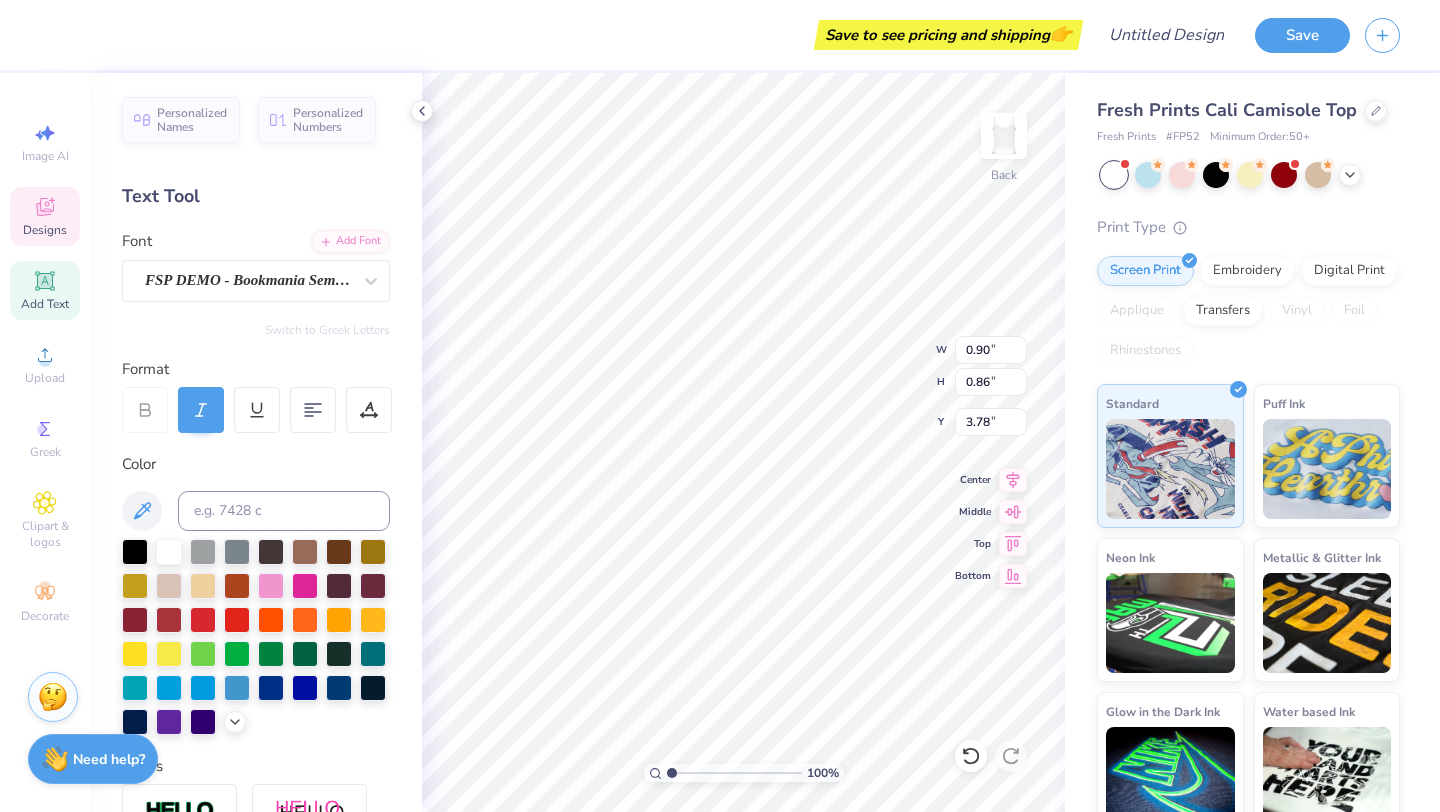 type on "3.98" 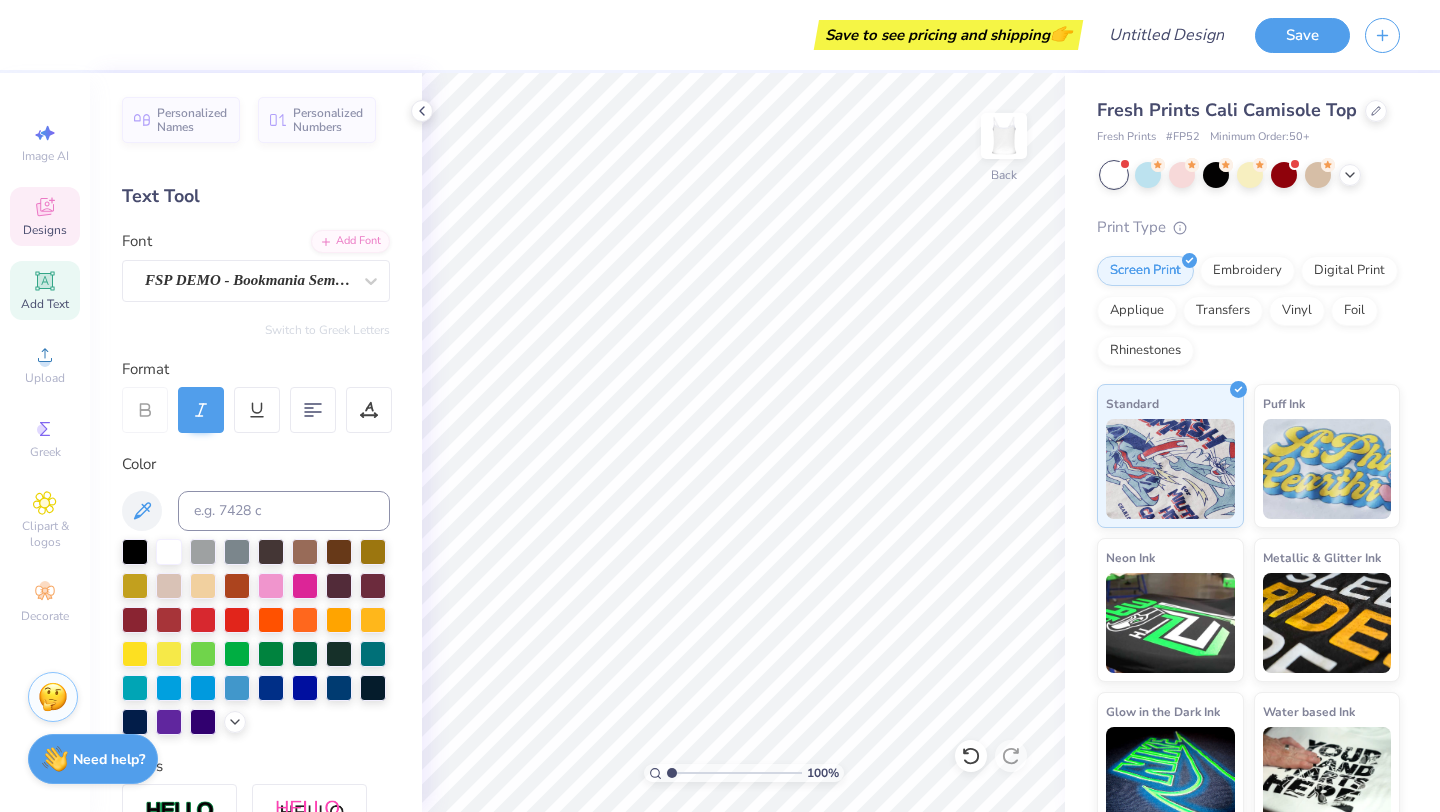 click on "Designs" at bounding box center [45, 216] 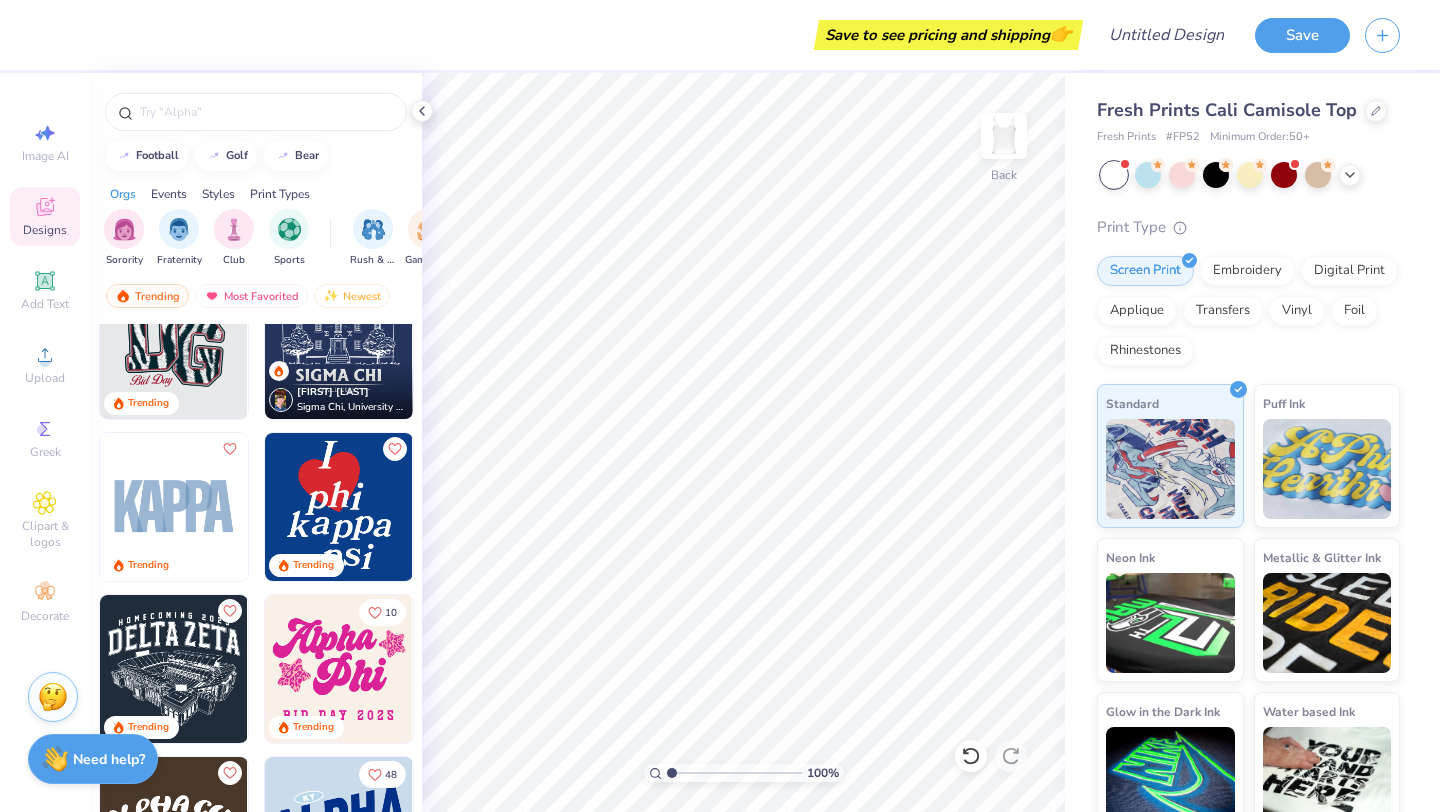 scroll, scrollTop: 4293, scrollLeft: 0, axis: vertical 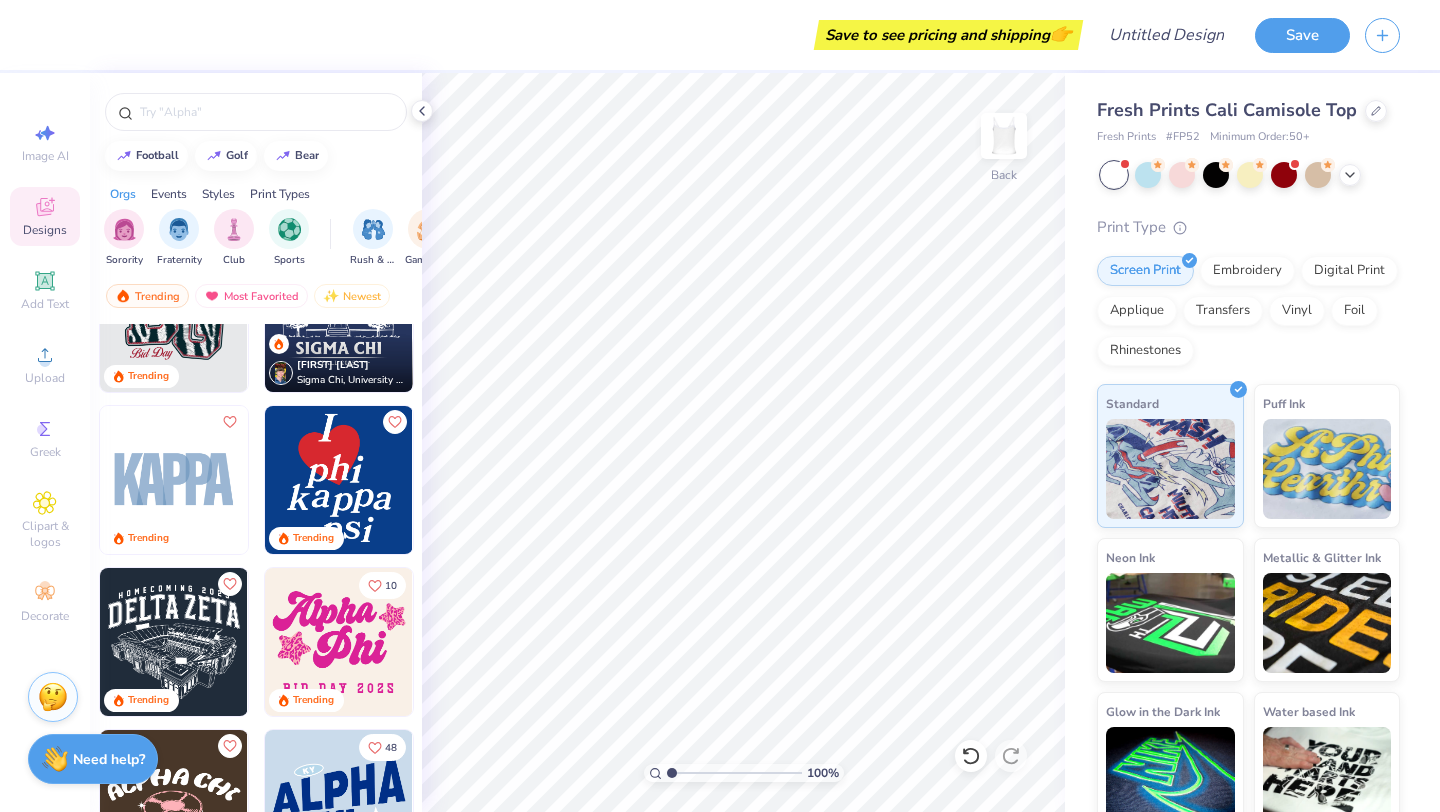 click at bounding box center [339, 480] 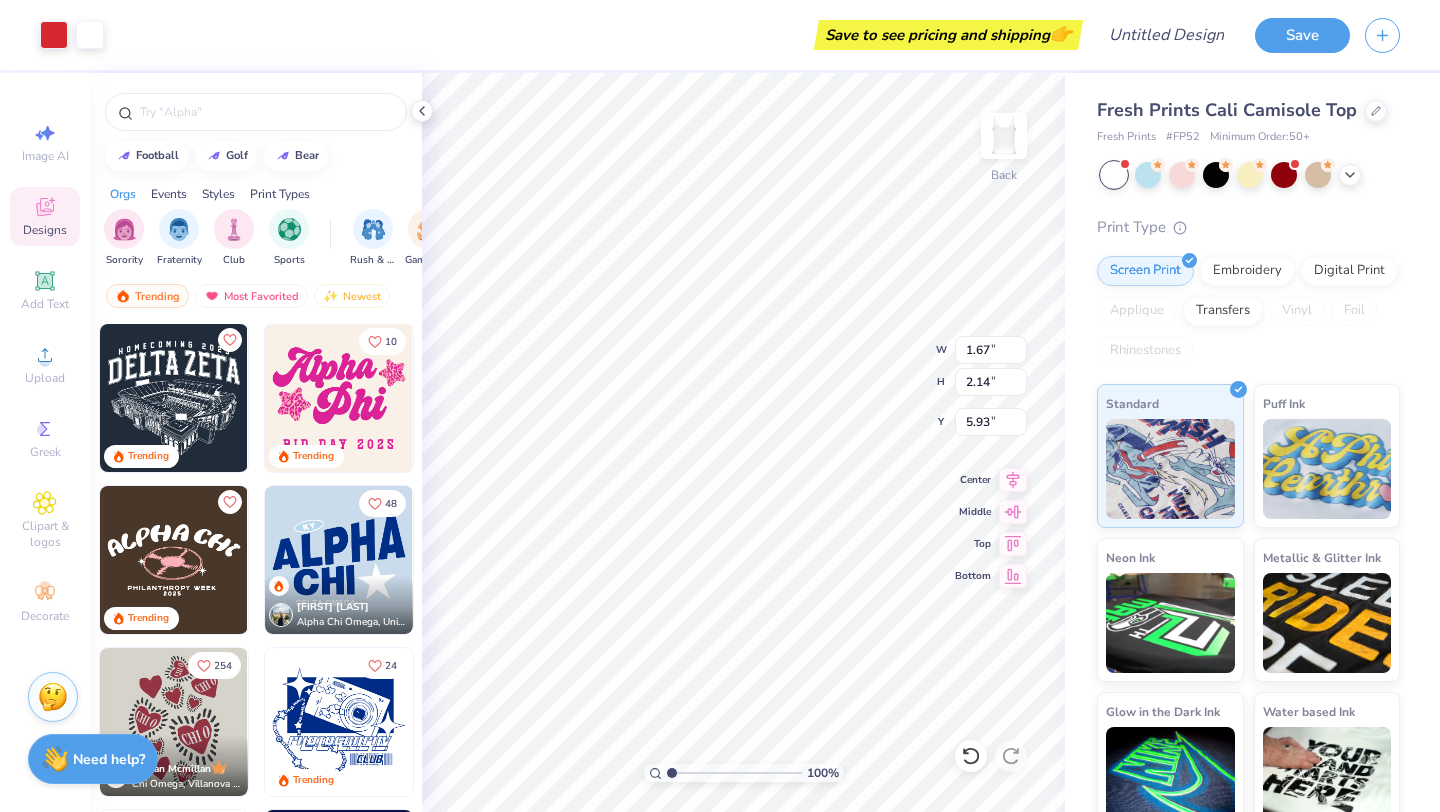 scroll, scrollTop: 4538, scrollLeft: 0, axis: vertical 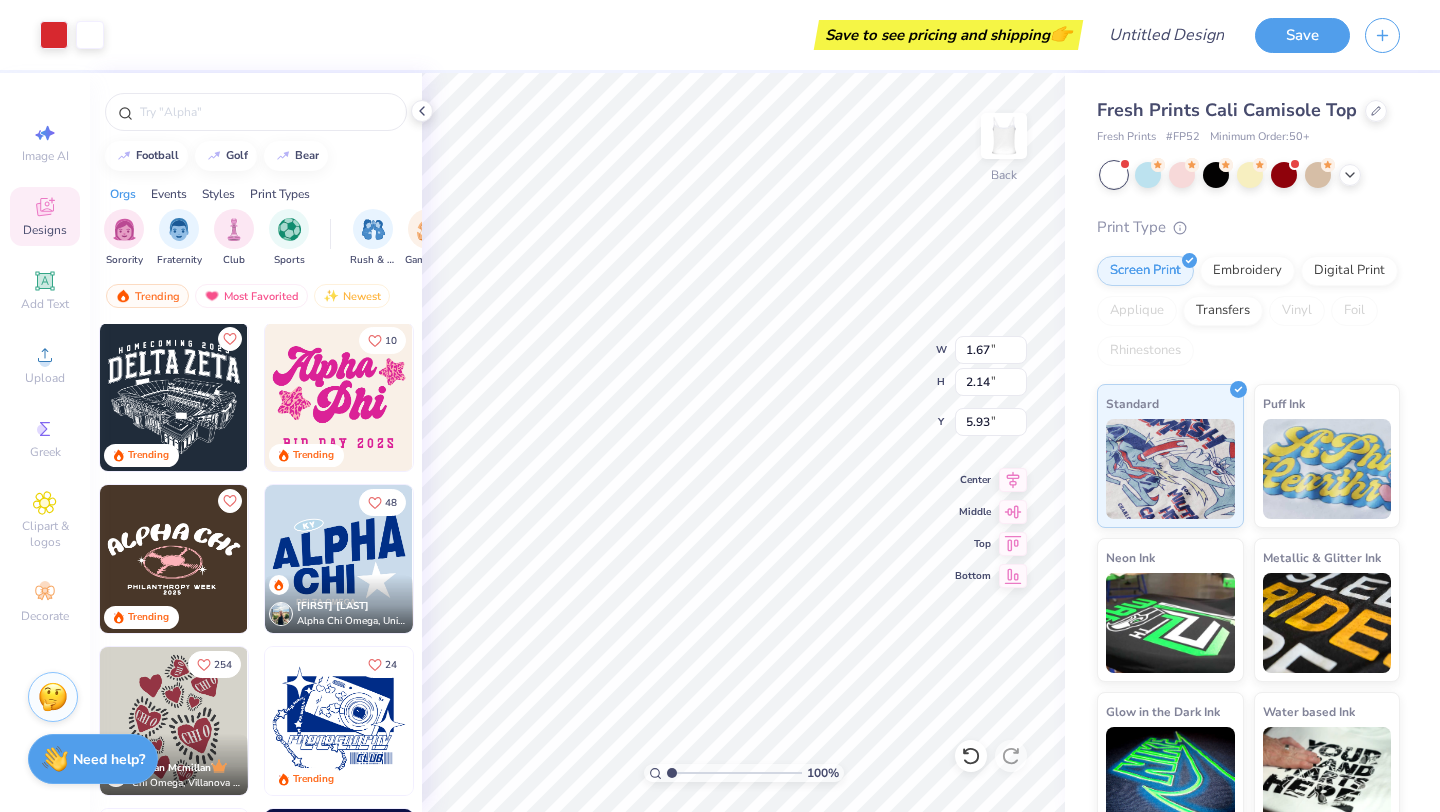 click at bounding box center (339, 559) 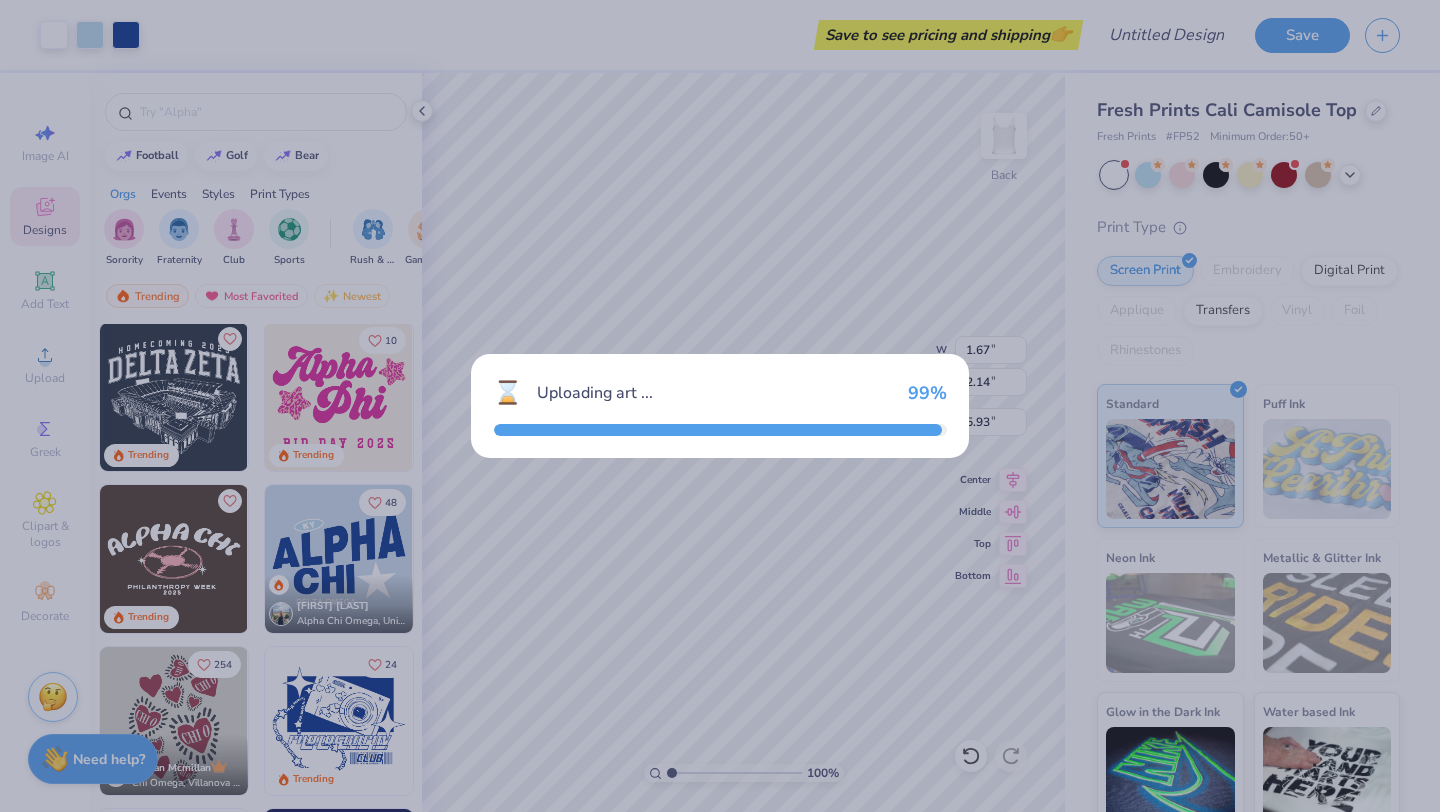 type on "7.25" 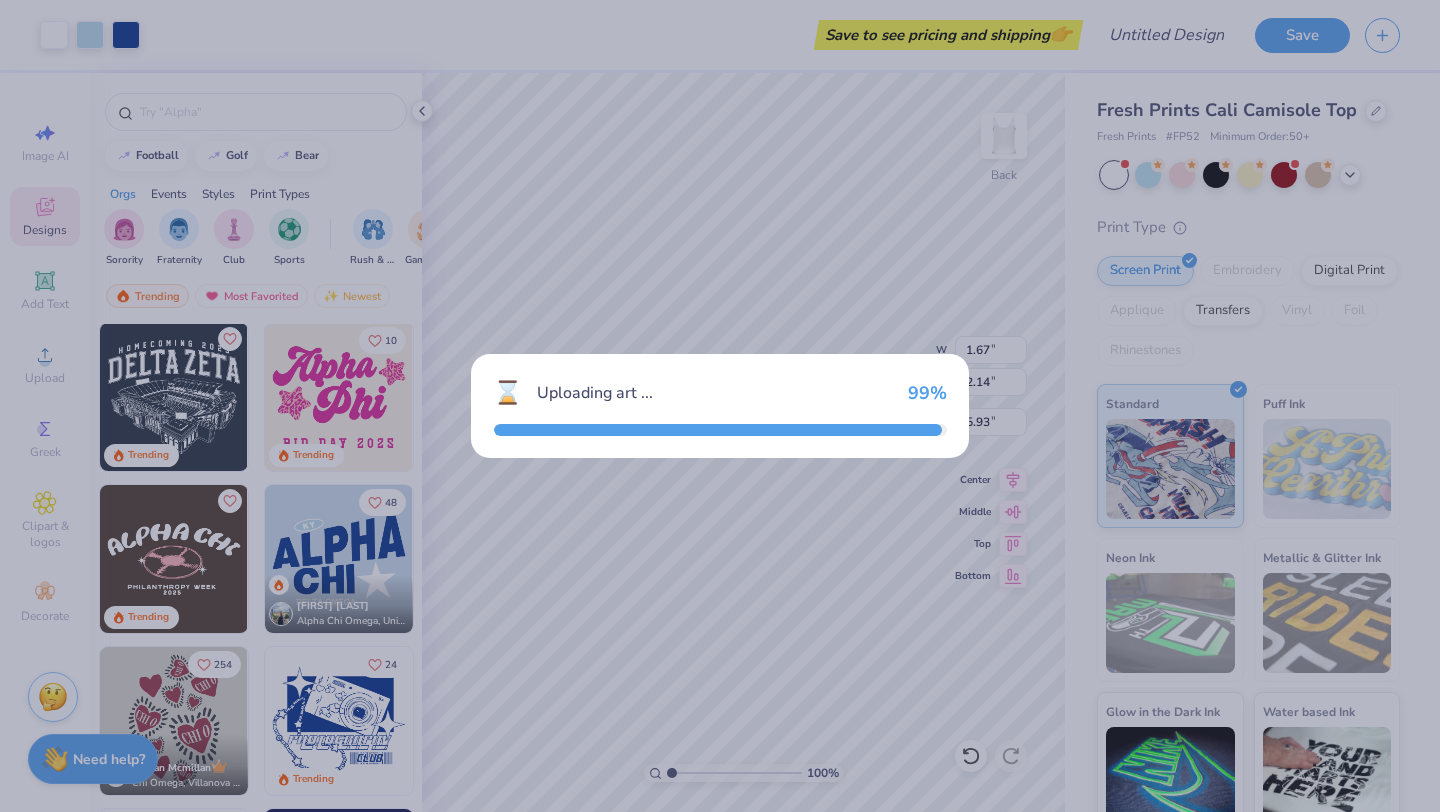 type on "5.01" 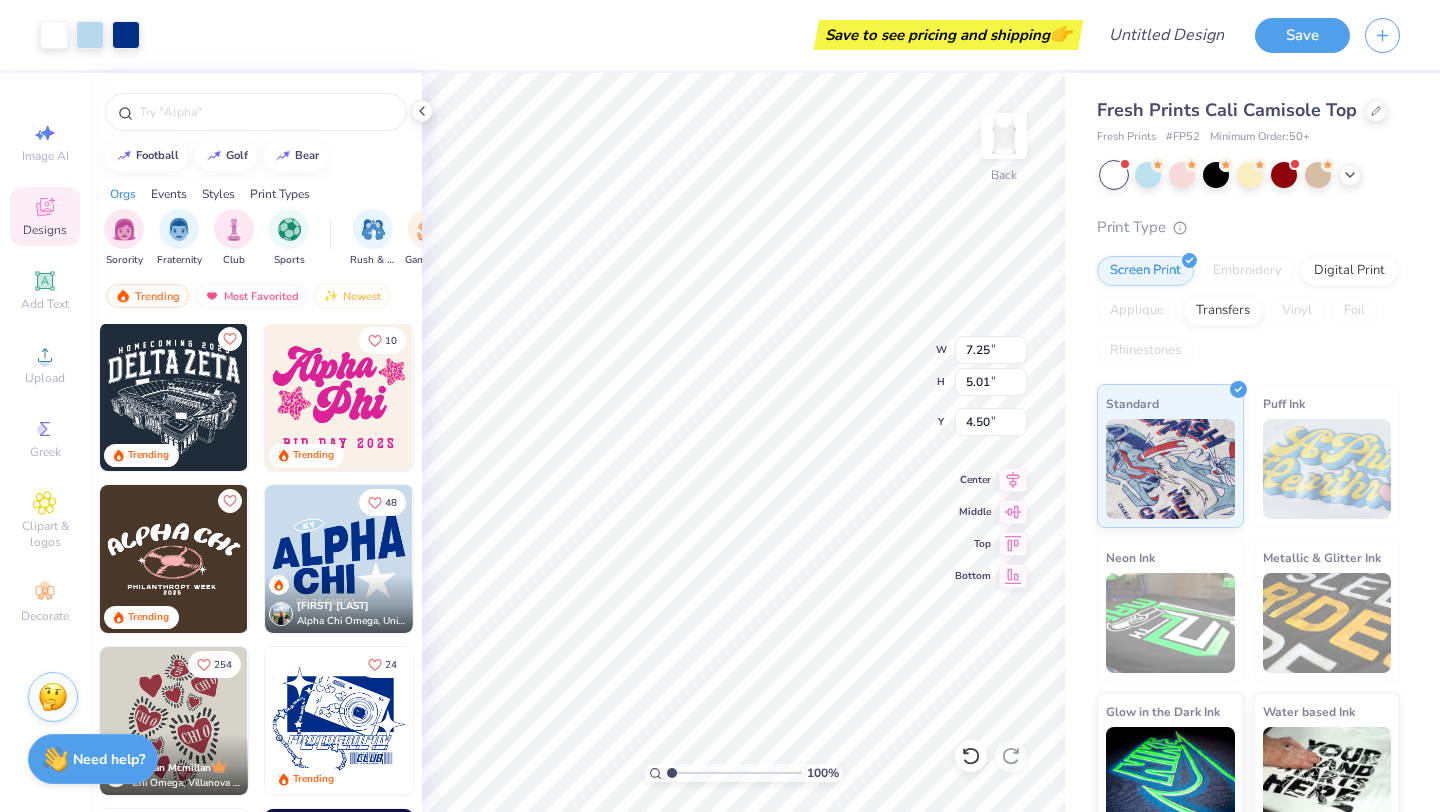 type on "0.92" 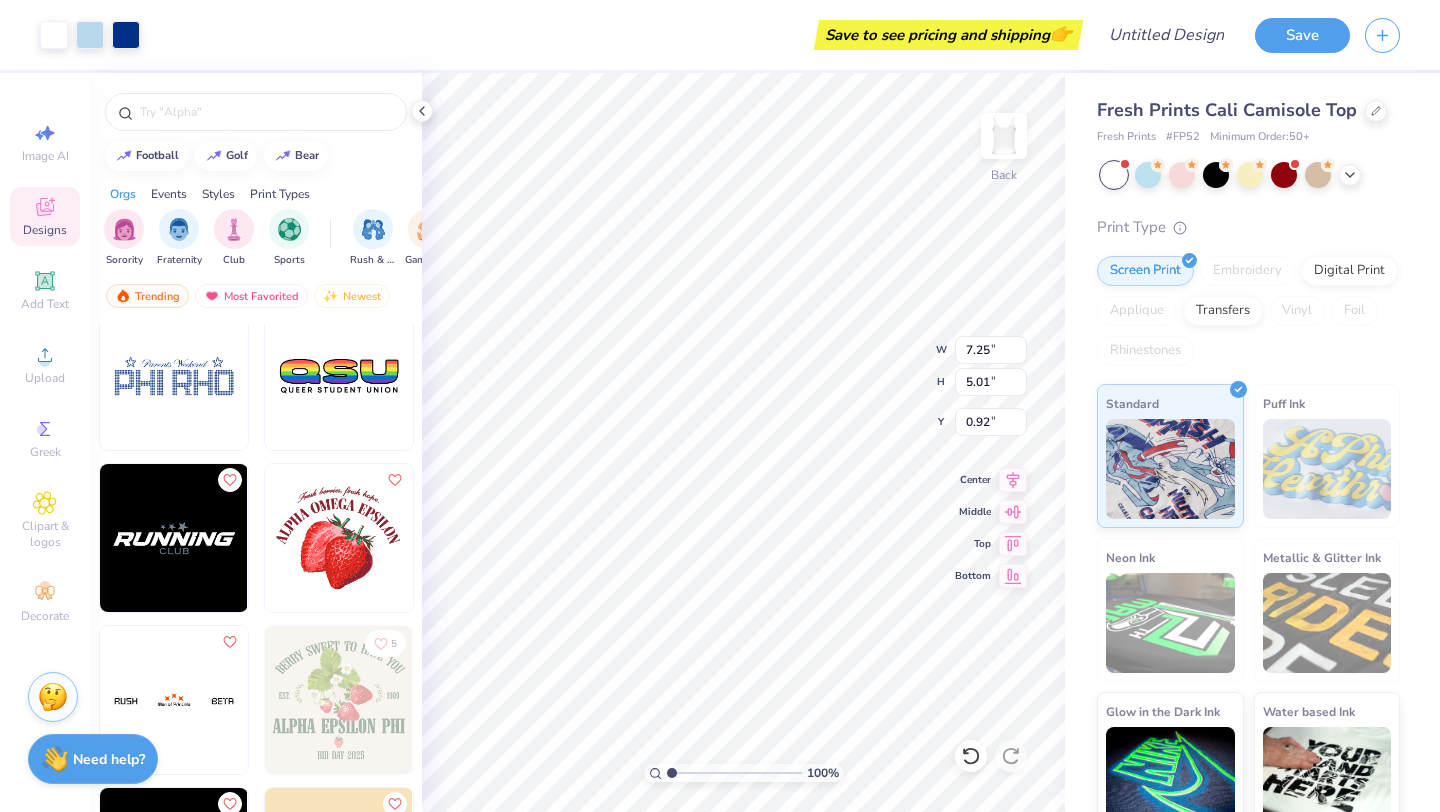 scroll, scrollTop: 12020, scrollLeft: 0, axis: vertical 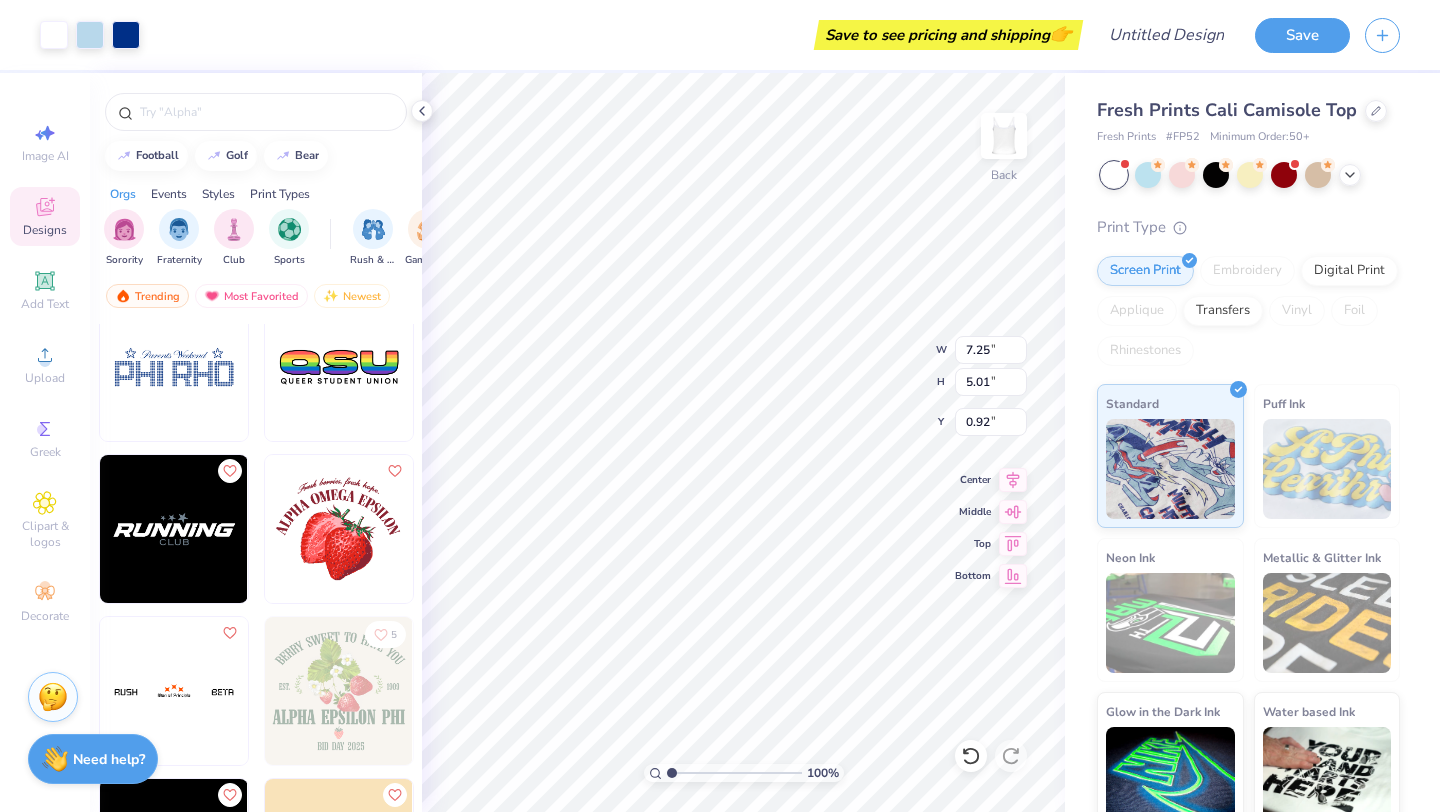click at bounding box center [339, 529] 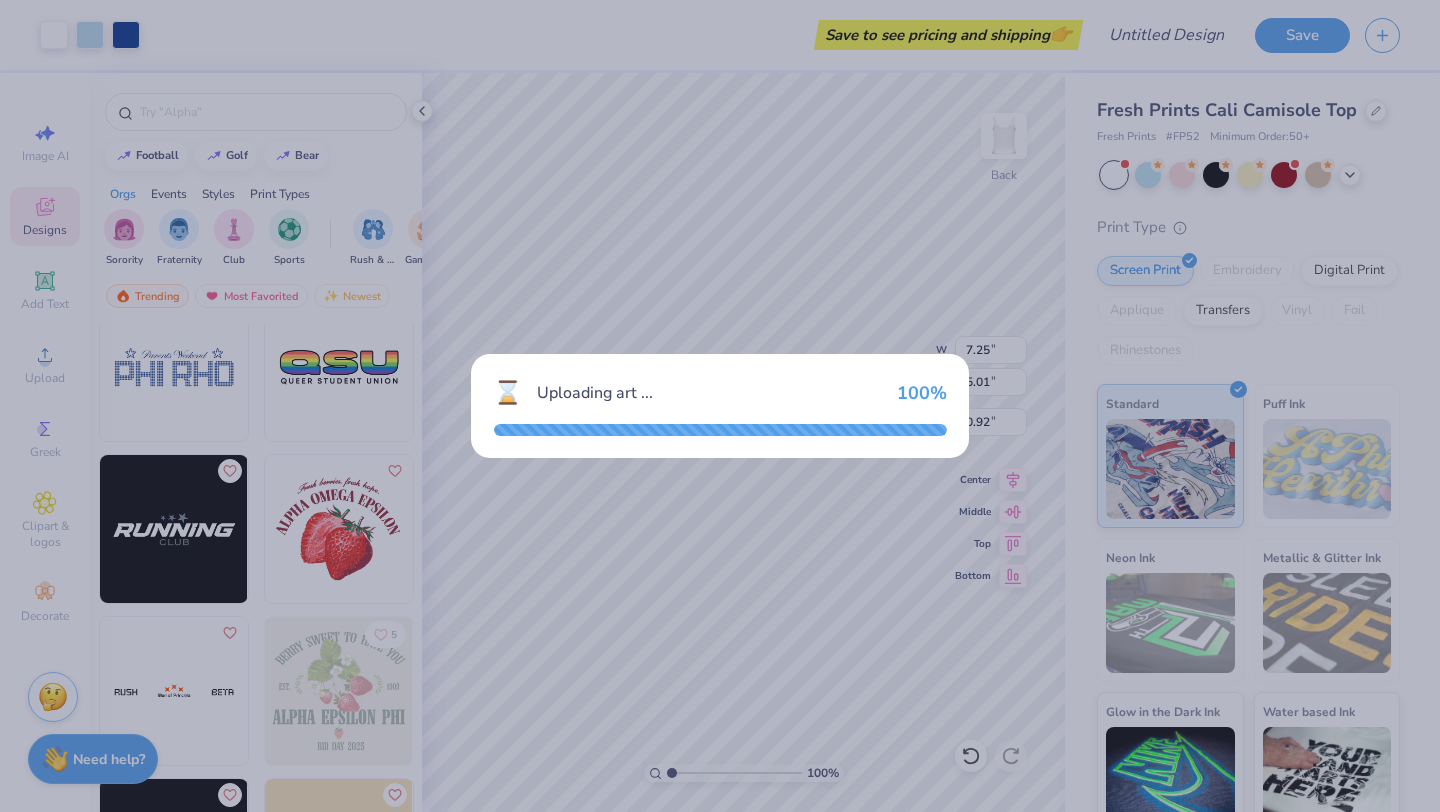 type on "5.89" 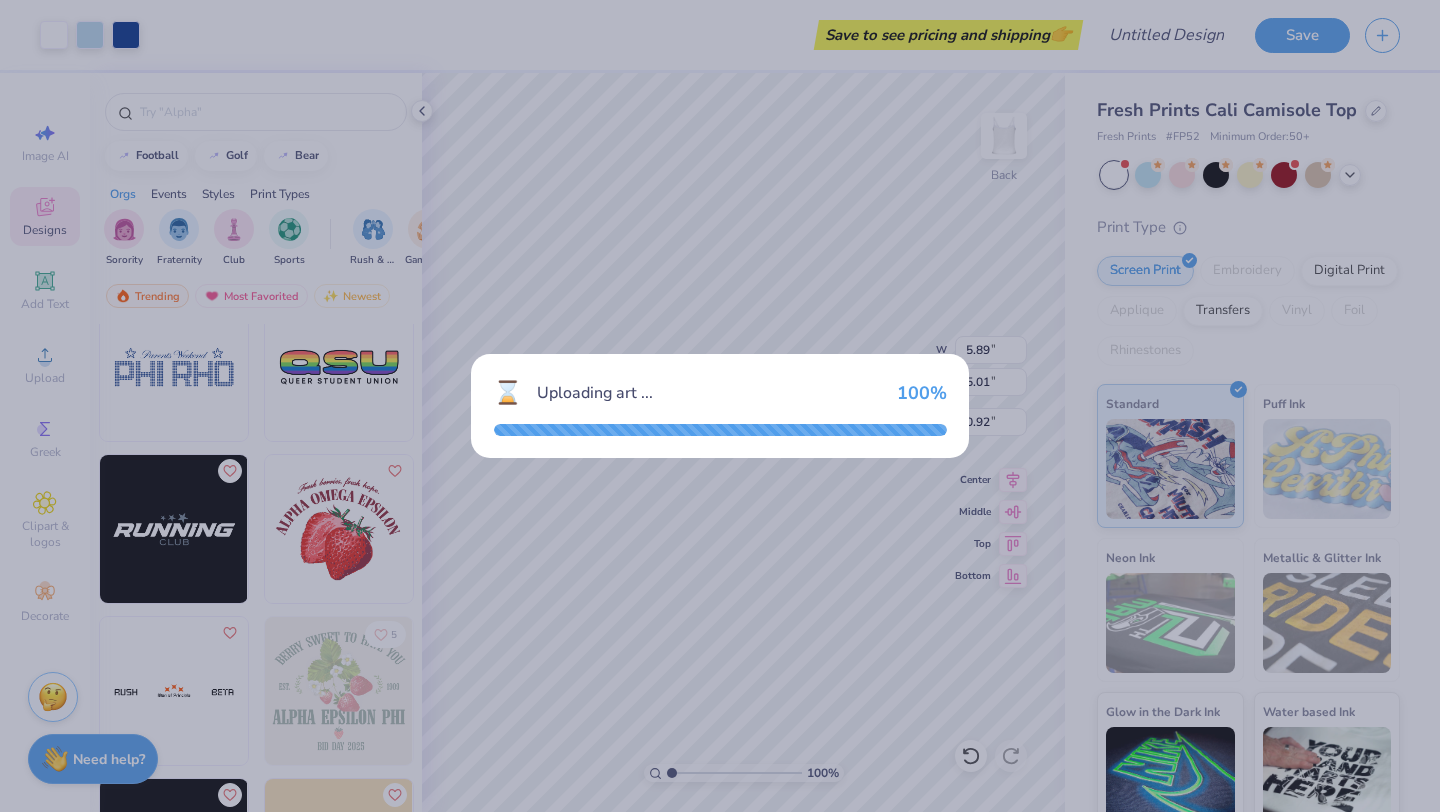 type on "4.88" 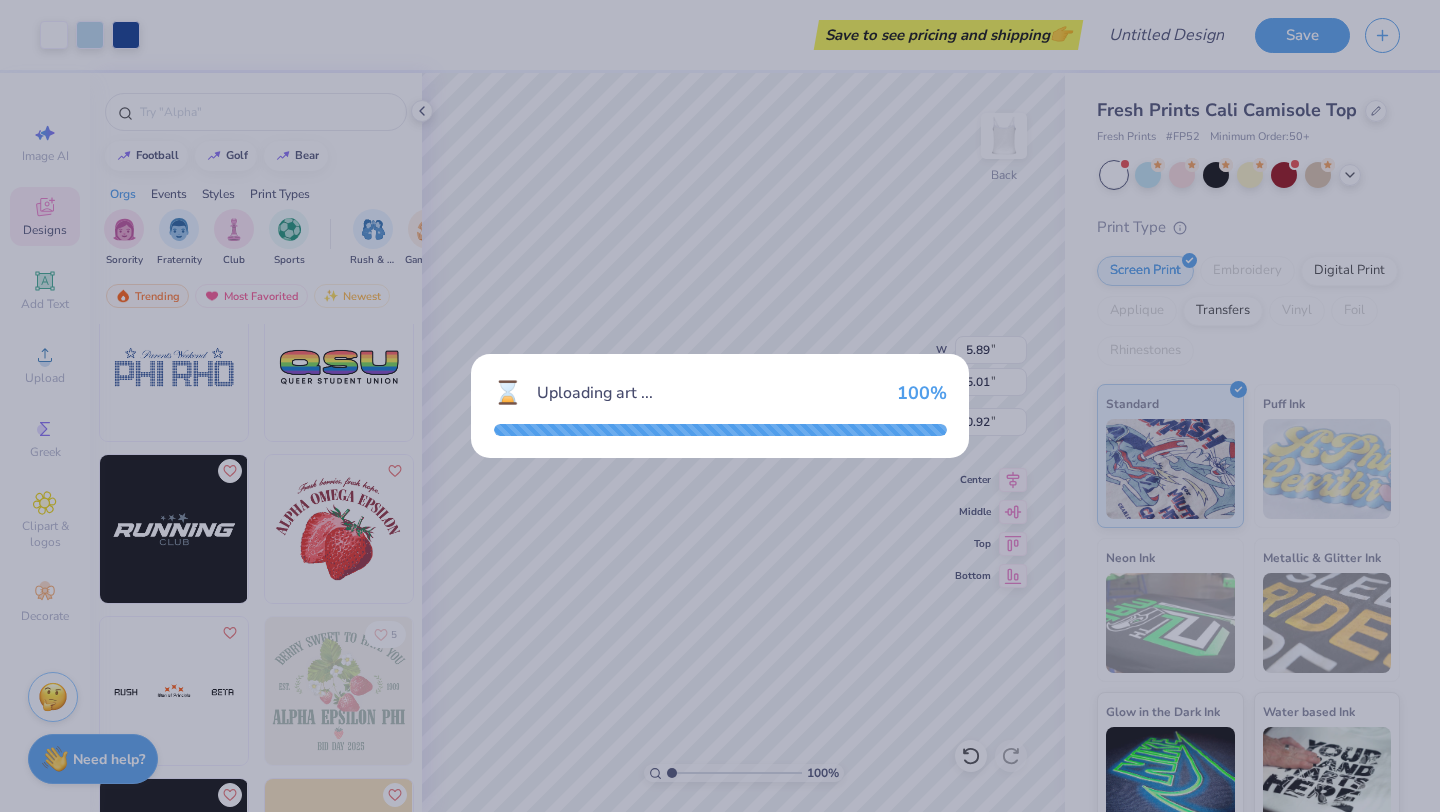 type on "4.56" 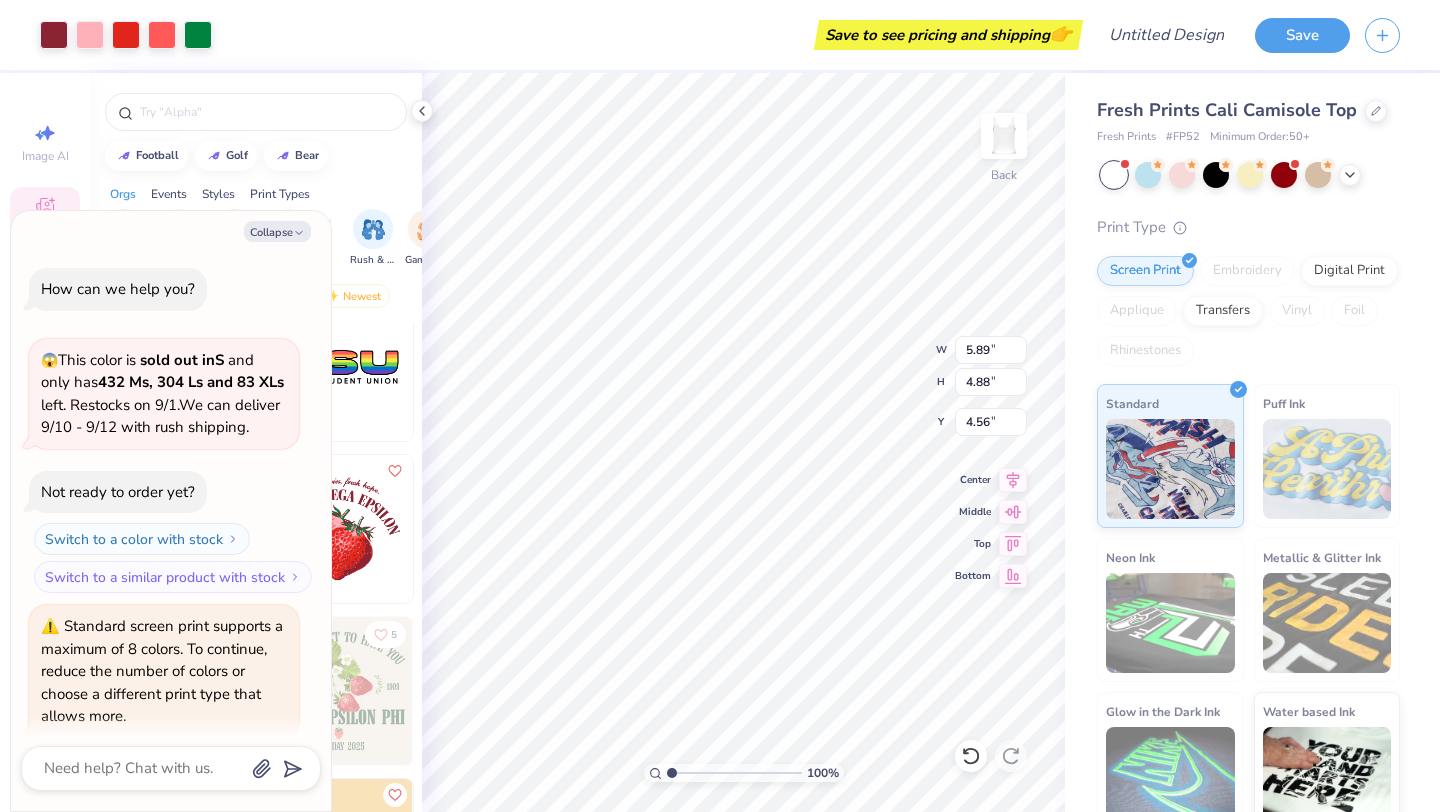 scroll, scrollTop: 94, scrollLeft: 0, axis: vertical 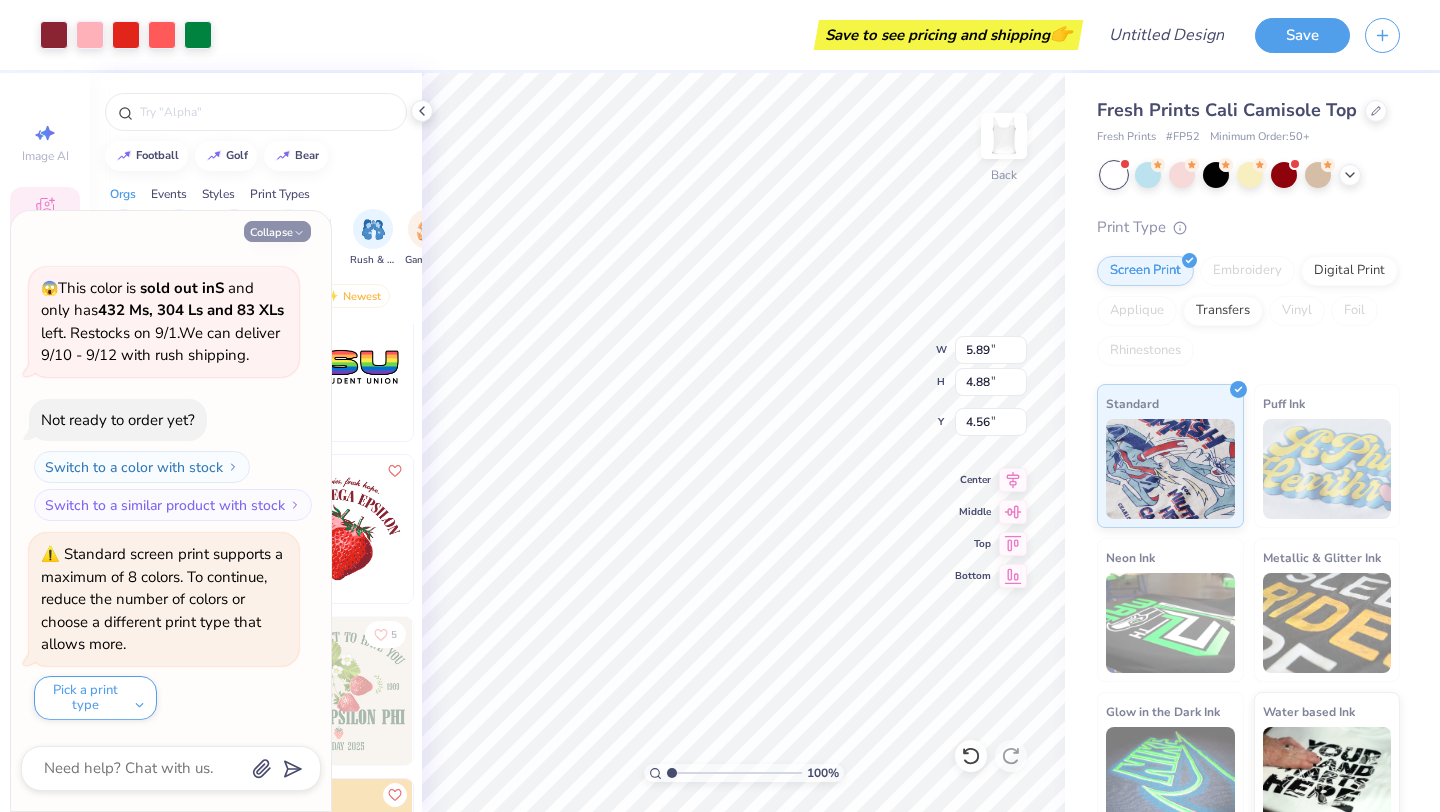 click 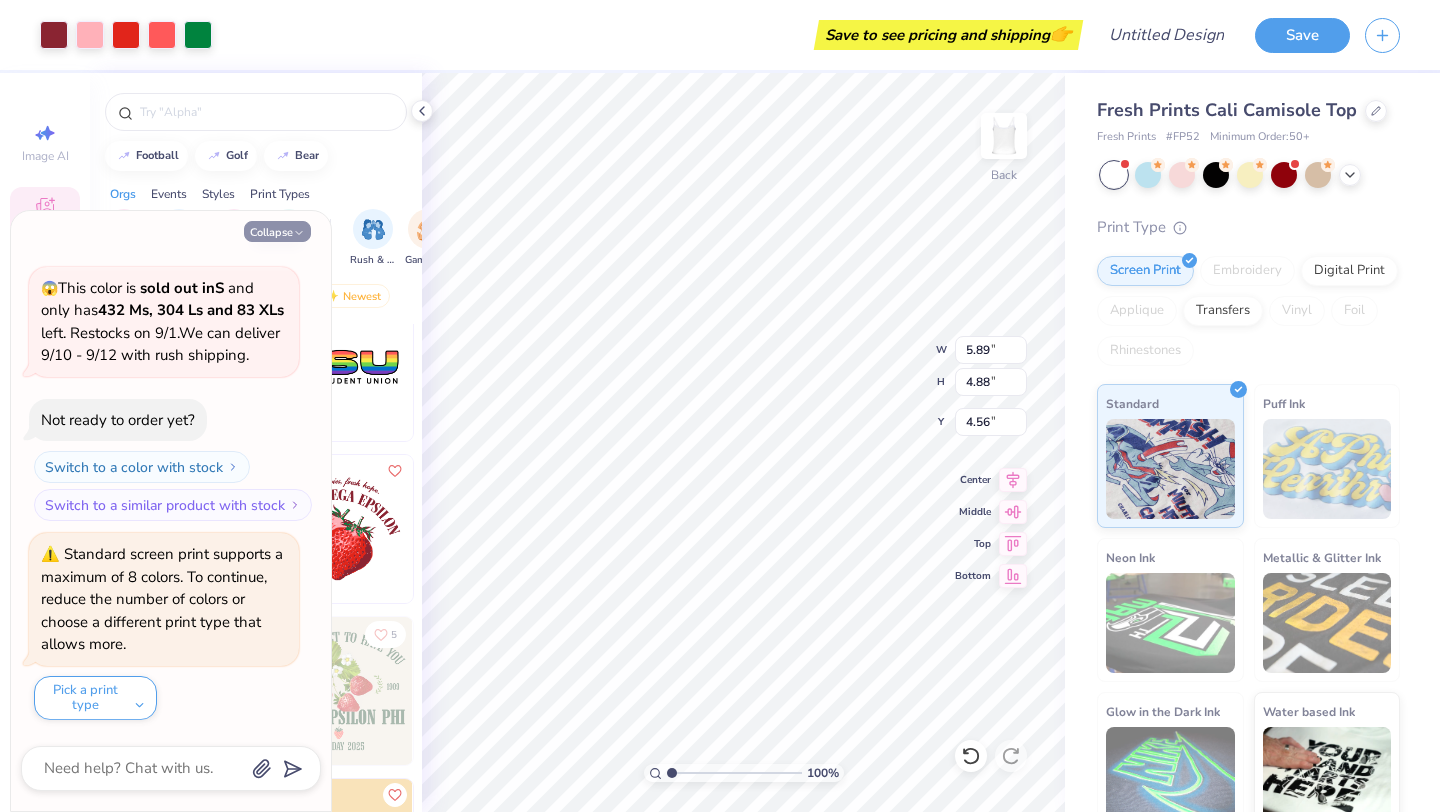 type on "x" 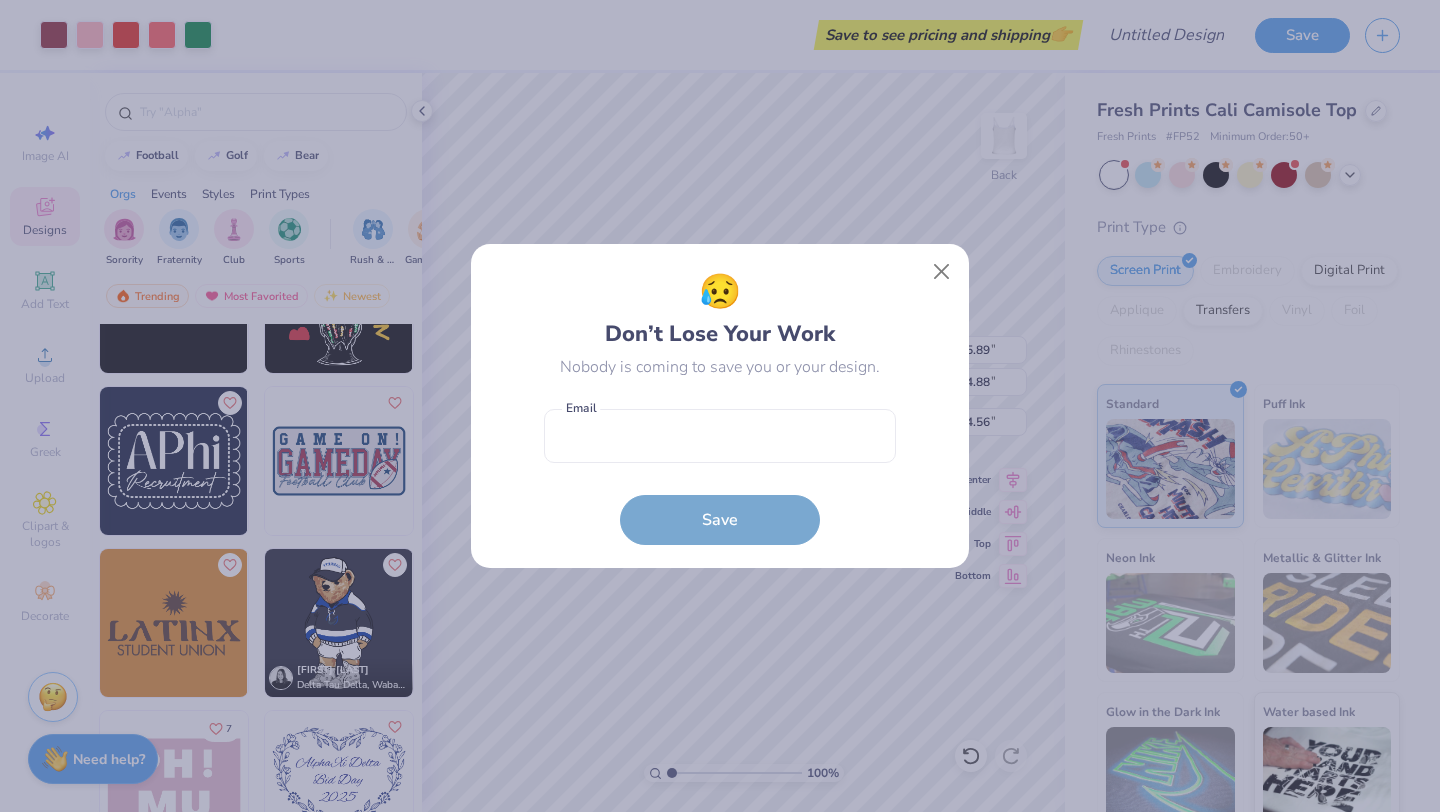 scroll, scrollTop: 13233, scrollLeft: 0, axis: vertical 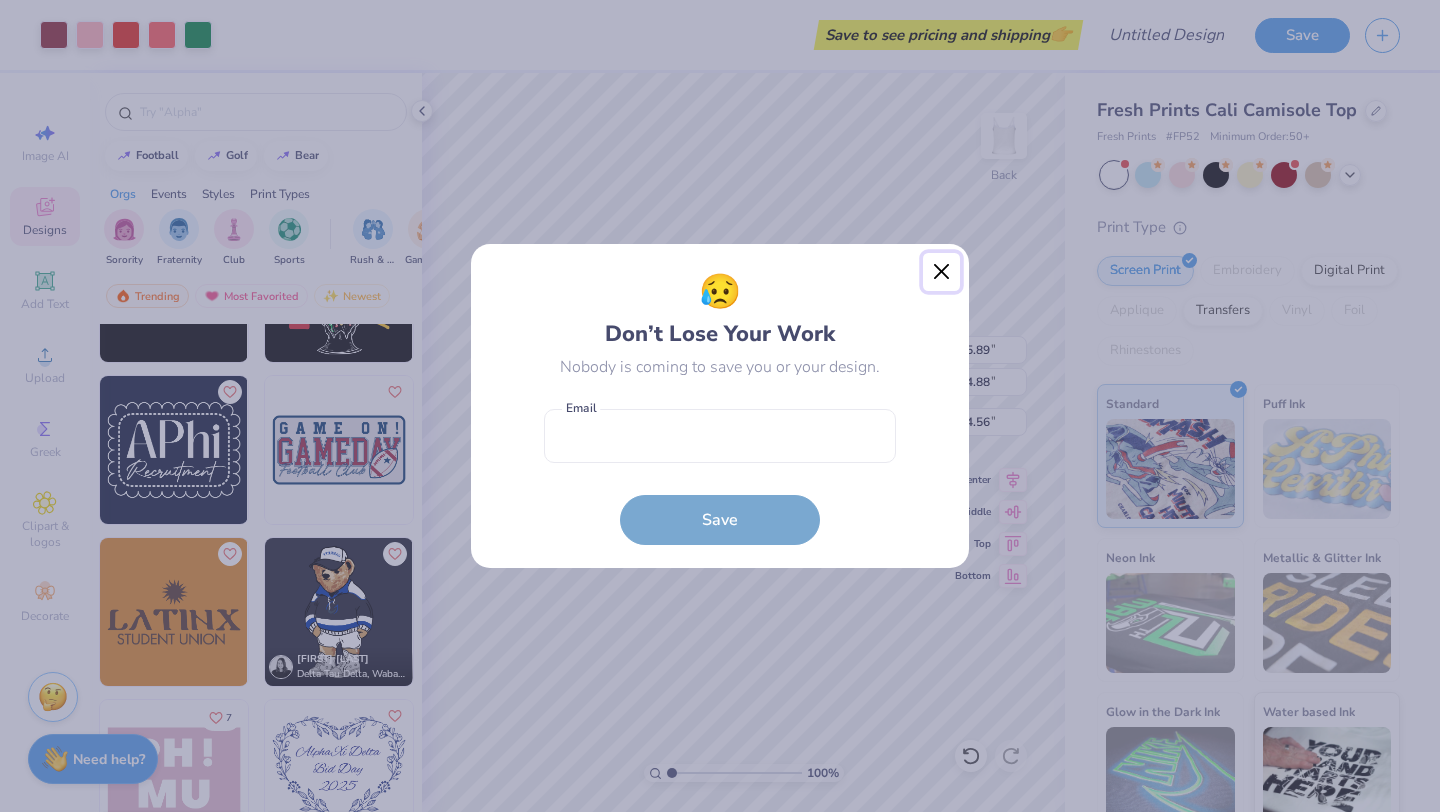 click at bounding box center [942, 272] 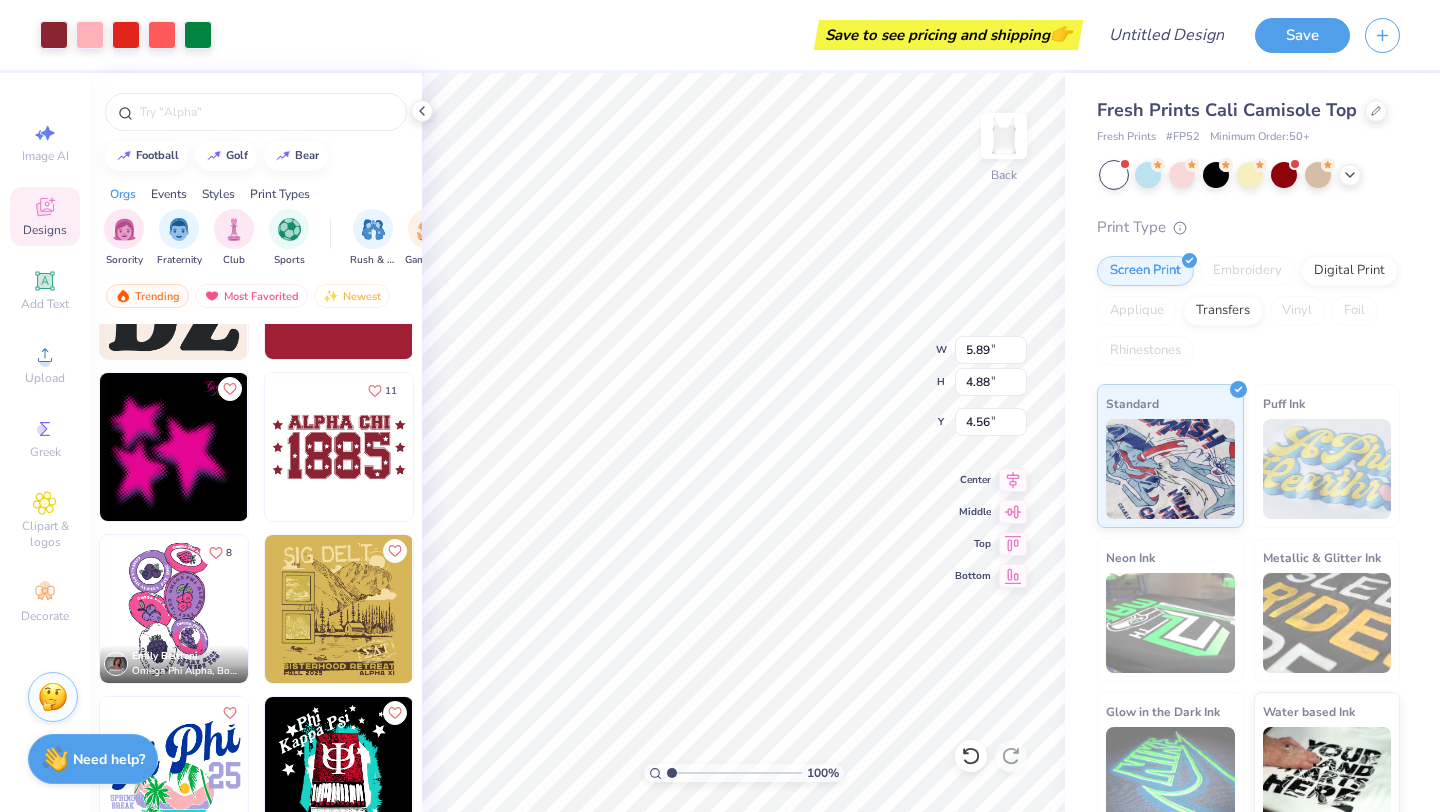 scroll, scrollTop: 14047, scrollLeft: 0, axis: vertical 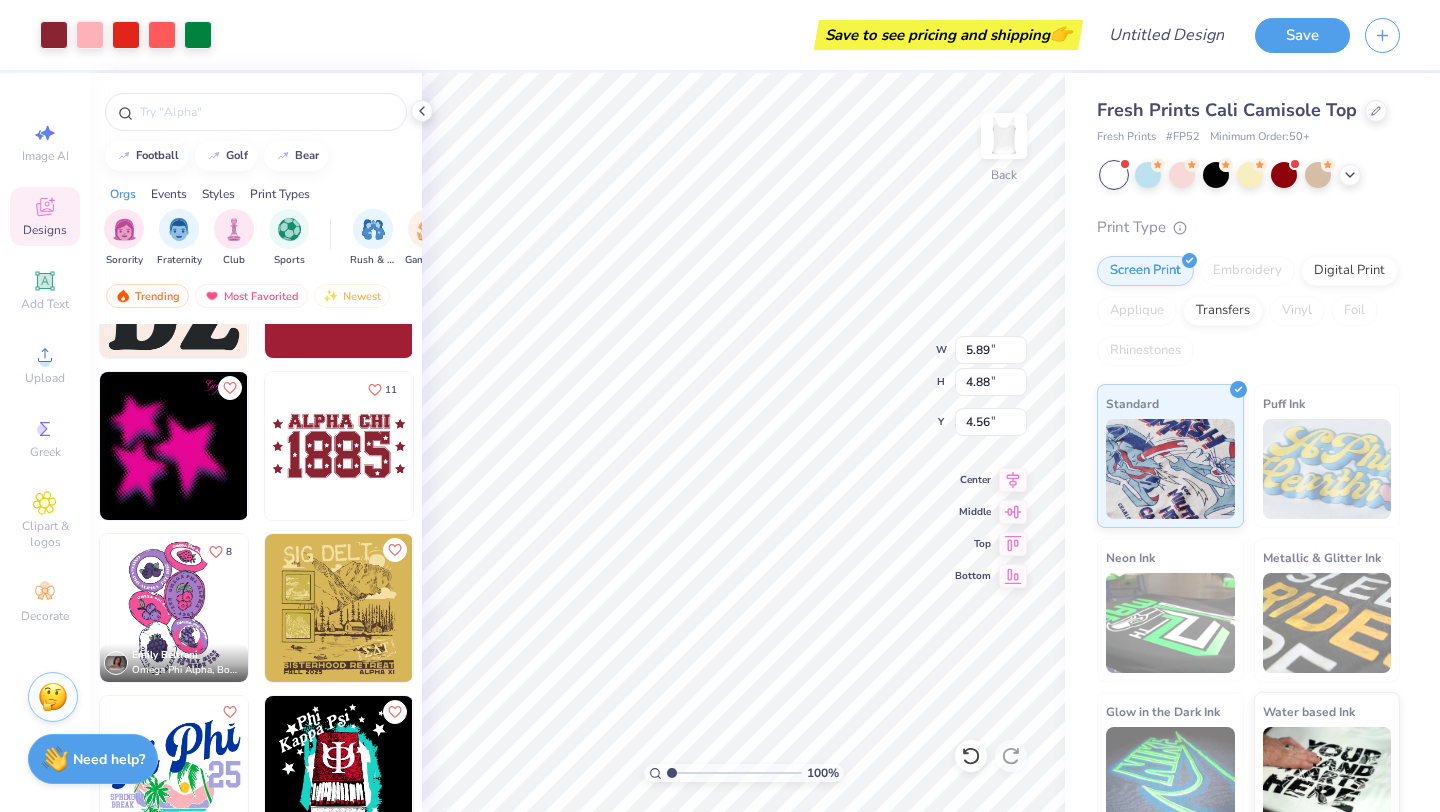 type on "7.25" 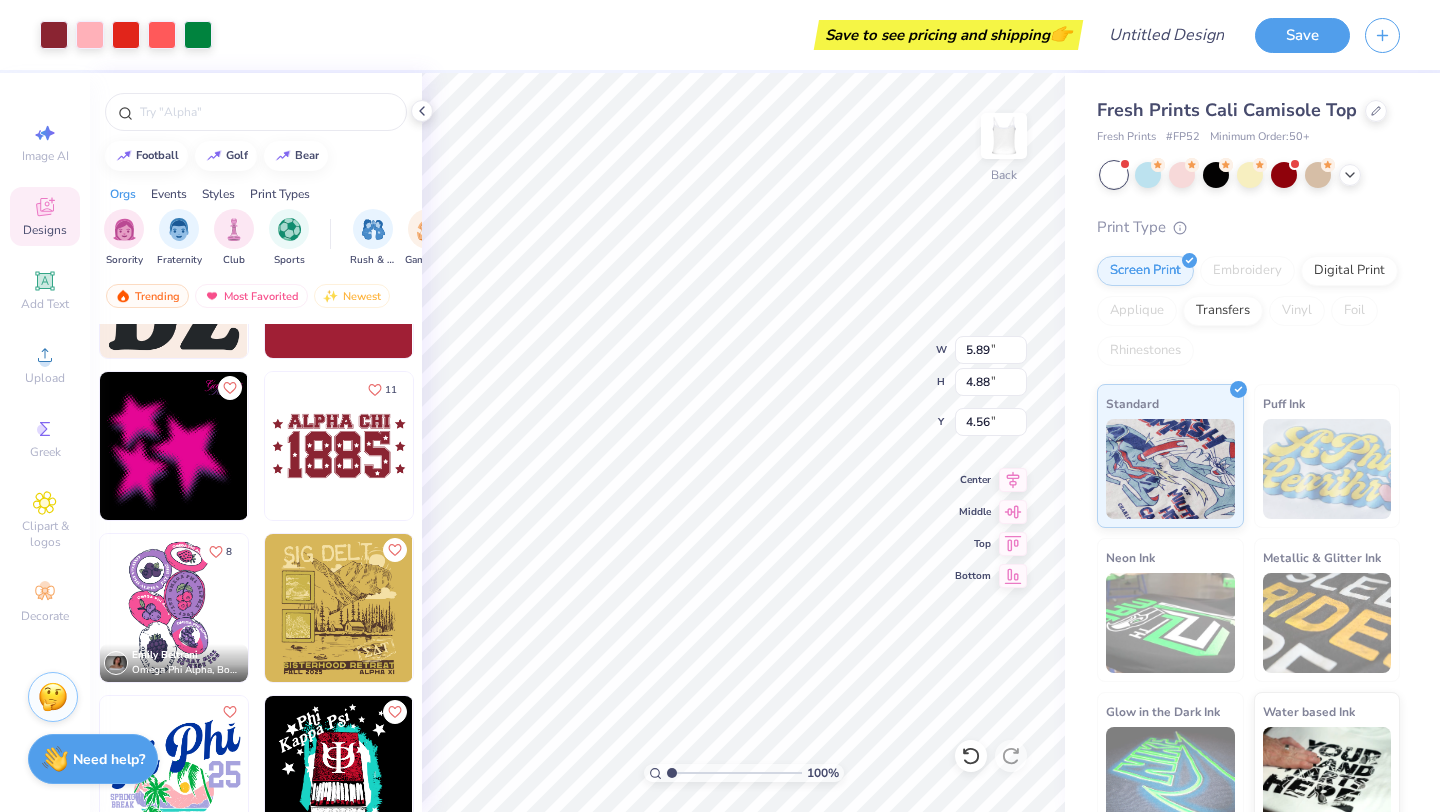 type on "5.01" 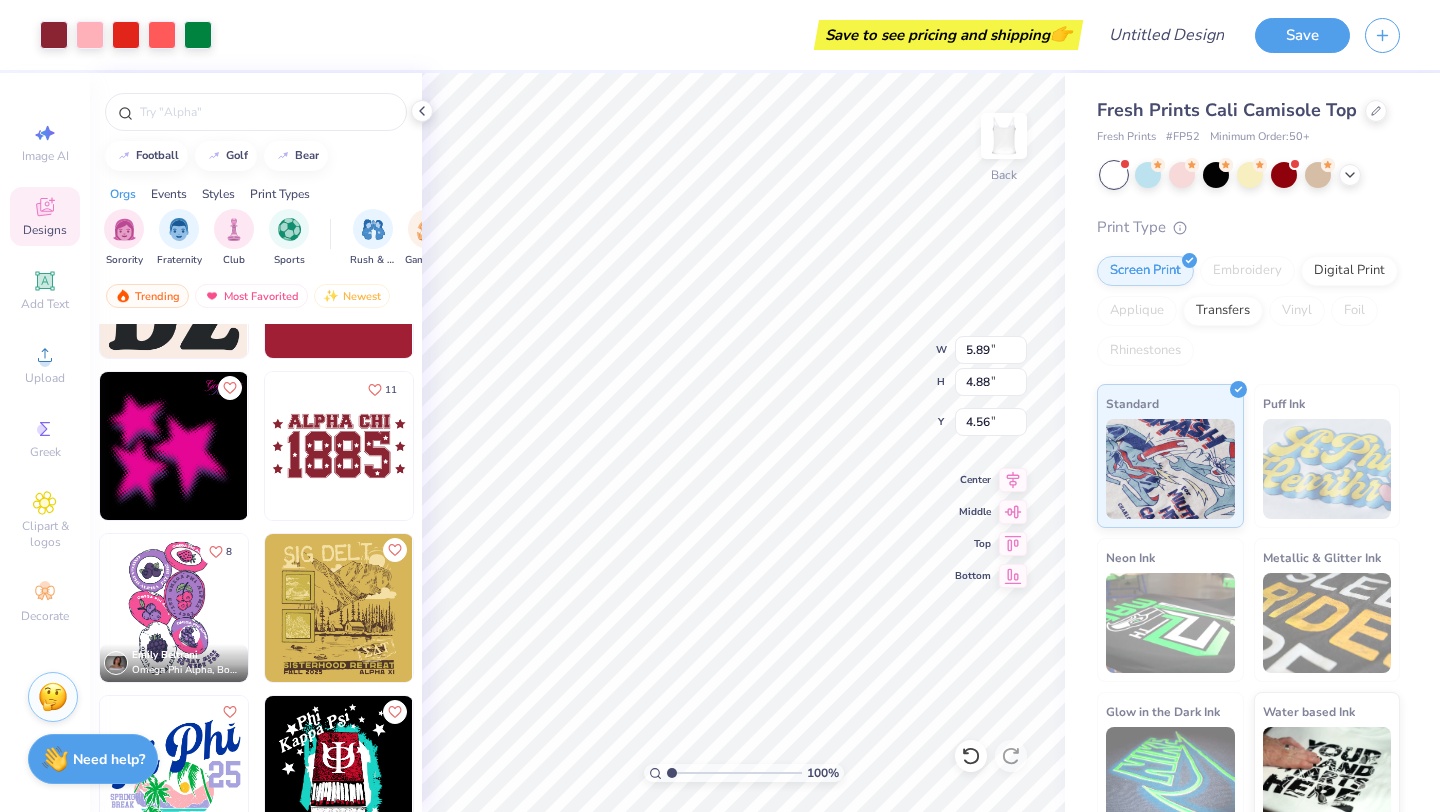type on "0.92" 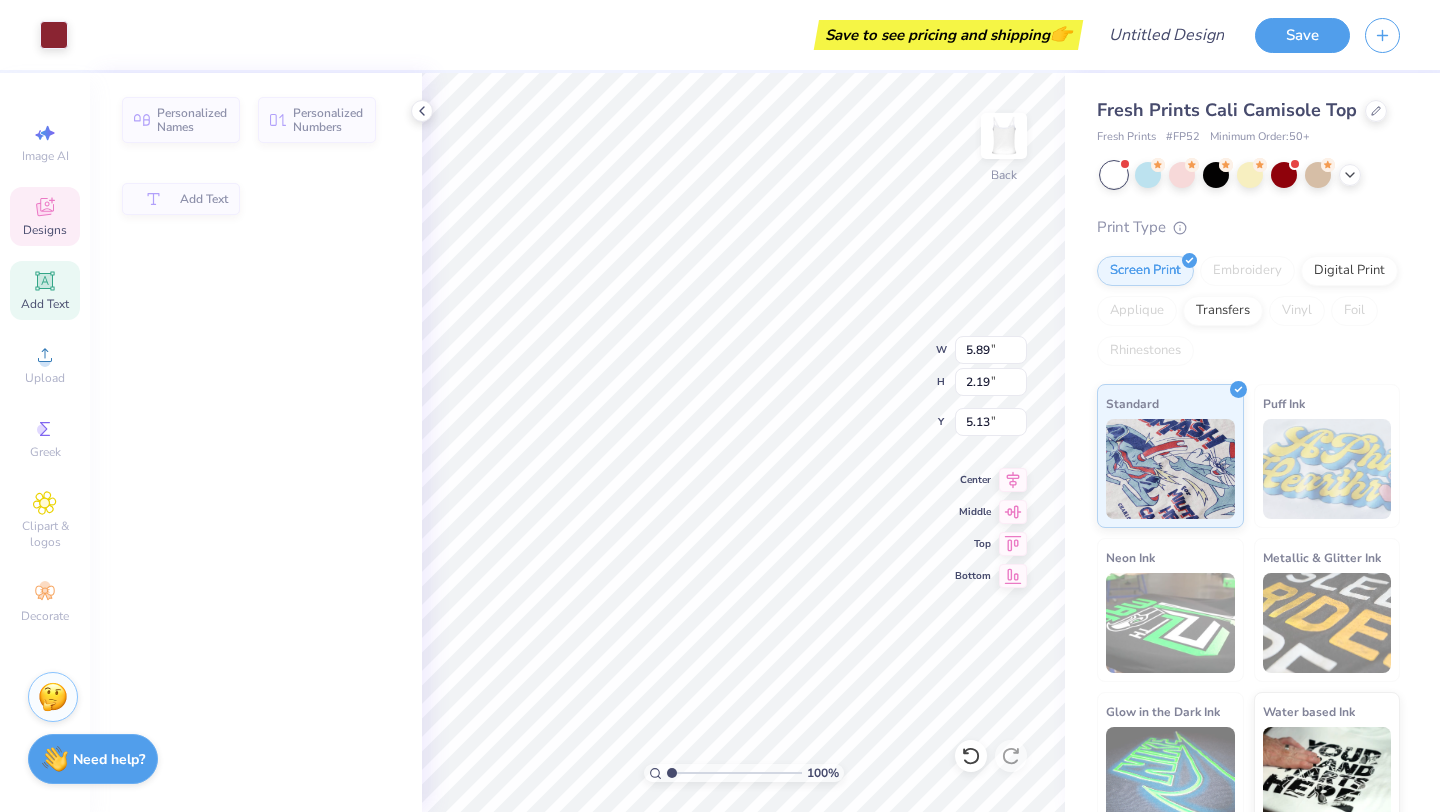 type on "2.19" 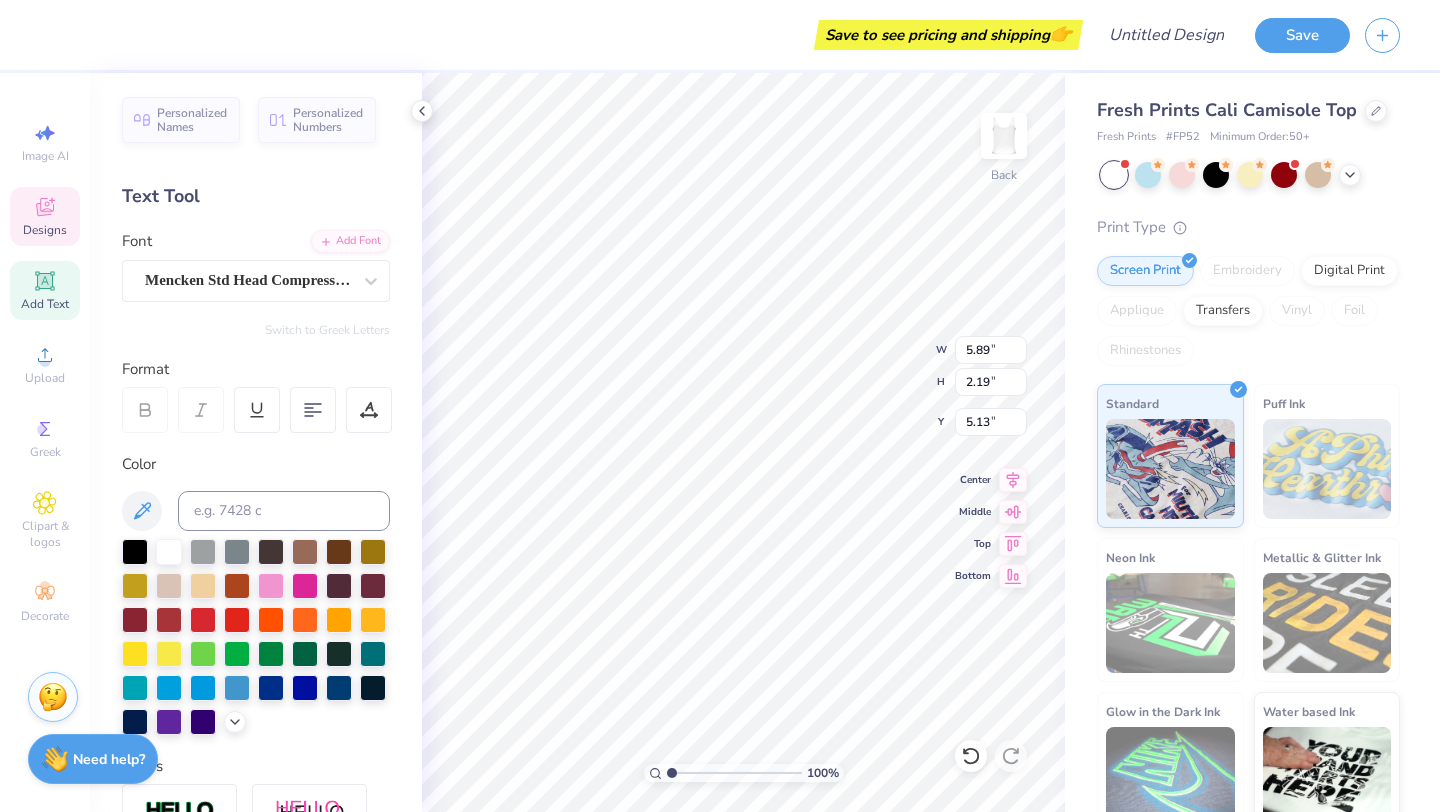 scroll, scrollTop: 16, scrollLeft: 11, axis: both 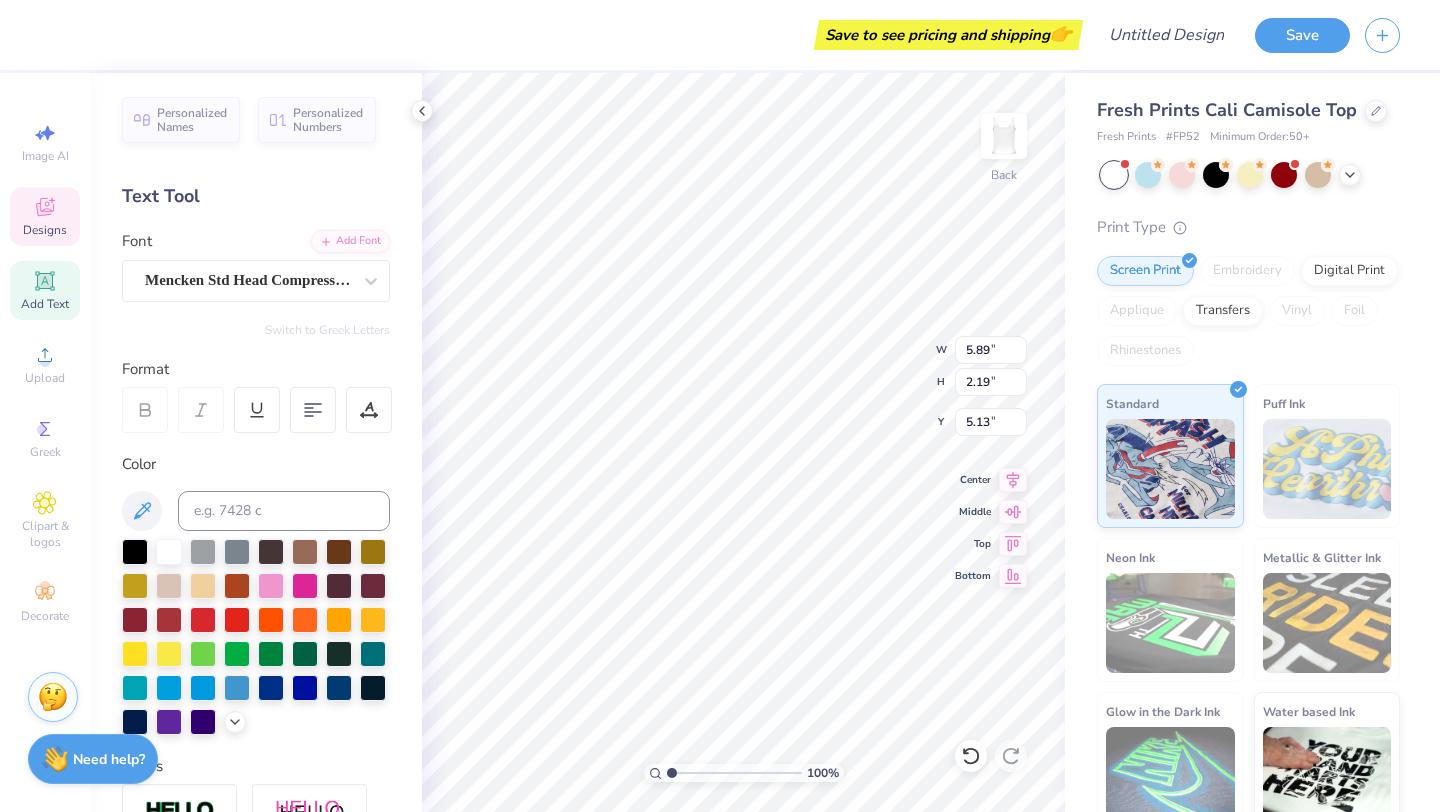 type on "A" 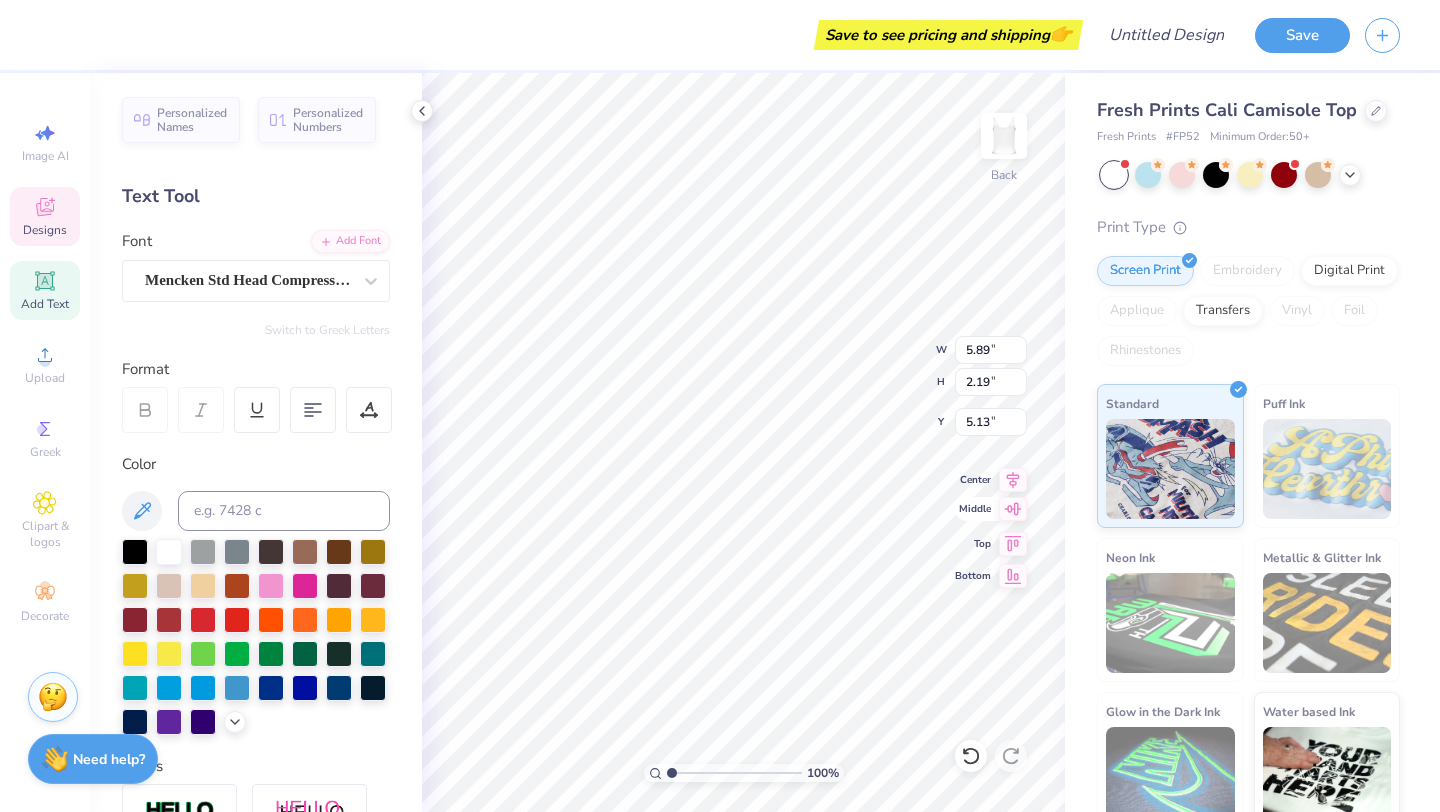type on "WOMEN IN MEDICINE" 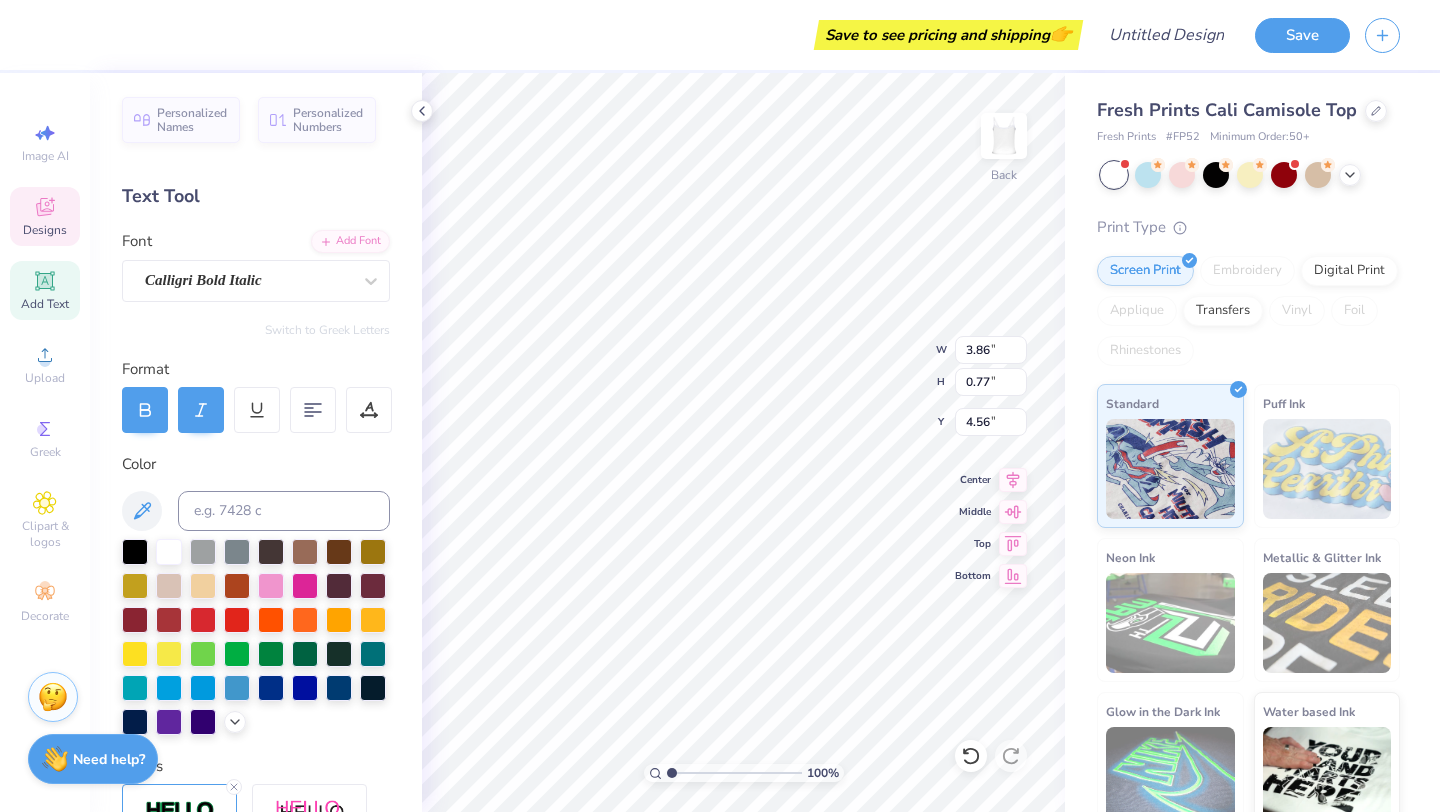 scroll, scrollTop: 16, scrollLeft: 10, axis: both 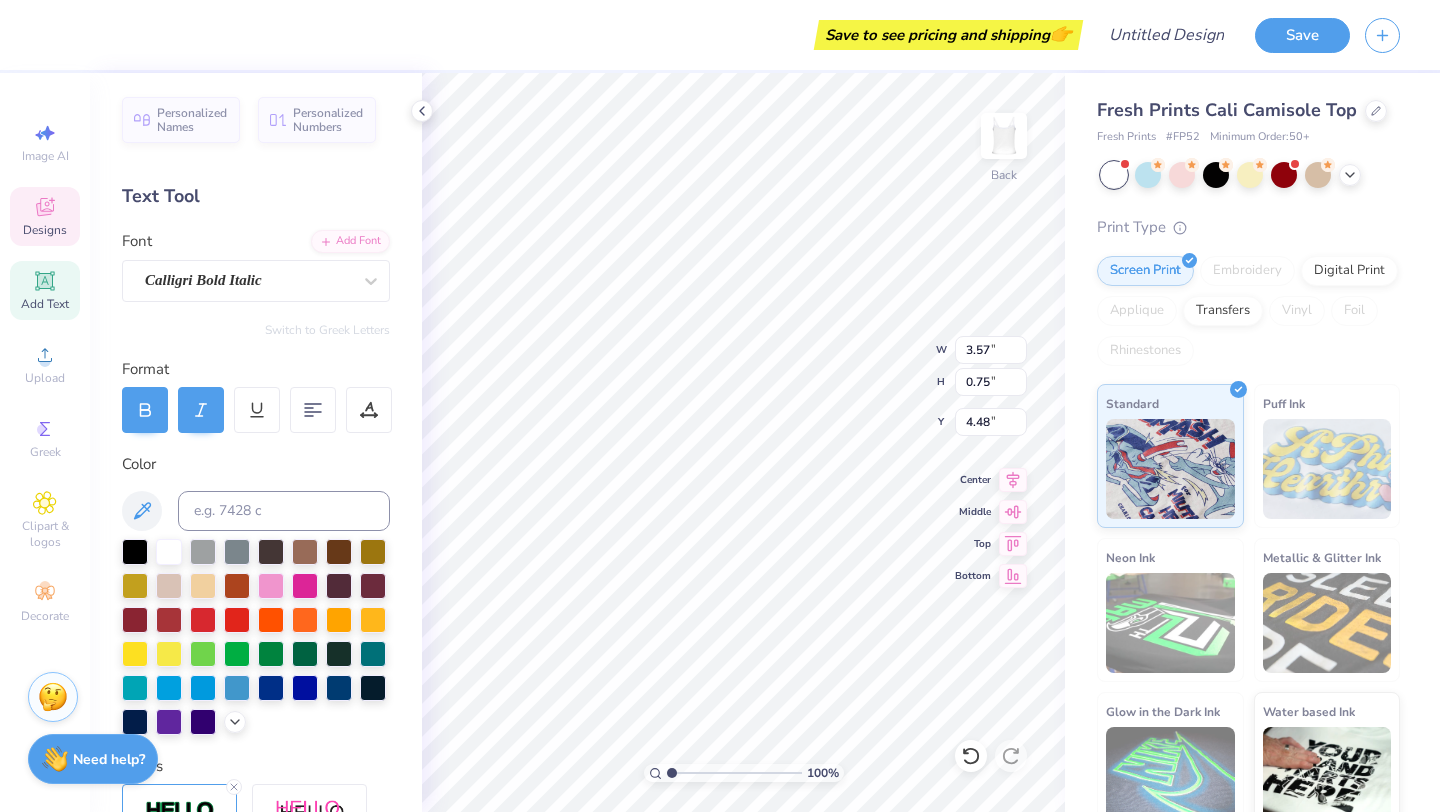 type on "[CITY] State's Sweetest." 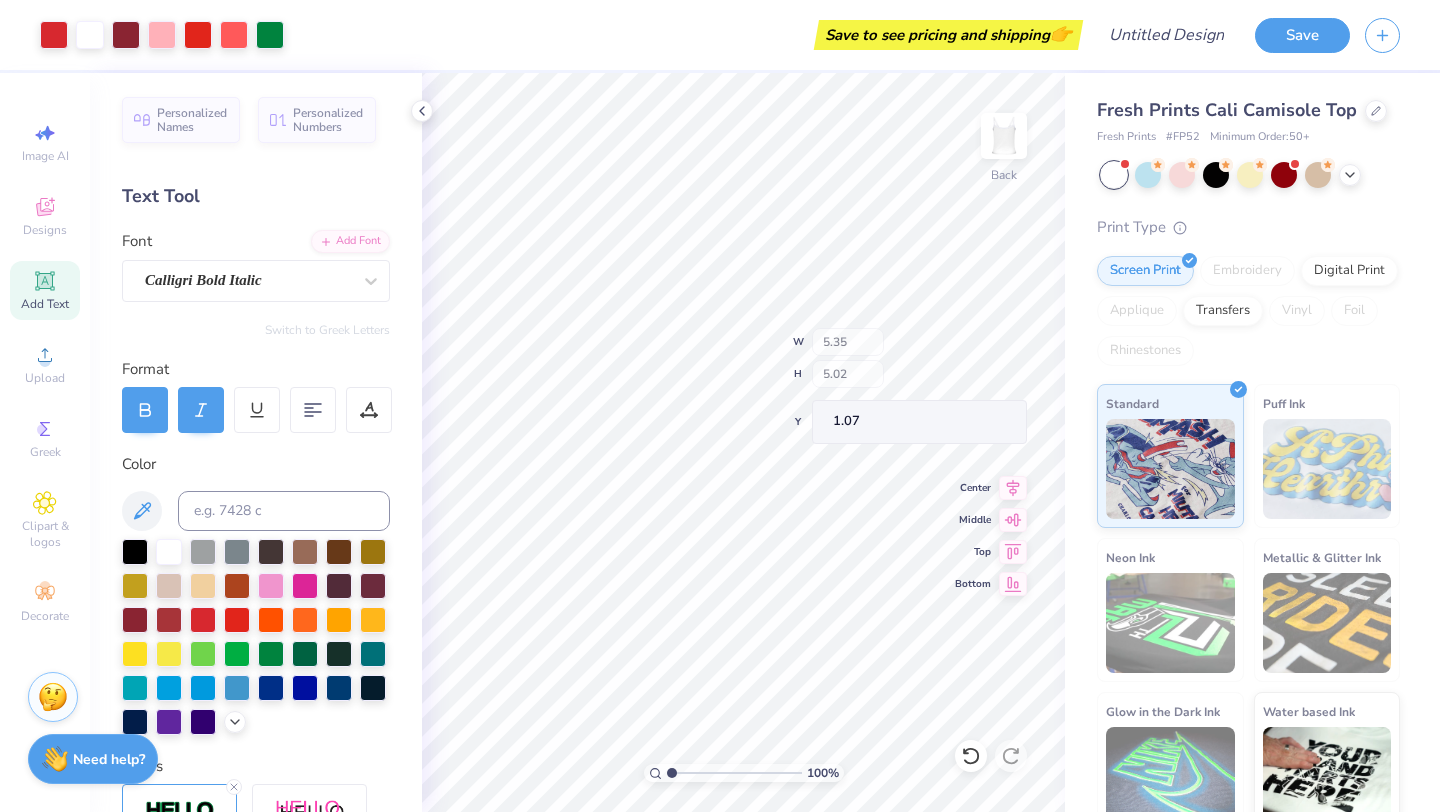 type on "1.07" 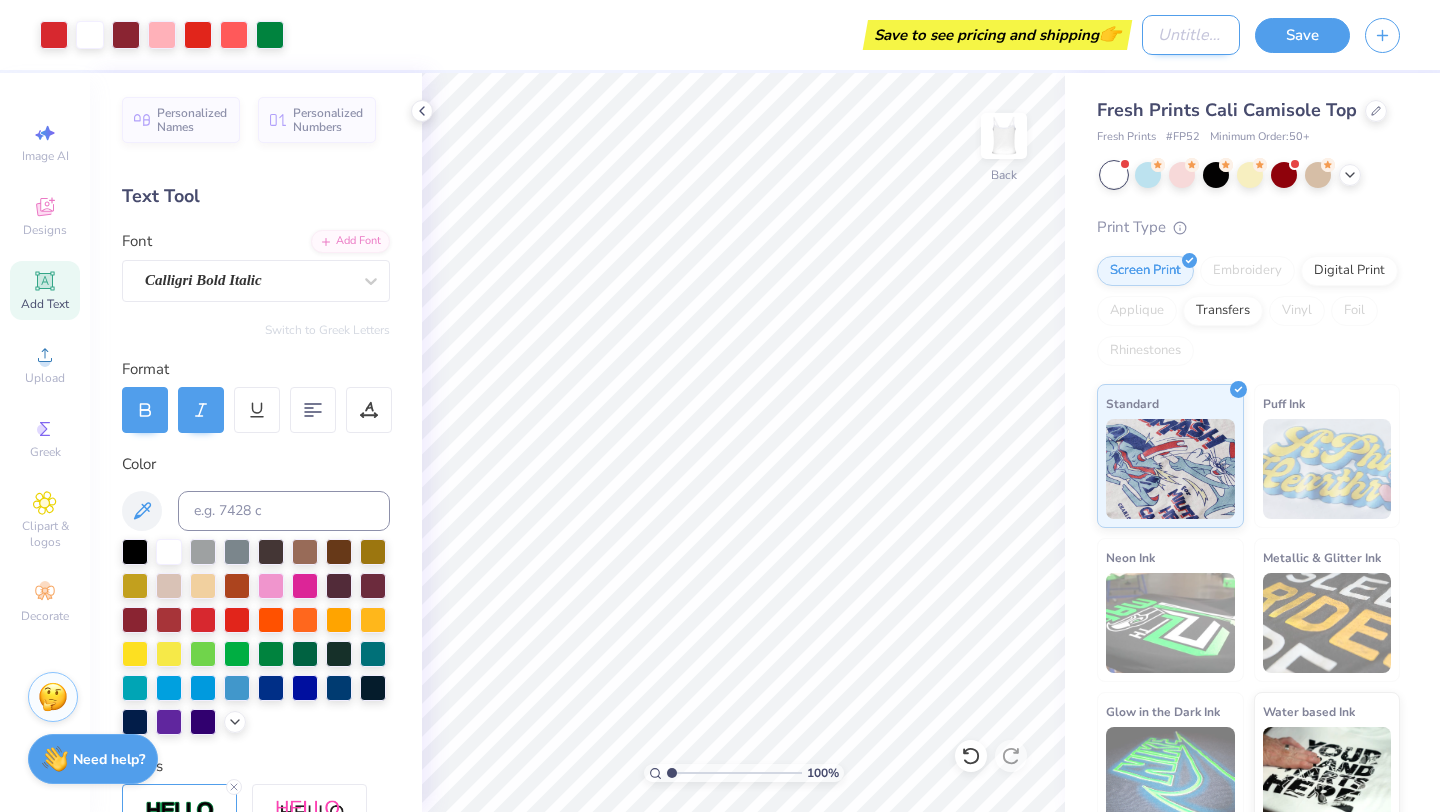 click on "Design Title" at bounding box center (1191, 35) 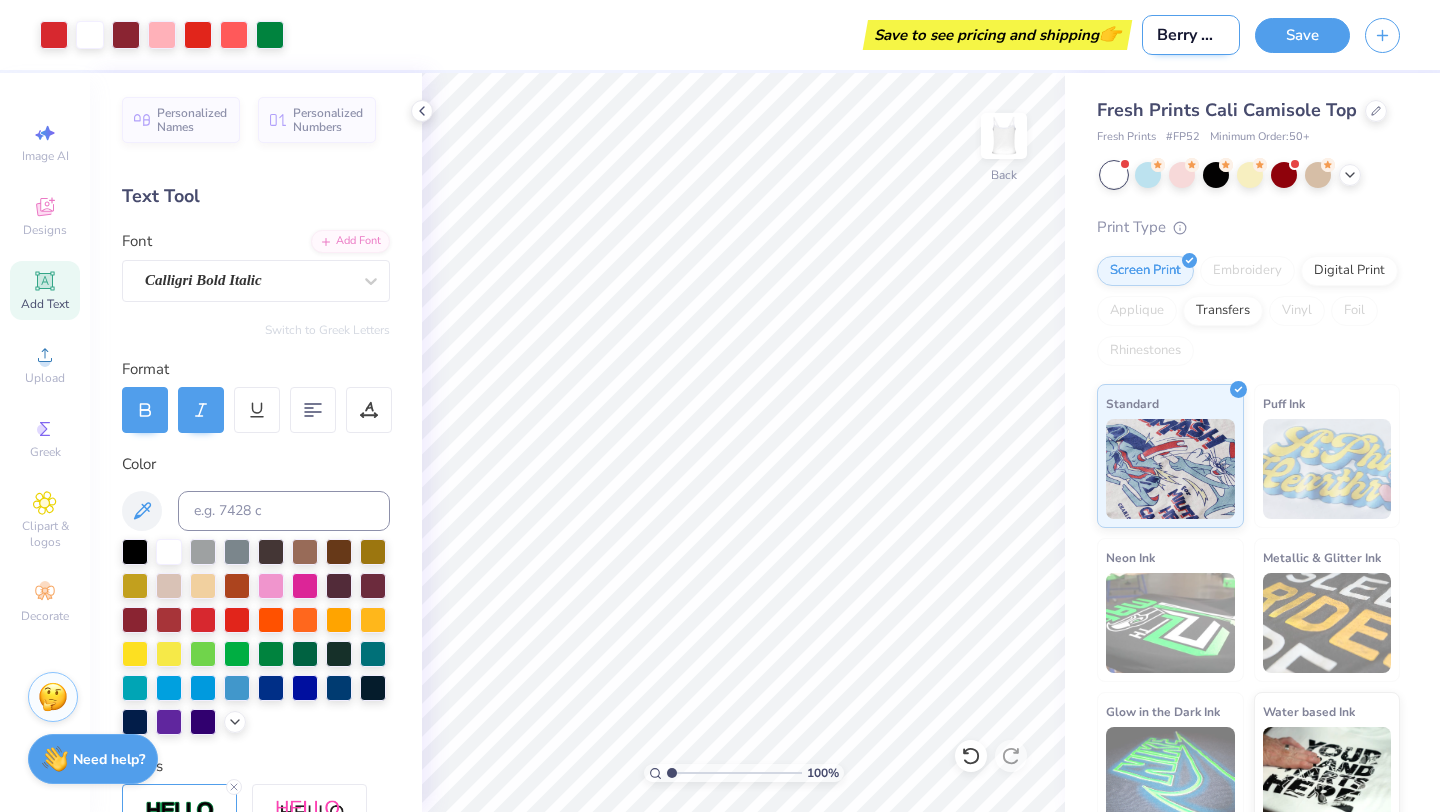 scroll, scrollTop: 0, scrollLeft: 15, axis: horizontal 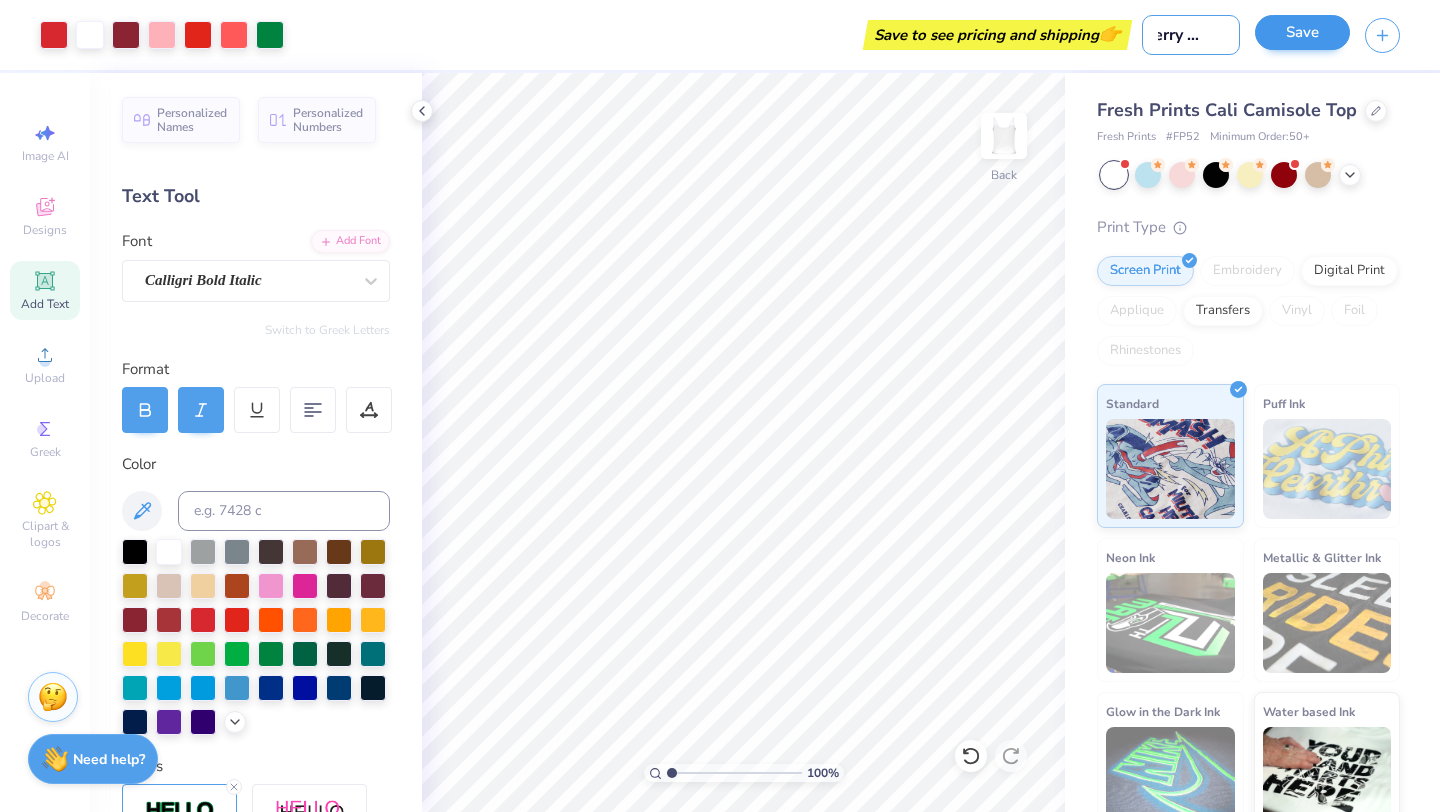 type on "Berry WIM" 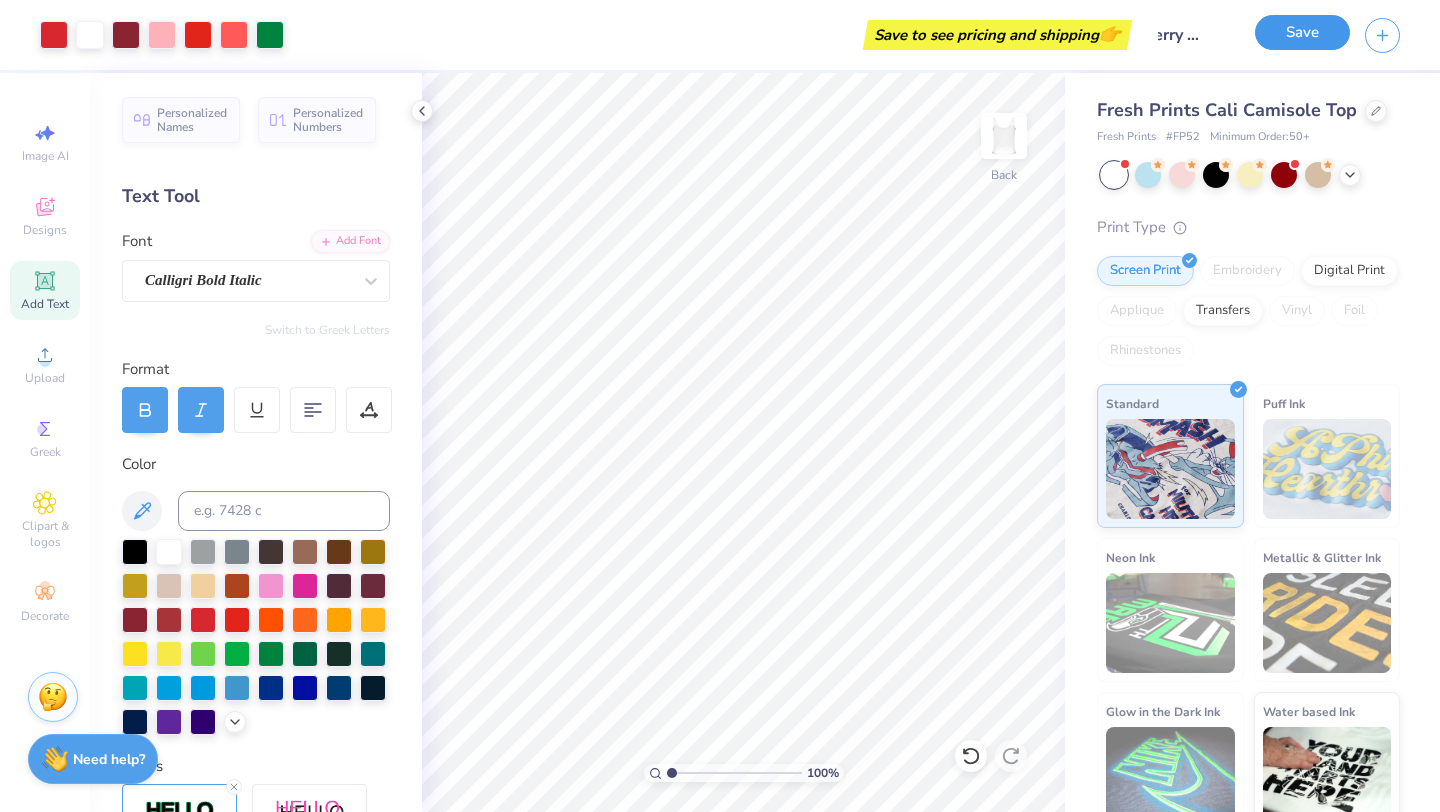 click on "Save" at bounding box center (1302, 32) 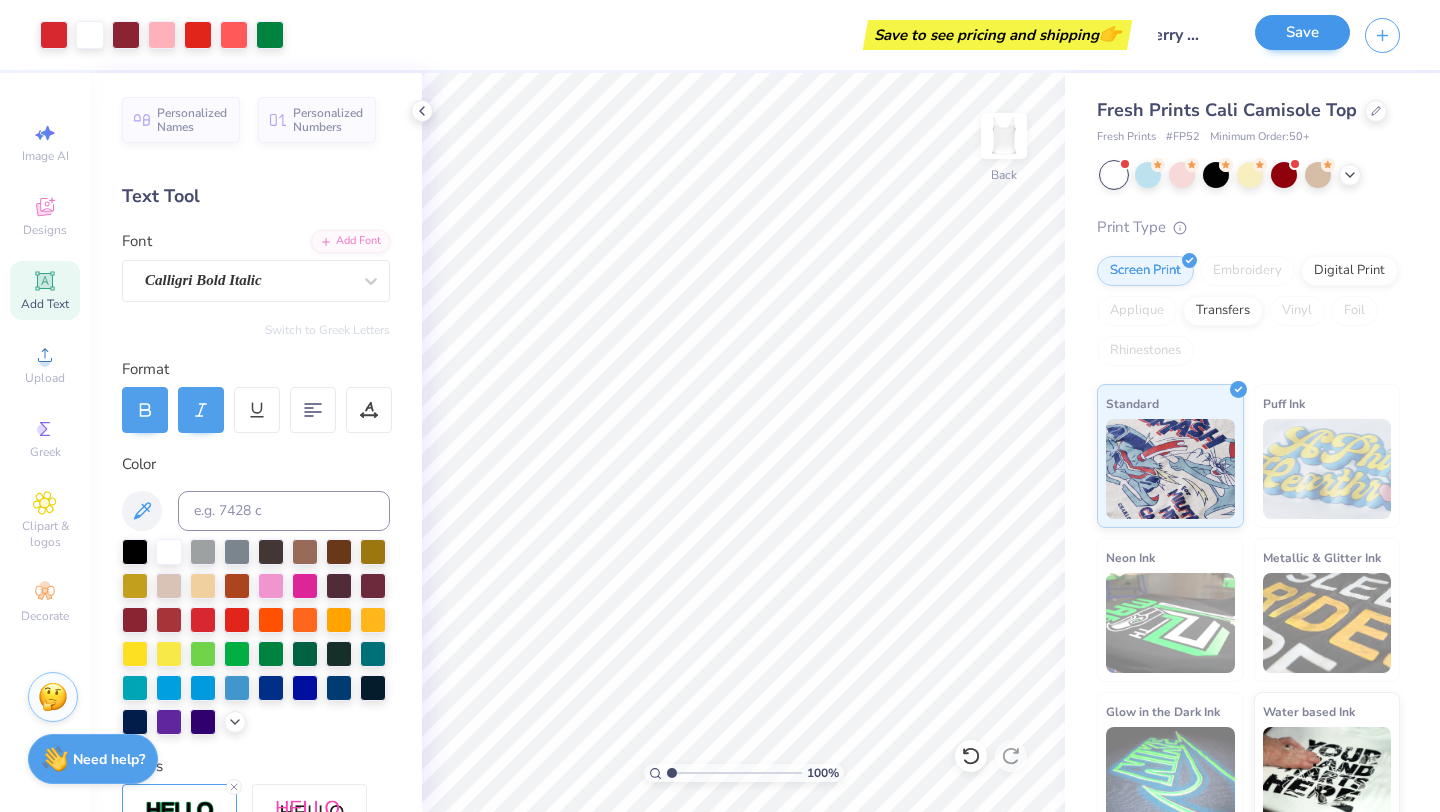 scroll, scrollTop: 0, scrollLeft: 0, axis: both 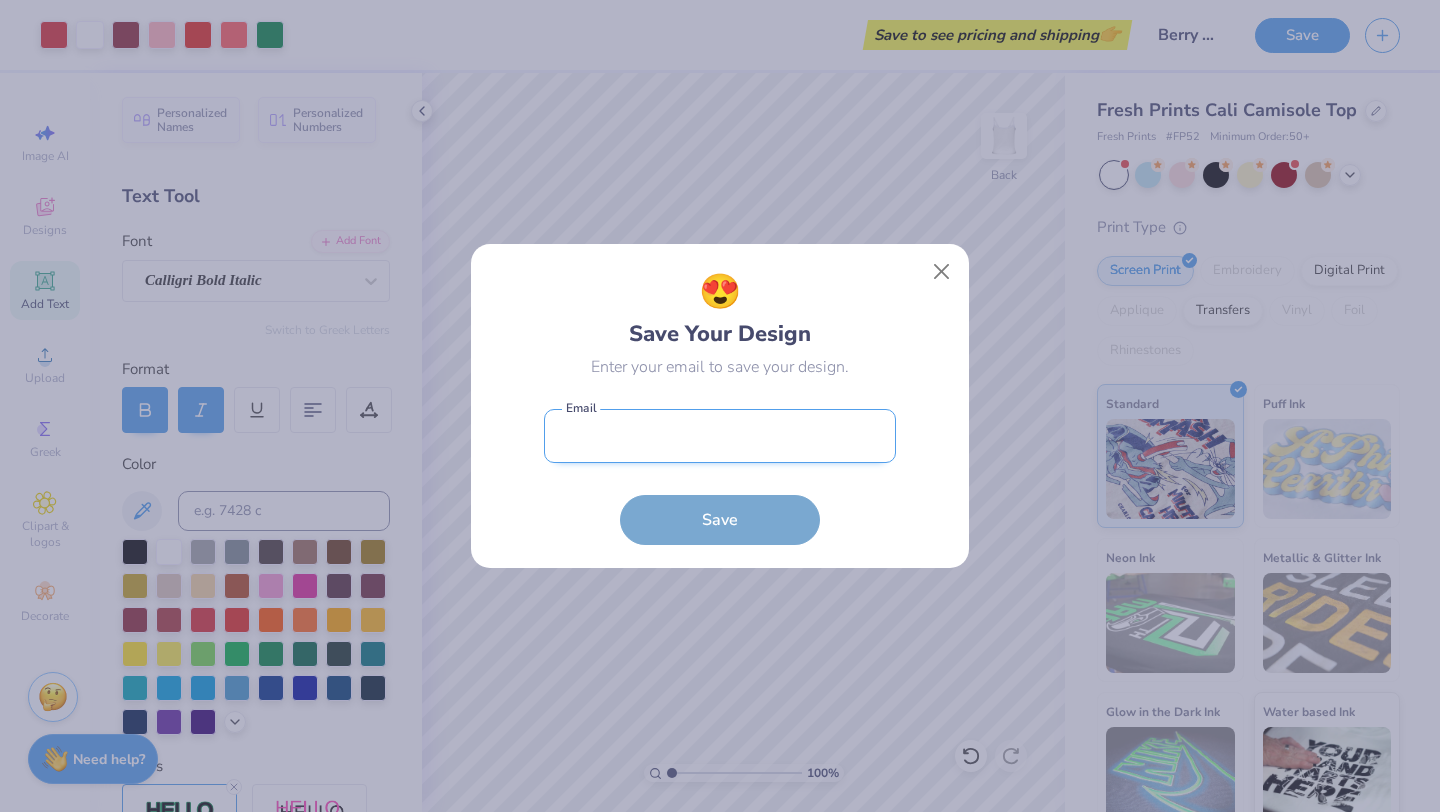click at bounding box center (720, 436) 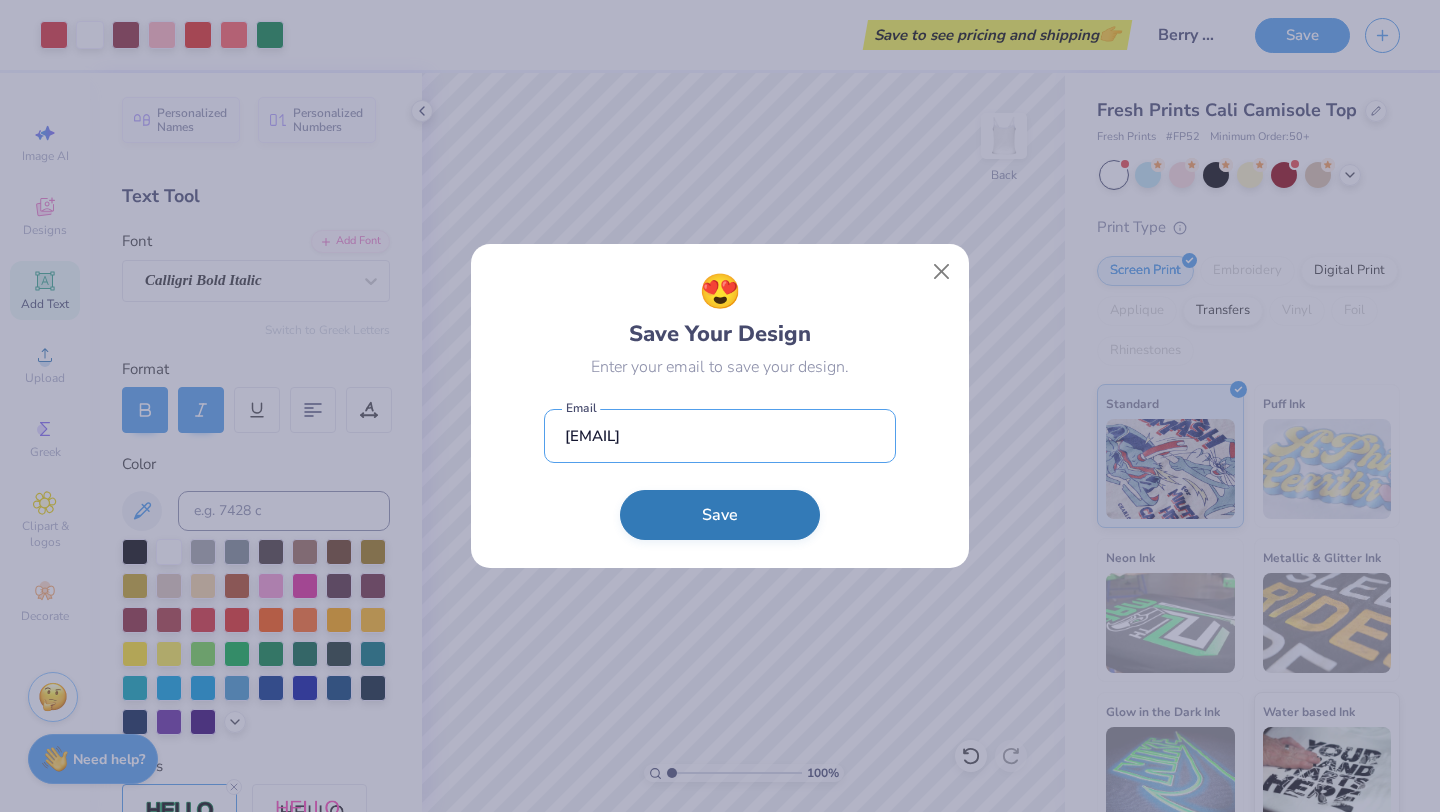 type on "[EMAIL]" 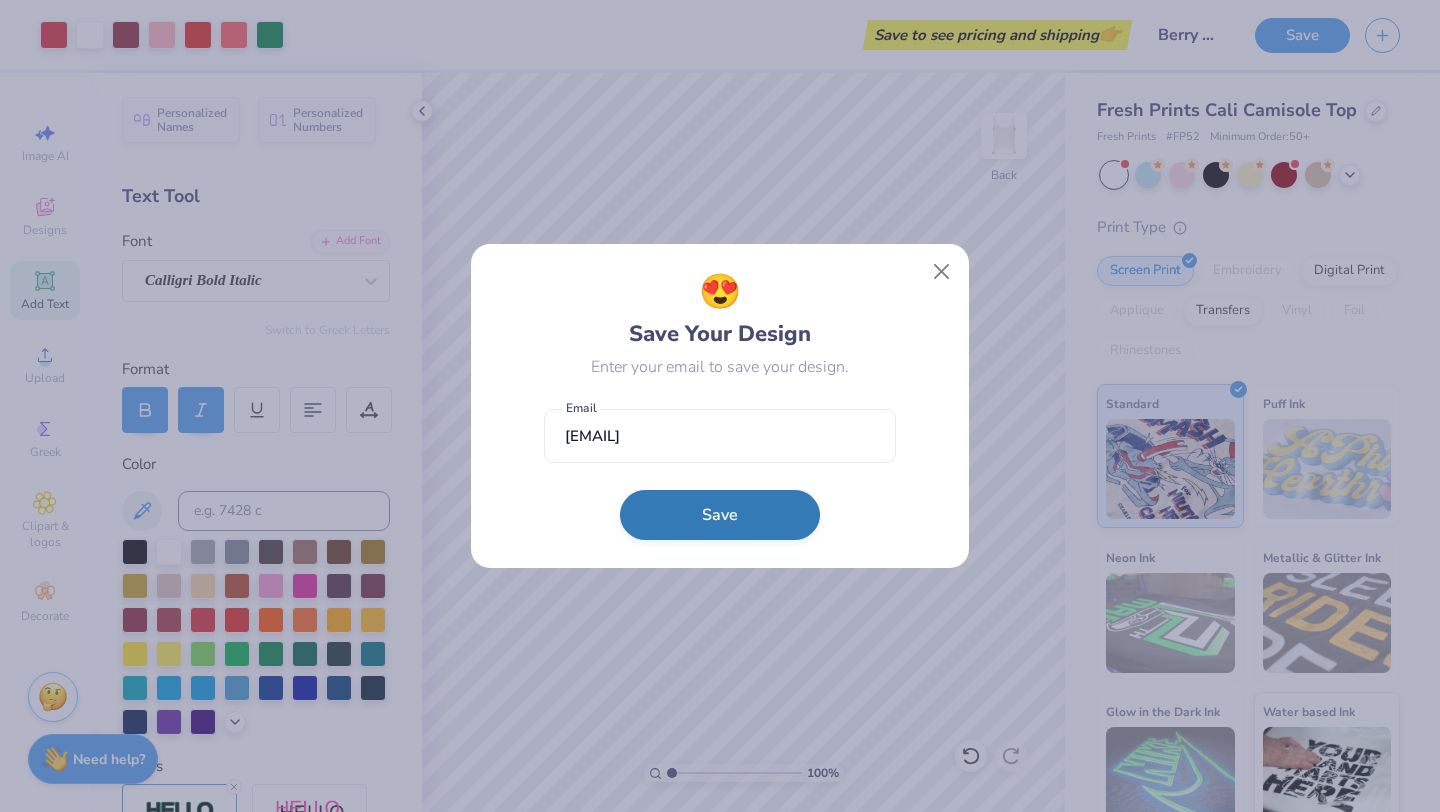 click on "Save" at bounding box center (720, 515) 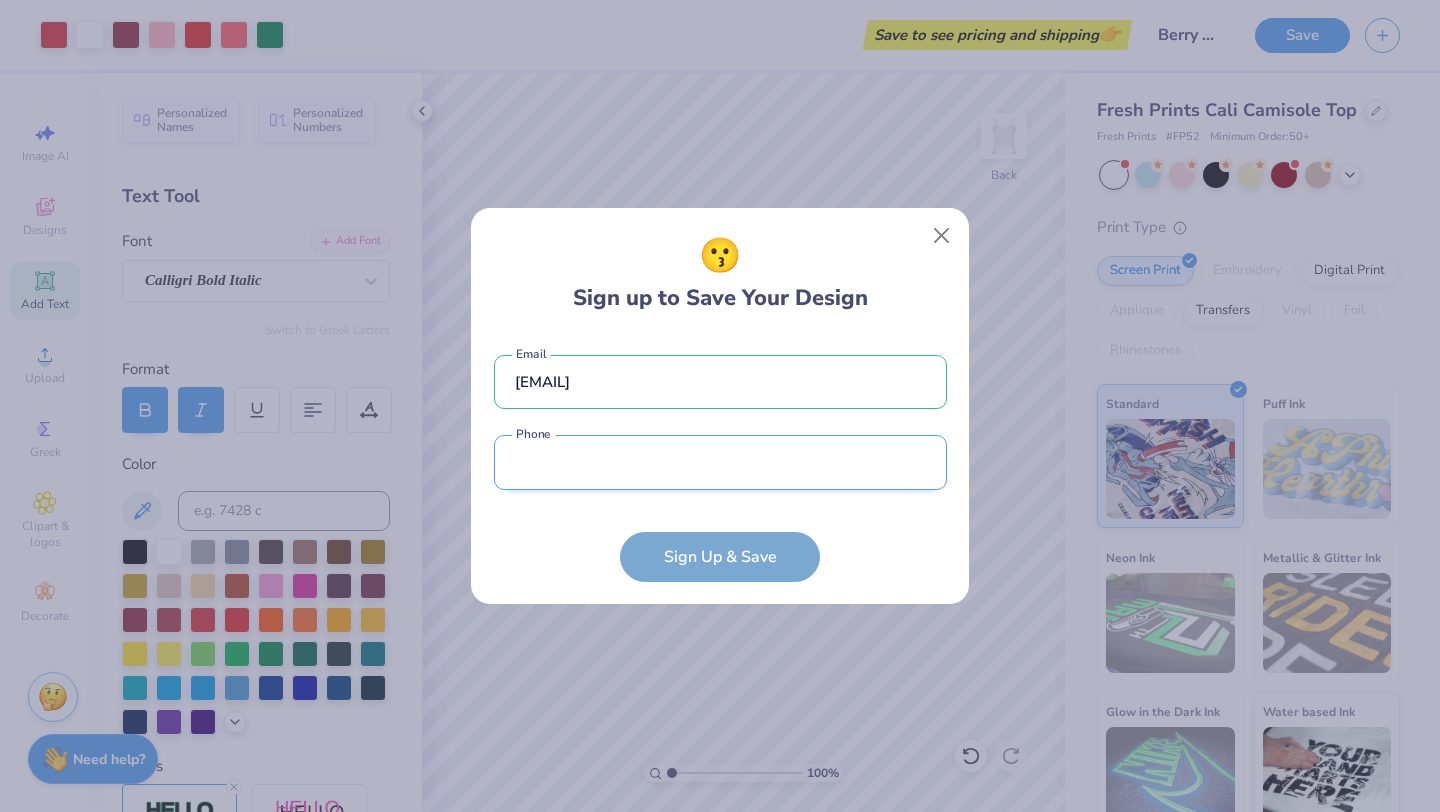 click at bounding box center [720, 462] 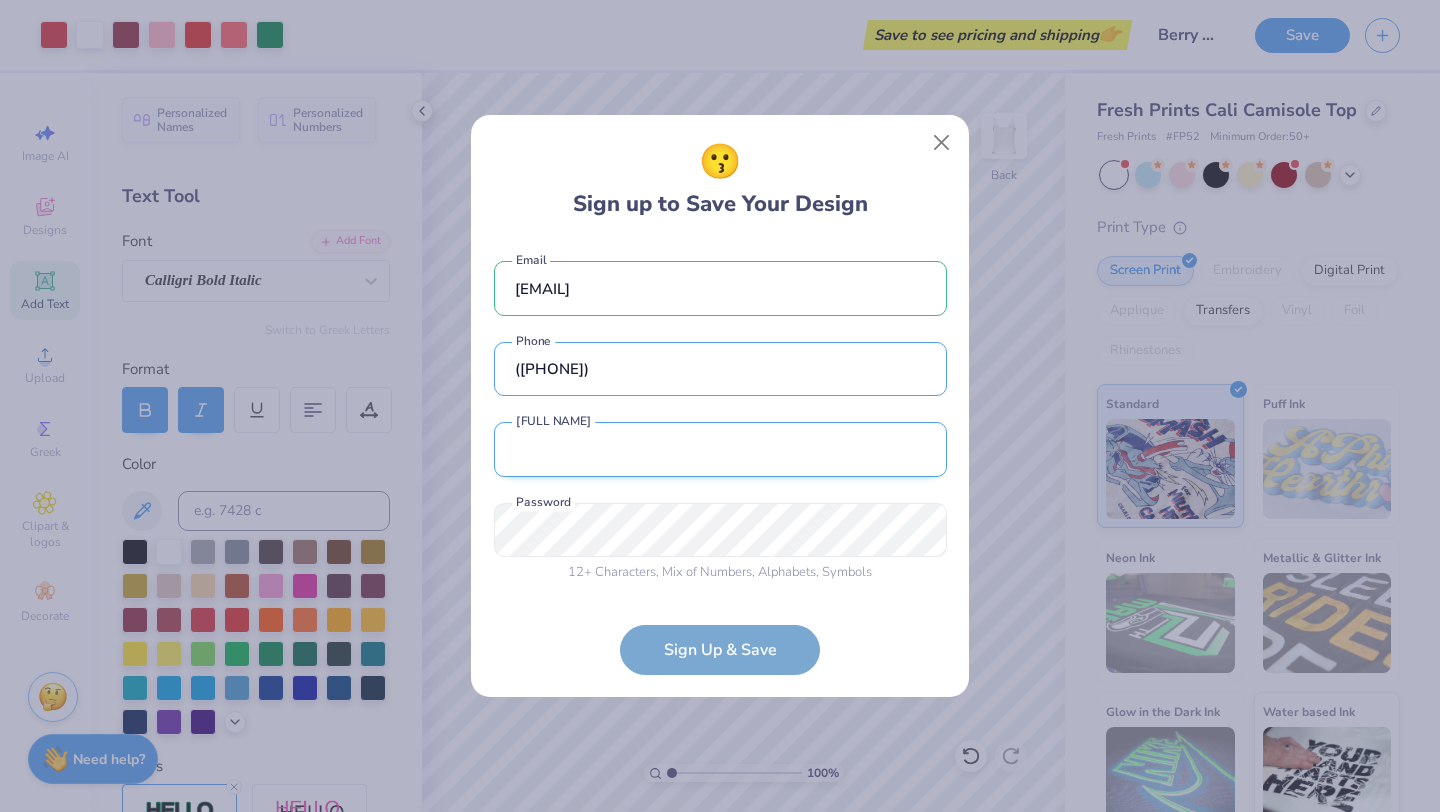 type on "([PHONE])" 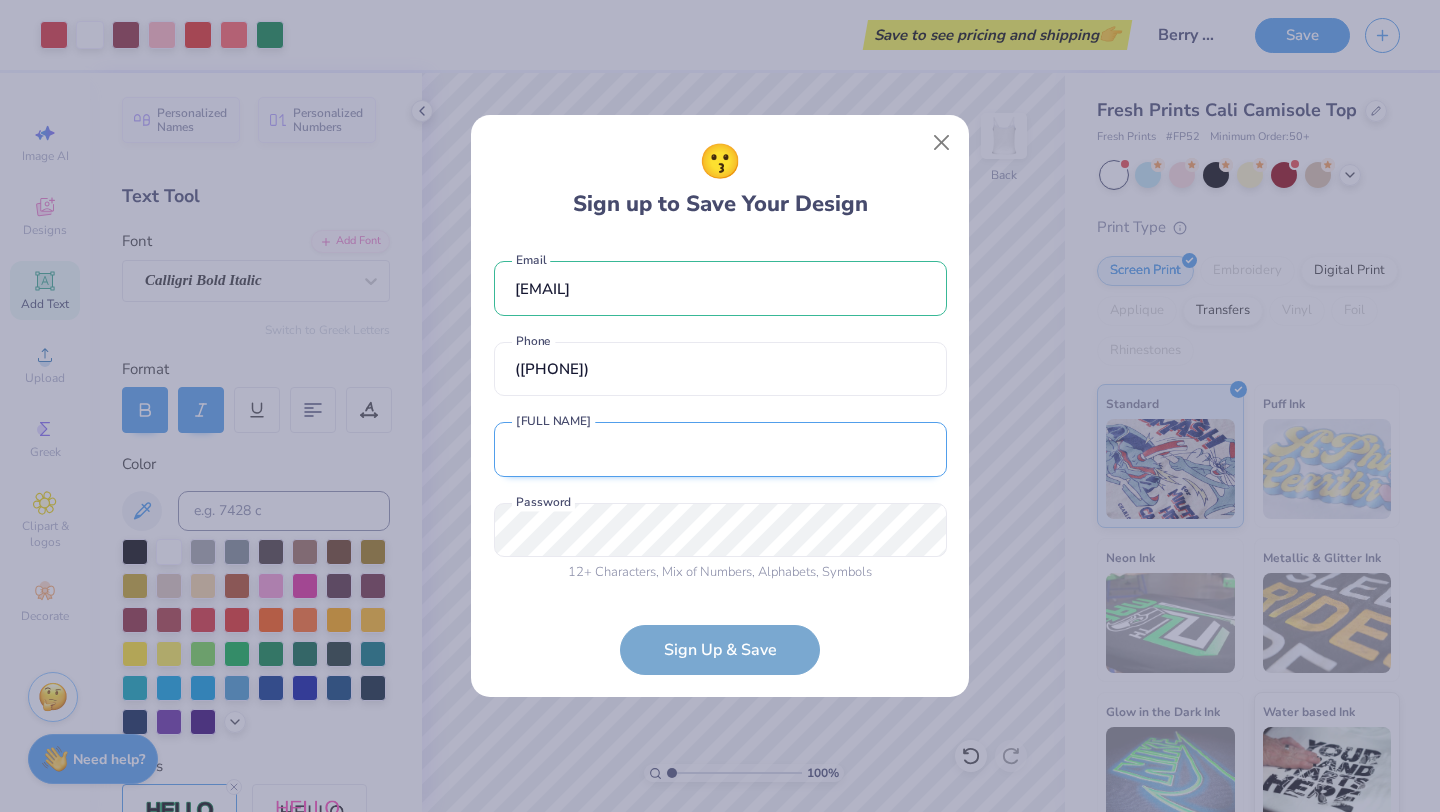 click at bounding box center (720, 449) 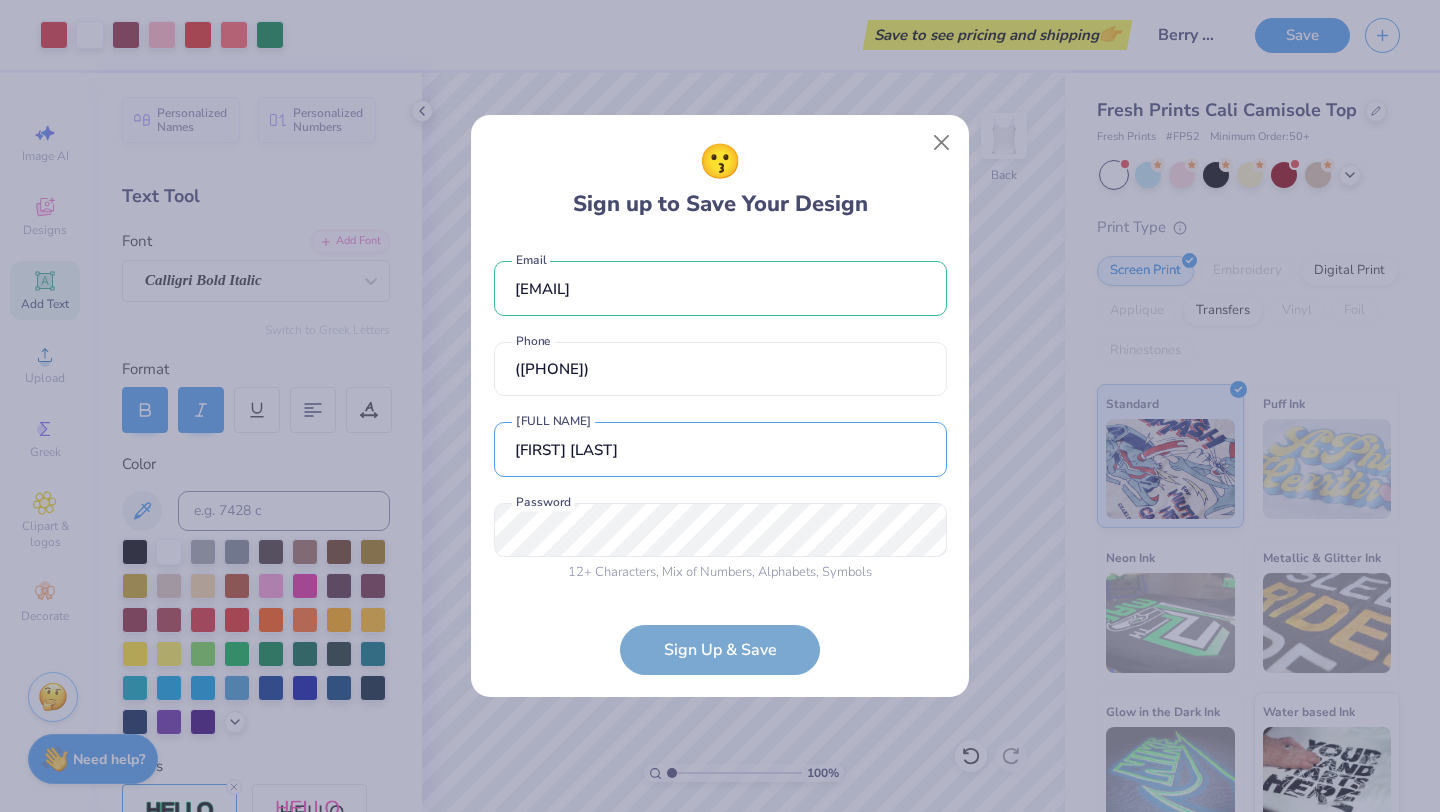 type on "[FIRST] [LAST]" 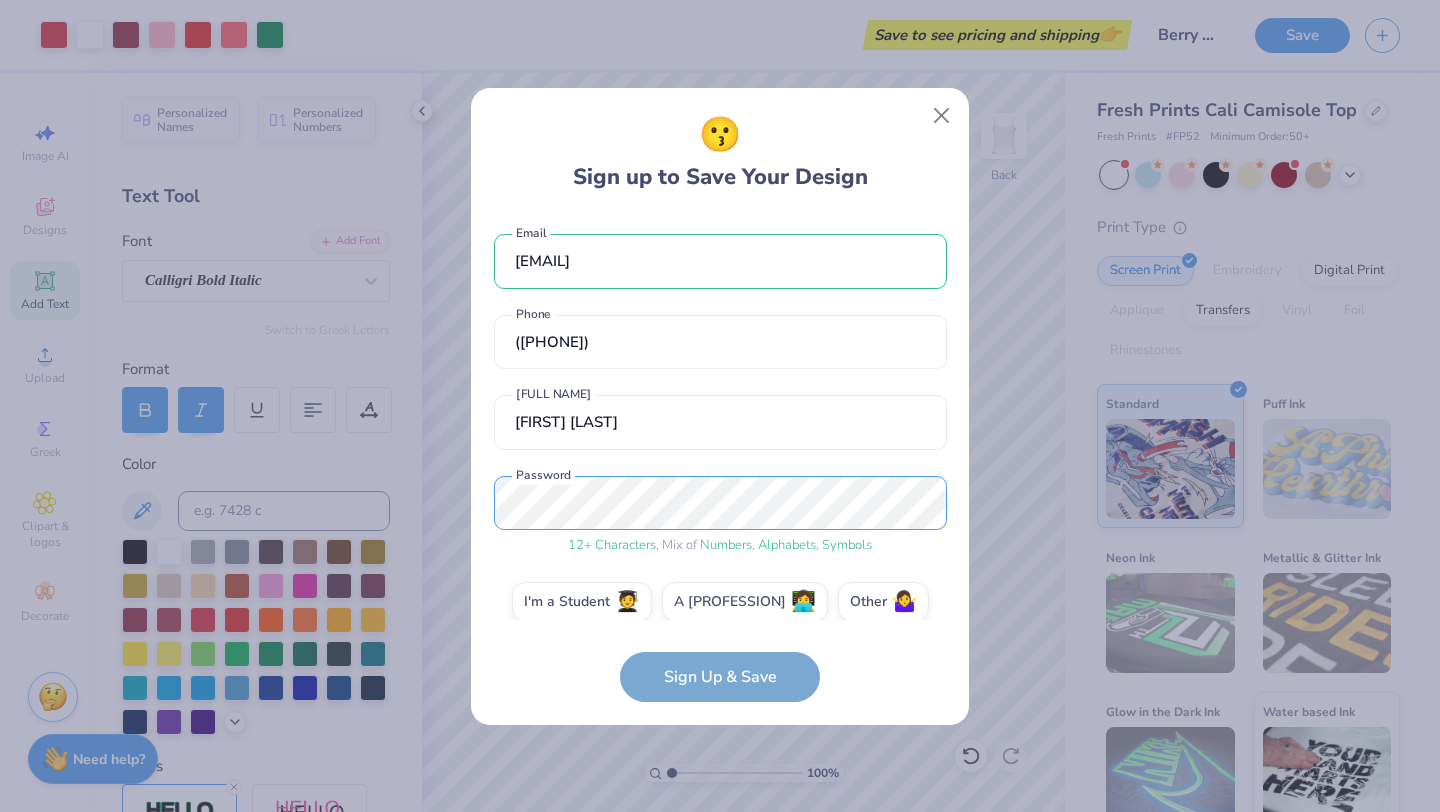 scroll, scrollTop: 21, scrollLeft: 0, axis: vertical 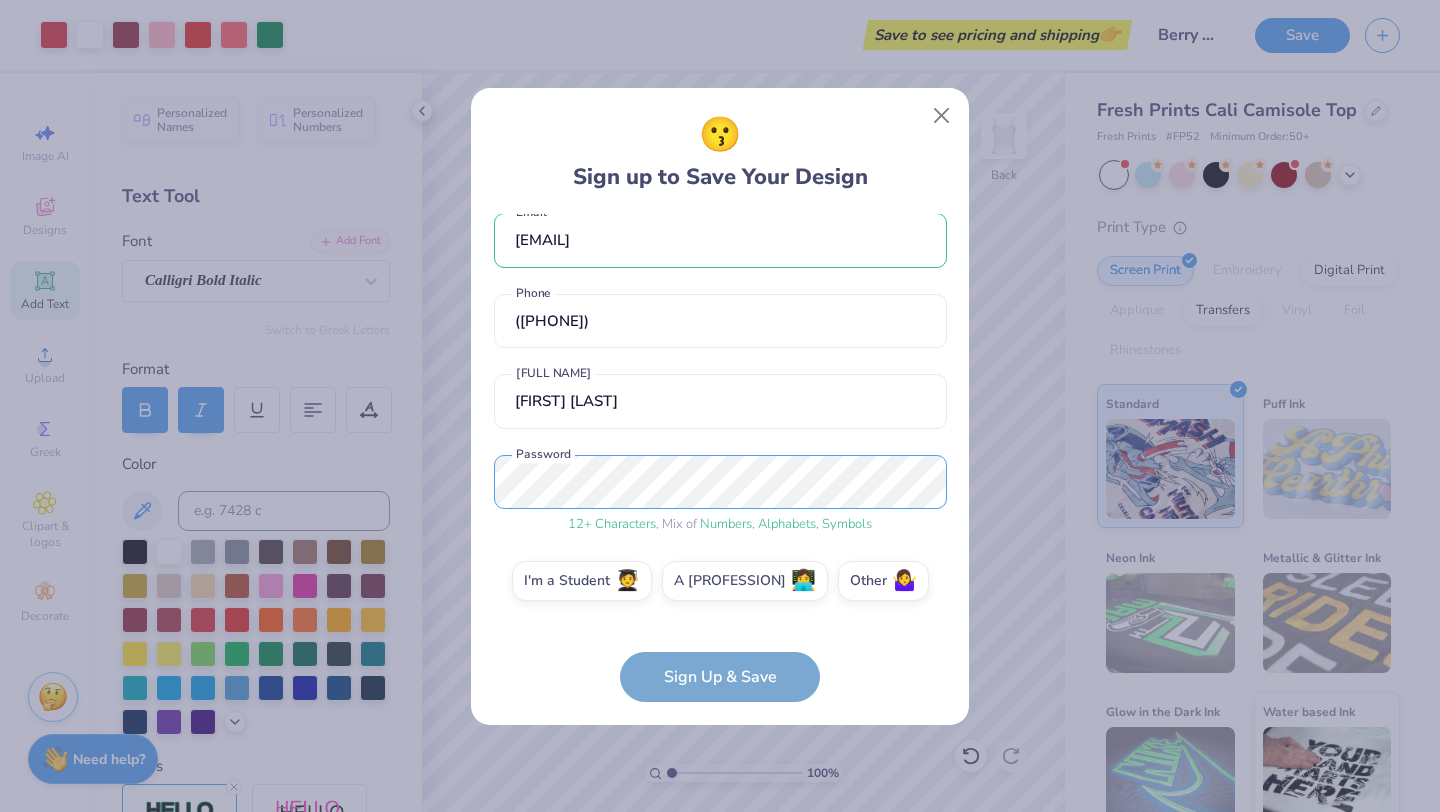 click on "😗 Sign up to Save Your Design [EMAIL] Email ([PHONE]) Phone [FIRST] [LAST] 12 + Characters , Mix of   Numbers ,   Alphabets ,   Symbols Password I'm a Student 🧑‍🎓 A Professional 👩‍💻 Other 🤷‍♀️ Sign Up & Save" at bounding box center (720, 406) 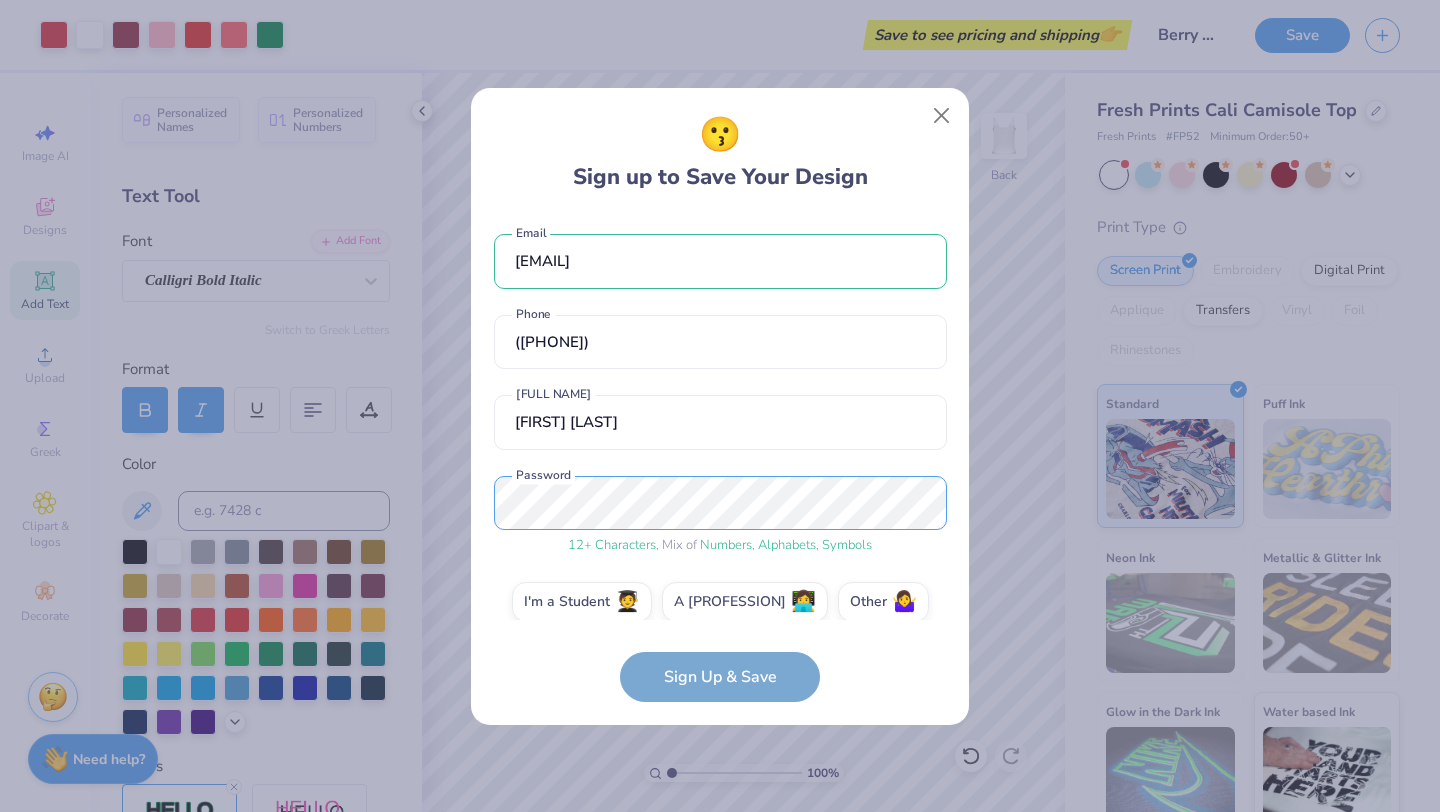 scroll, scrollTop: 21, scrollLeft: 0, axis: vertical 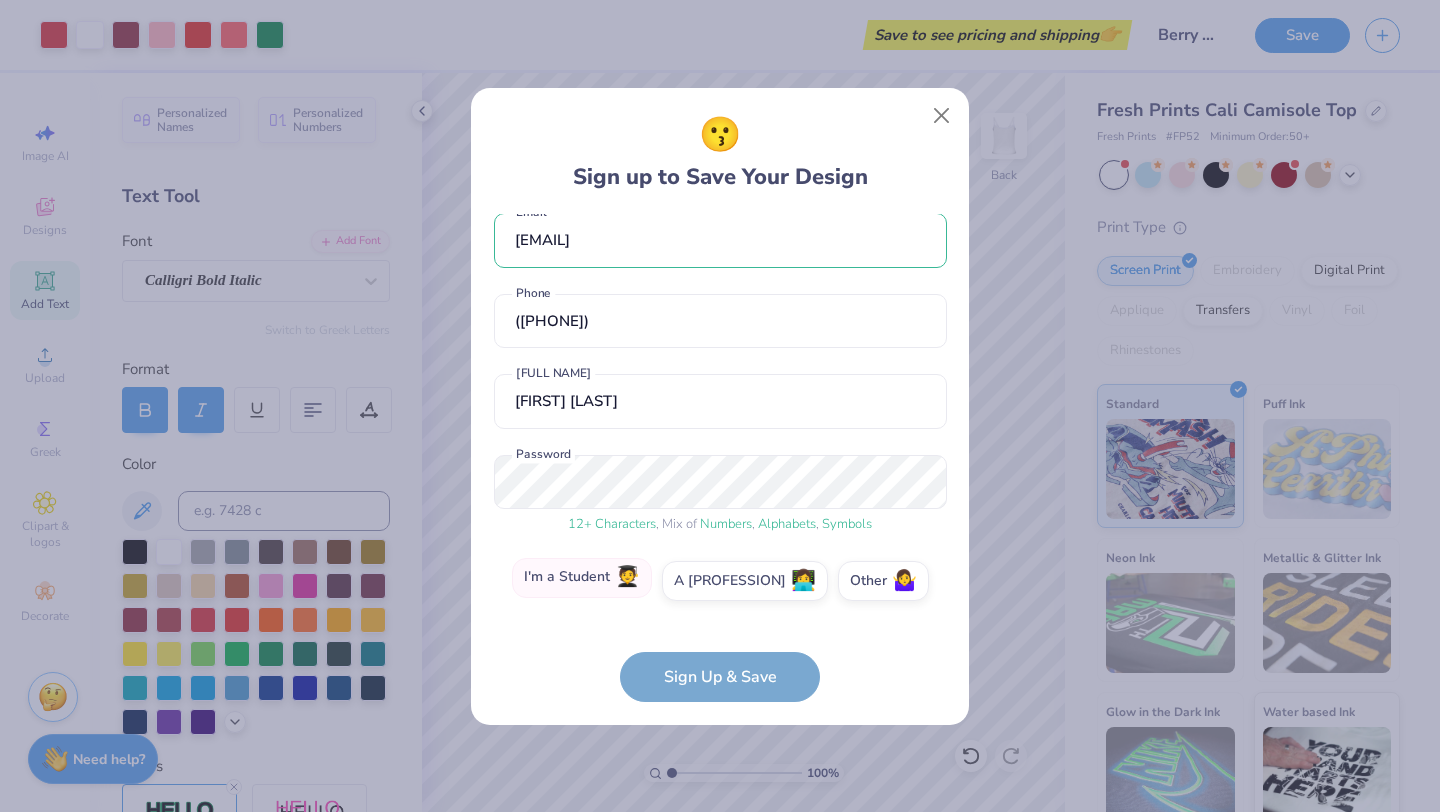 click on "I'm a Student 🧑‍🎓" at bounding box center (582, 578) 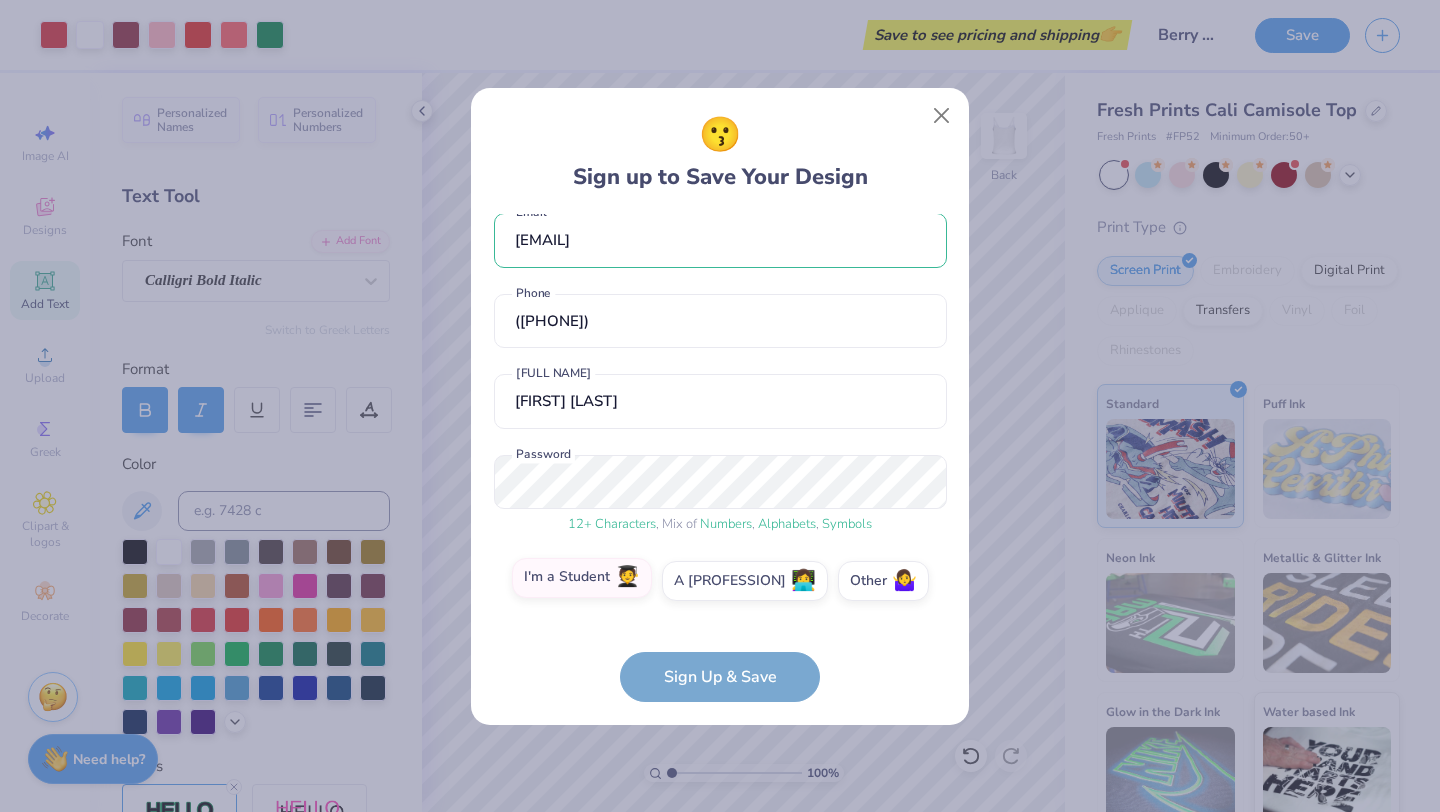 click on "I'm a Student 🧑‍🎓" at bounding box center [720, 606] 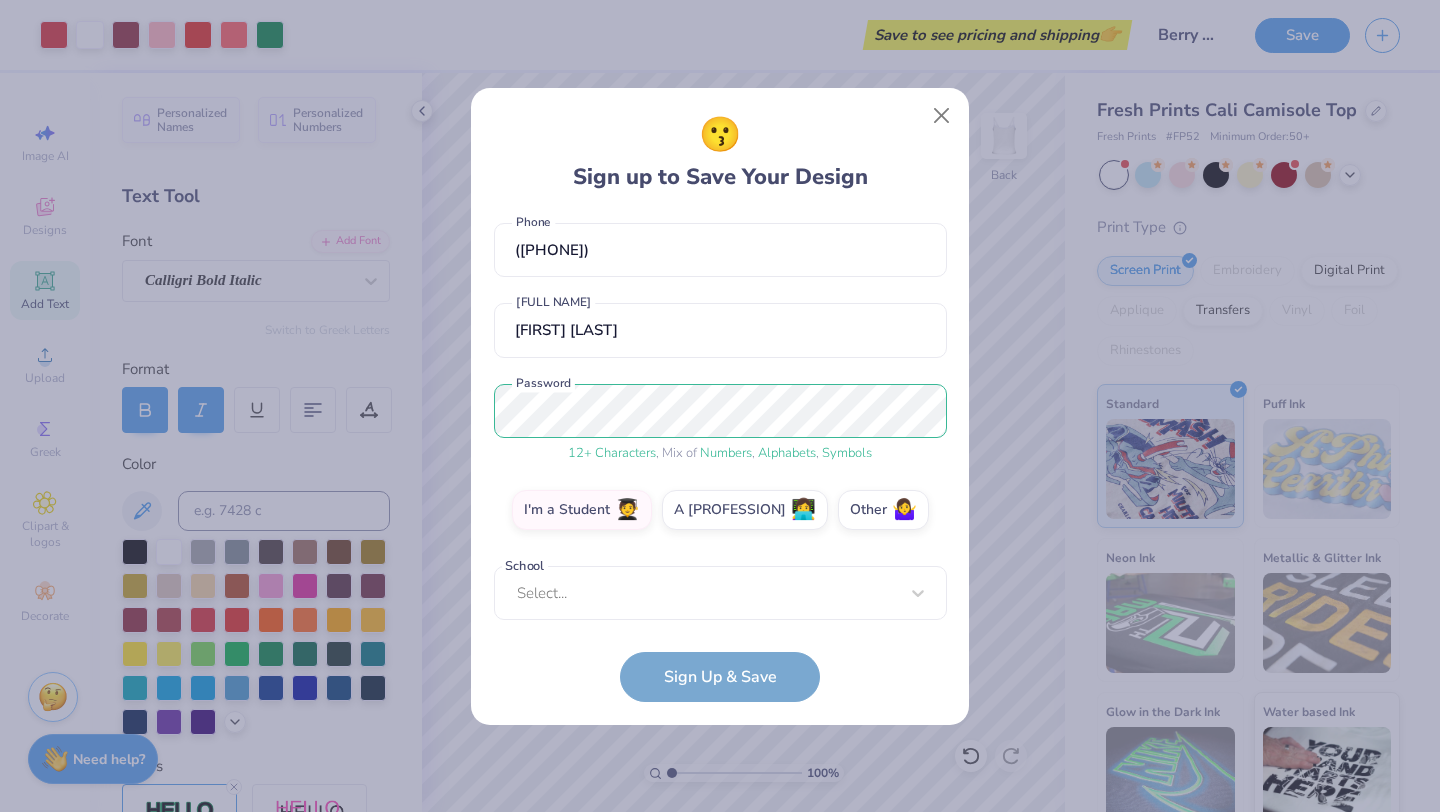 click on "[EMAIL] Email [PHONE] Phone [FIRST] [LAST] Full Name 12 + Characters , Mix of   Numbers ,   Alphabets ,   Symbols Password I'm a Student 🧑‍🎓 A Professional 👩‍💻 Other 🤷‍♀️ School [SCHOOL] Organization   Select is focused ,type to refine list, press Down to open the menu,  Select... Organization cannot be null" at bounding box center [720, 417] 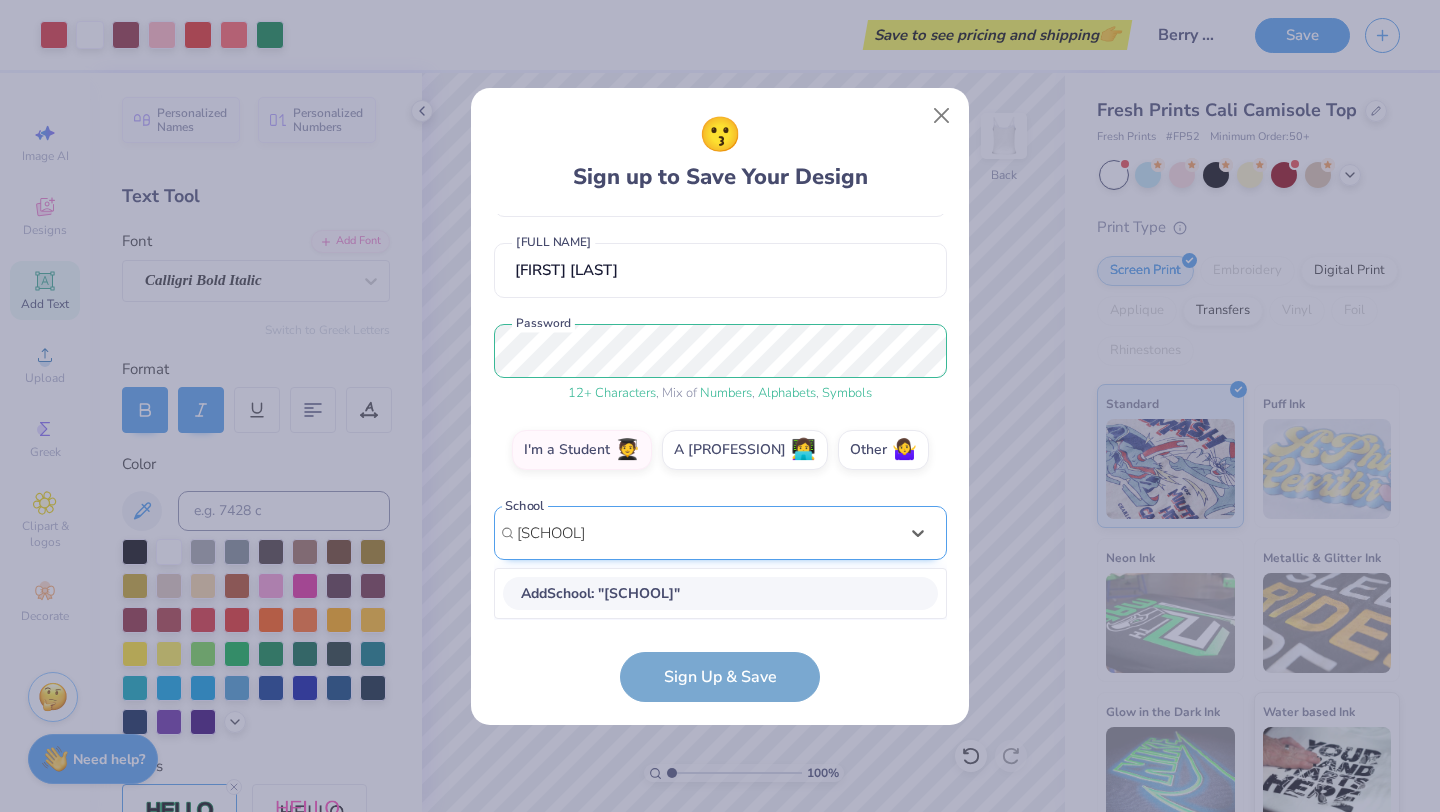 scroll, scrollTop: 151, scrollLeft: 0, axis: vertical 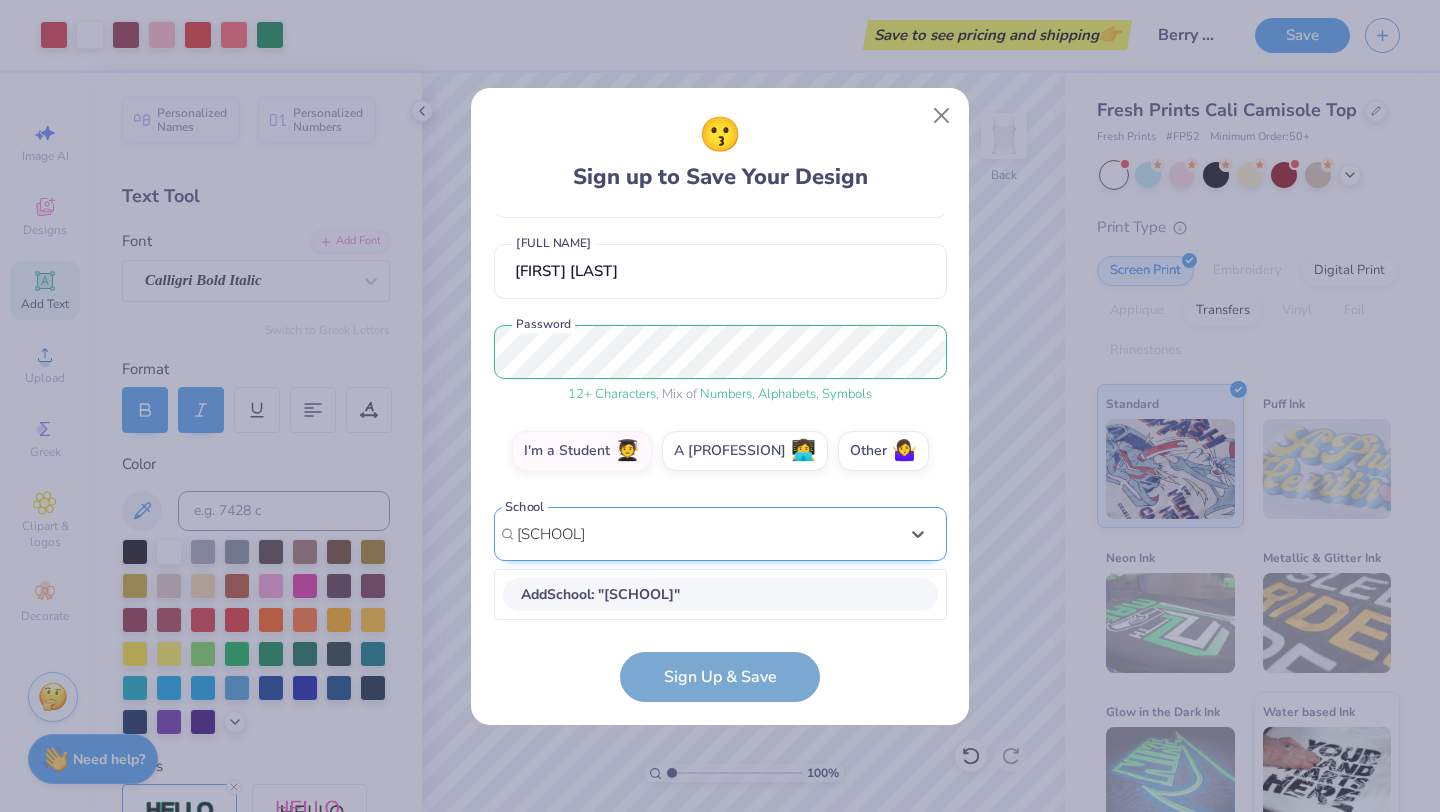 type on "[SCHOOL]" 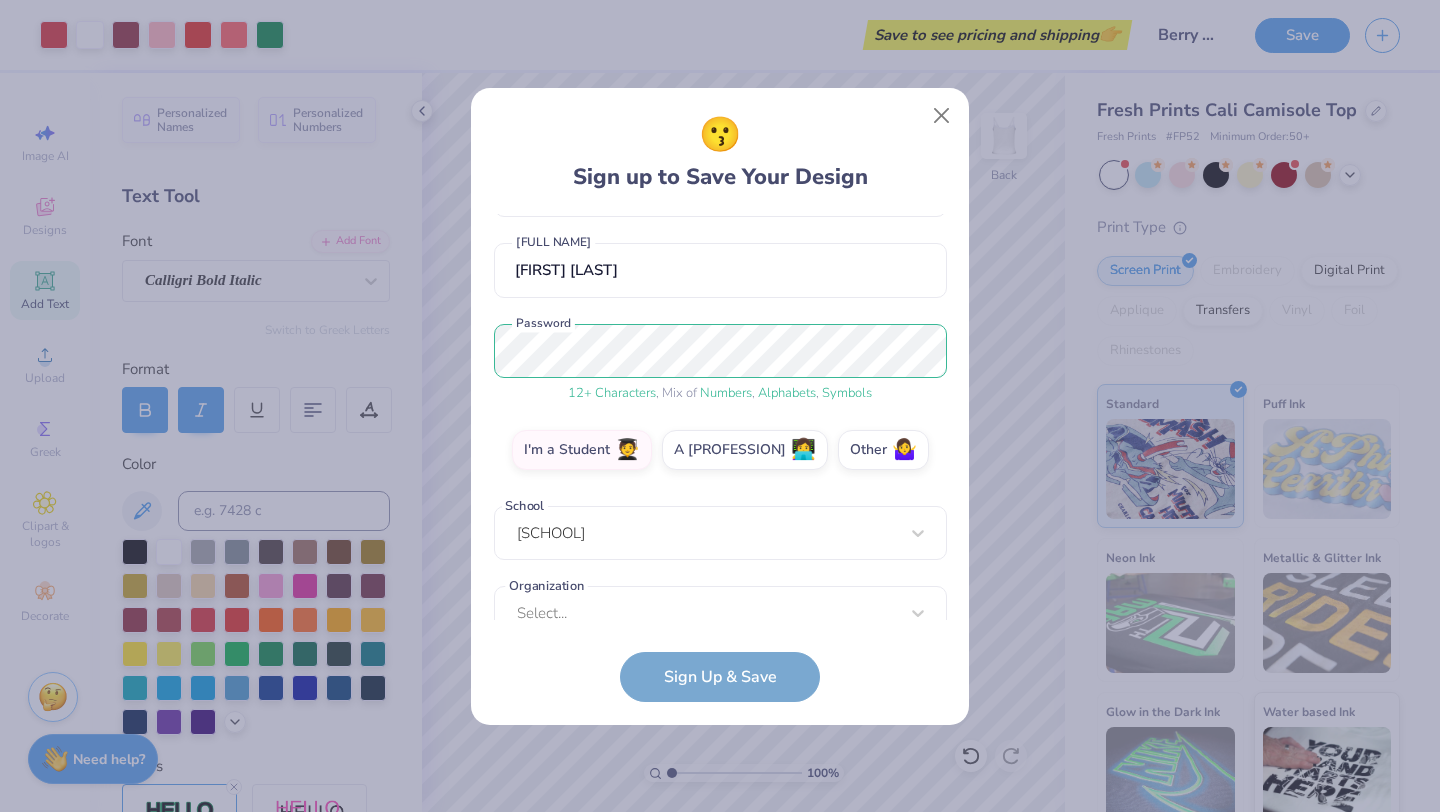 scroll, scrollTop: 182, scrollLeft: 0, axis: vertical 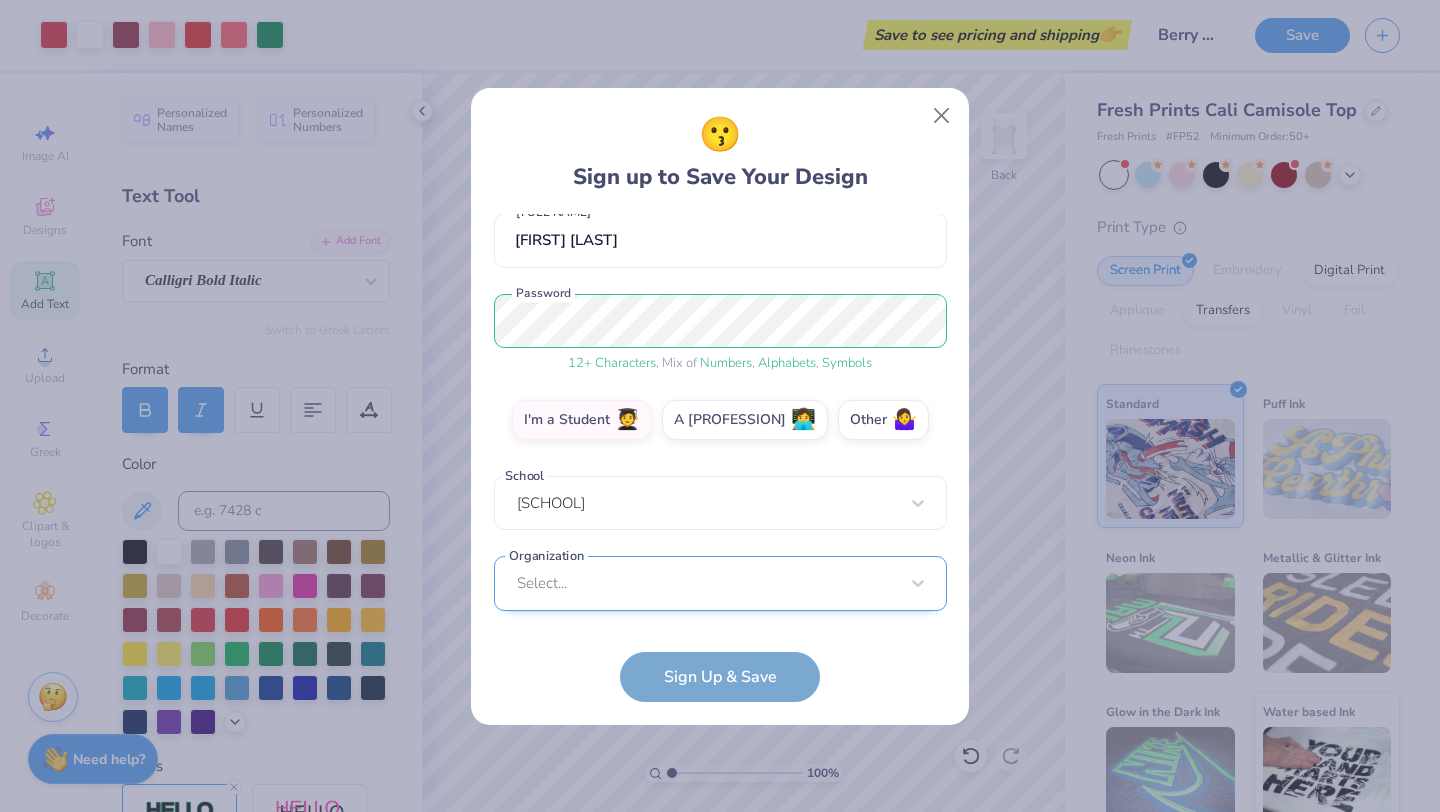 click on "Select..." at bounding box center [720, 583] 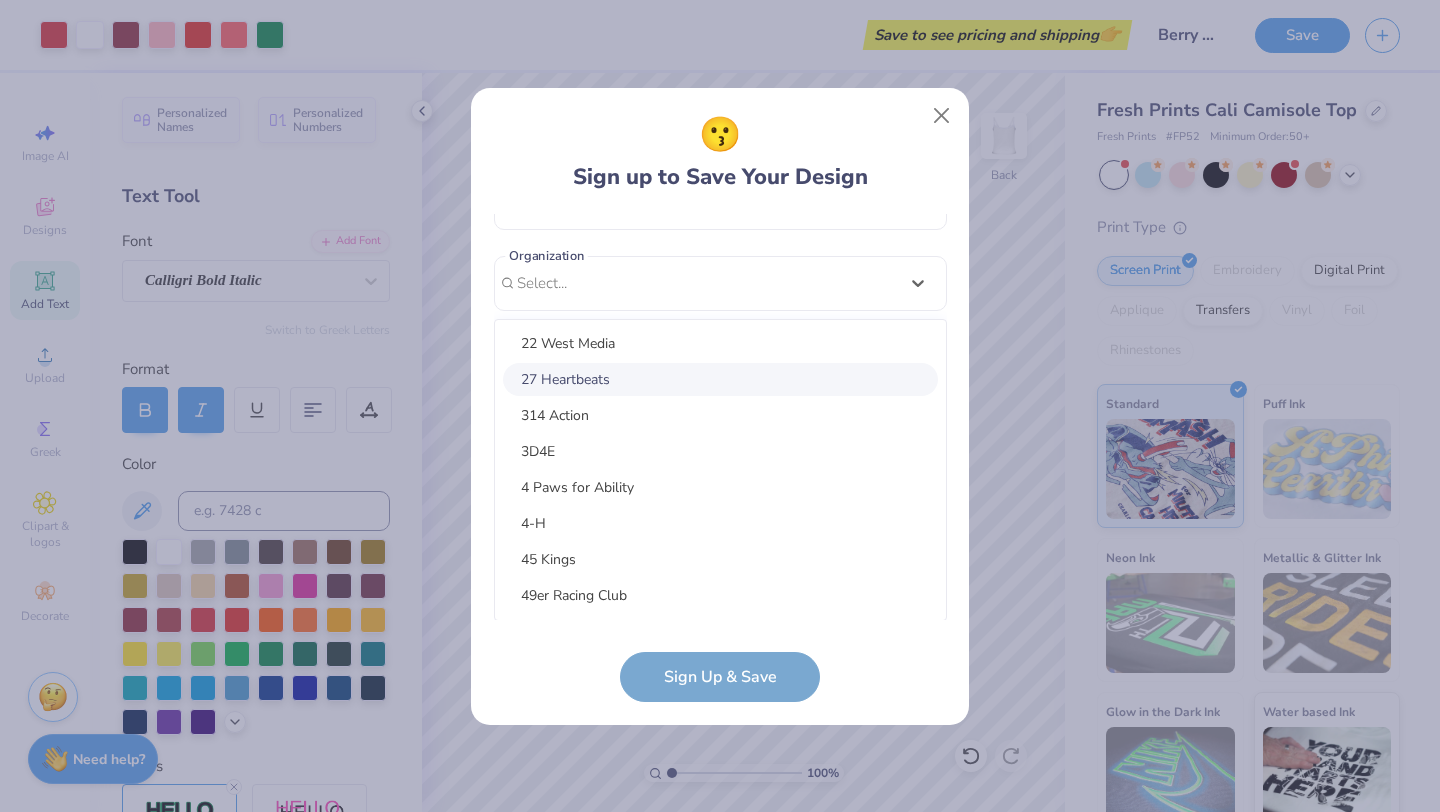 scroll, scrollTop: 0, scrollLeft: 0, axis: both 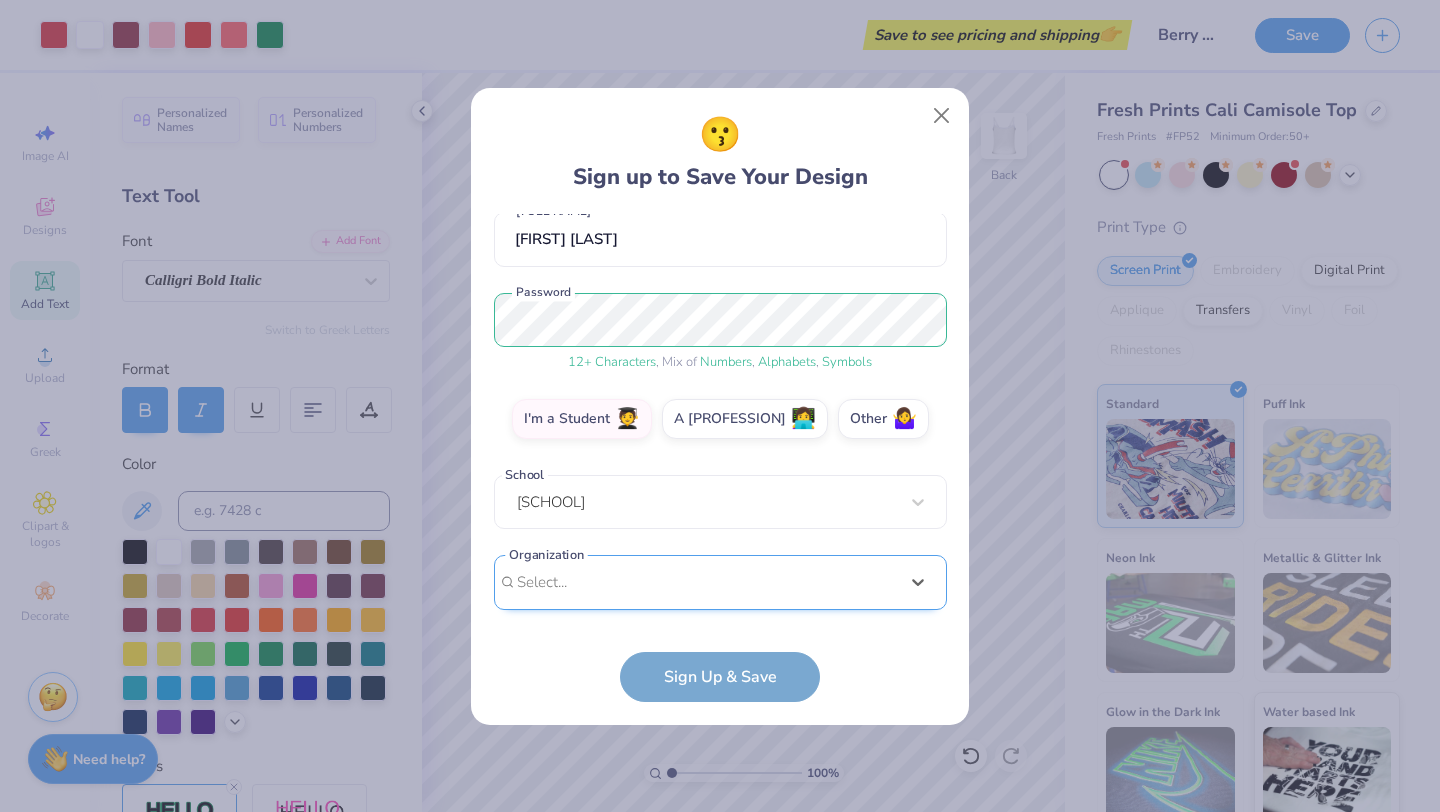 click on "[EMAIL] Email [PHONE] Phone [FIRST] [LAST] Full Name 12 + Characters , Mix of   Numbers ,   Alphabets ,   Symbols Password I'm a Student 🧑‍🎓 A Professional 👩‍💻 Other 🤷‍♀️ School [SCHOOL] Organization   Select is focused ,type to refine list, press Down to open the menu,  Select... Organization cannot be null" at bounding box center [720, 417] 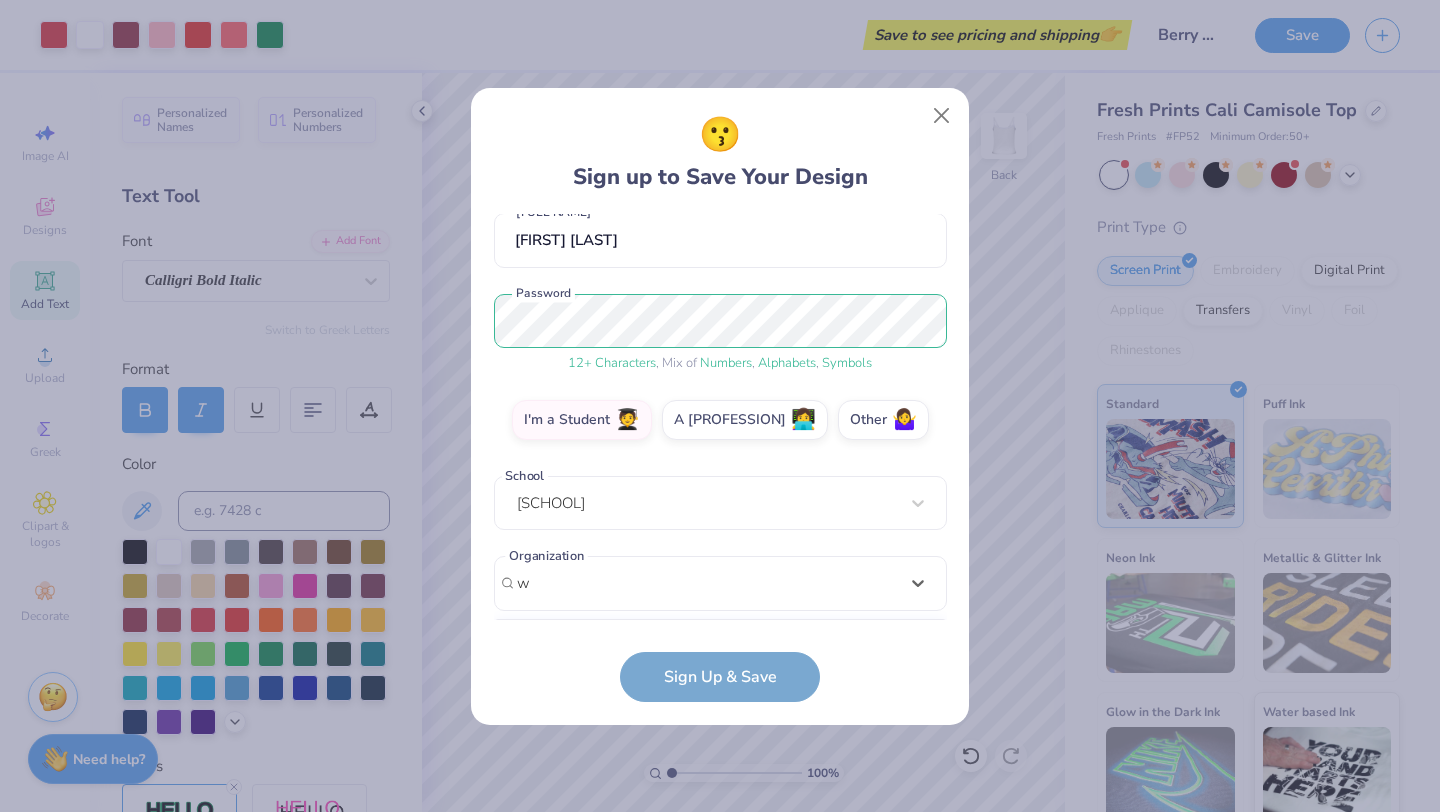 scroll, scrollTop: 231, scrollLeft: 0, axis: vertical 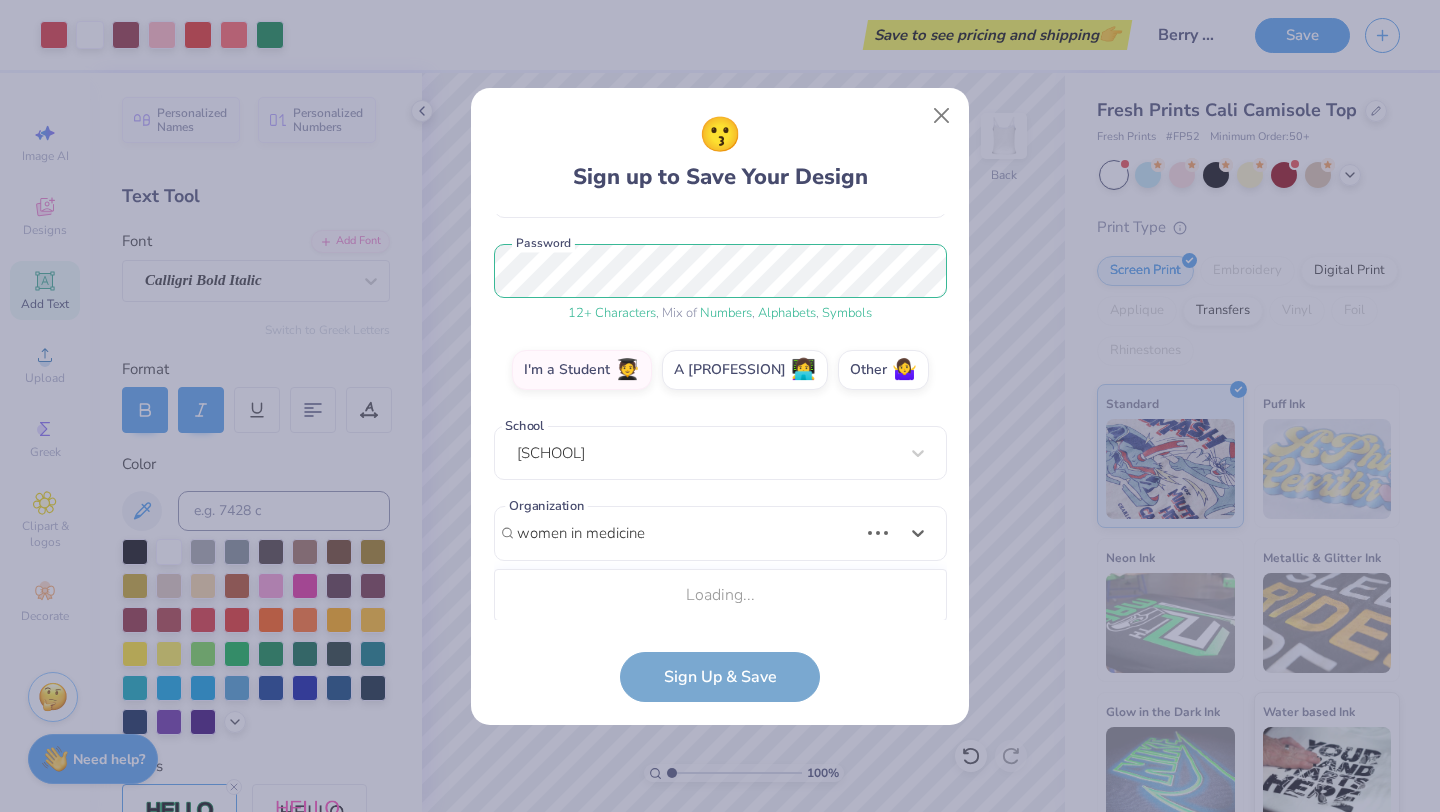 type on "women in medicine" 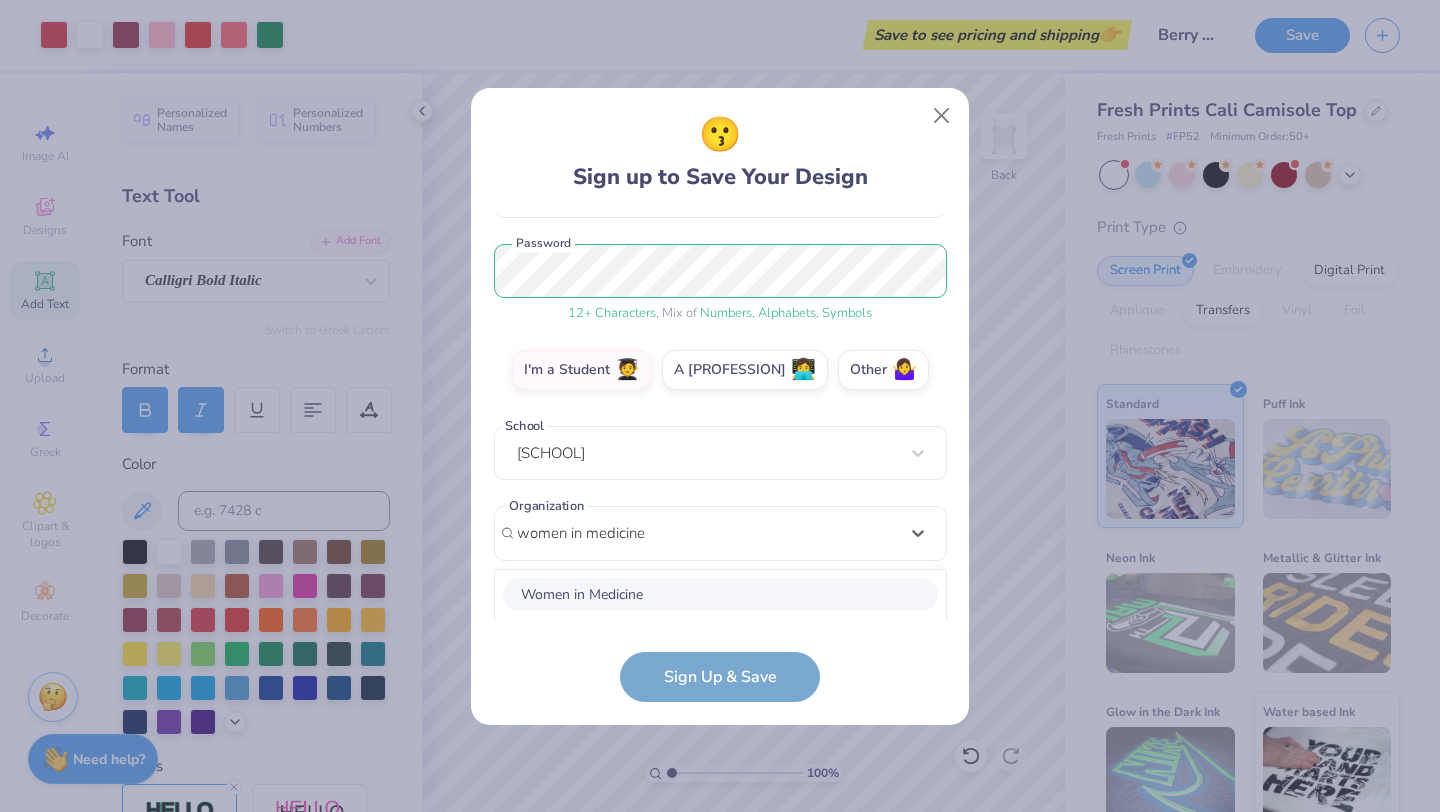 scroll, scrollTop: 482, scrollLeft: 0, axis: vertical 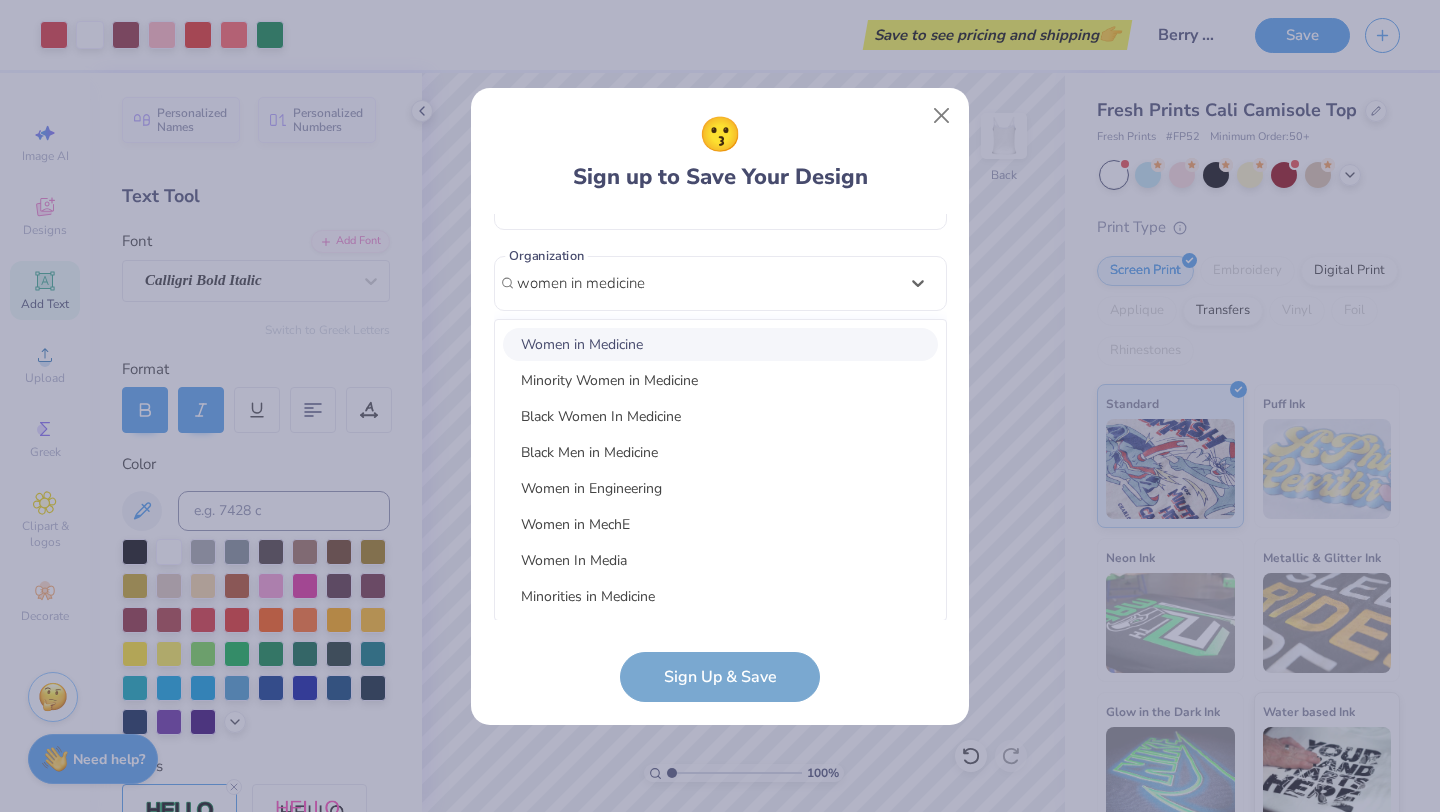 click on "Women in Medicine" at bounding box center [720, 344] 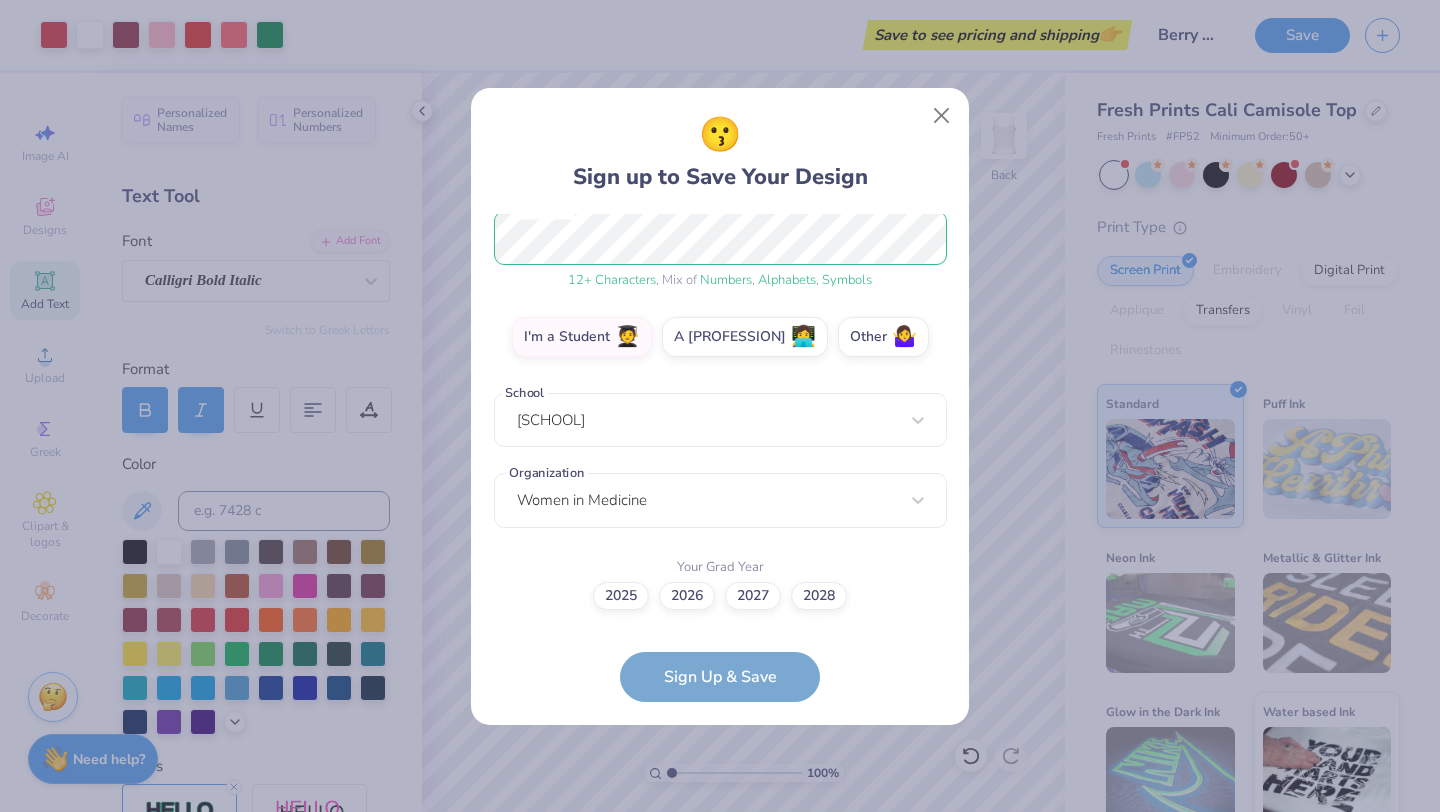 scroll, scrollTop: 264, scrollLeft: 0, axis: vertical 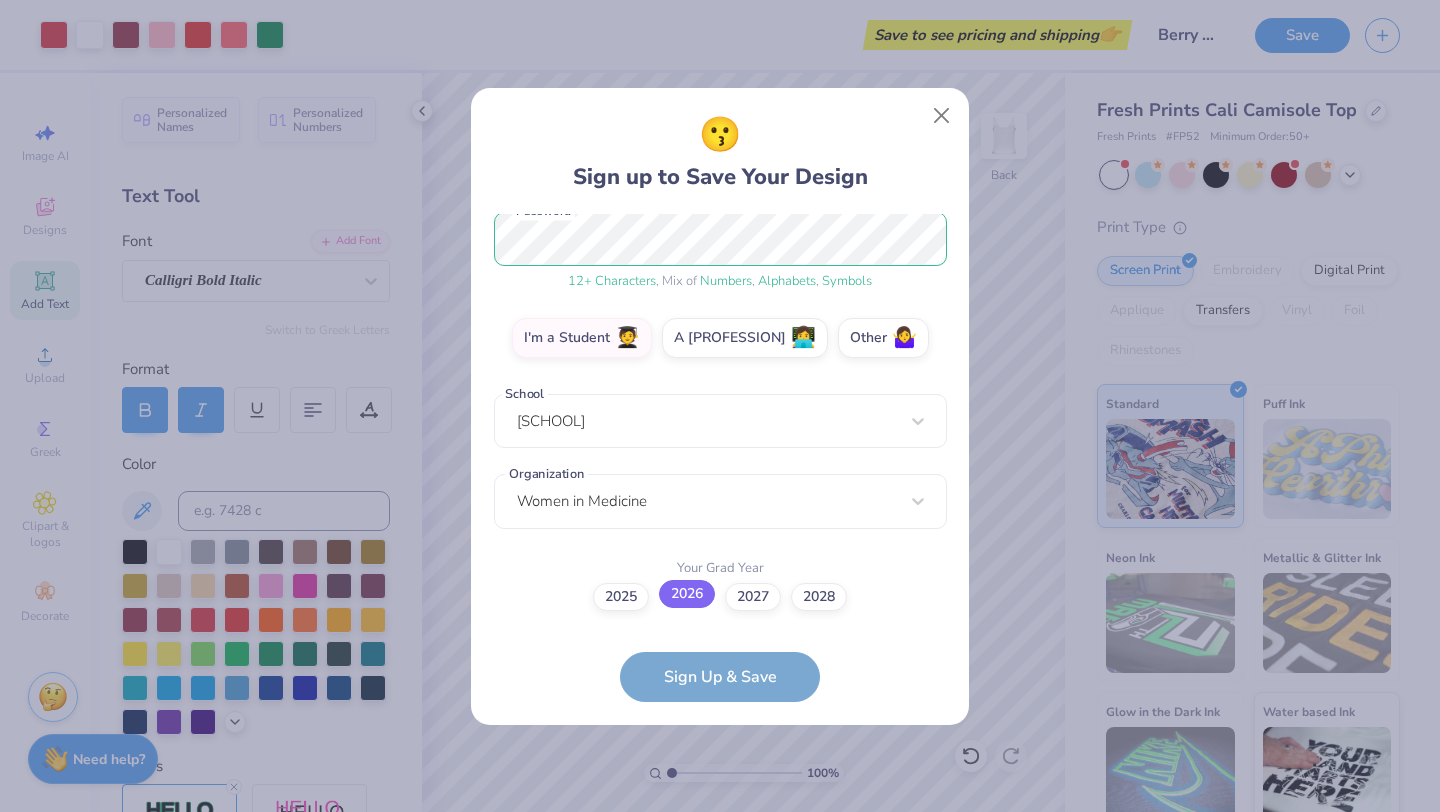 click on "2026" at bounding box center (687, 594) 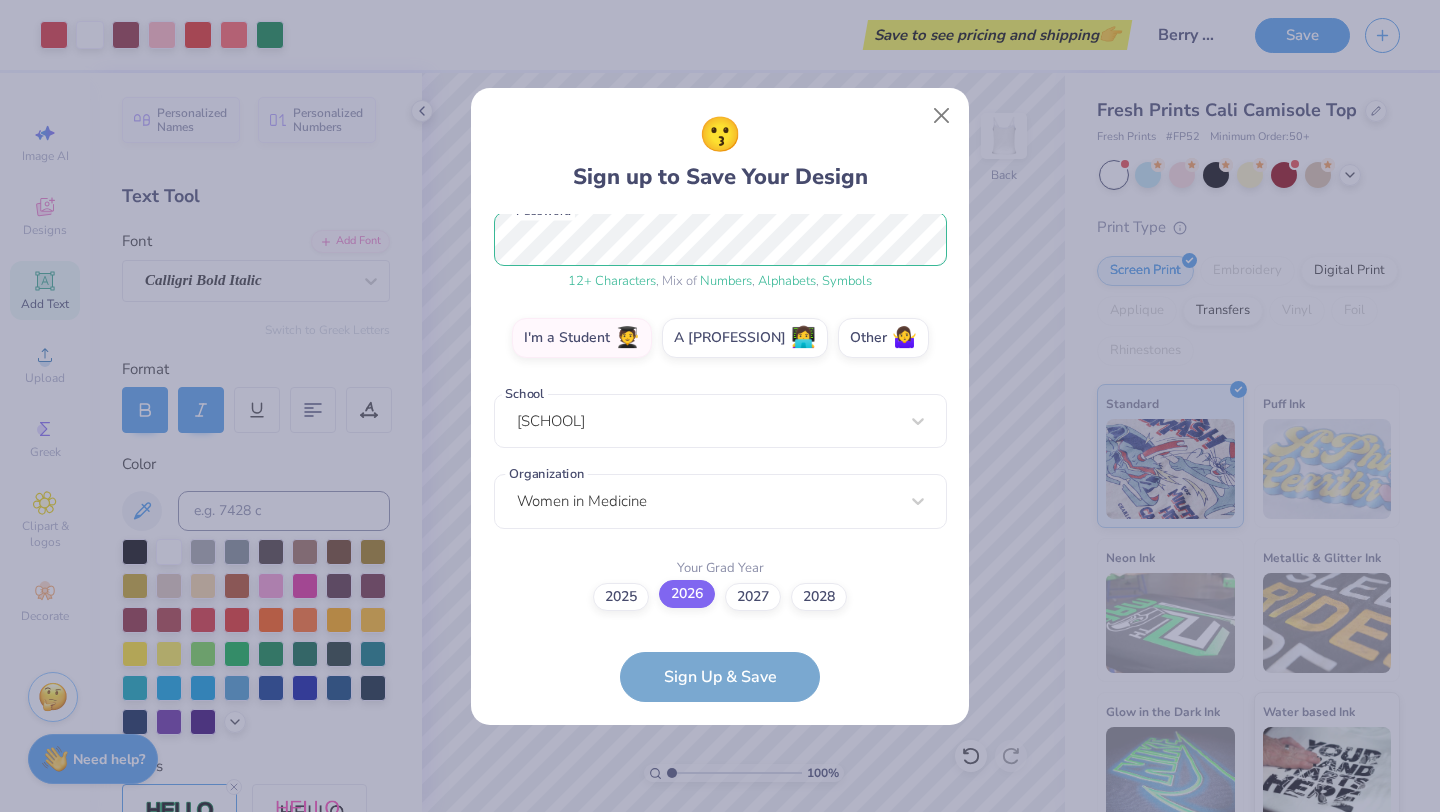 scroll, scrollTop: 142, scrollLeft: 0, axis: vertical 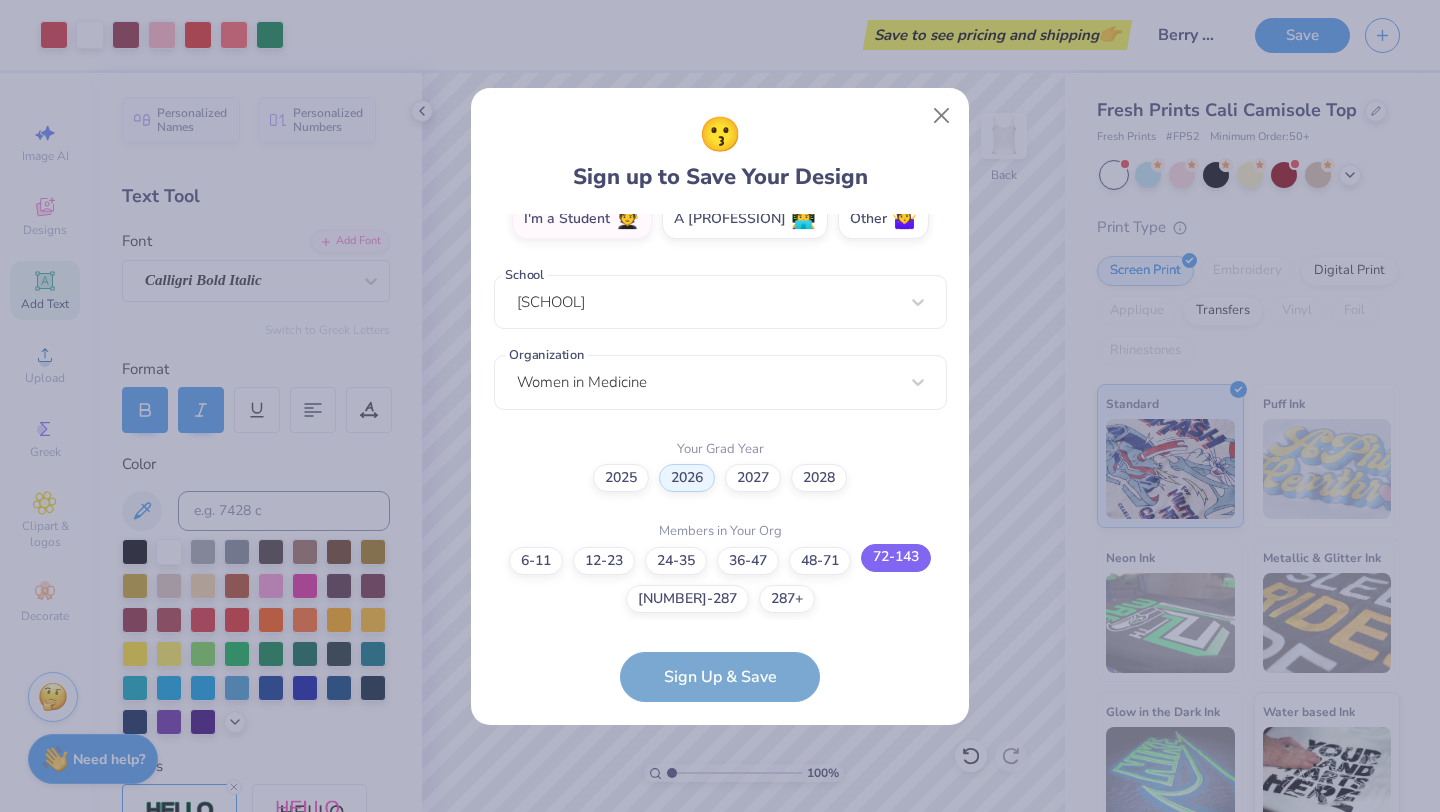 click on "72-143" at bounding box center [896, 558] 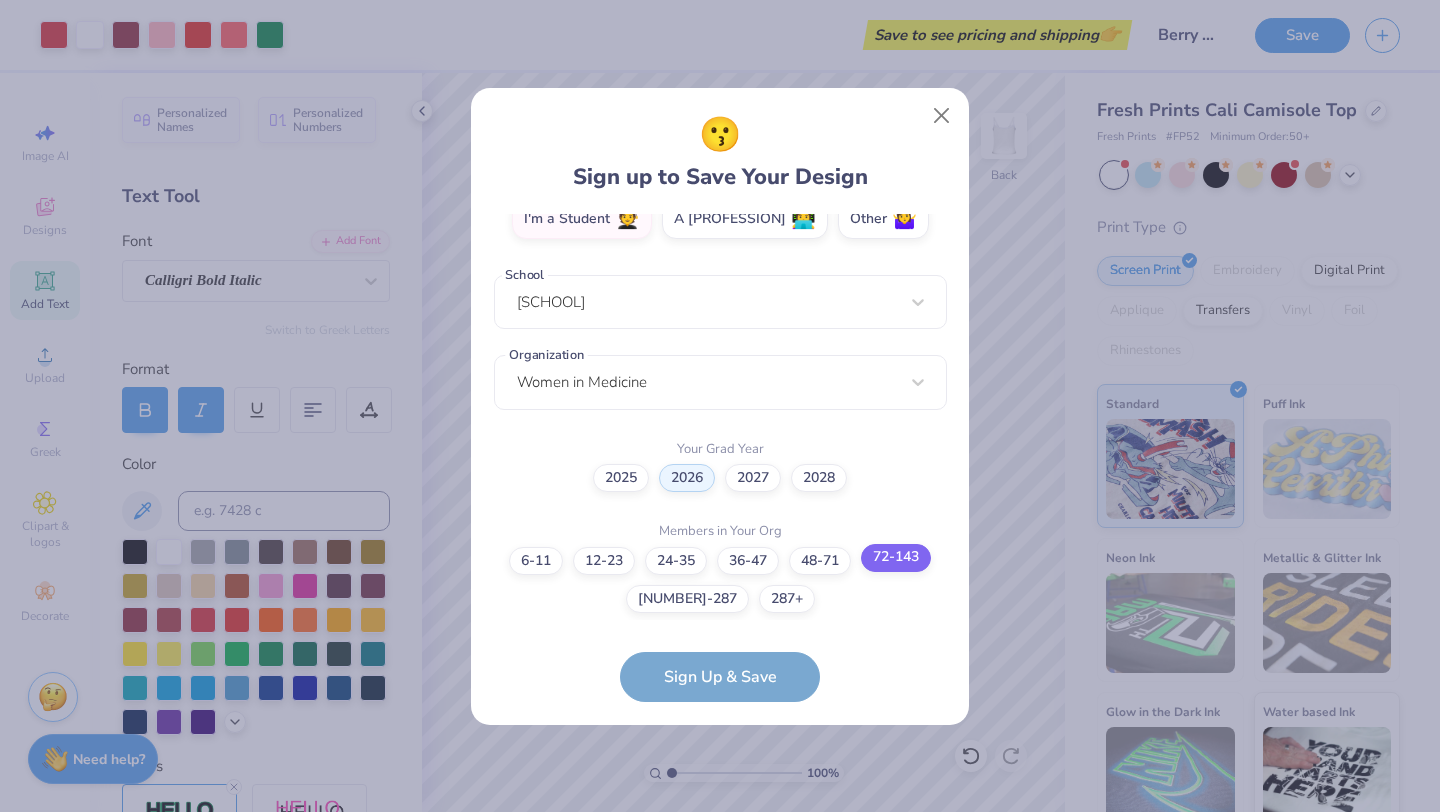 click on "72-143" at bounding box center (720, 962) 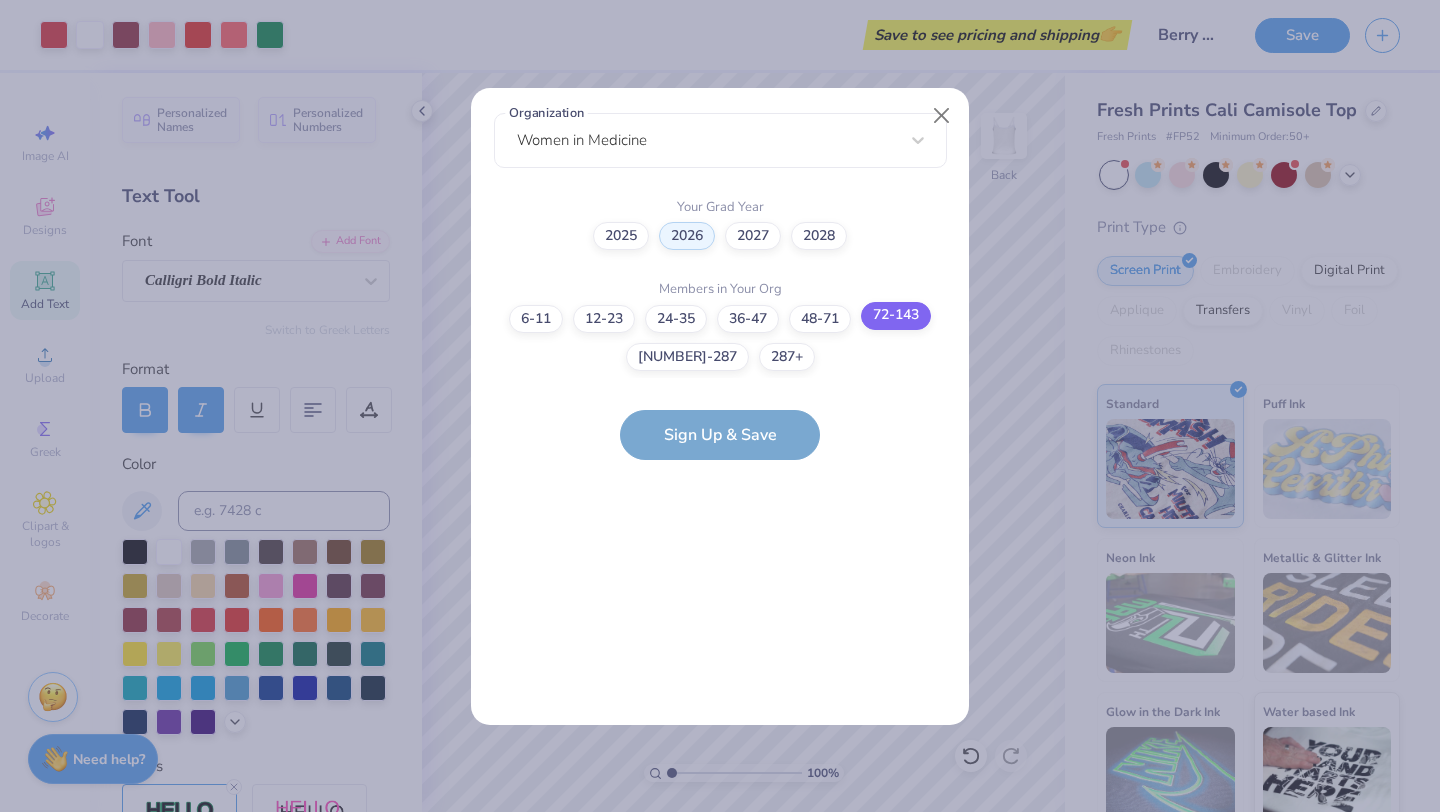 scroll, scrollTop: 464, scrollLeft: 0, axis: vertical 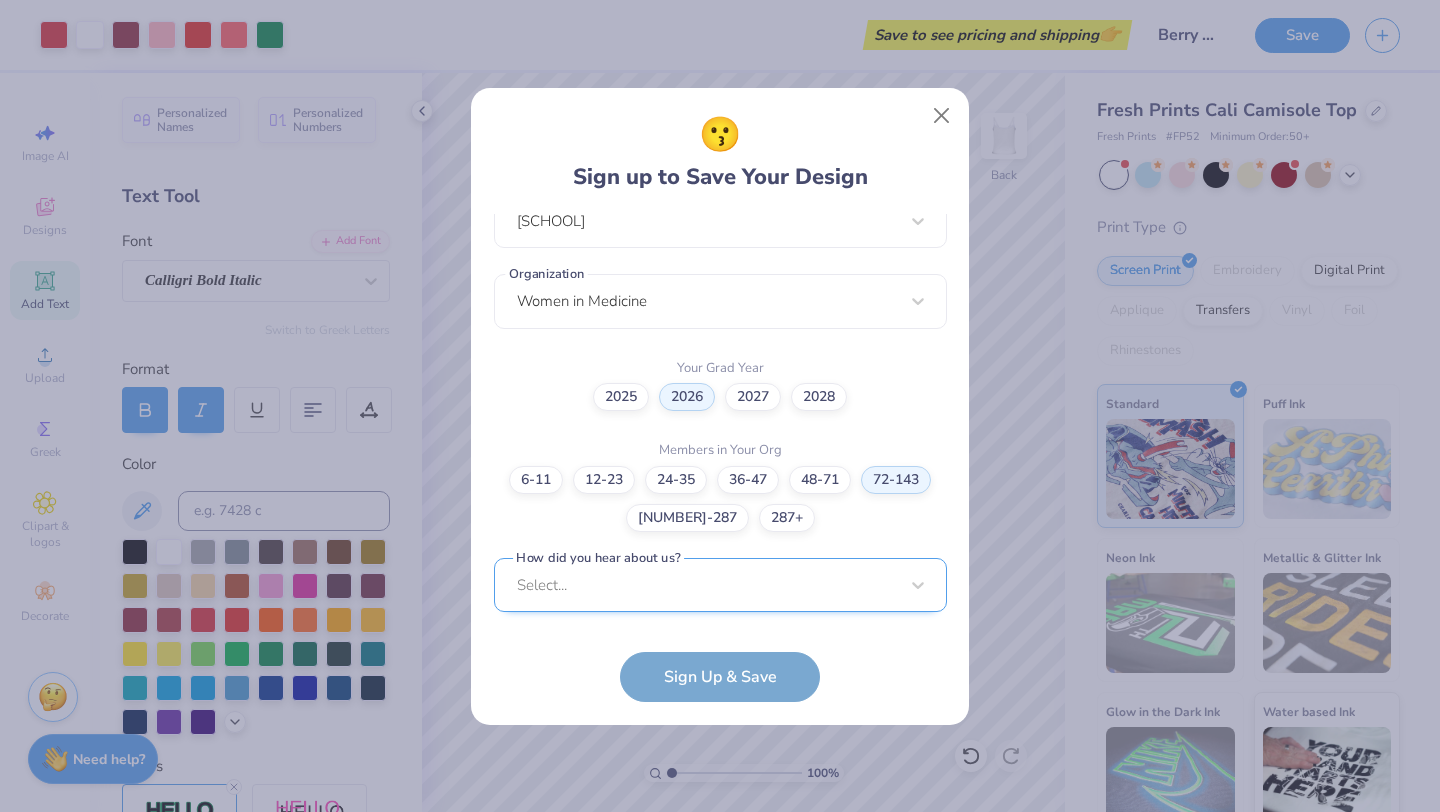 click on "Select..." at bounding box center [720, 585] 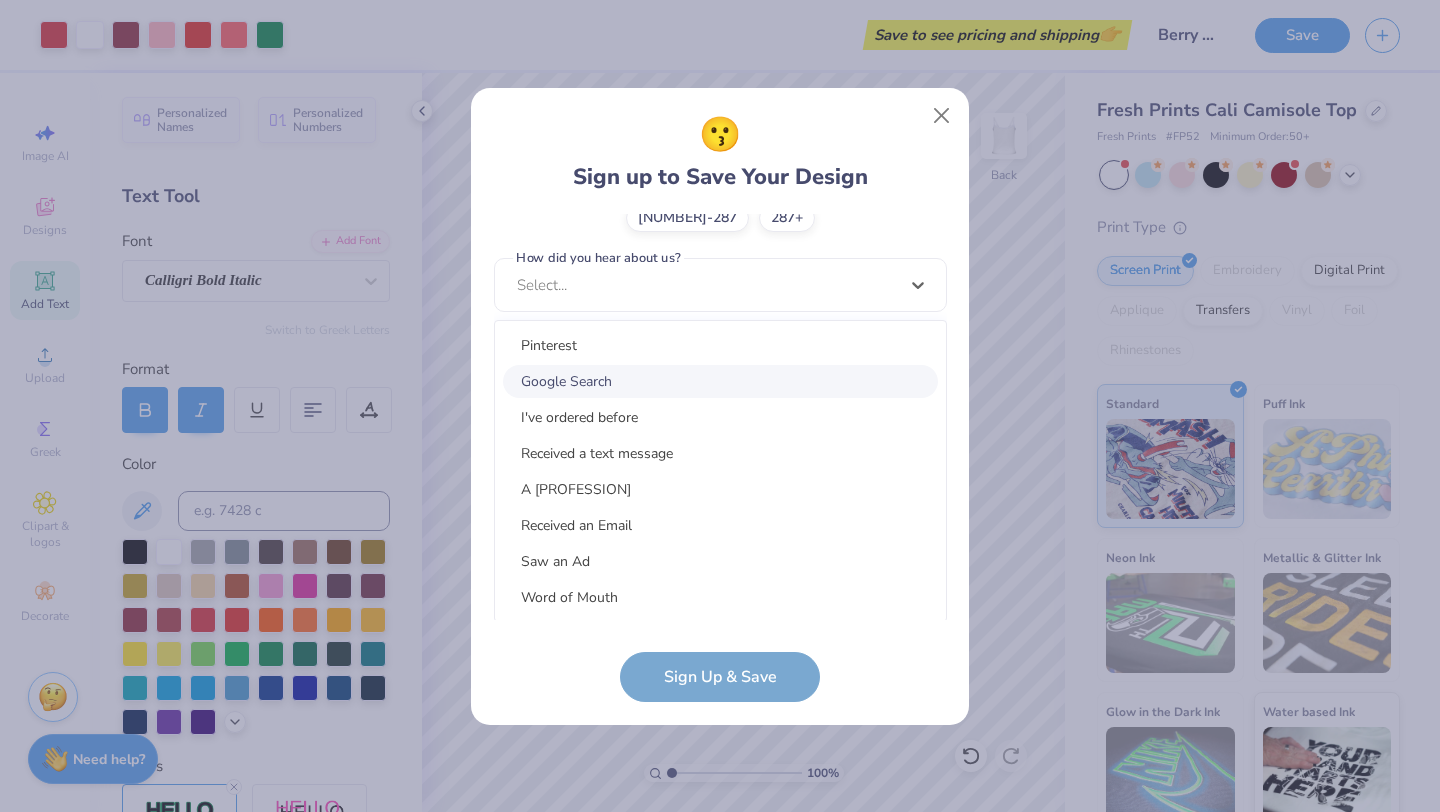 click on "Google Search" at bounding box center (720, 381) 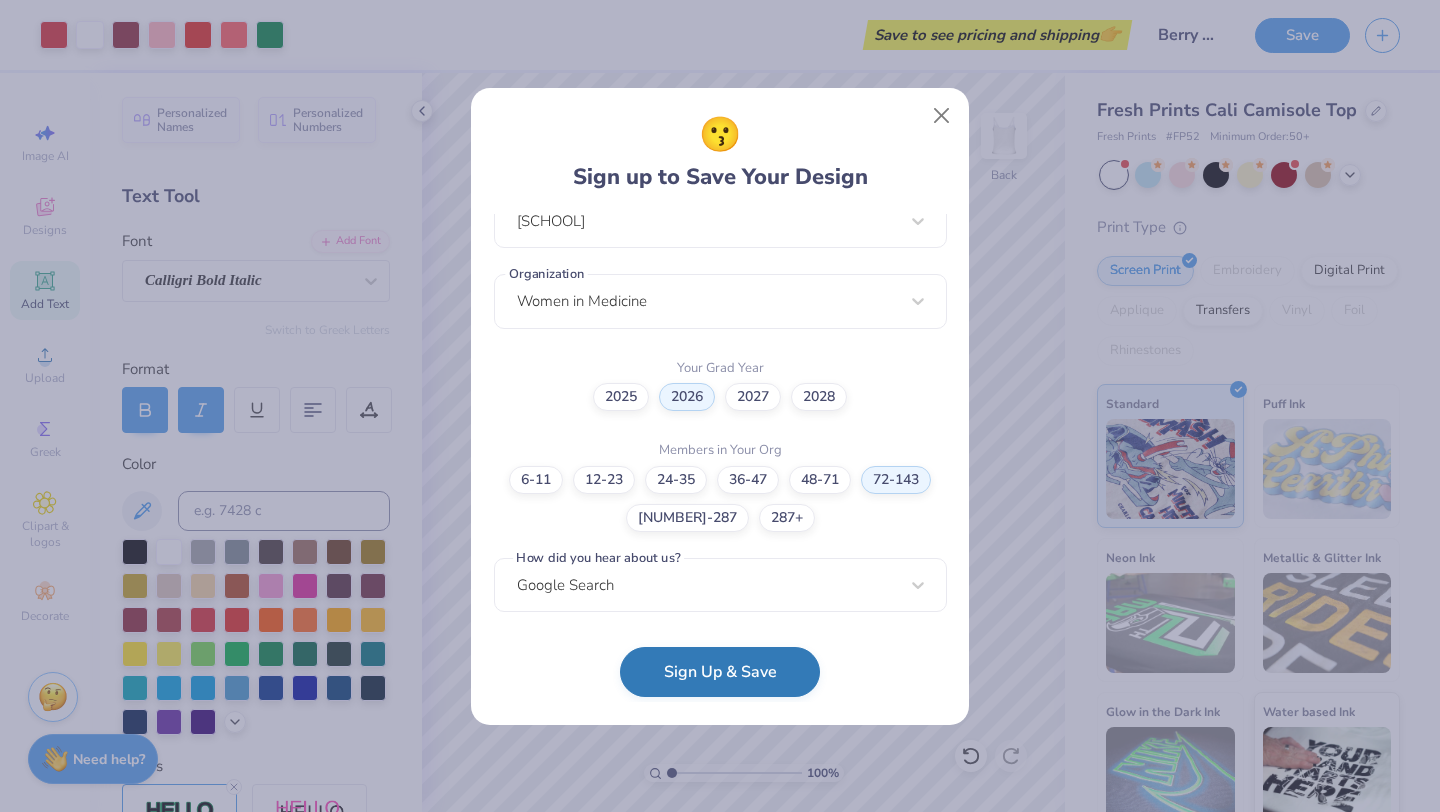 click on "Sign Up & Save" at bounding box center [720, 672] 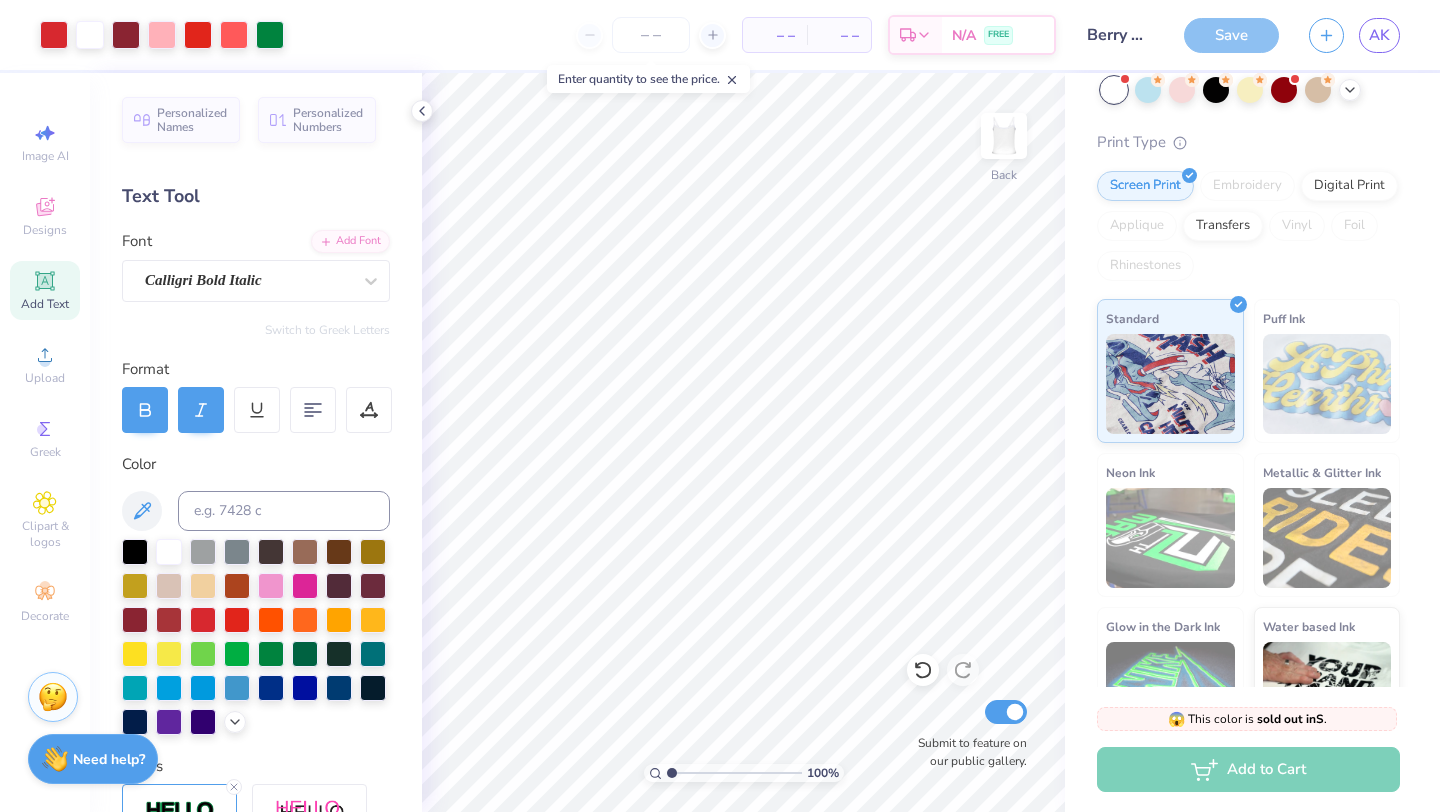 scroll, scrollTop: 0, scrollLeft: 0, axis: both 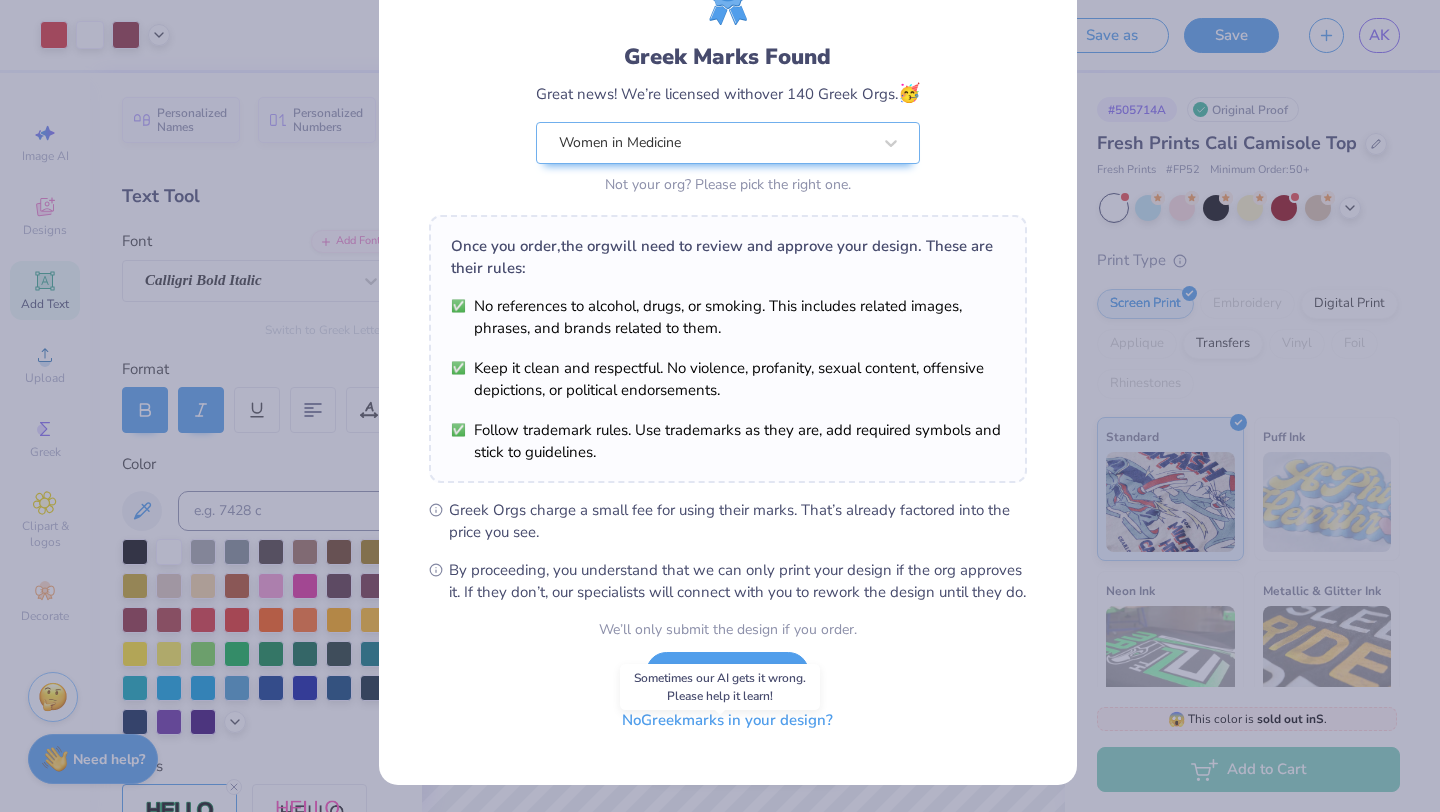 click on "No  Greek  marks in your design?" at bounding box center (727, 720) 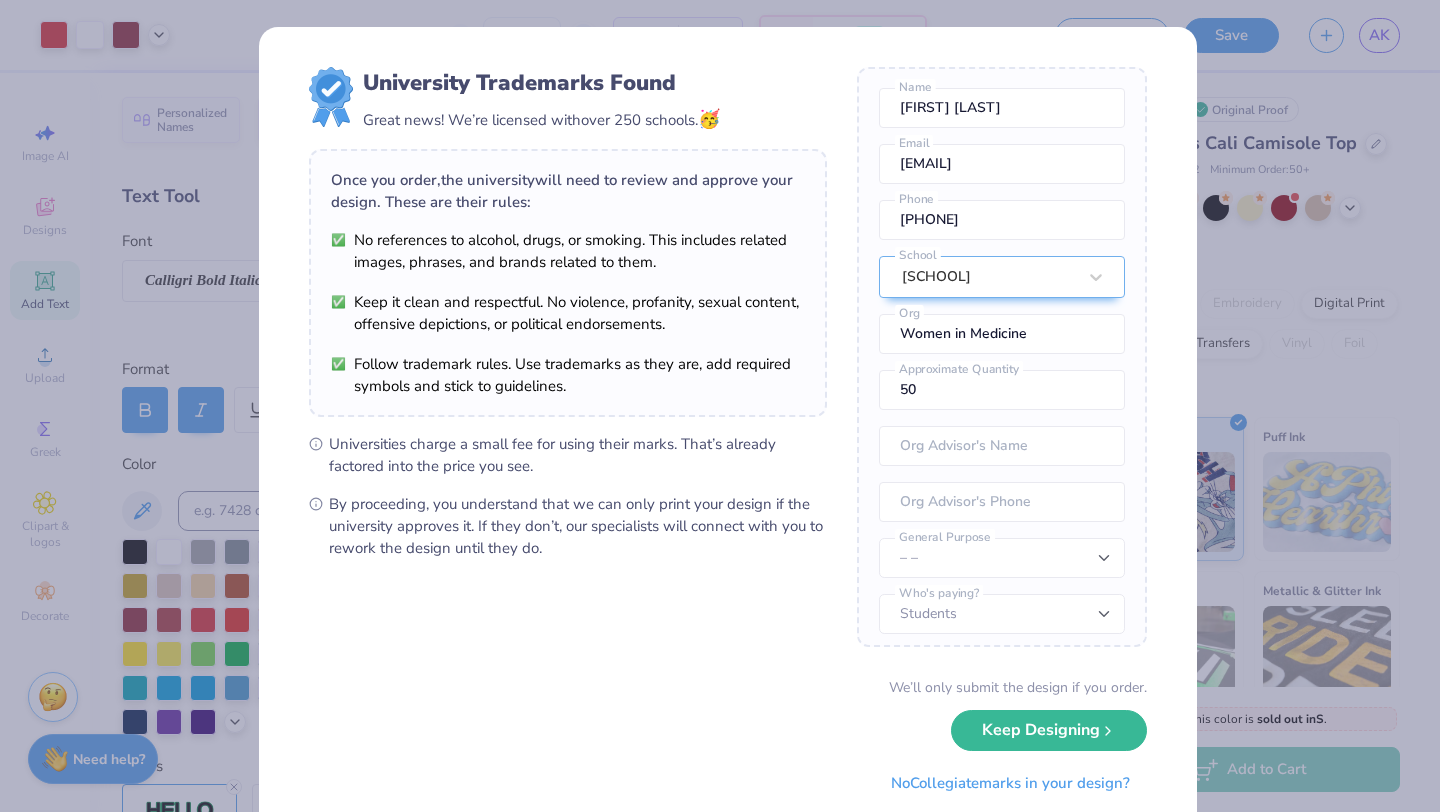 scroll, scrollTop: 110, scrollLeft: 0, axis: vertical 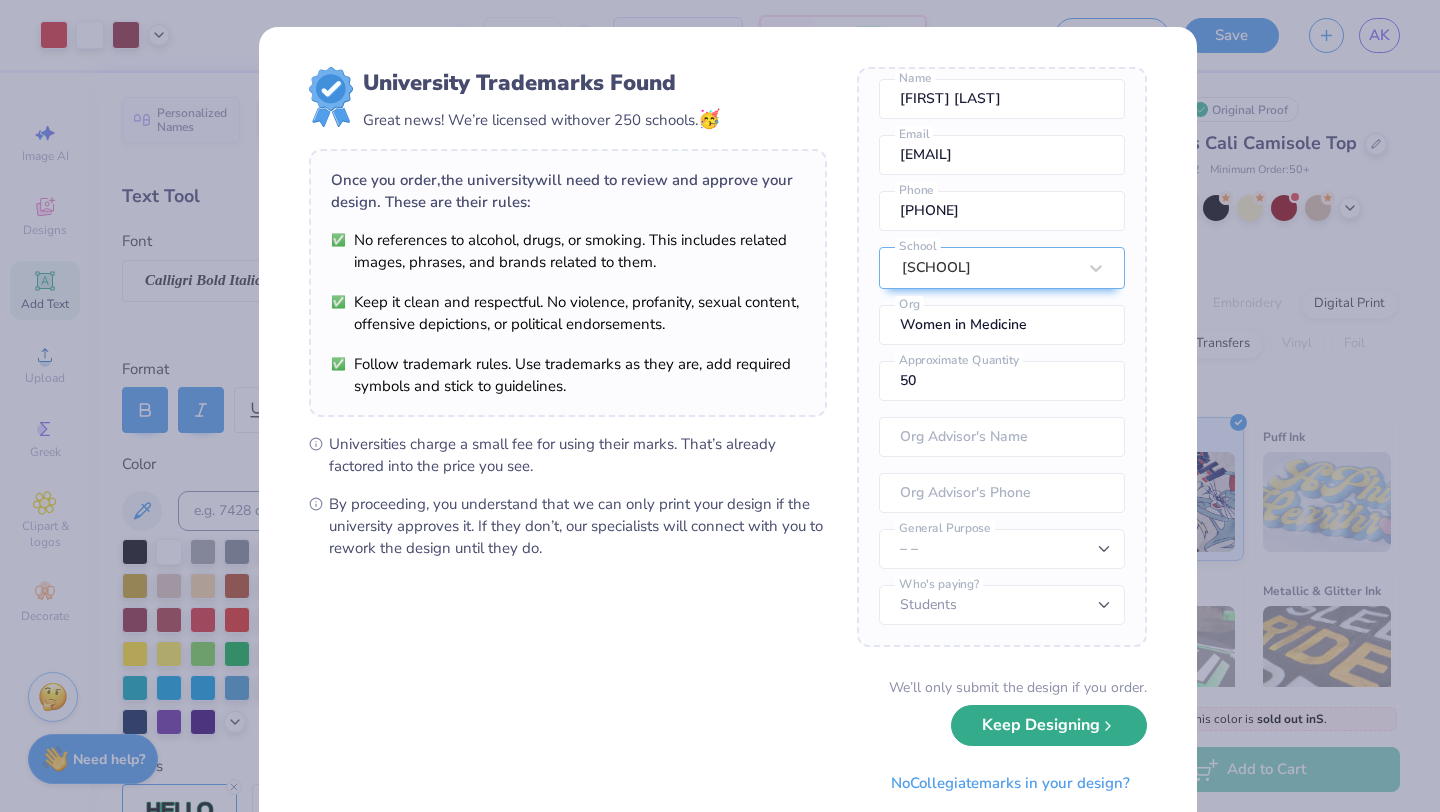 click on "Keep Designing" at bounding box center (1049, 725) 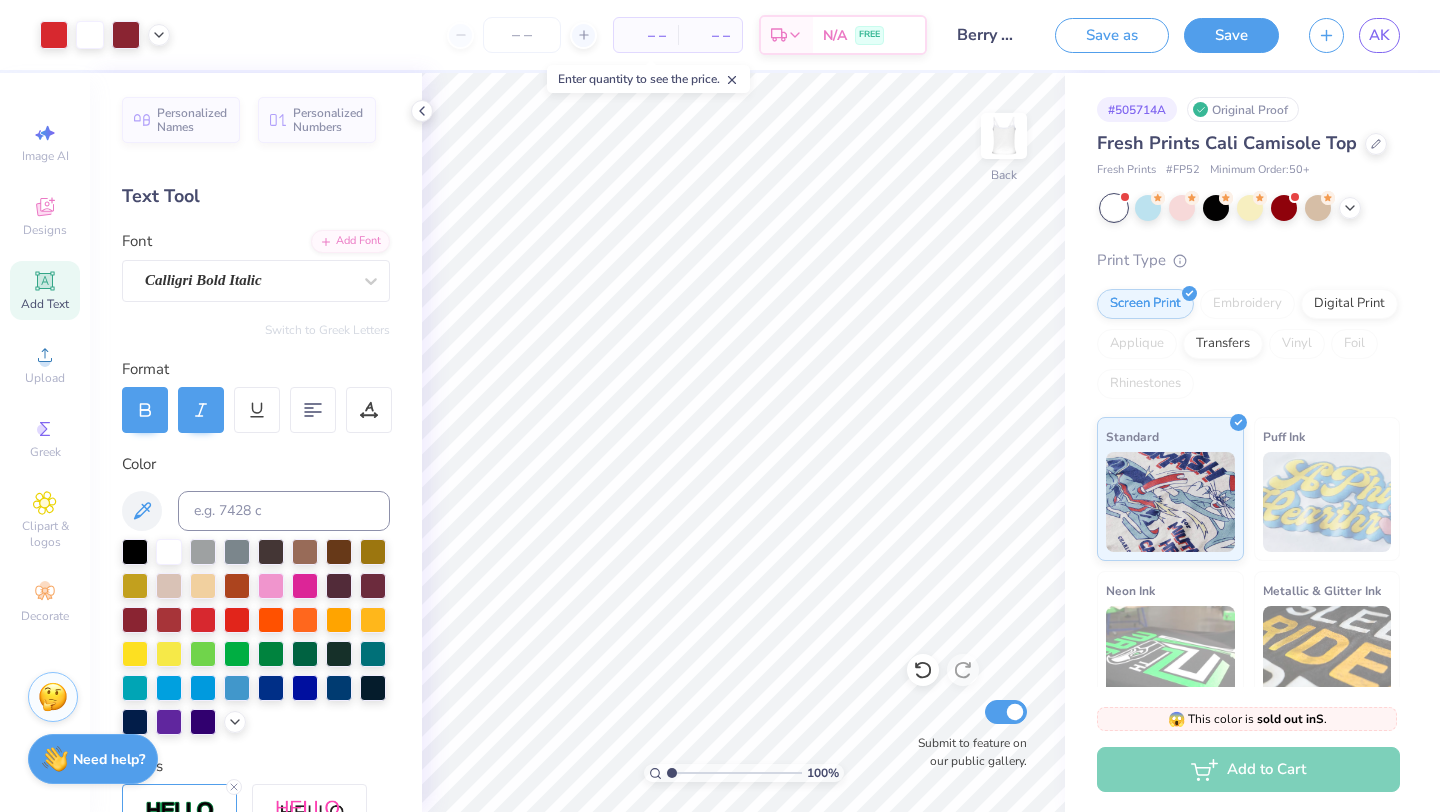click on "Add to Cart" at bounding box center (1248, 769) 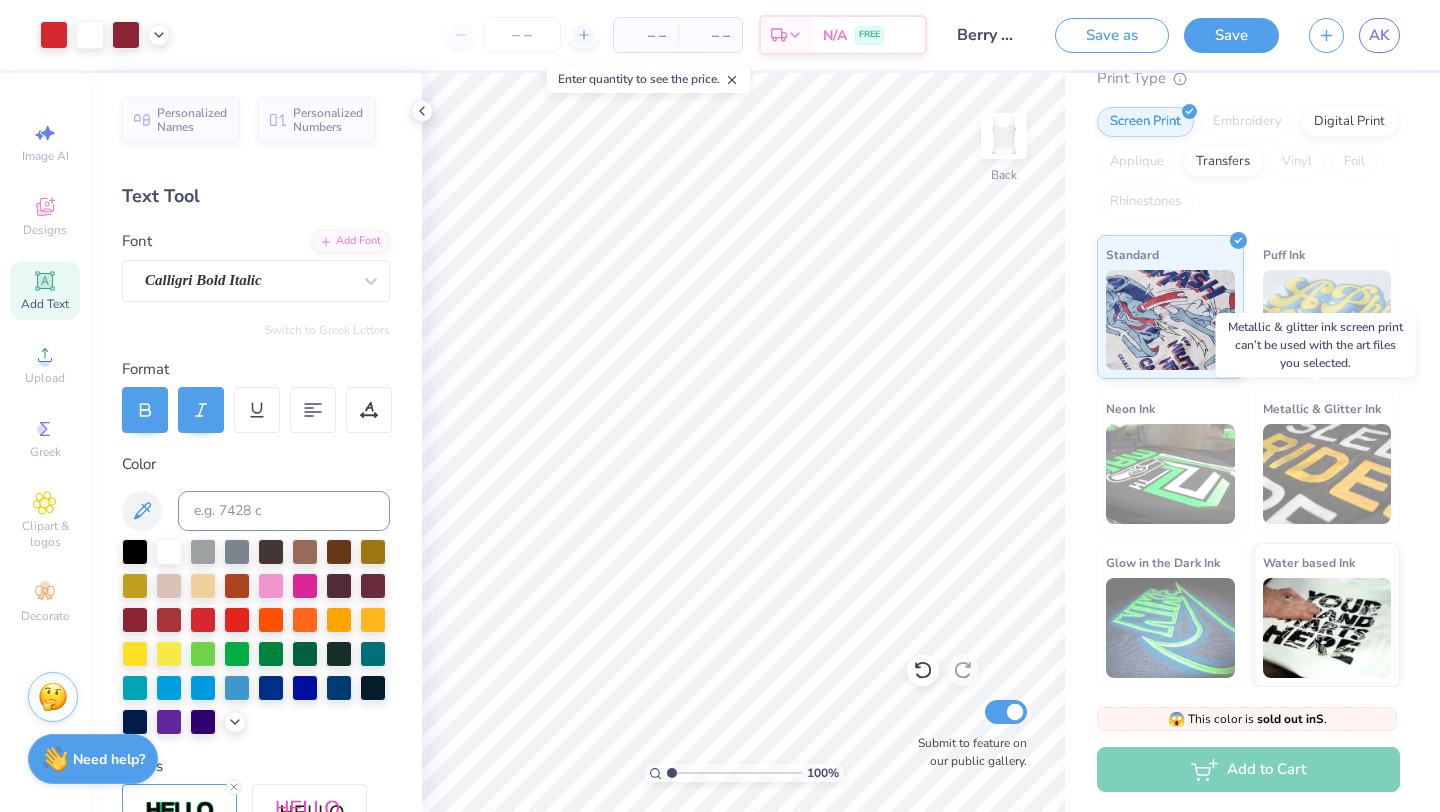scroll, scrollTop: 0, scrollLeft: 0, axis: both 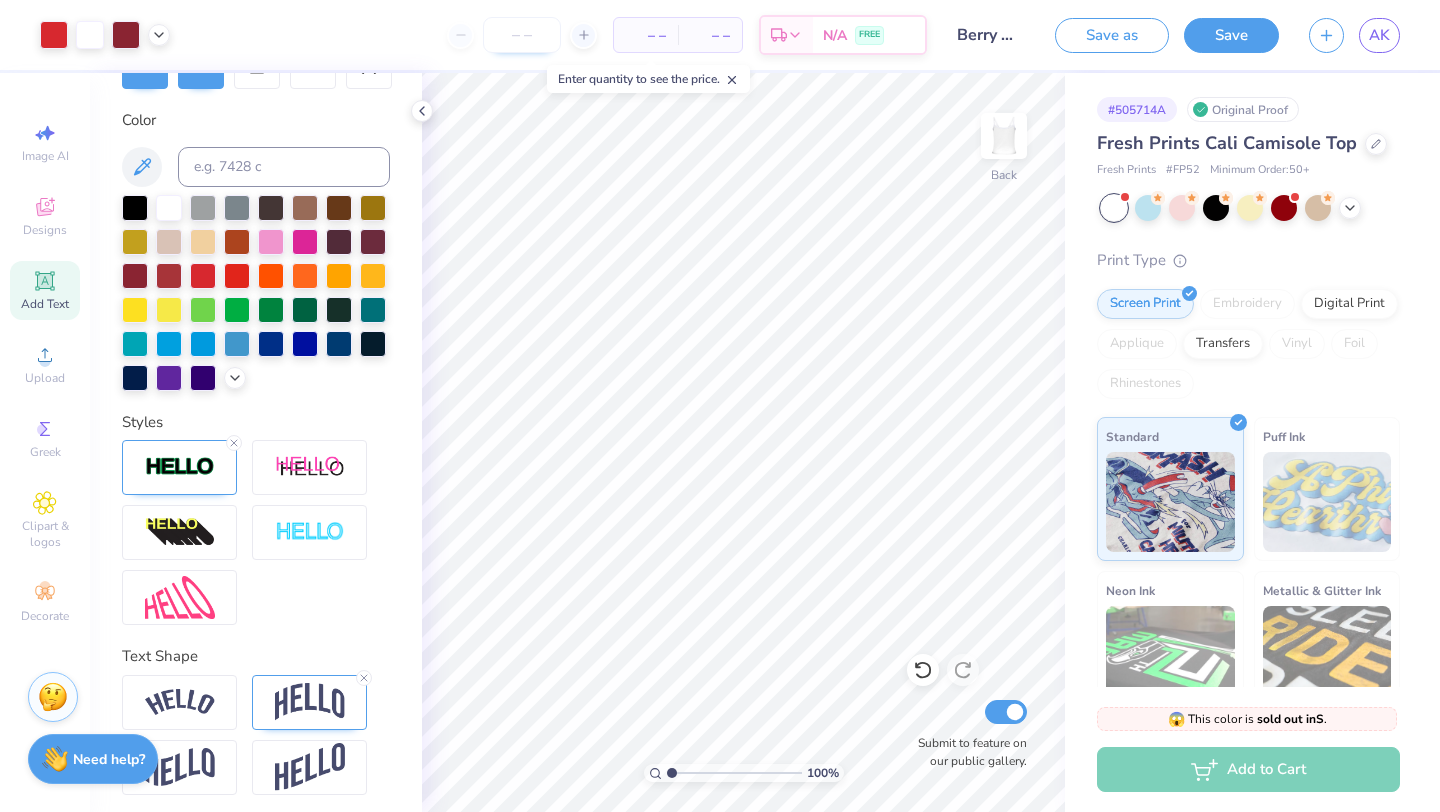 click at bounding box center (522, 35) 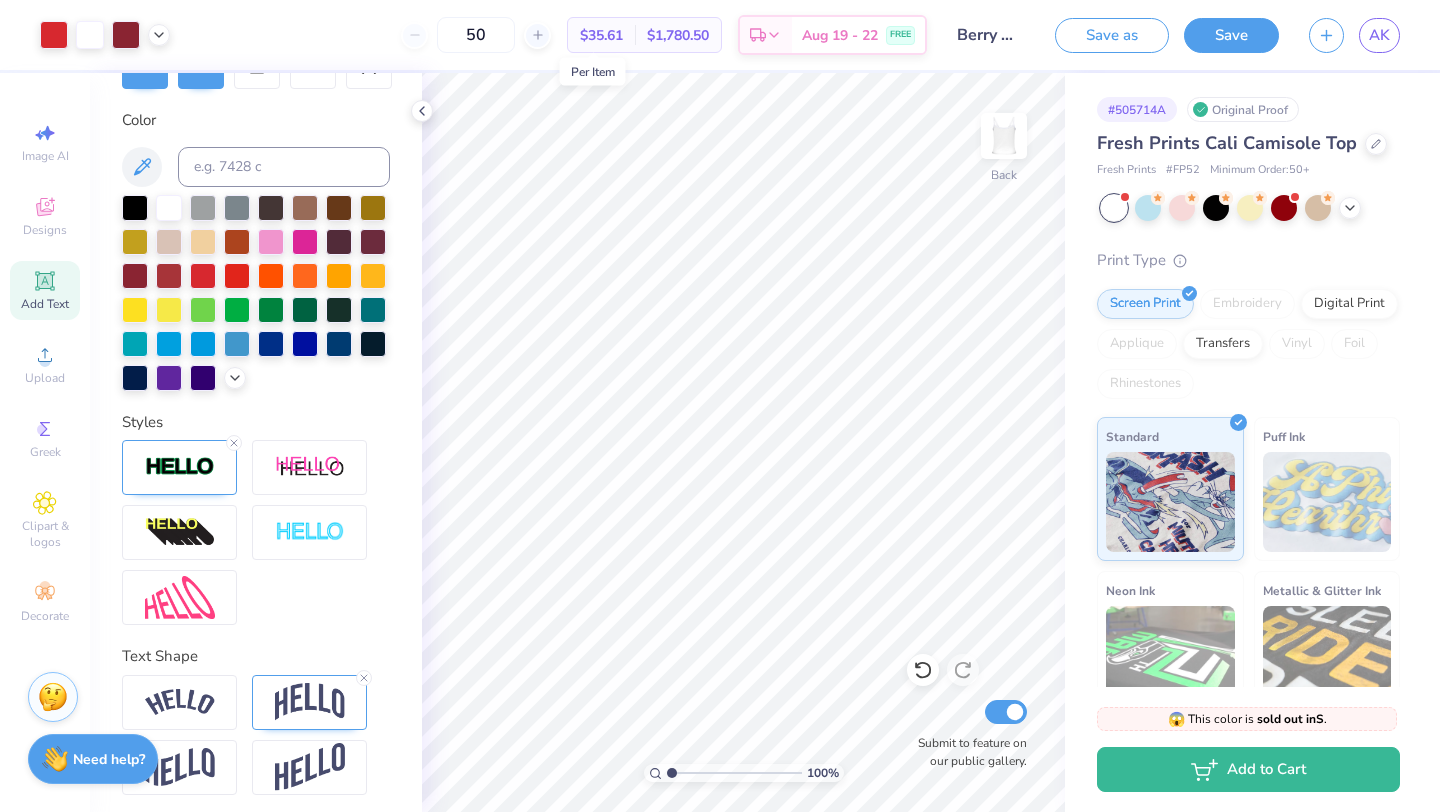 click on "$35.61" at bounding box center [601, 35] 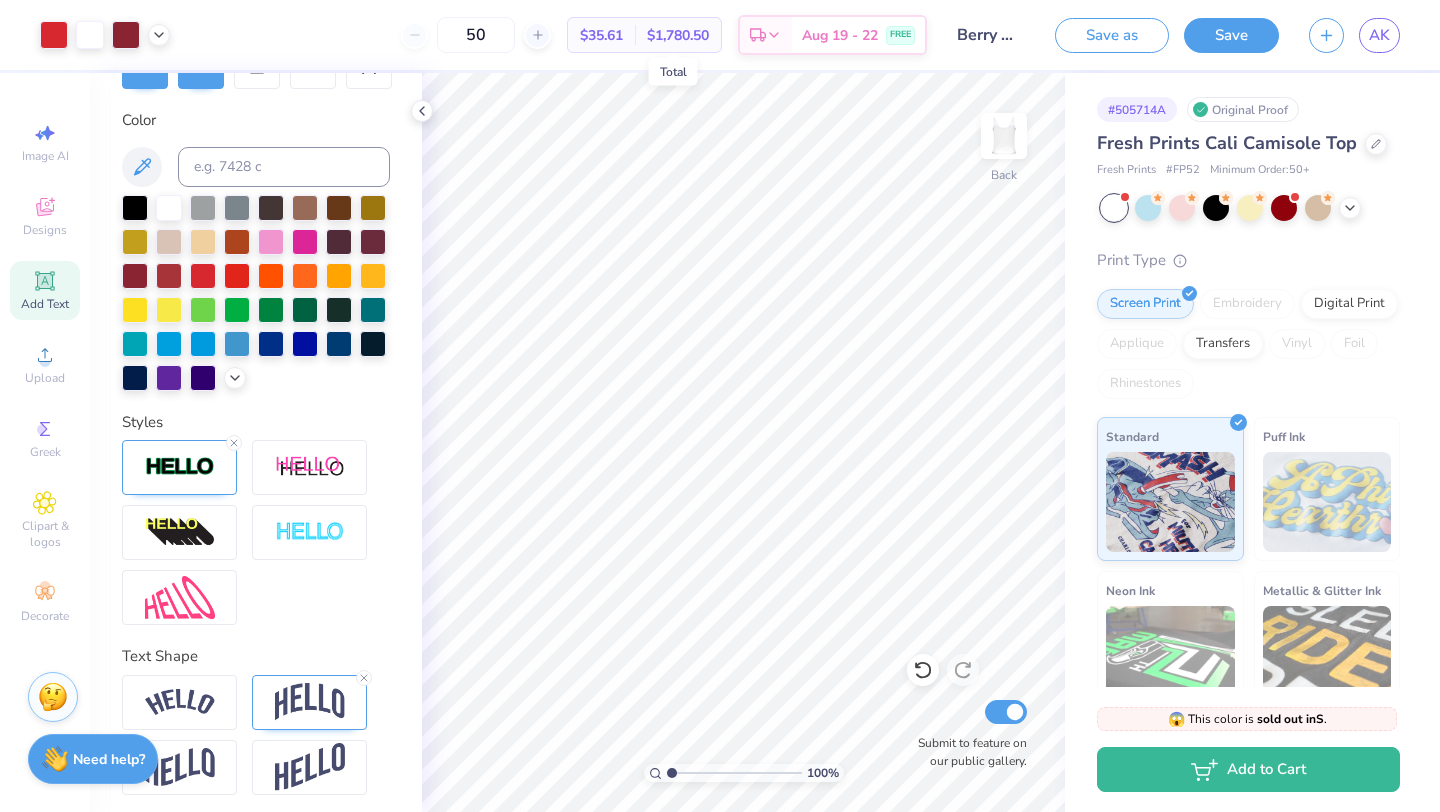 click on "$1,780.50" at bounding box center [678, 35] 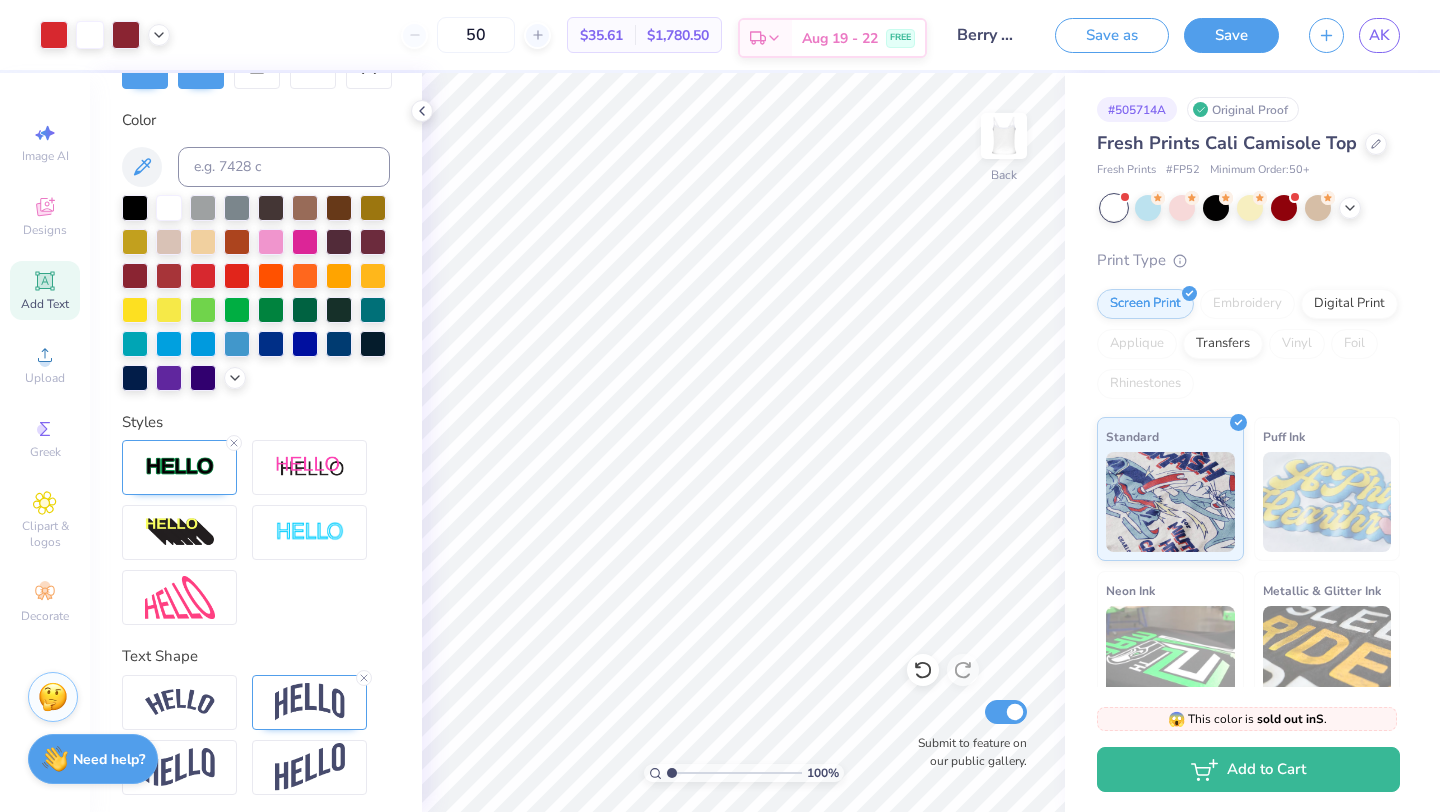 click on "FREE" at bounding box center (900, 38) 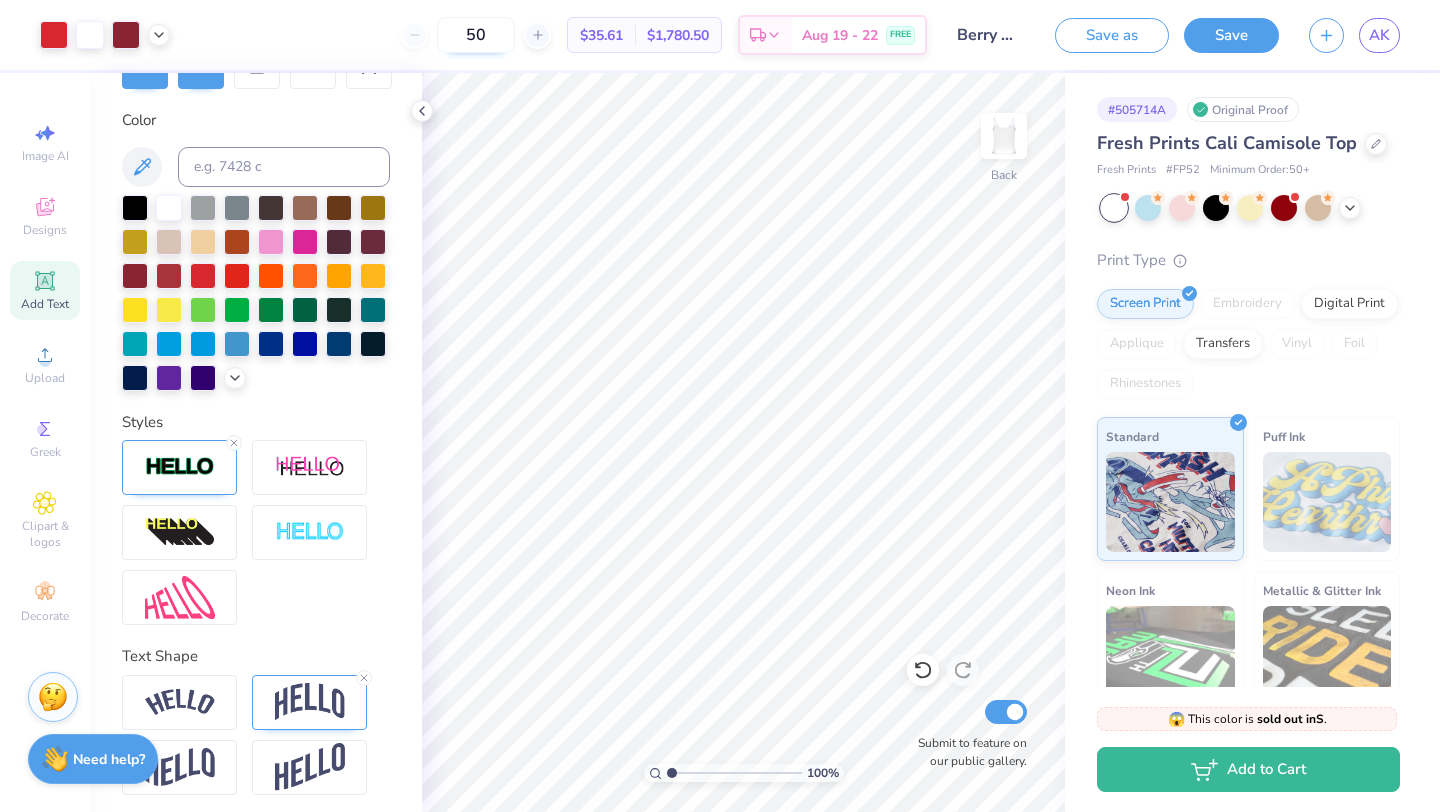 click on "50" at bounding box center [476, 35] 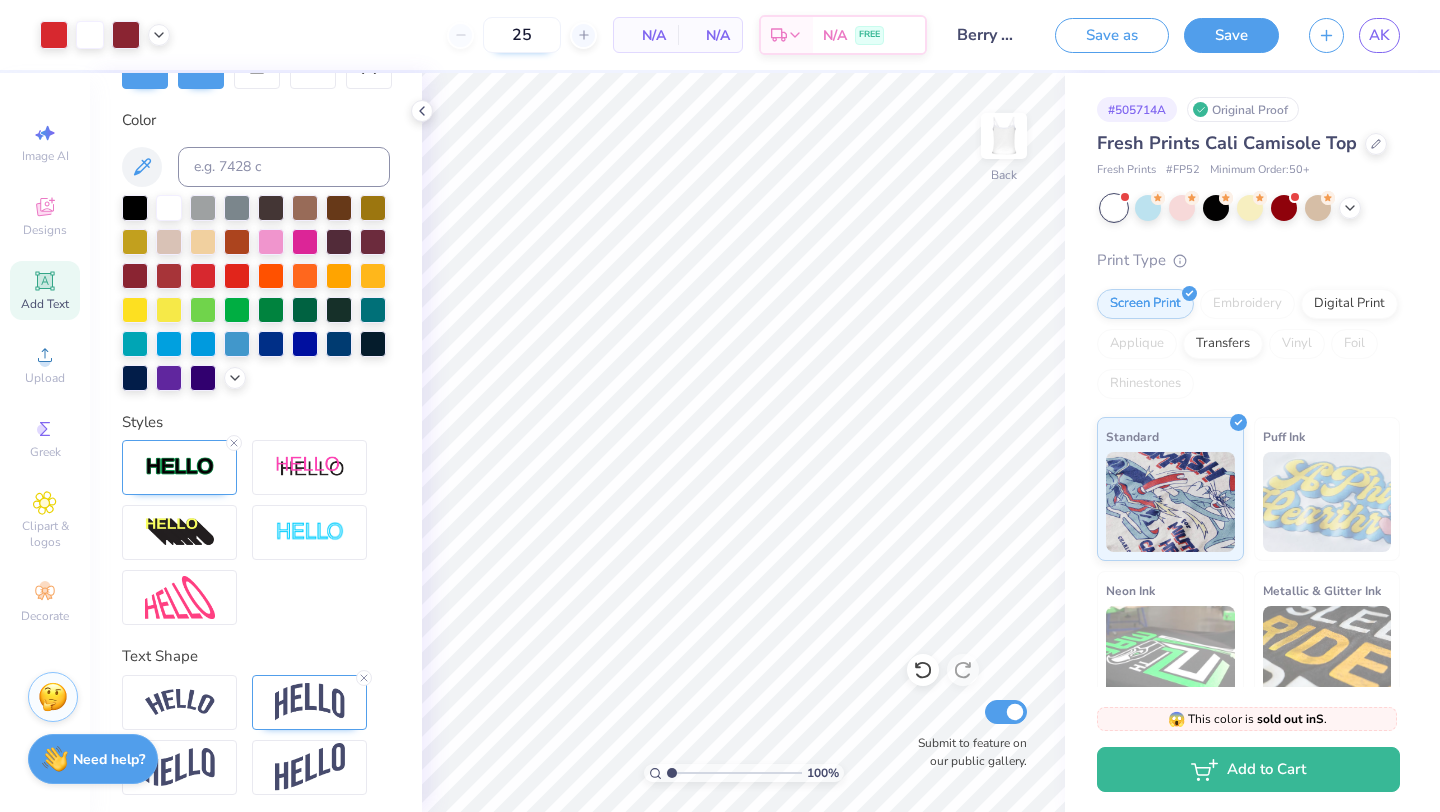 type on "2" 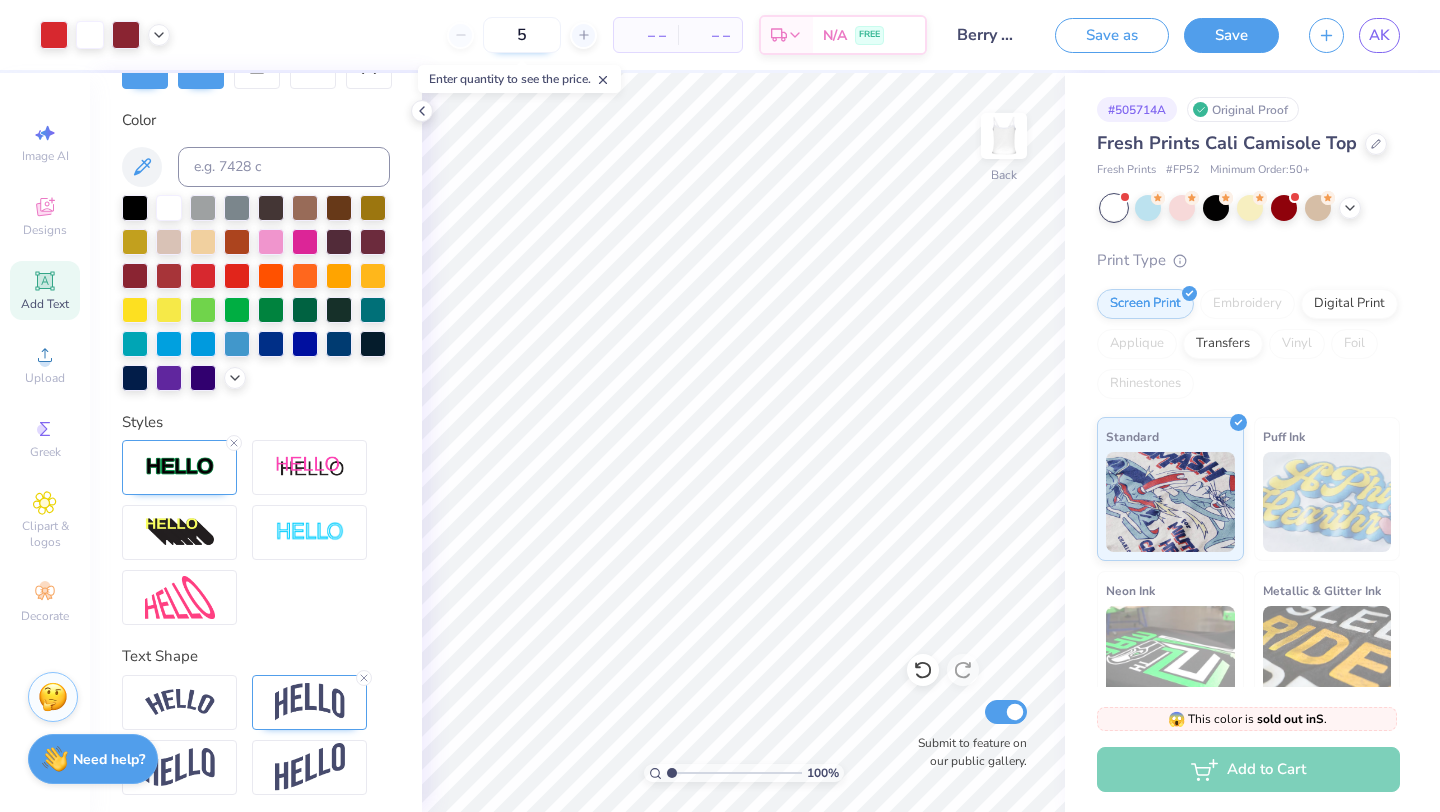 type on "50" 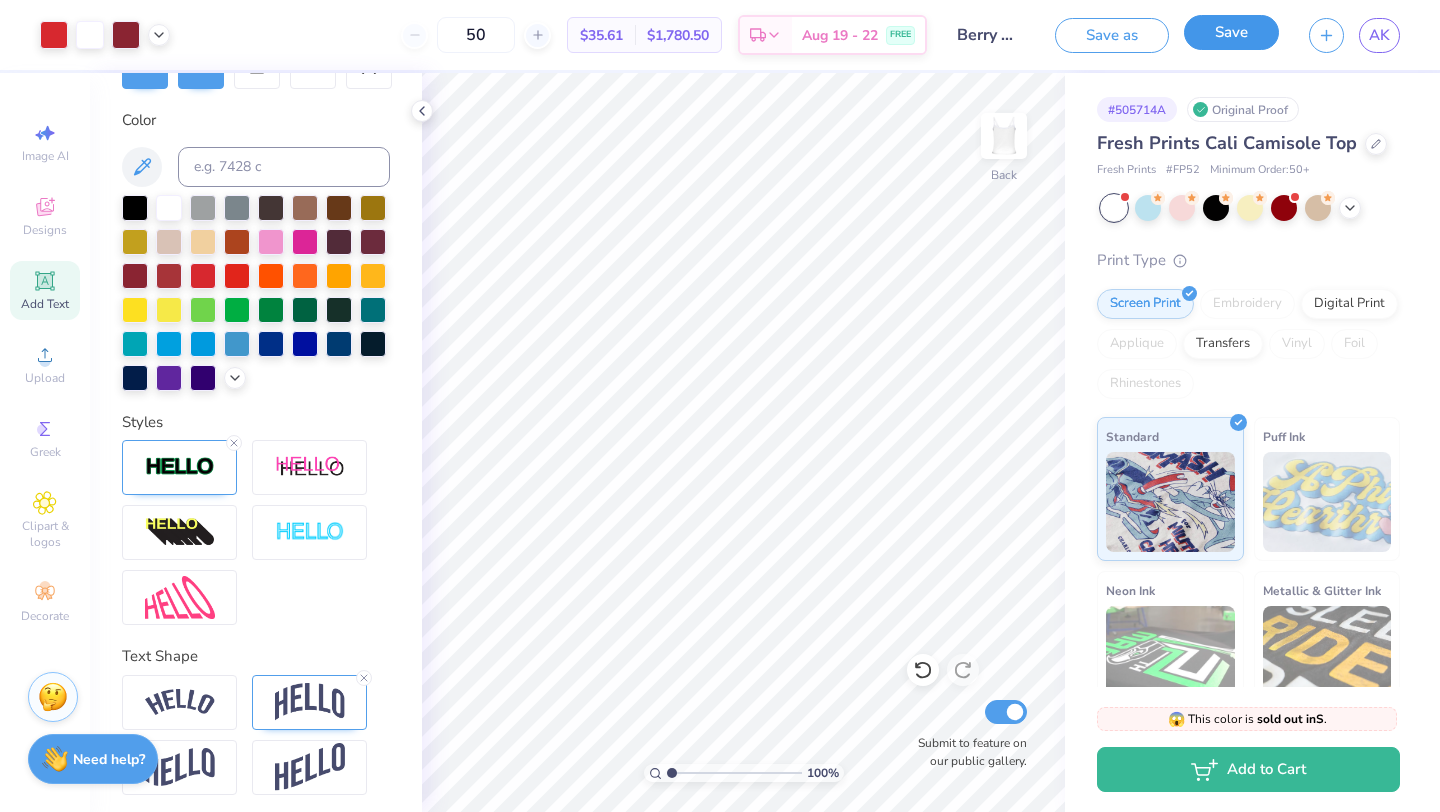 click on "Save" at bounding box center [1231, 32] 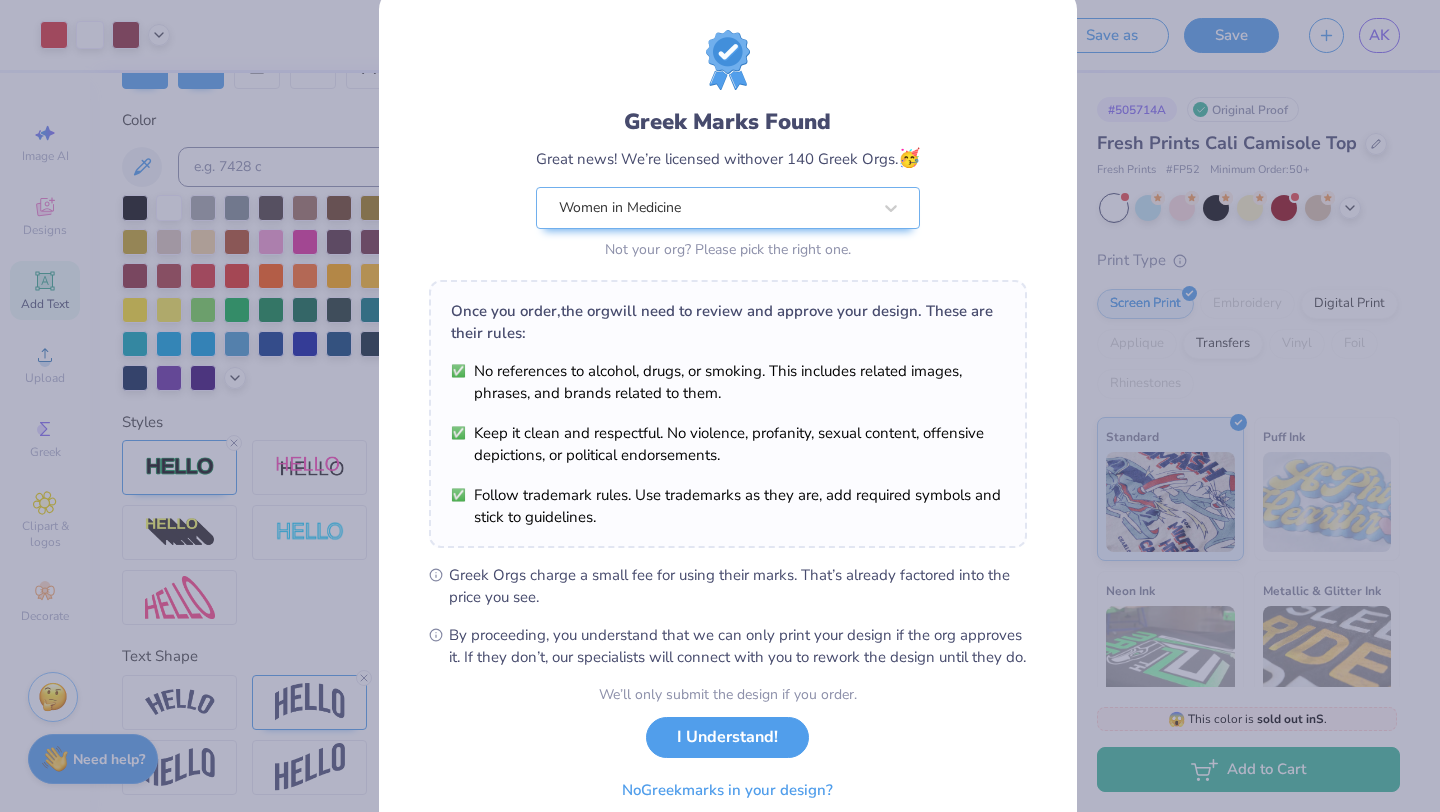 scroll, scrollTop: 124, scrollLeft: 0, axis: vertical 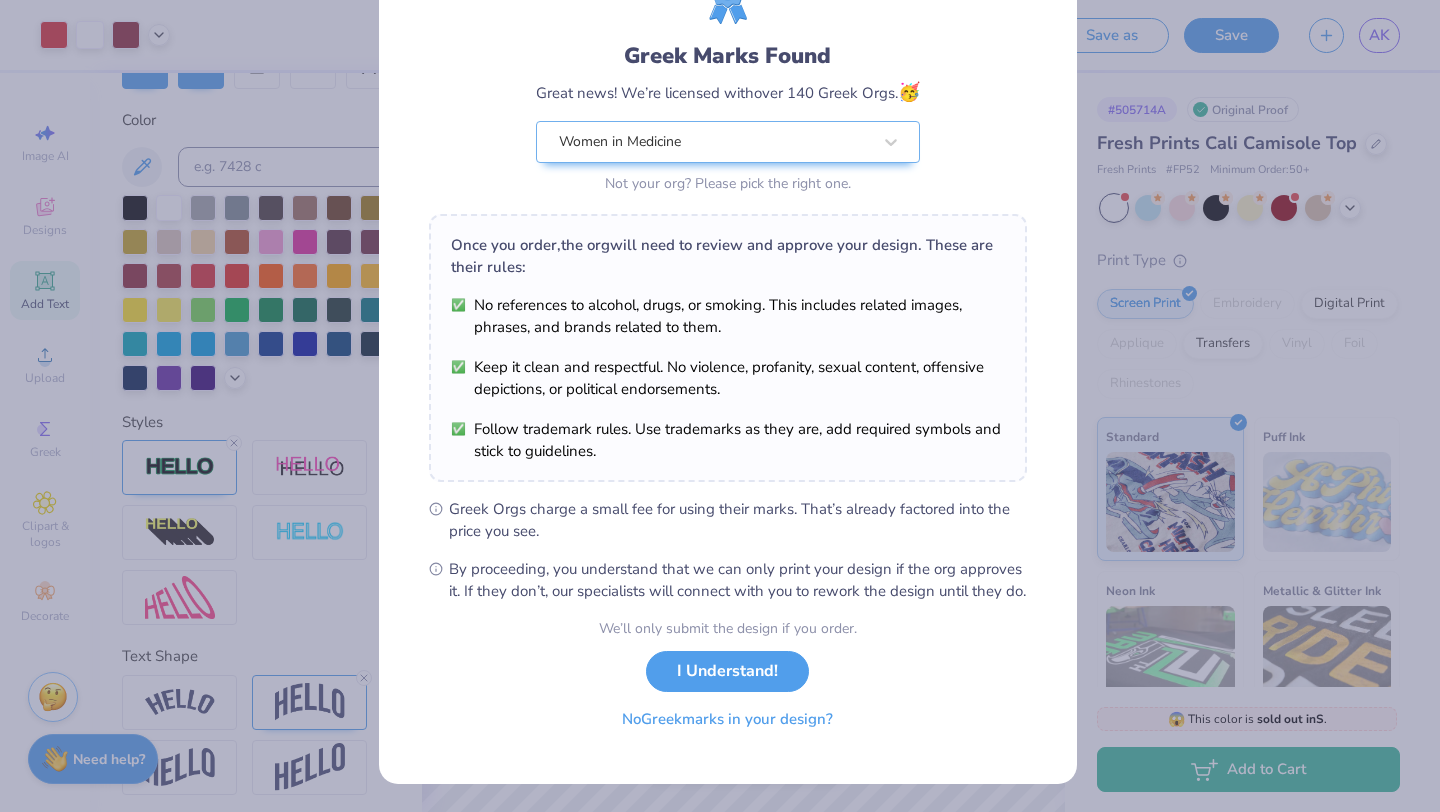 click on "No  Greek  marks in your design?" at bounding box center (727, 719) 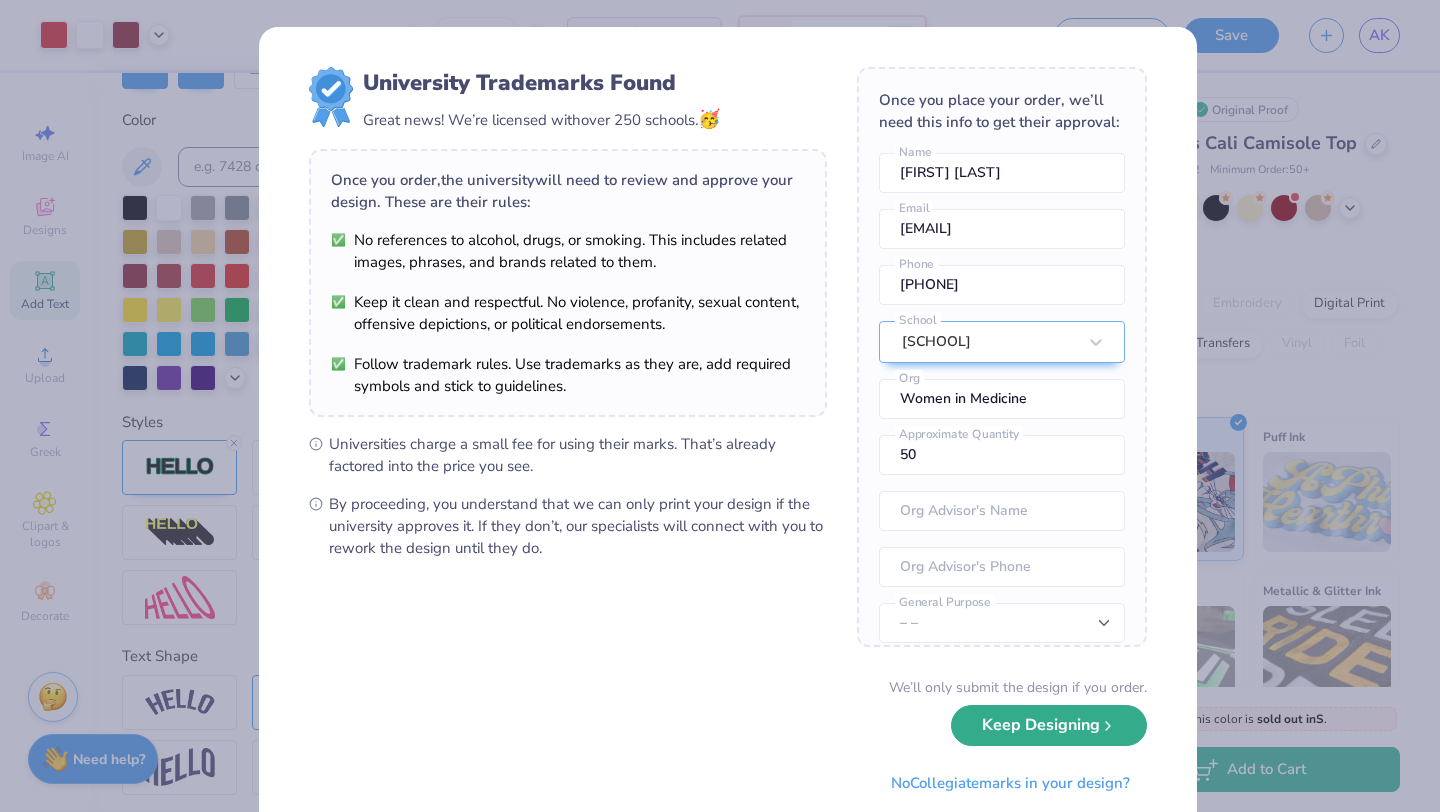 click on "Keep Designing" at bounding box center (1049, 725) 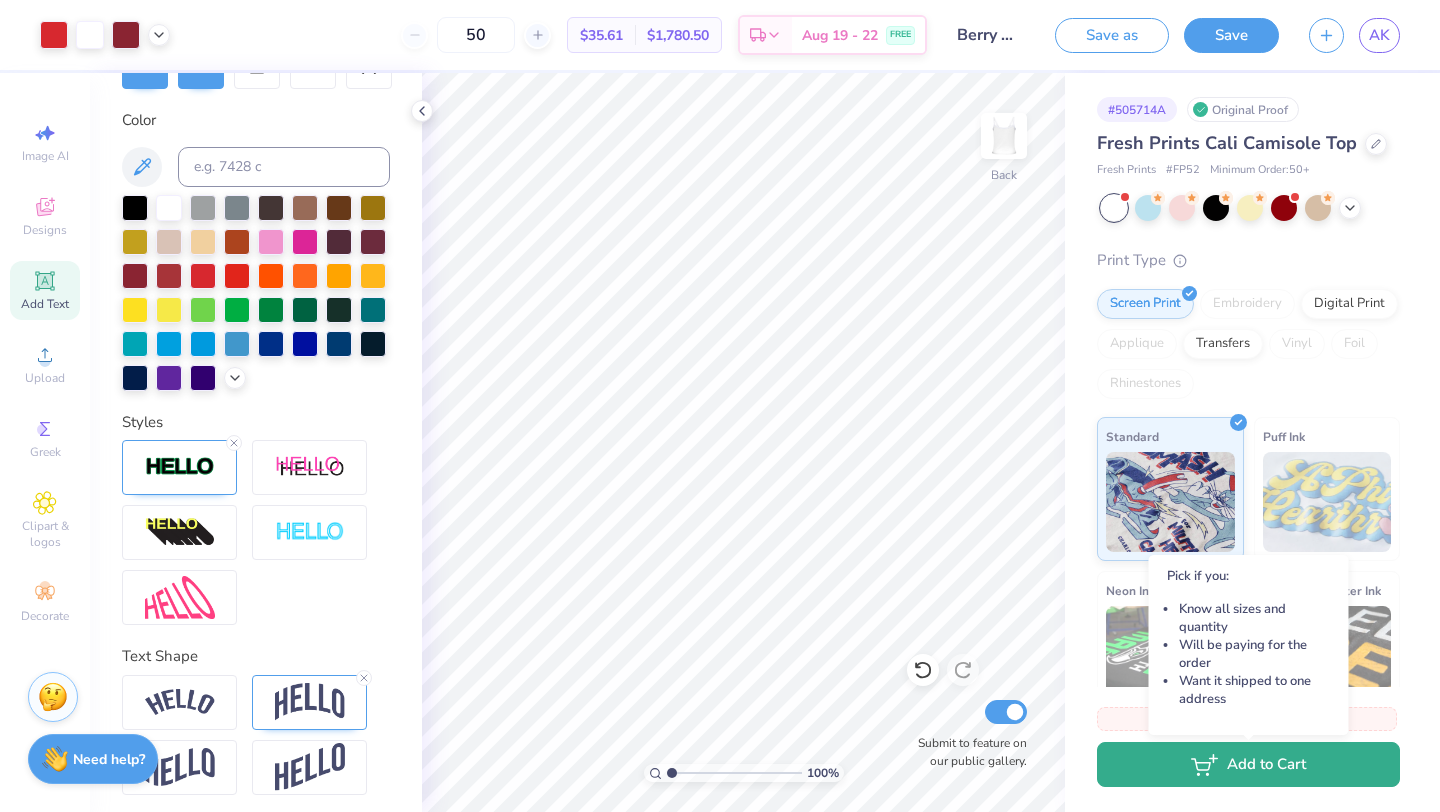 click on "Add to Cart" at bounding box center [1248, 764] 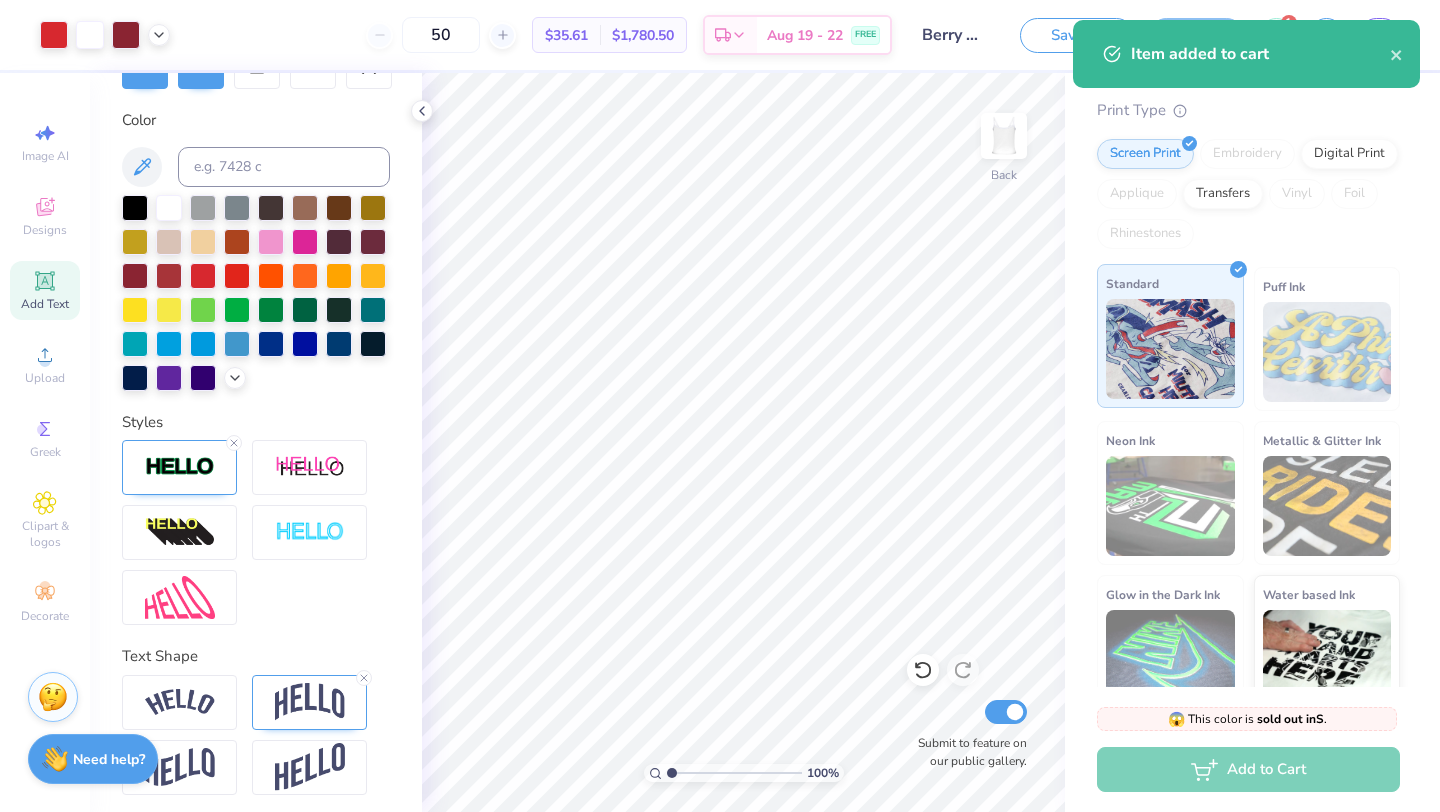 scroll, scrollTop: 0, scrollLeft: 0, axis: both 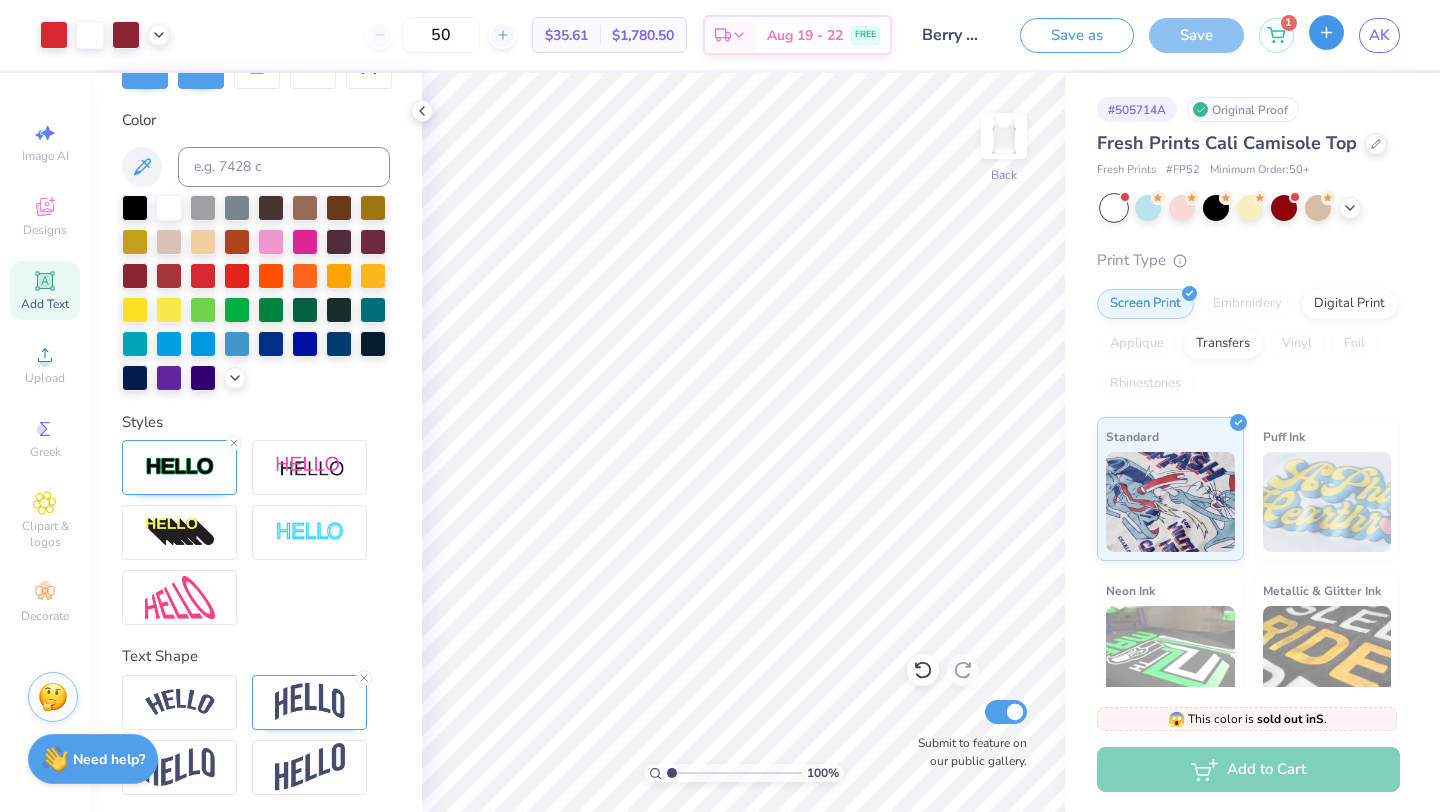 click at bounding box center [1326, 32] 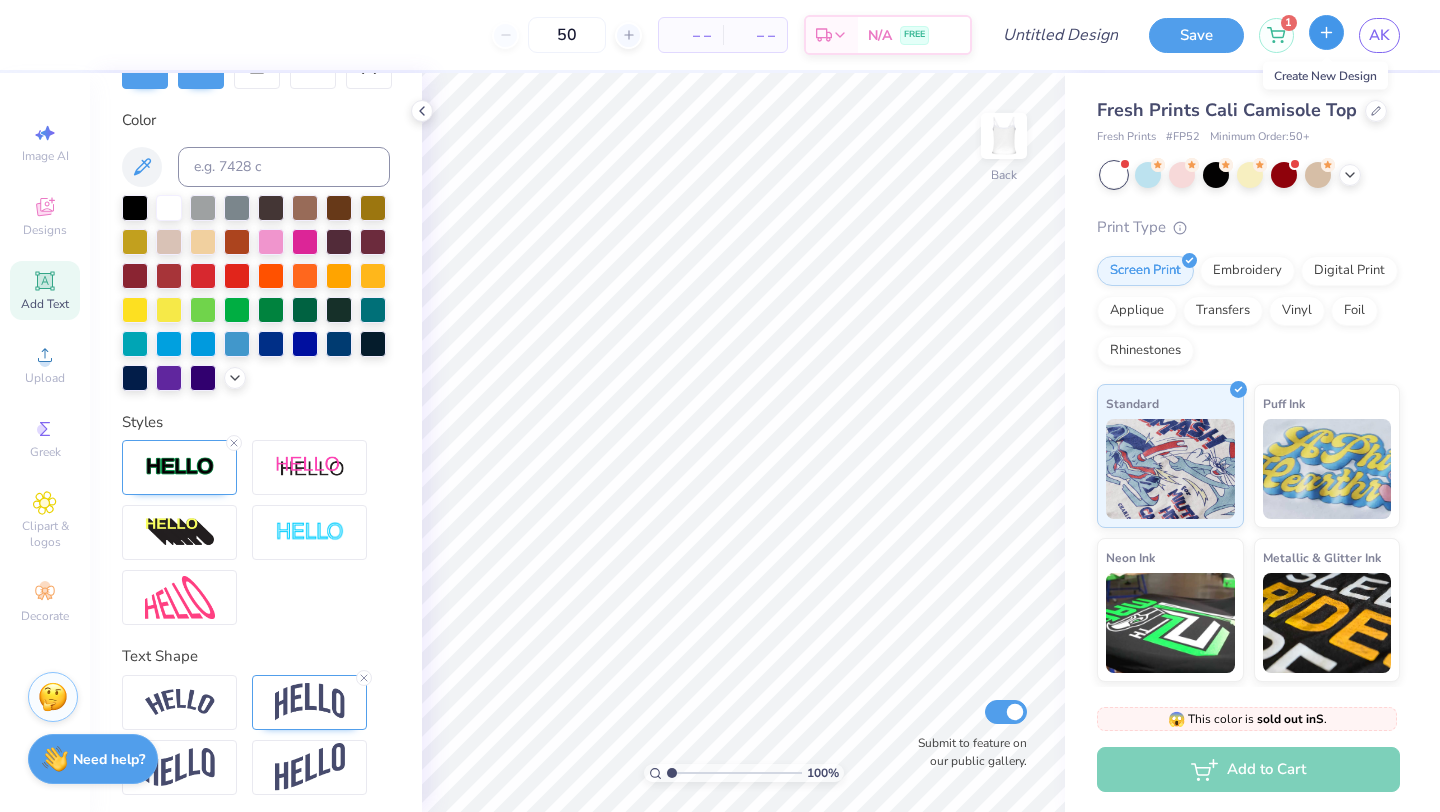 type 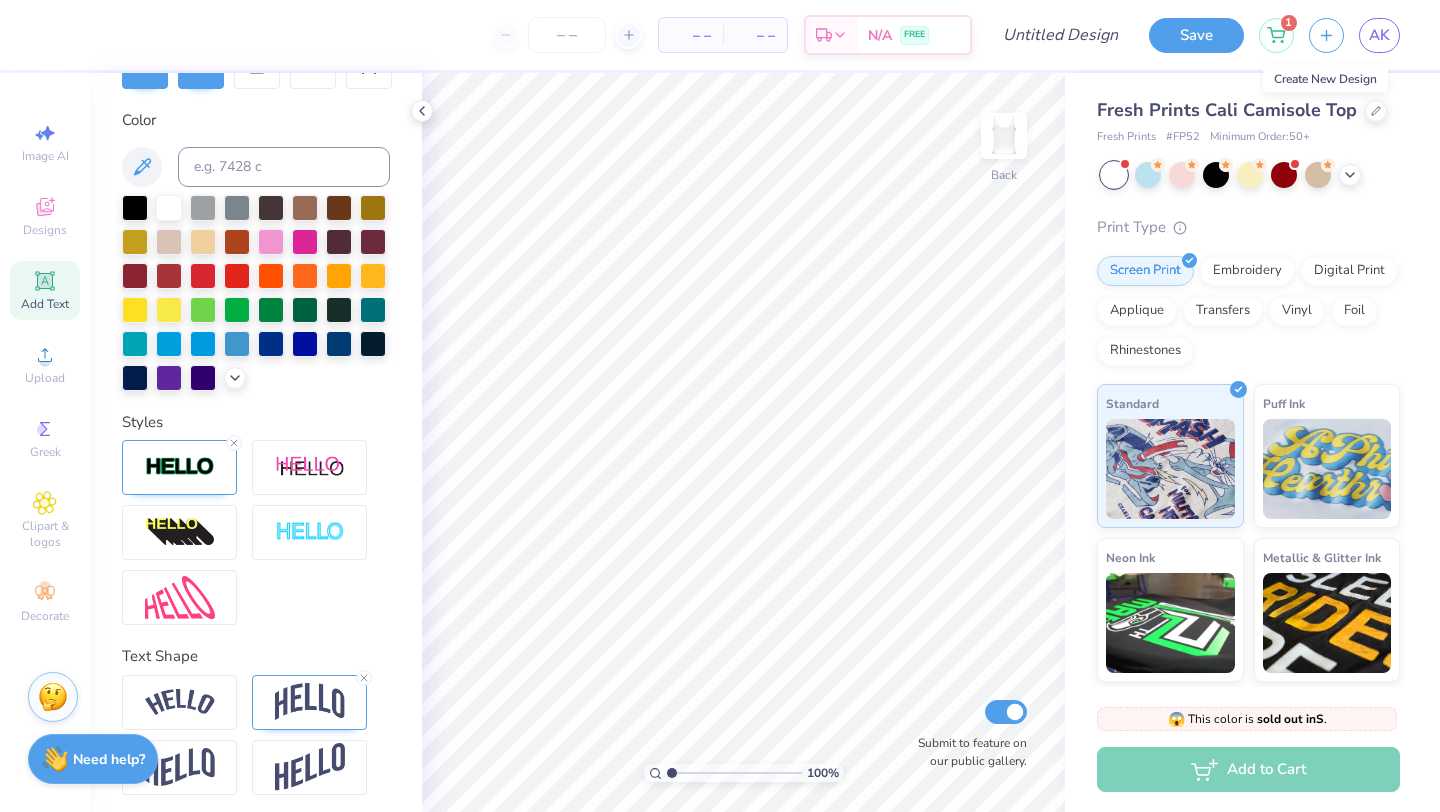 scroll, scrollTop: 0, scrollLeft: 0, axis: both 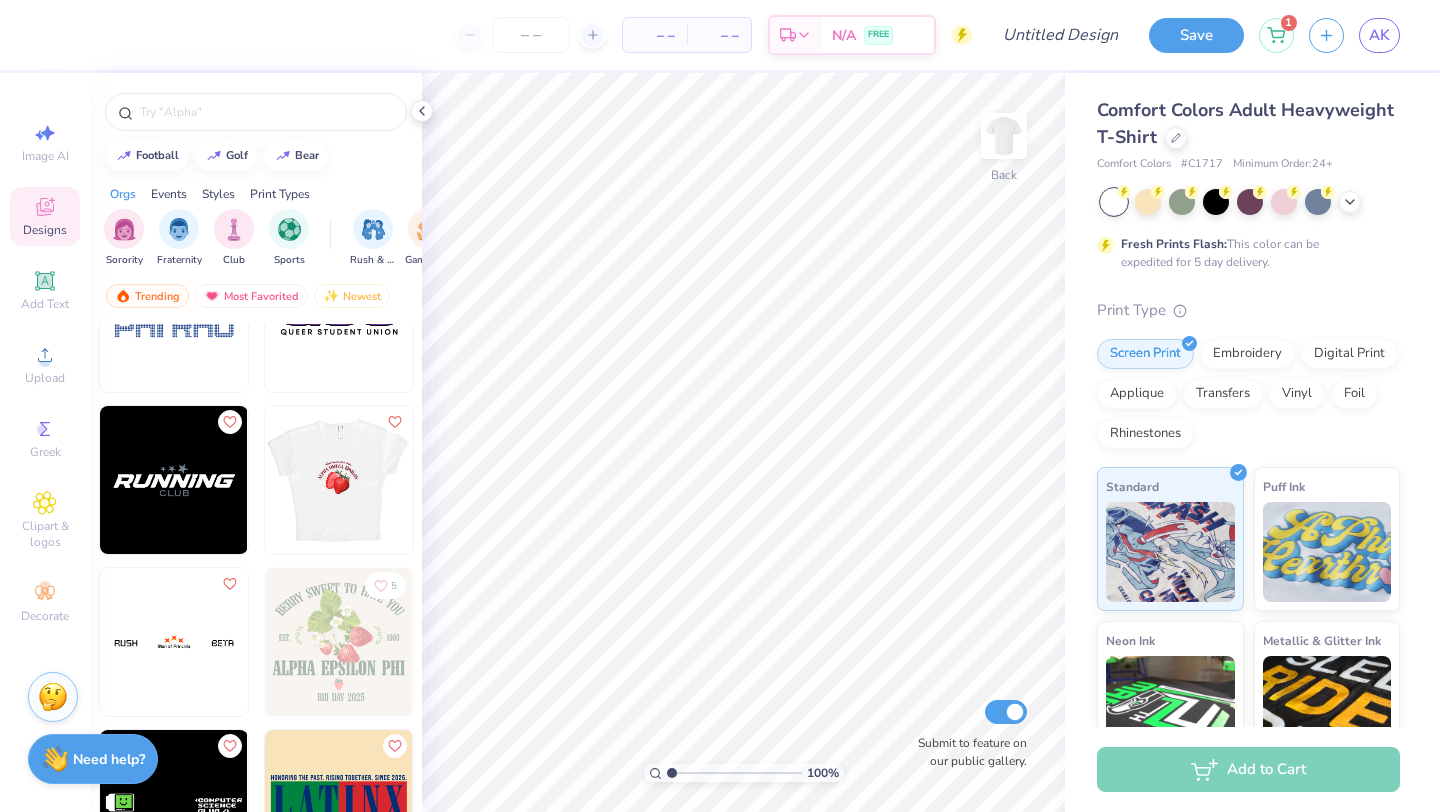 click at bounding box center [338, 480] 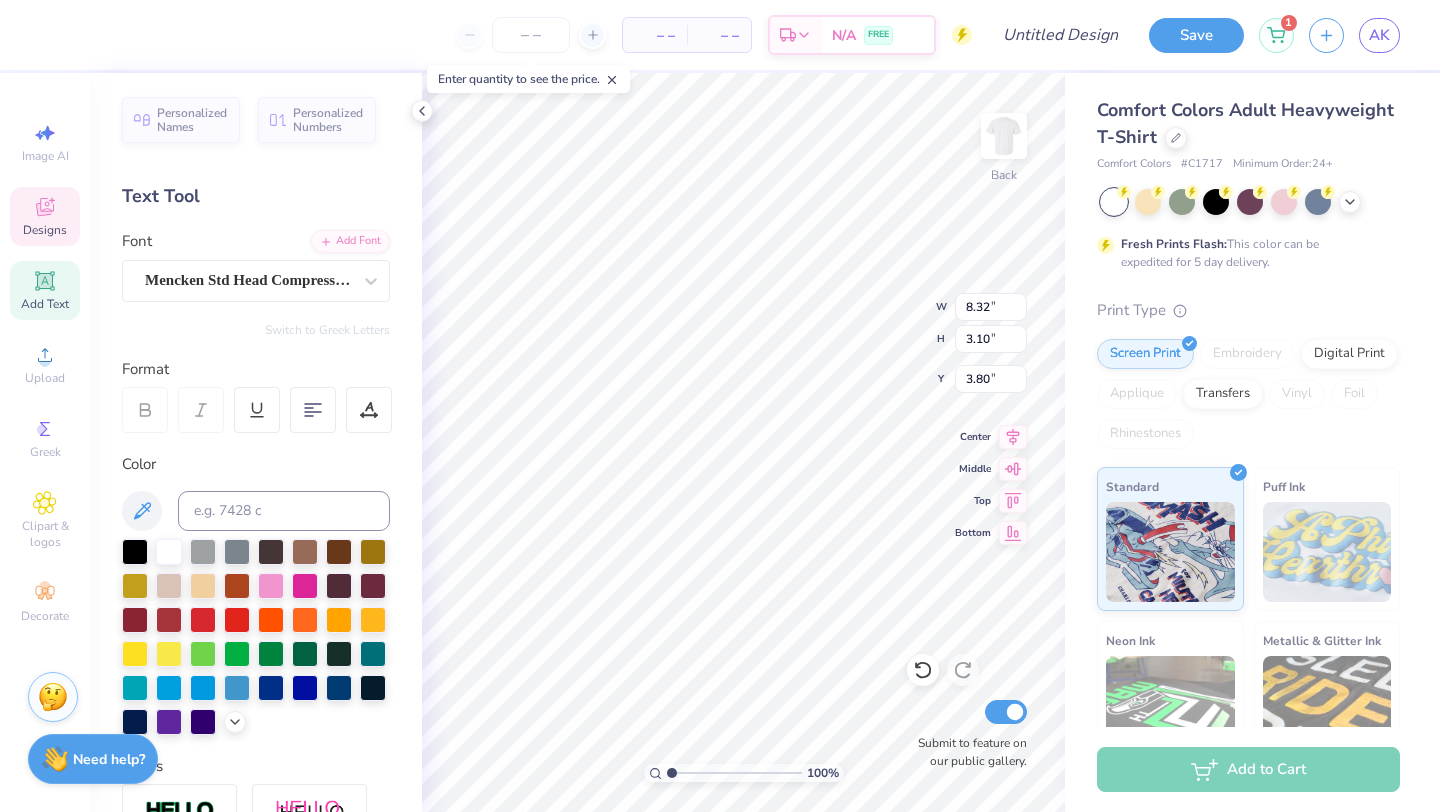 type on "A" 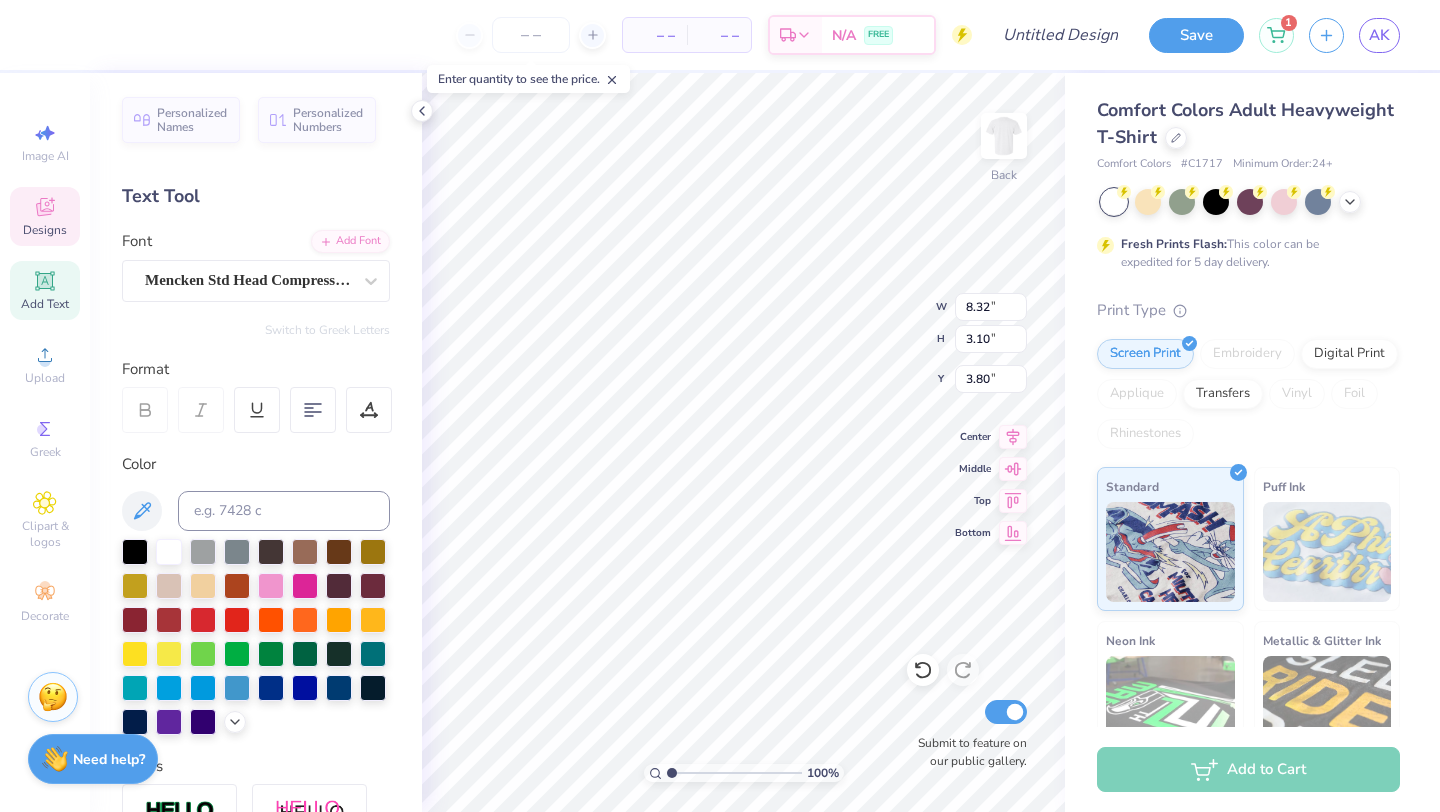 scroll, scrollTop: 16, scrollLeft: 9, axis: both 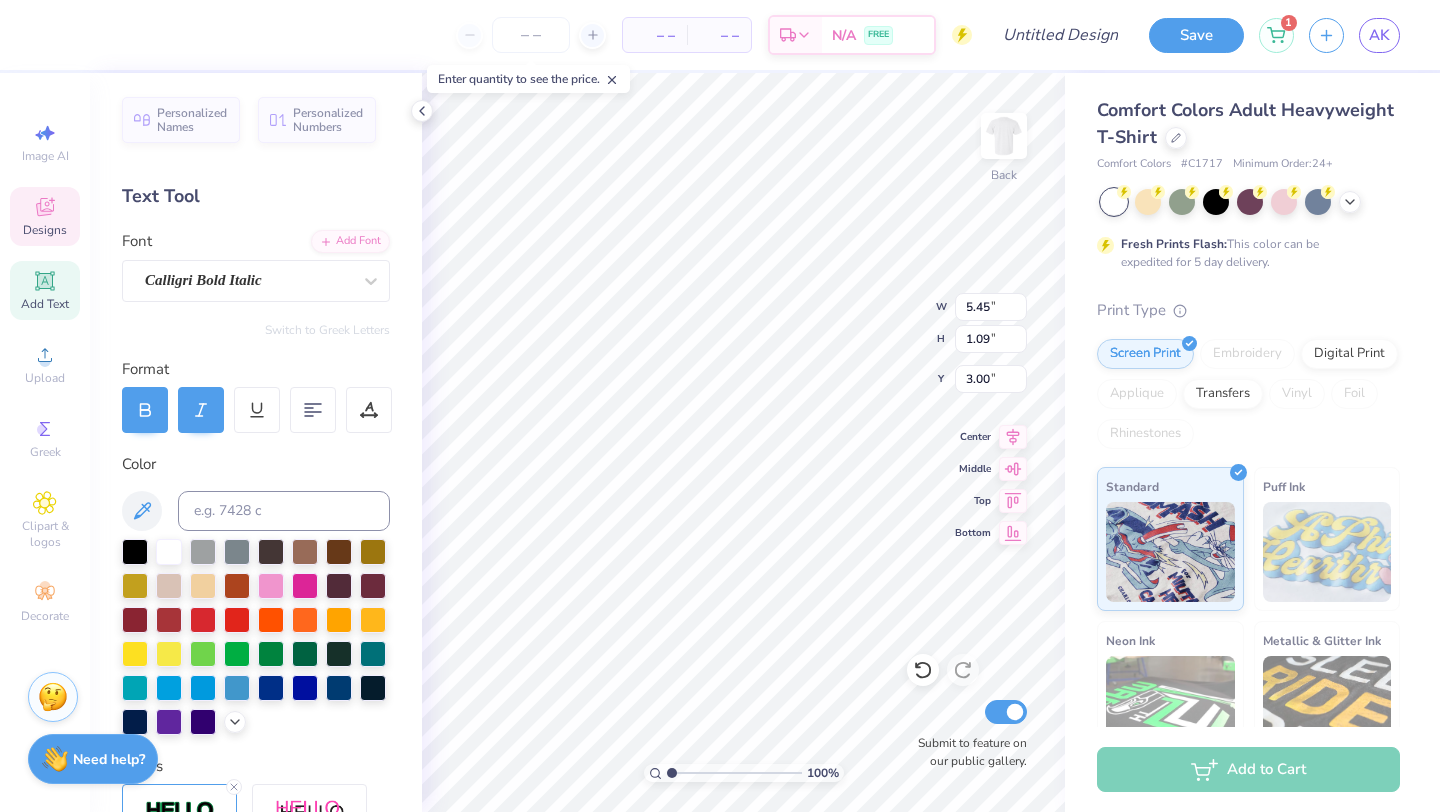 type on "San Diego State's Sweetests." 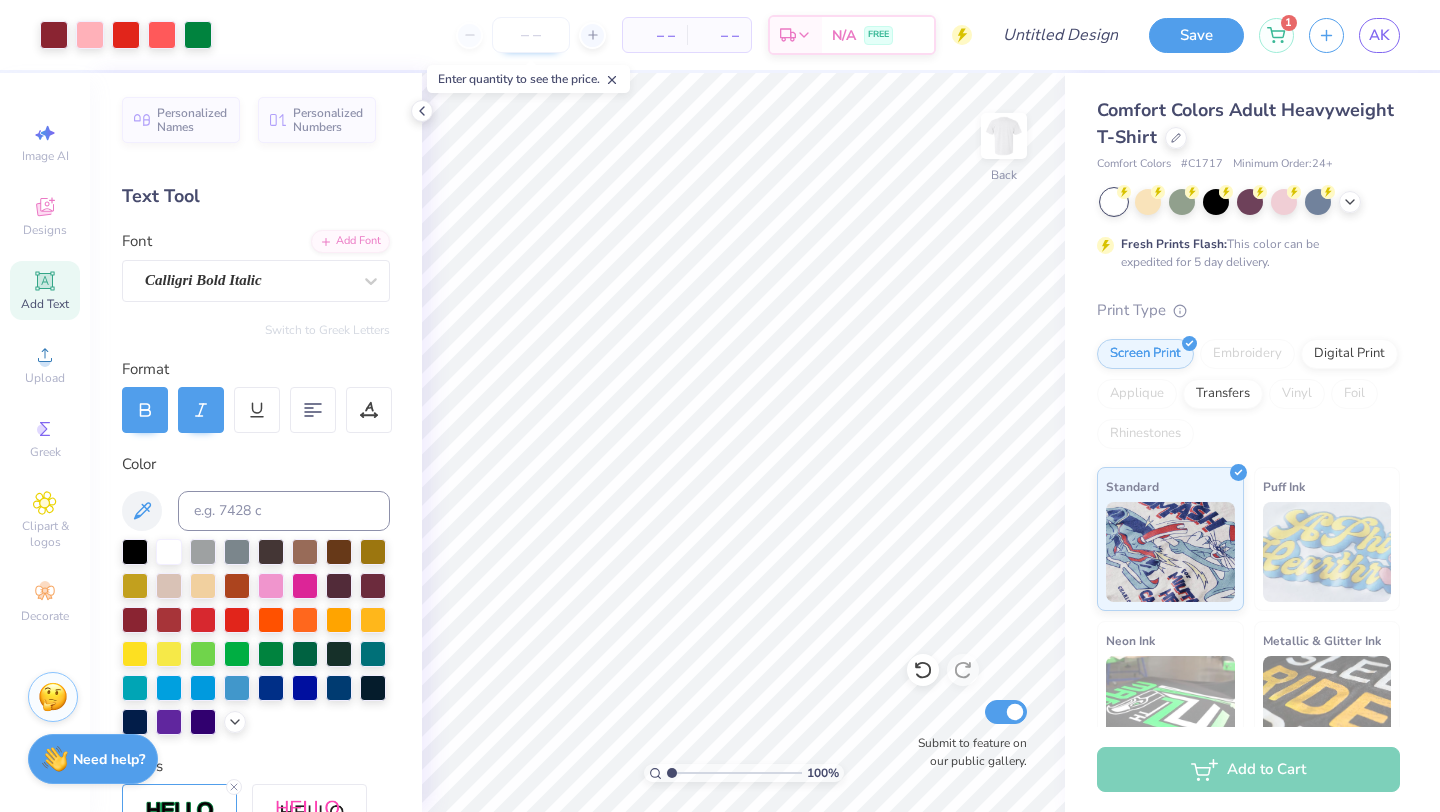 click at bounding box center (531, 35) 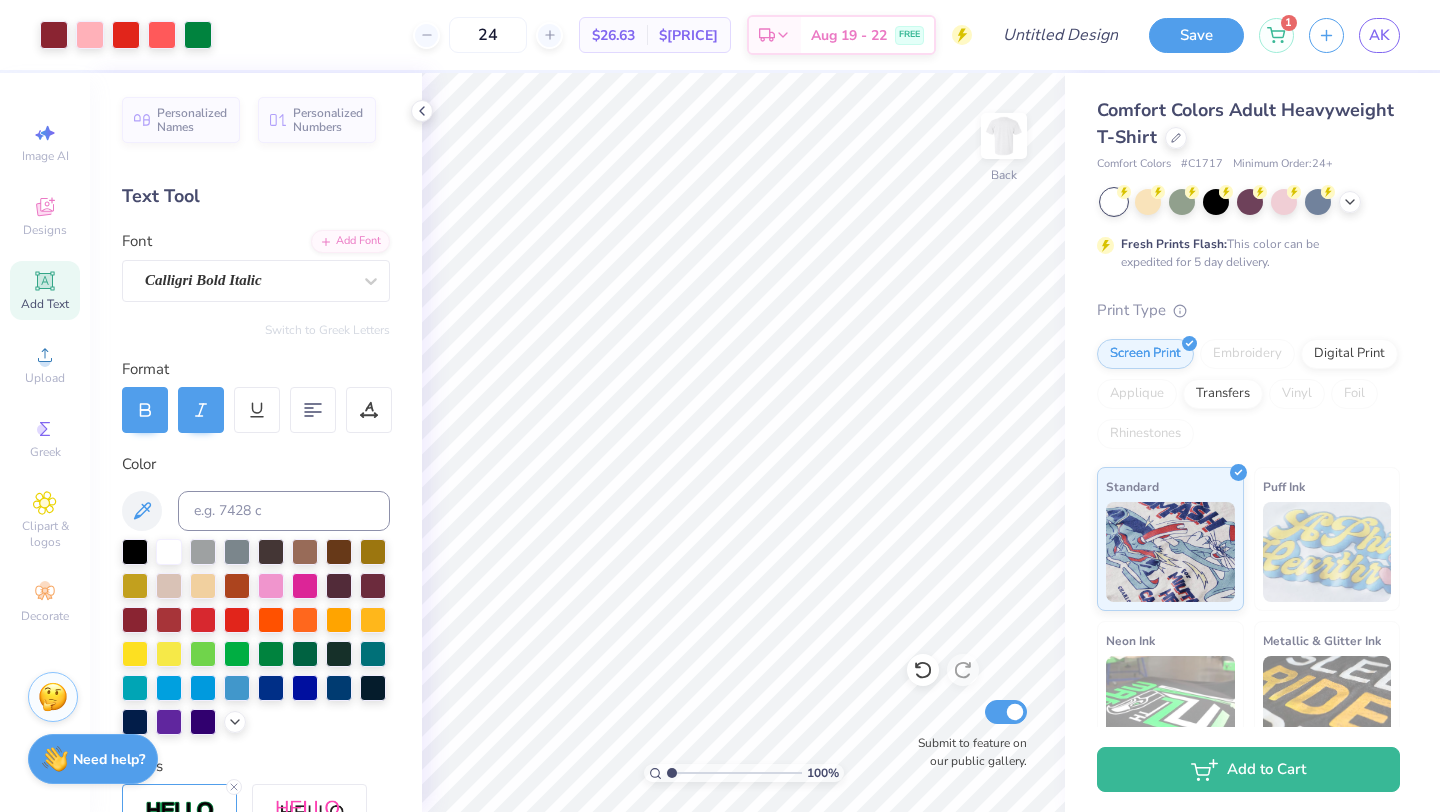type on "24" 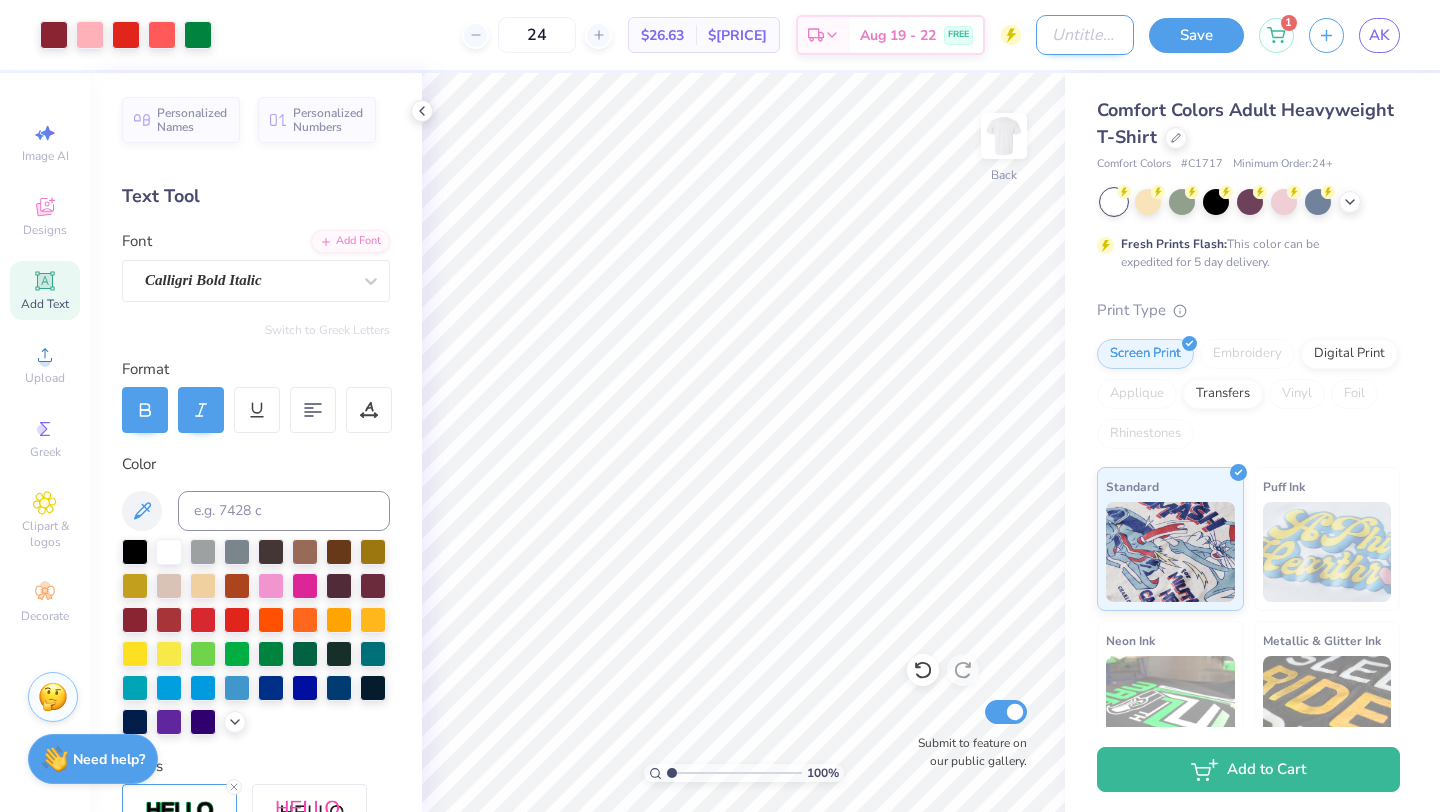 click on "Design Title" at bounding box center [1085, 35] 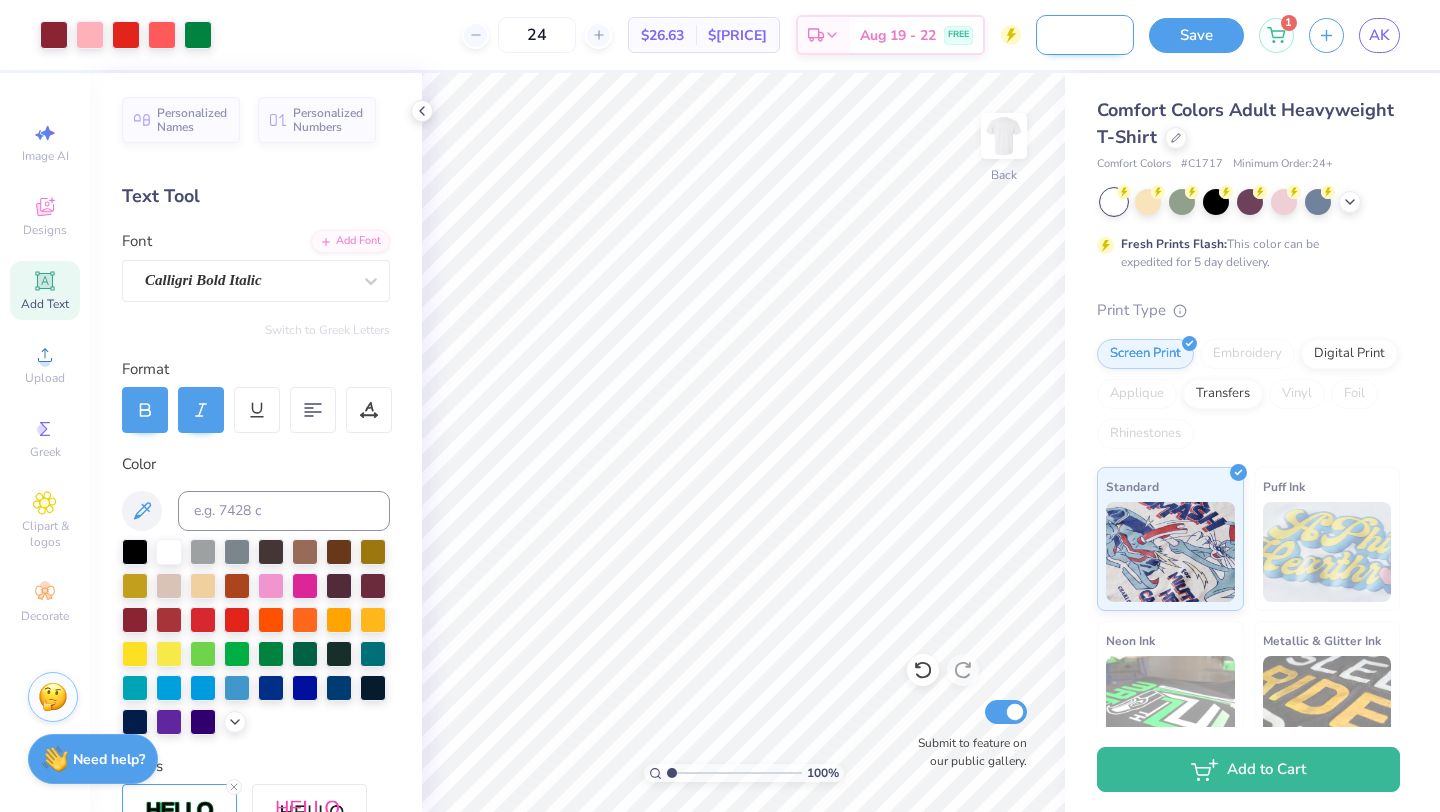 scroll, scrollTop: 0, scrollLeft: 81, axis: horizontal 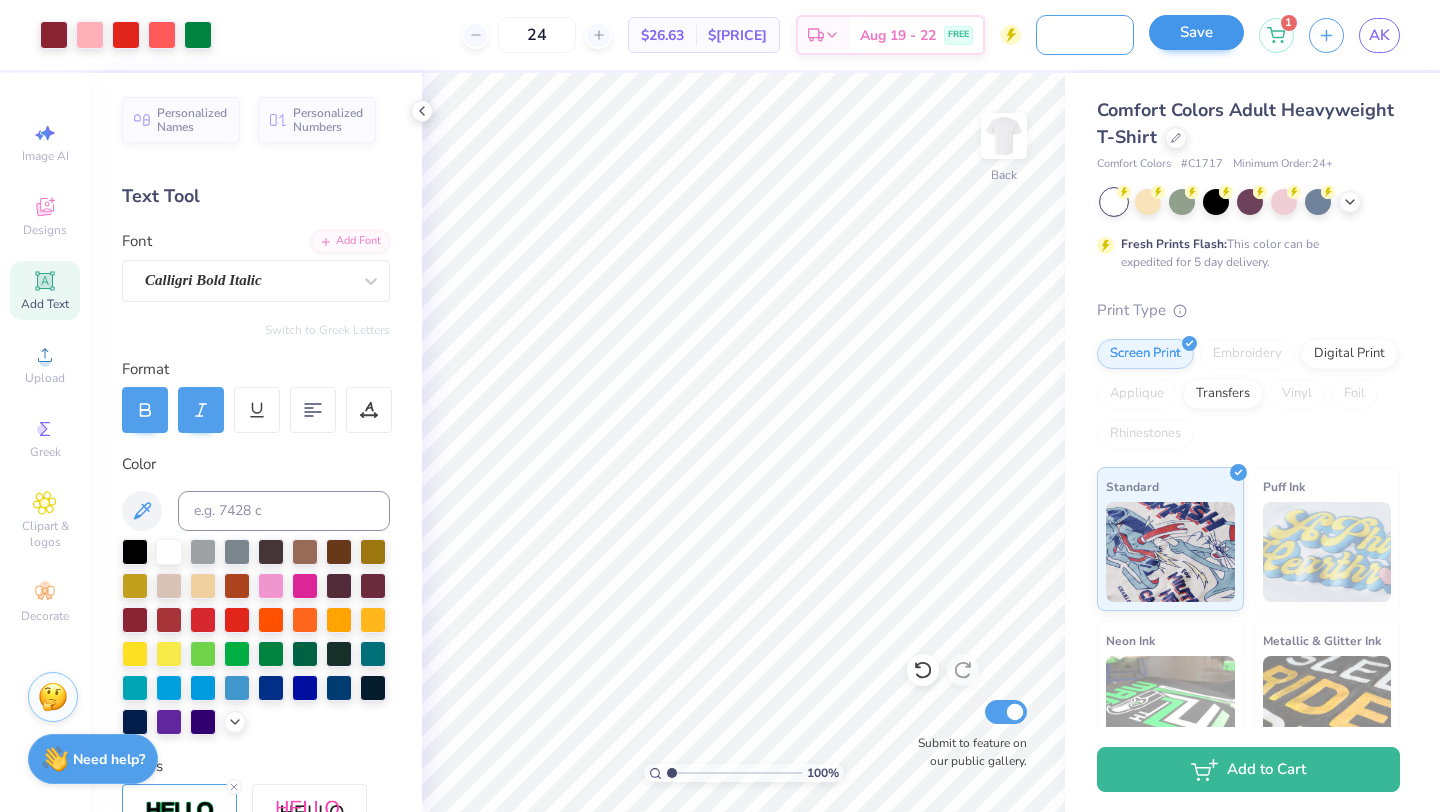 type on "WIM Berry tee shirt" 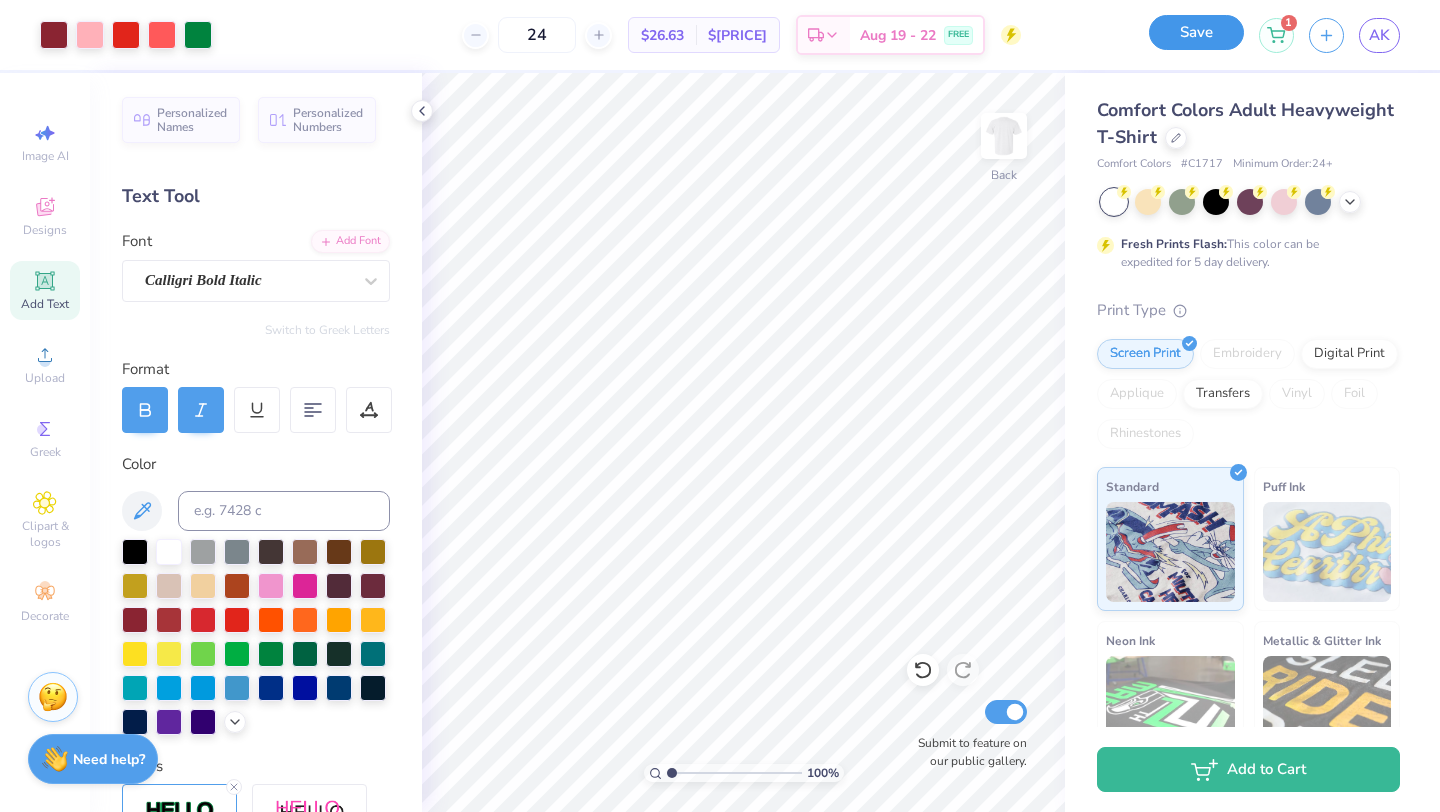 scroll, scrollTop: 0, scrollLeft: 0, axis: both 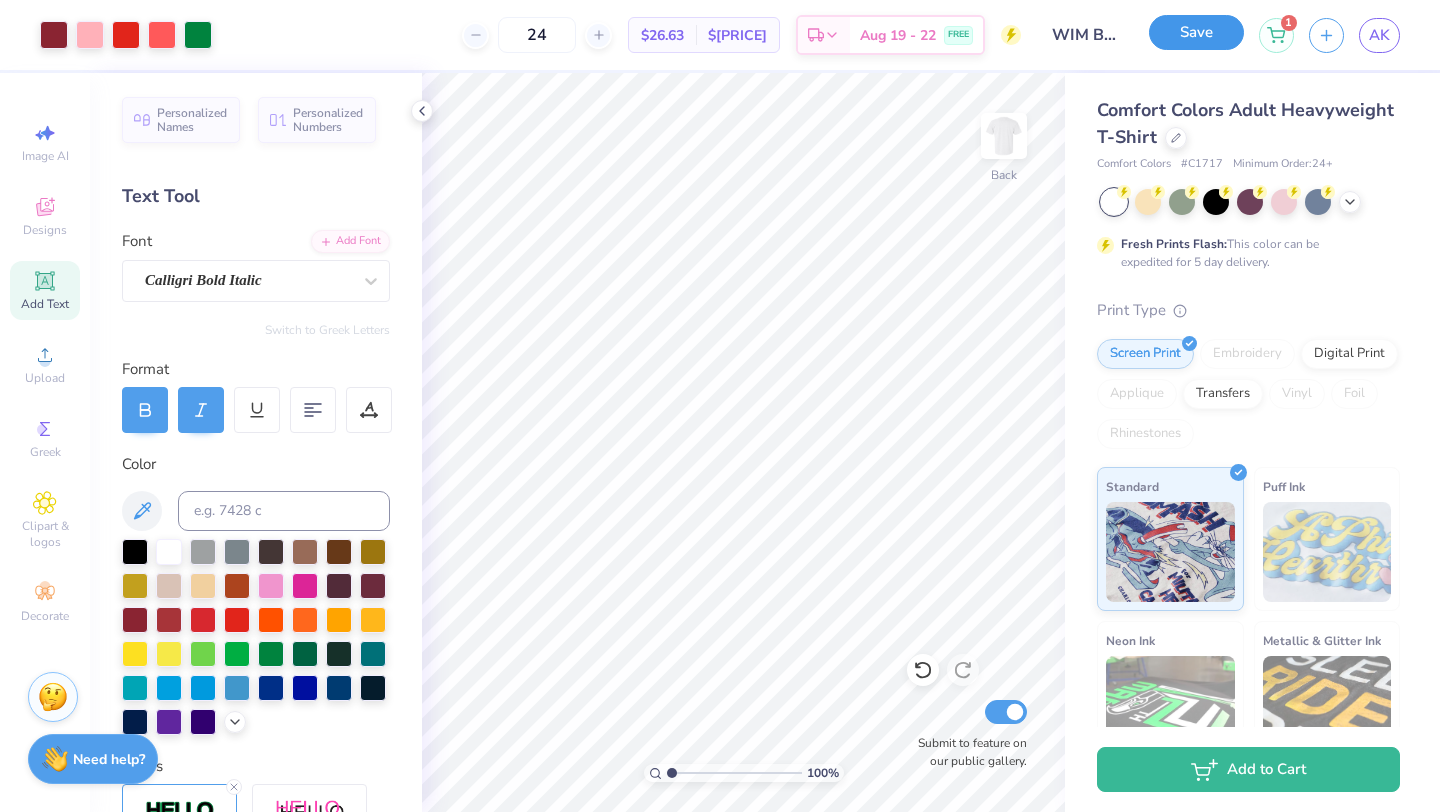 click on "Save" at bounding box center [1196, 32] 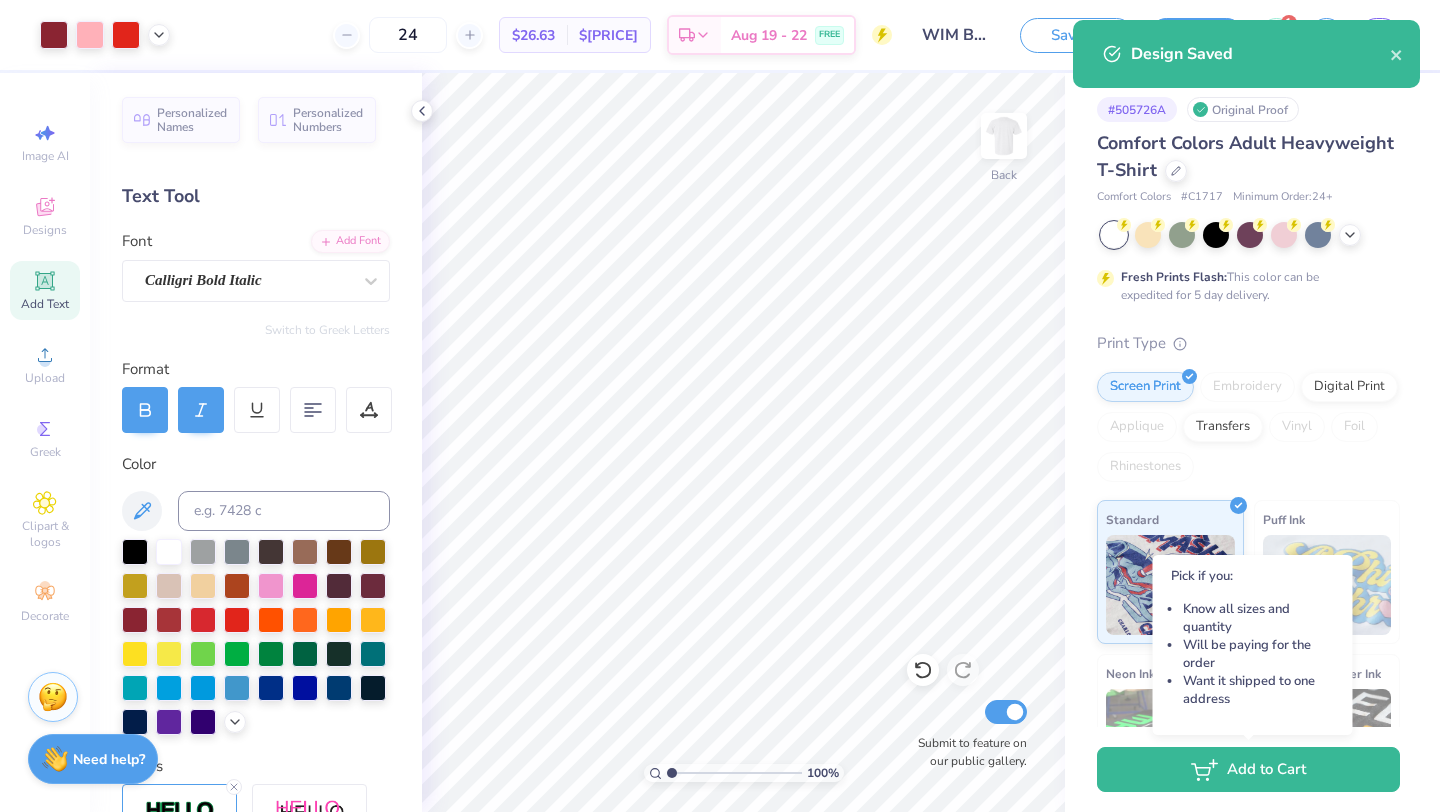 click on "Add to Cart" at bounding box center (1248, 769) 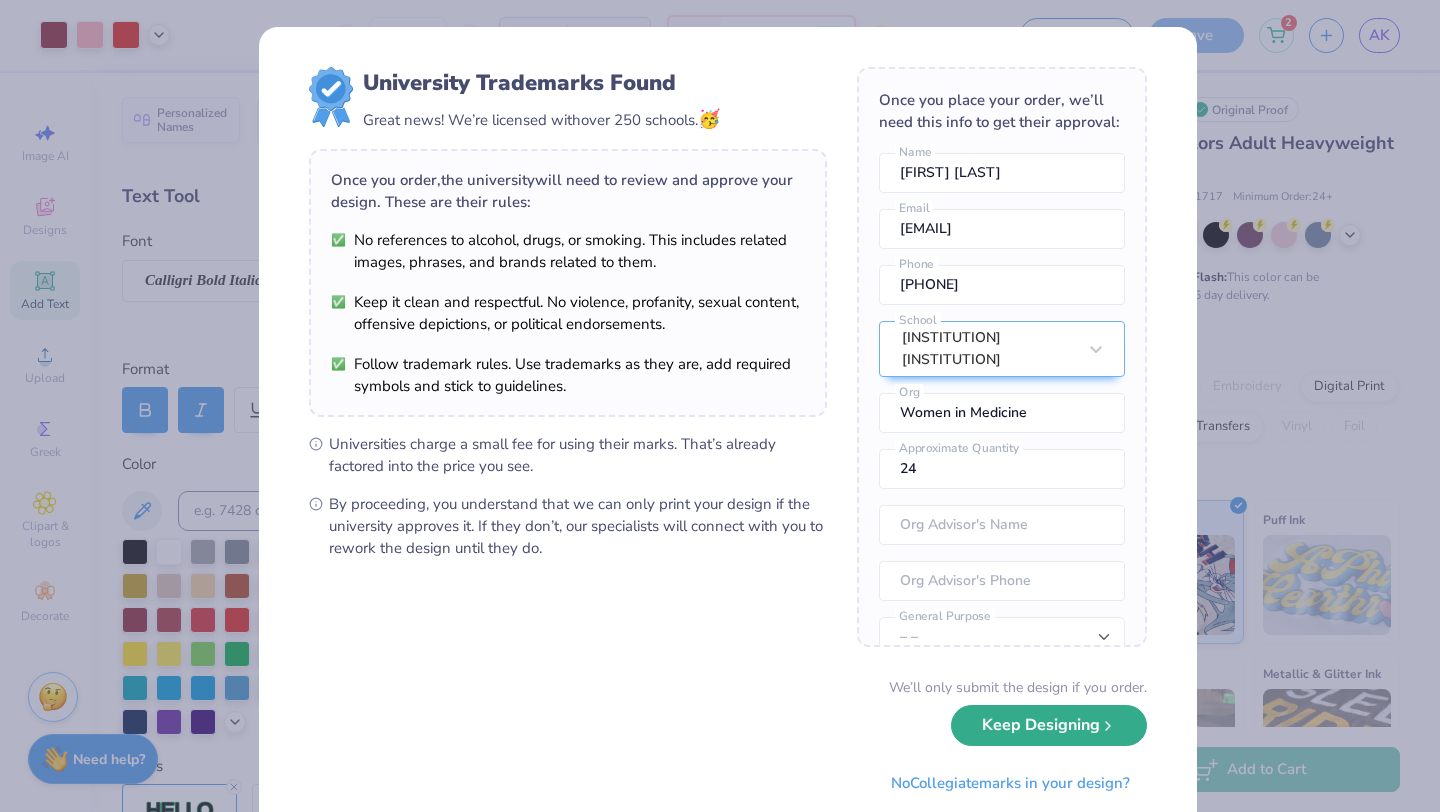 click on "Keep Designing" at bounding box center (1049, 725) 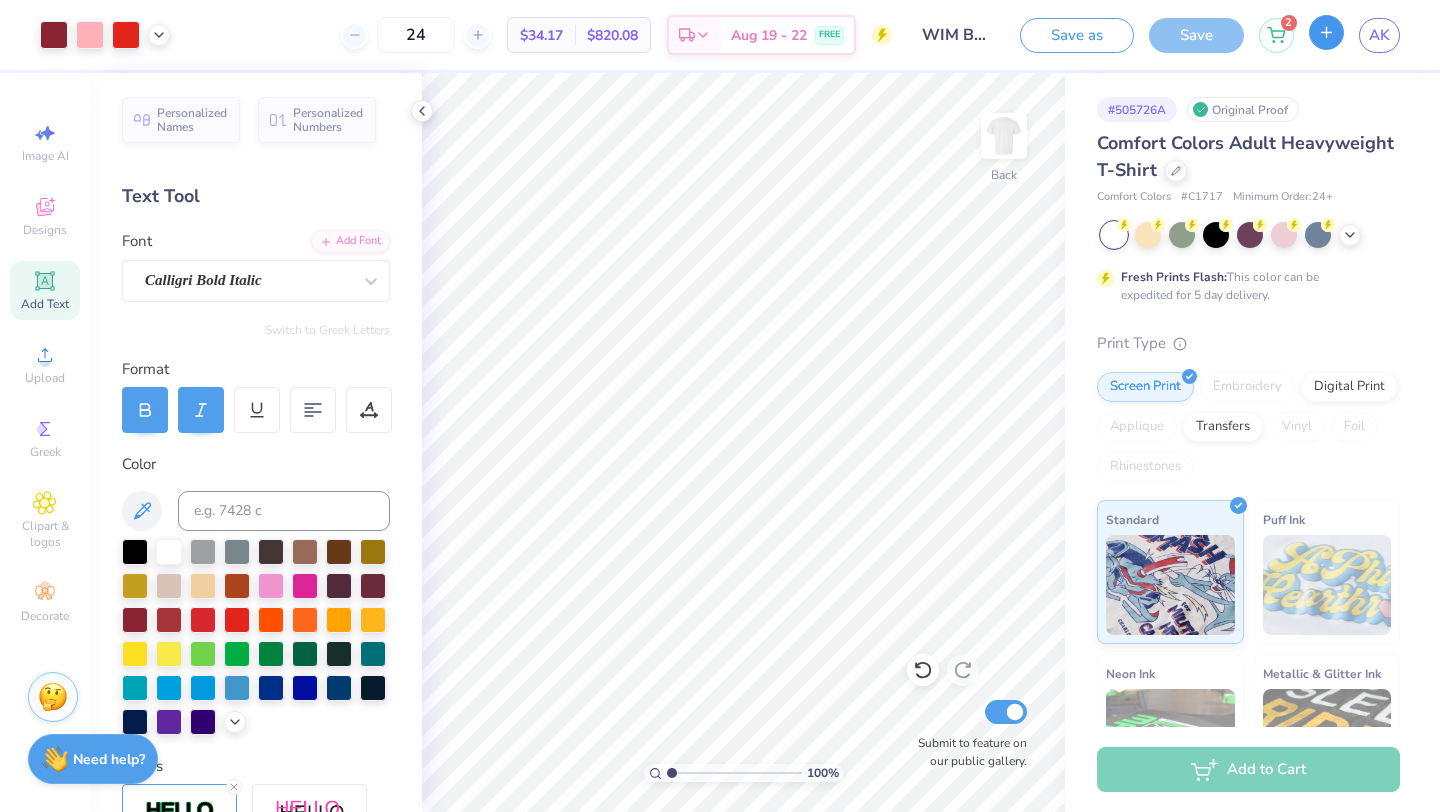 click at bounding box center [1326, 32] 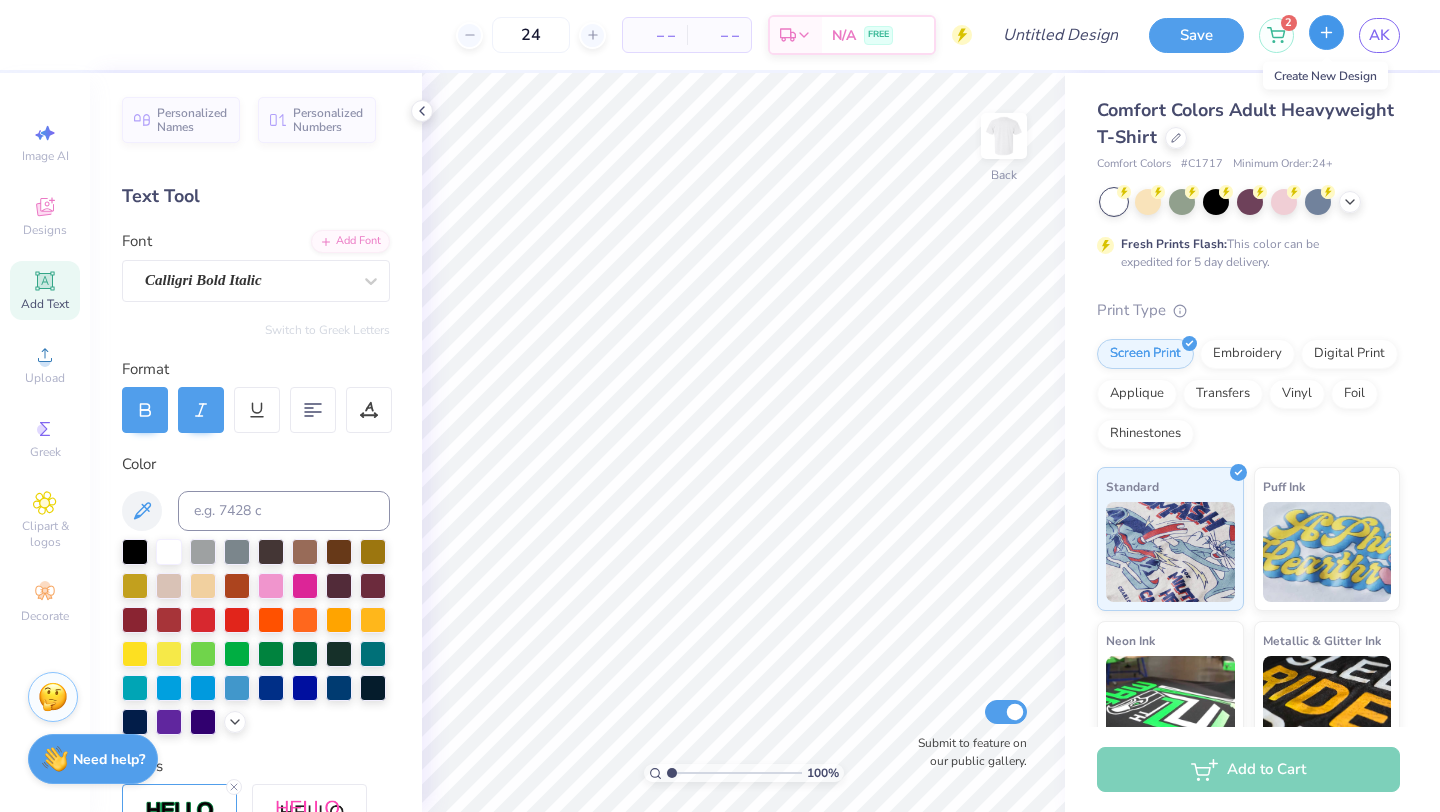 type 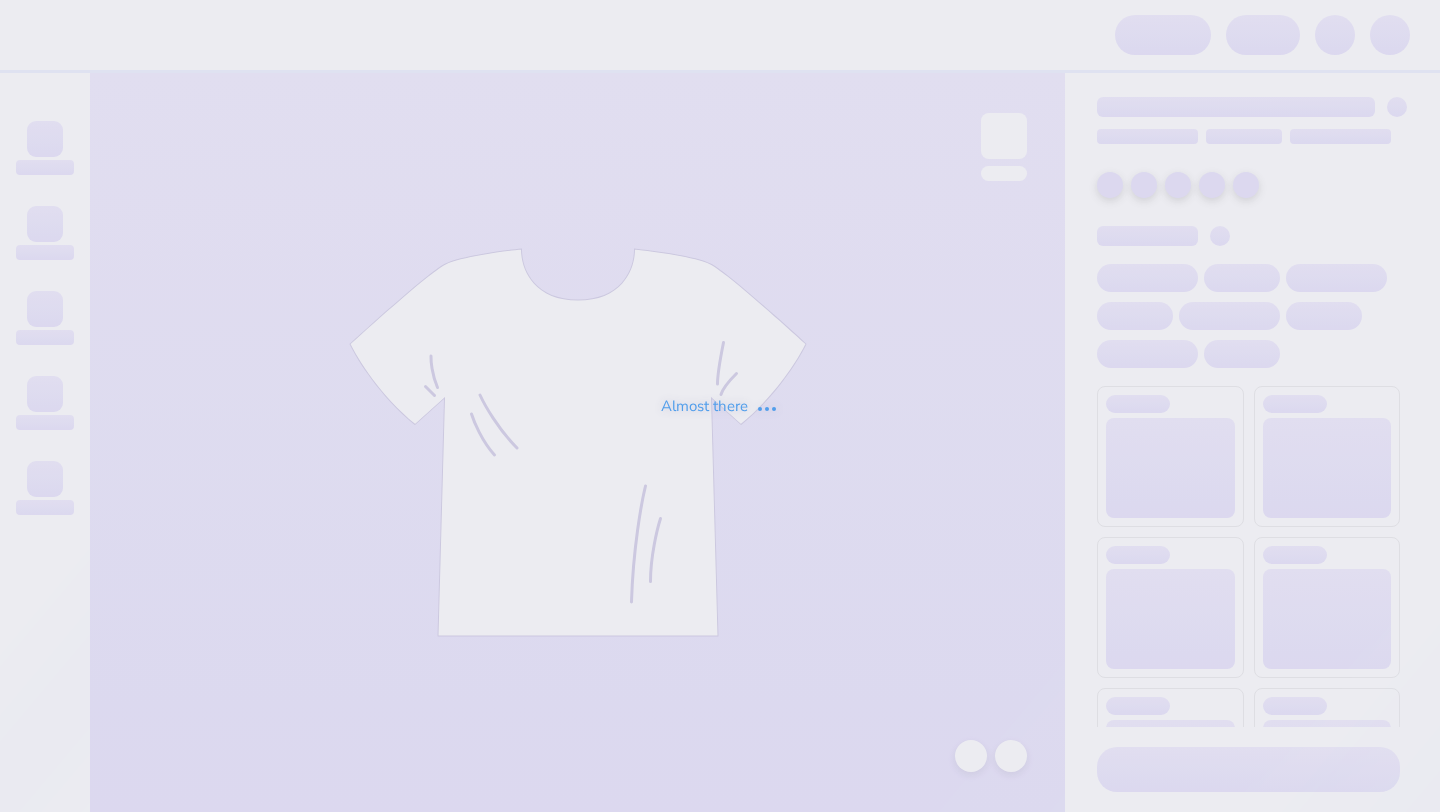 scroll, scrollTop: 0, scrollLeft: 0, axis: both 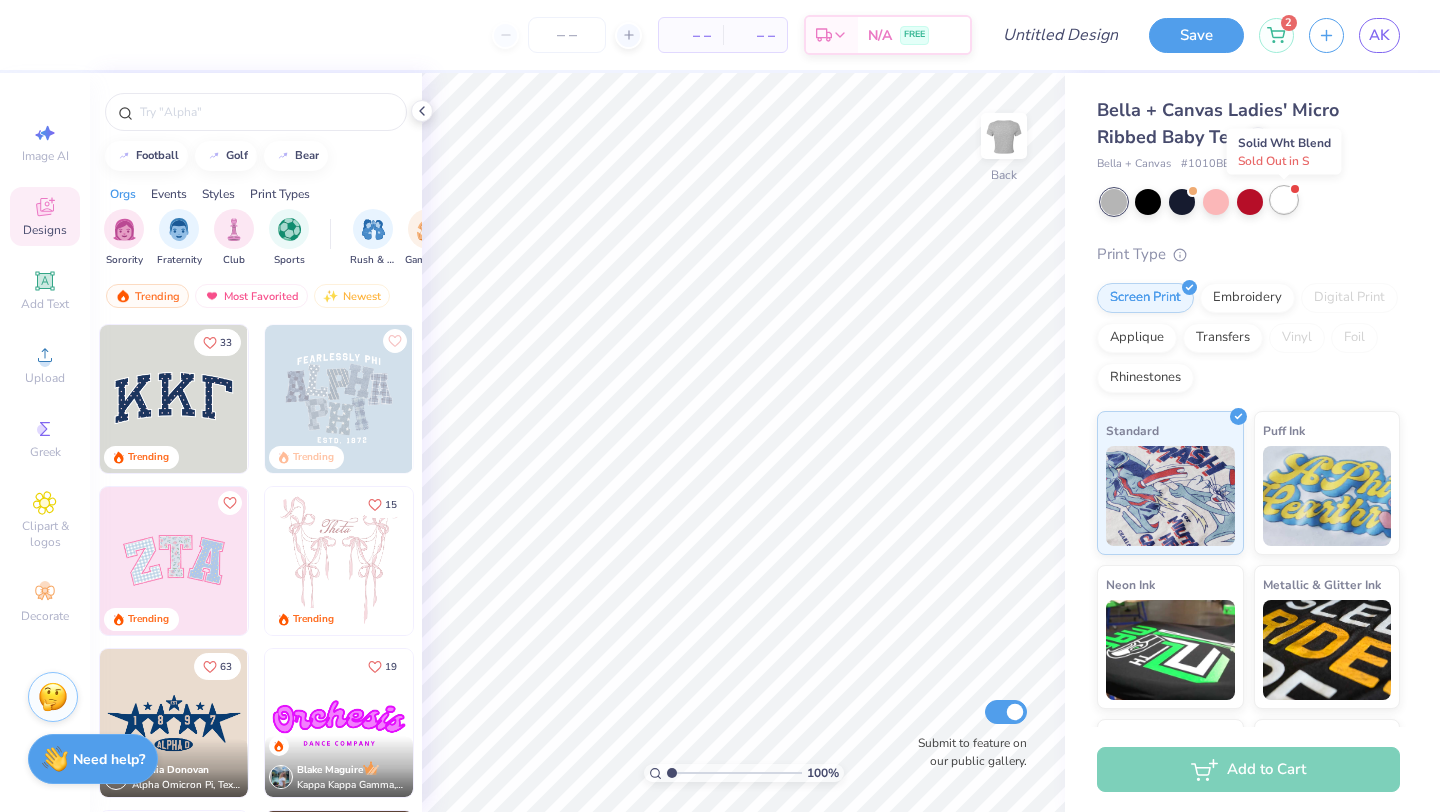 click at bounding box center (1284, 200) 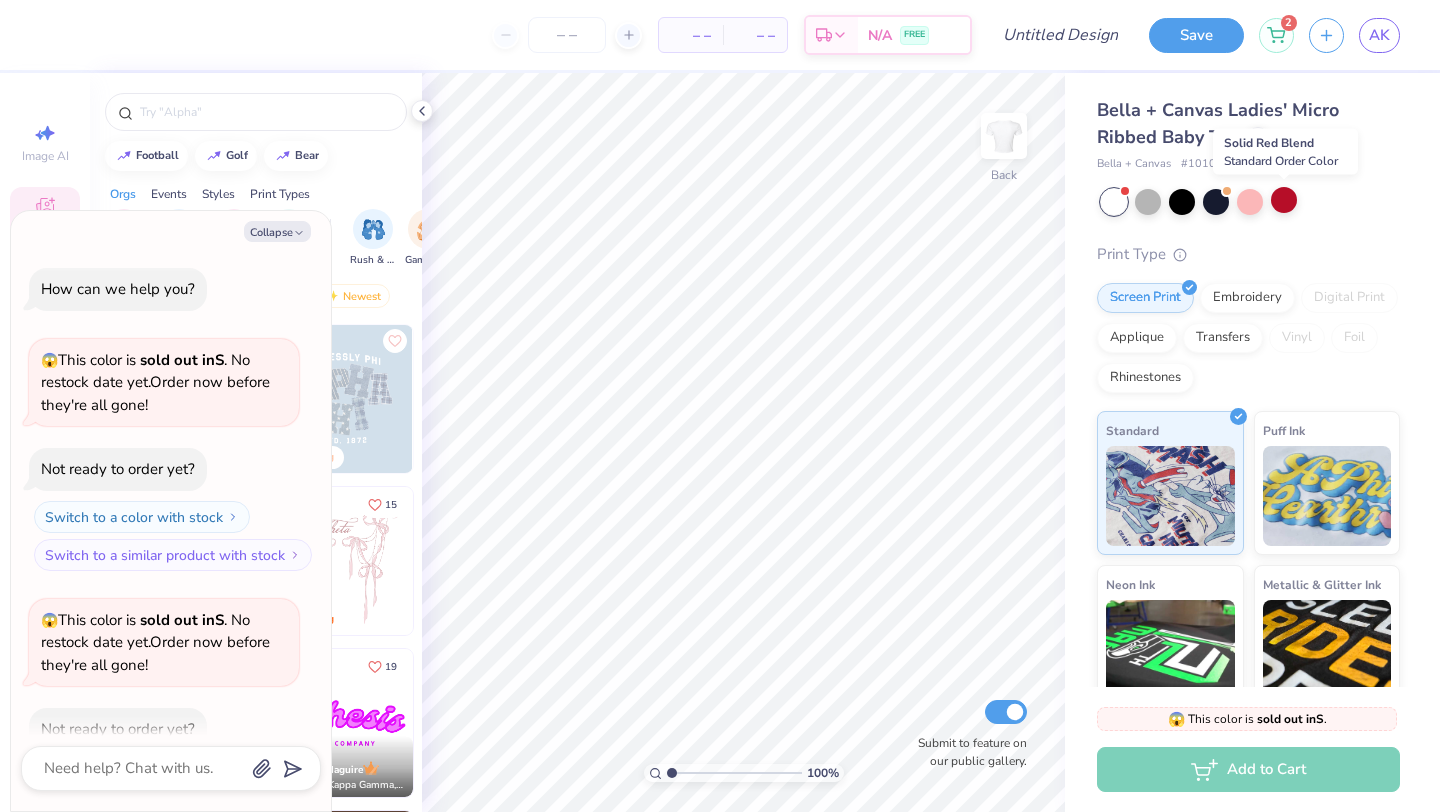 scroll, scrollTop: 110, scrollLeft: 0, axis: vertical 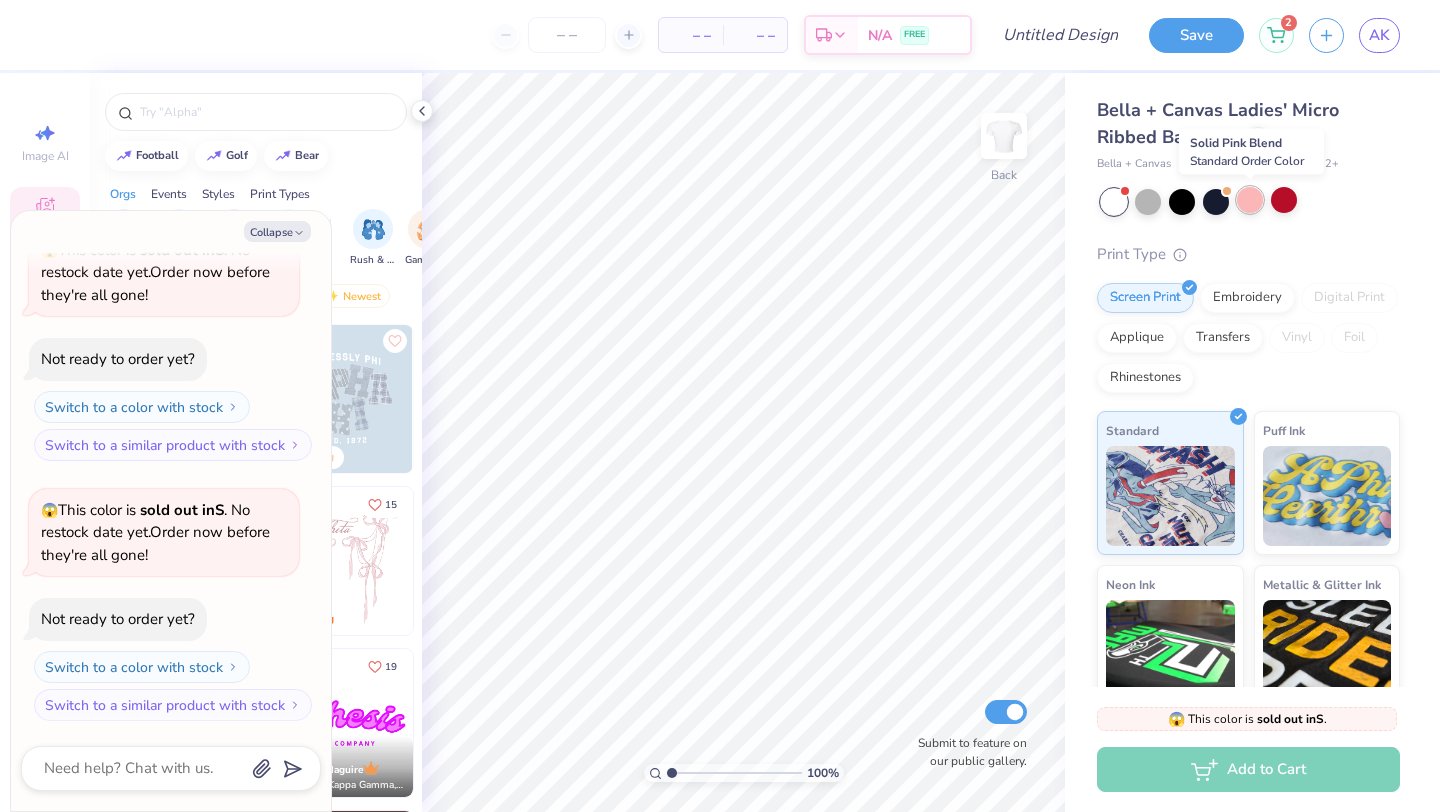 click at bounding box center (1250, 200) 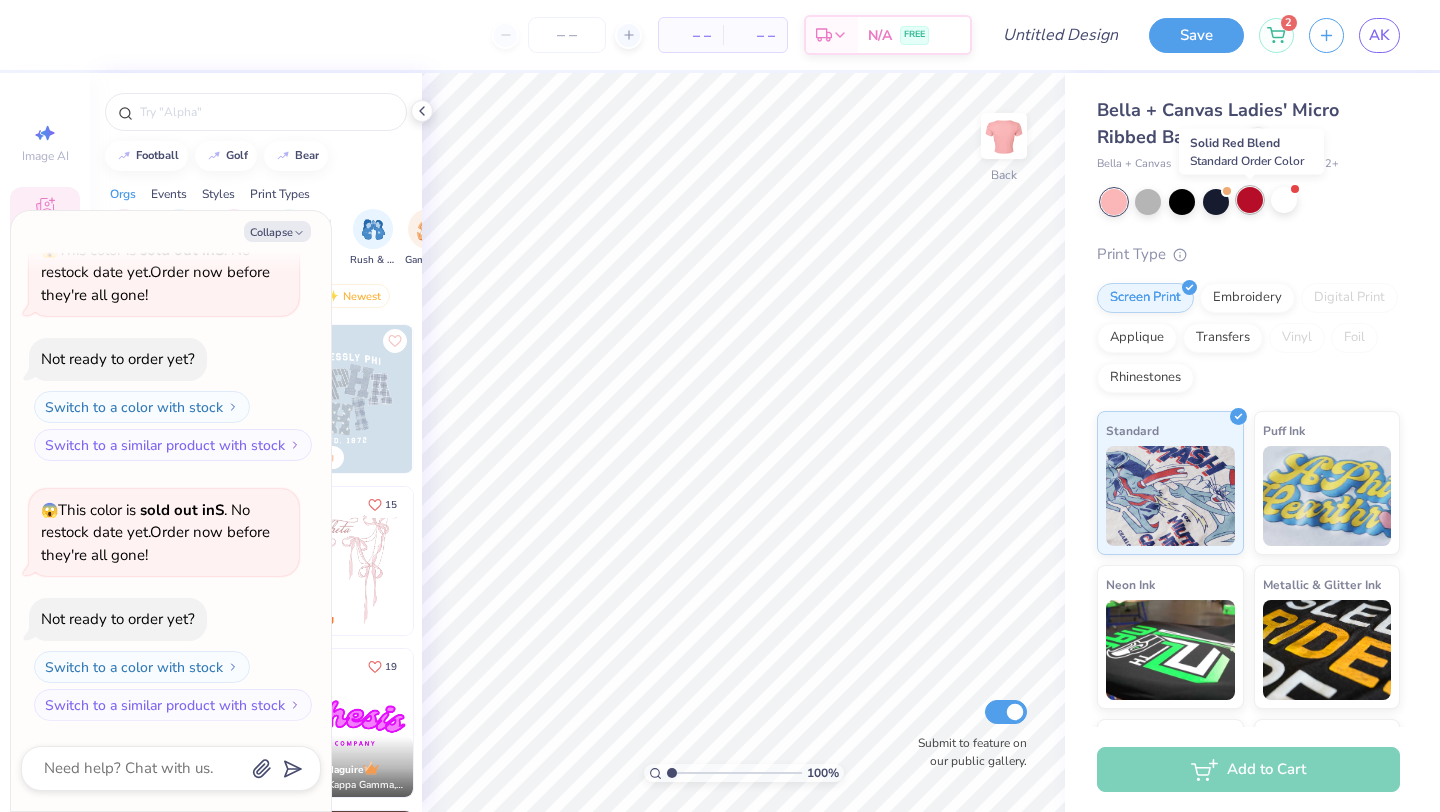 click at bounding box center [1250, 200] 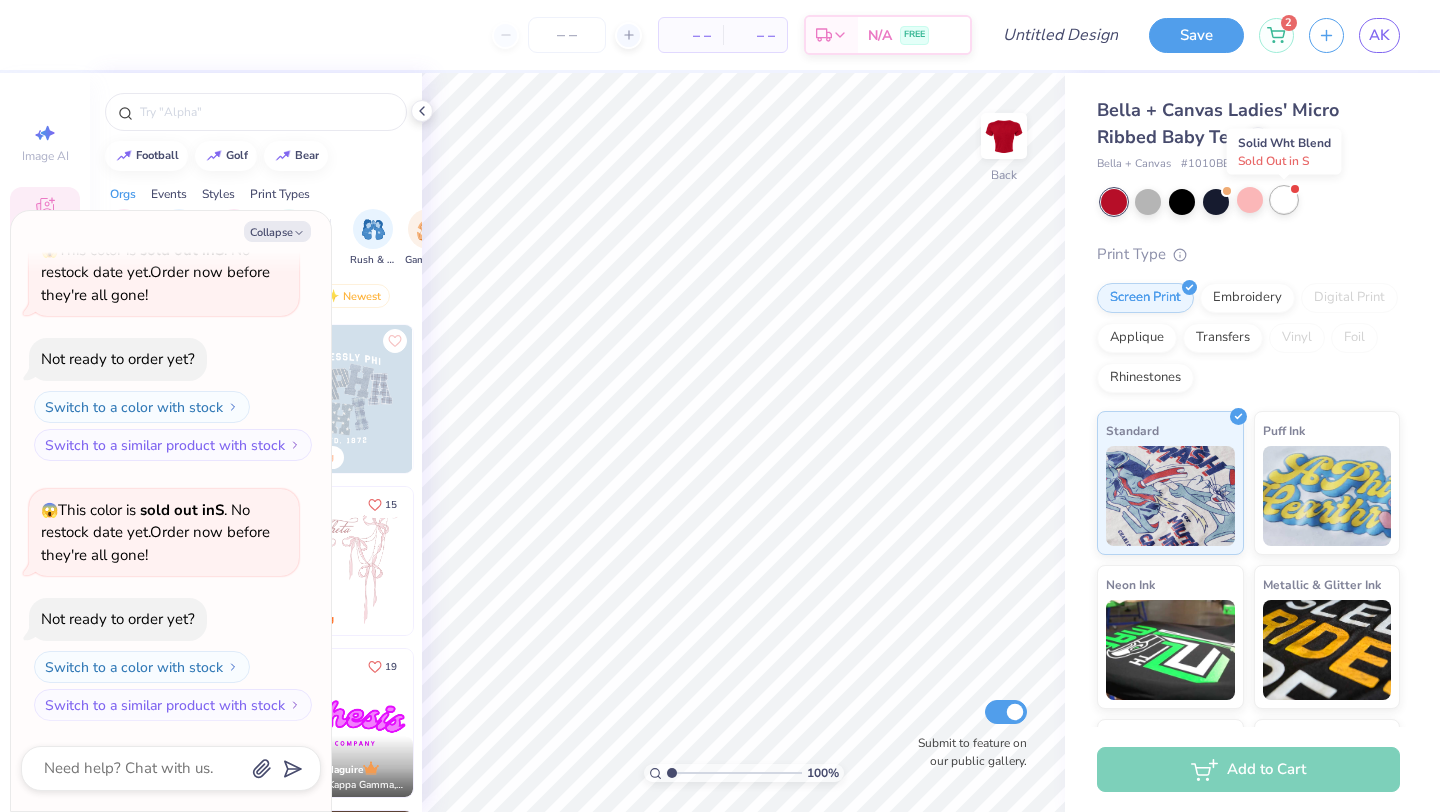click at bounding box center (1284, 200) 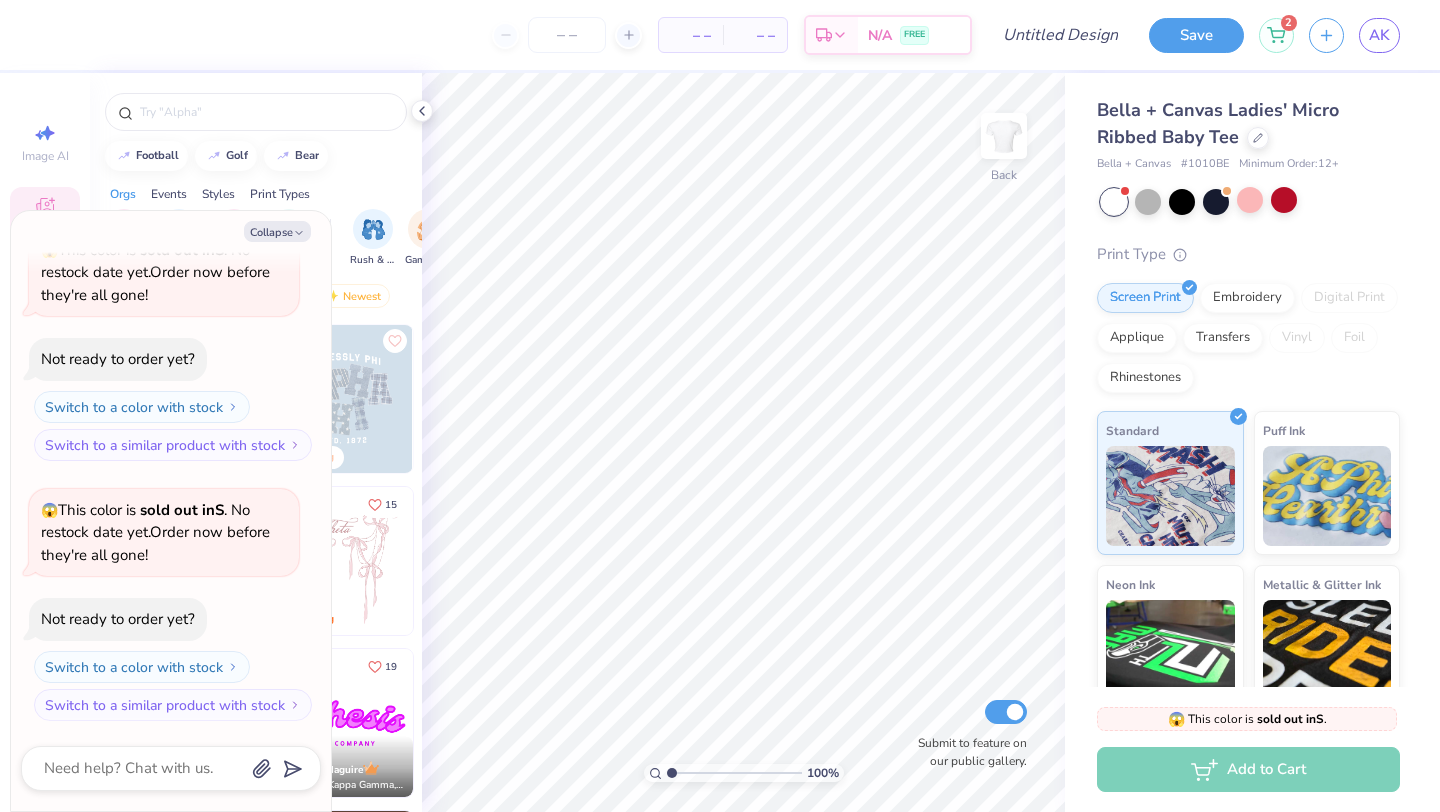 scroll, scrollTop: 370, scrollLeft: 0, axis: vertical 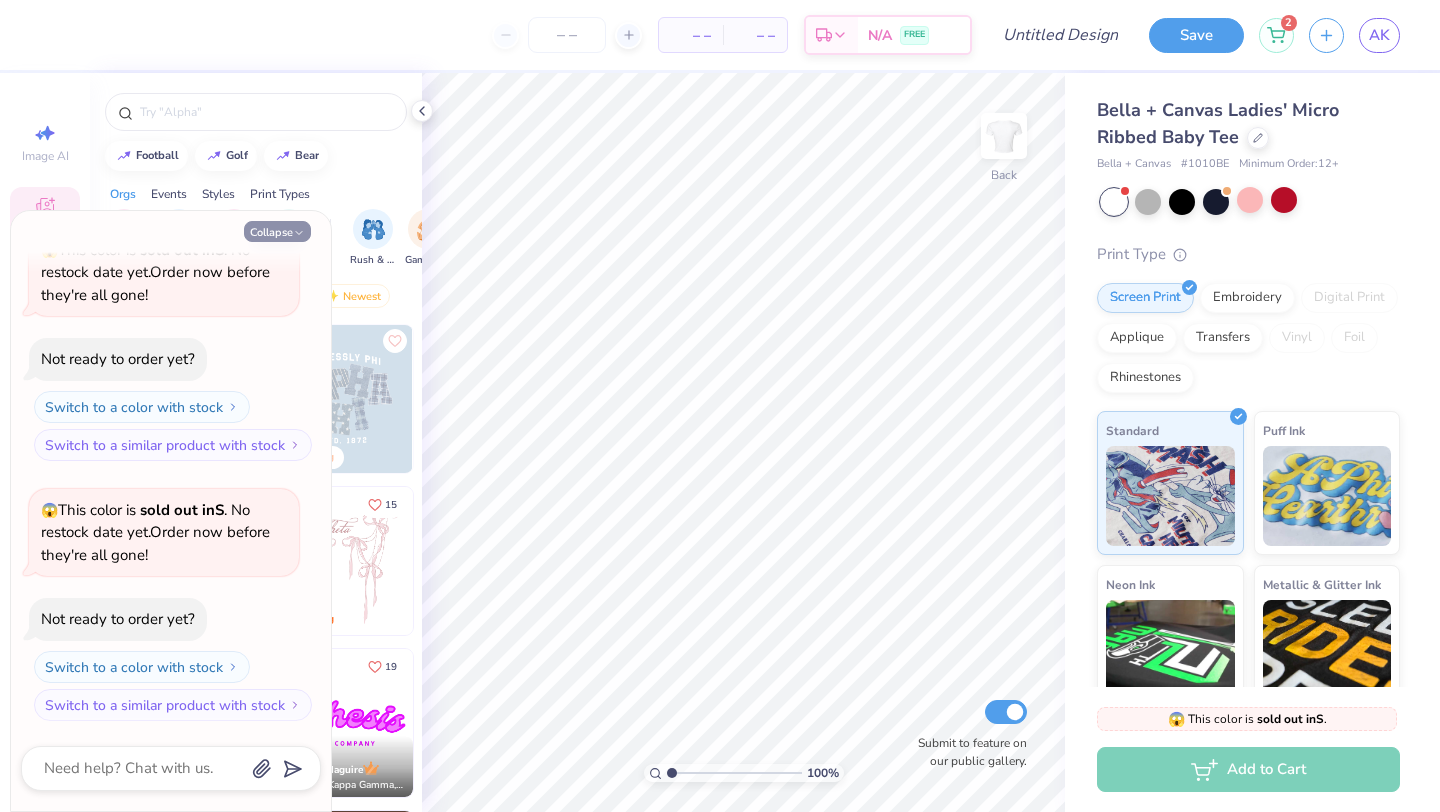 click on "Collapse" at bounding box center (277, 231) 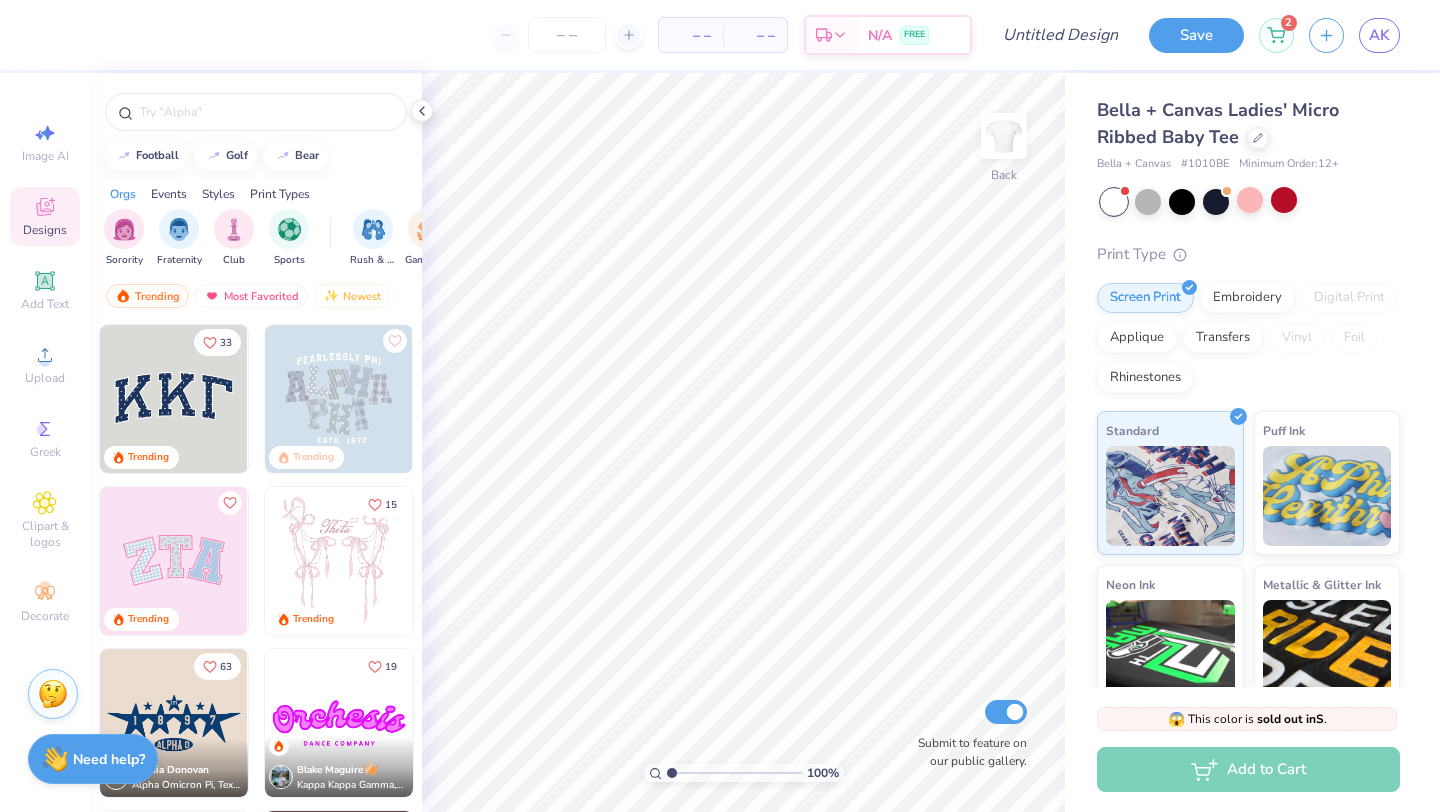 click at bounding box center (53, 694) 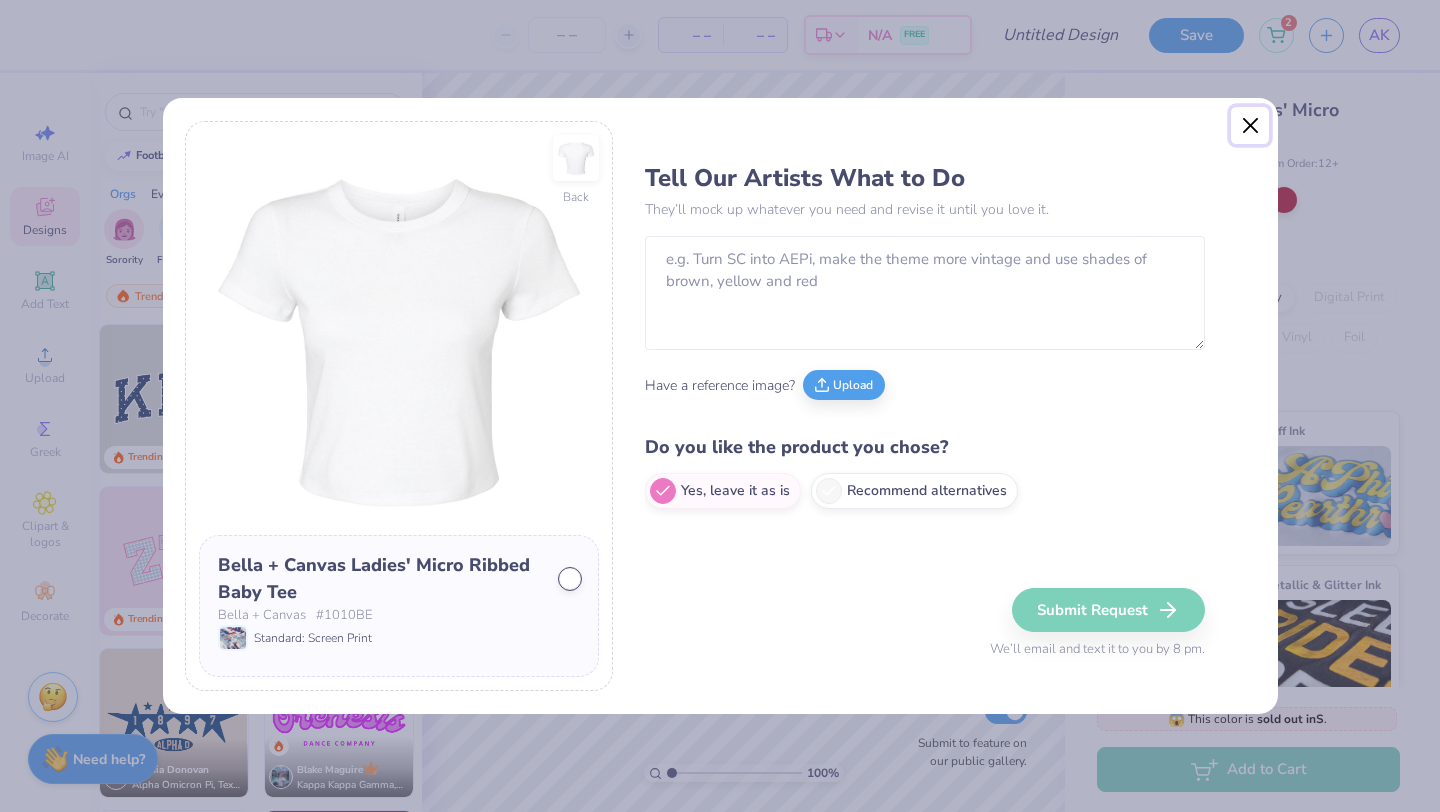 click at bounding box center [1250, 126] 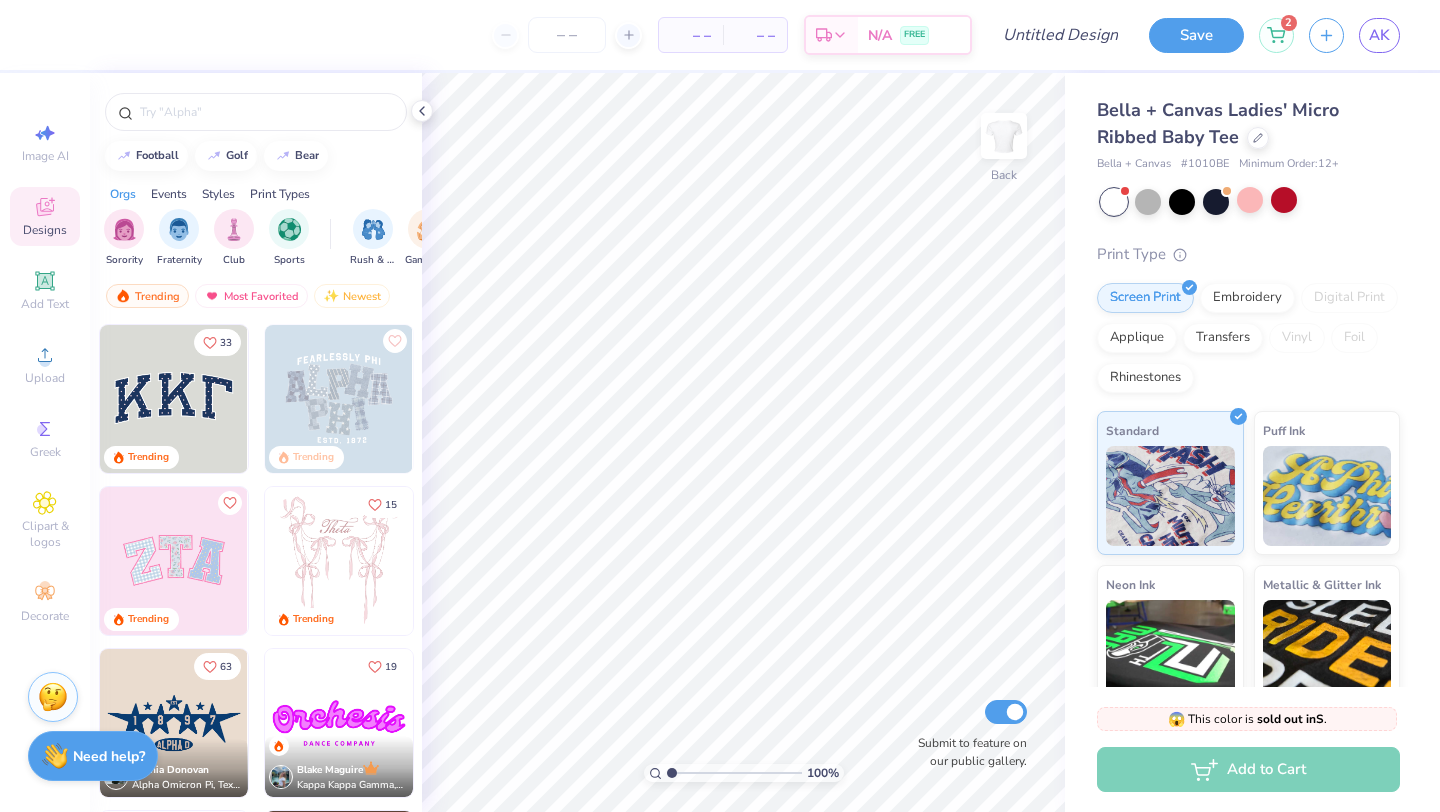 click on "Need help?  Chat with us." at bounding box center (93, 756) 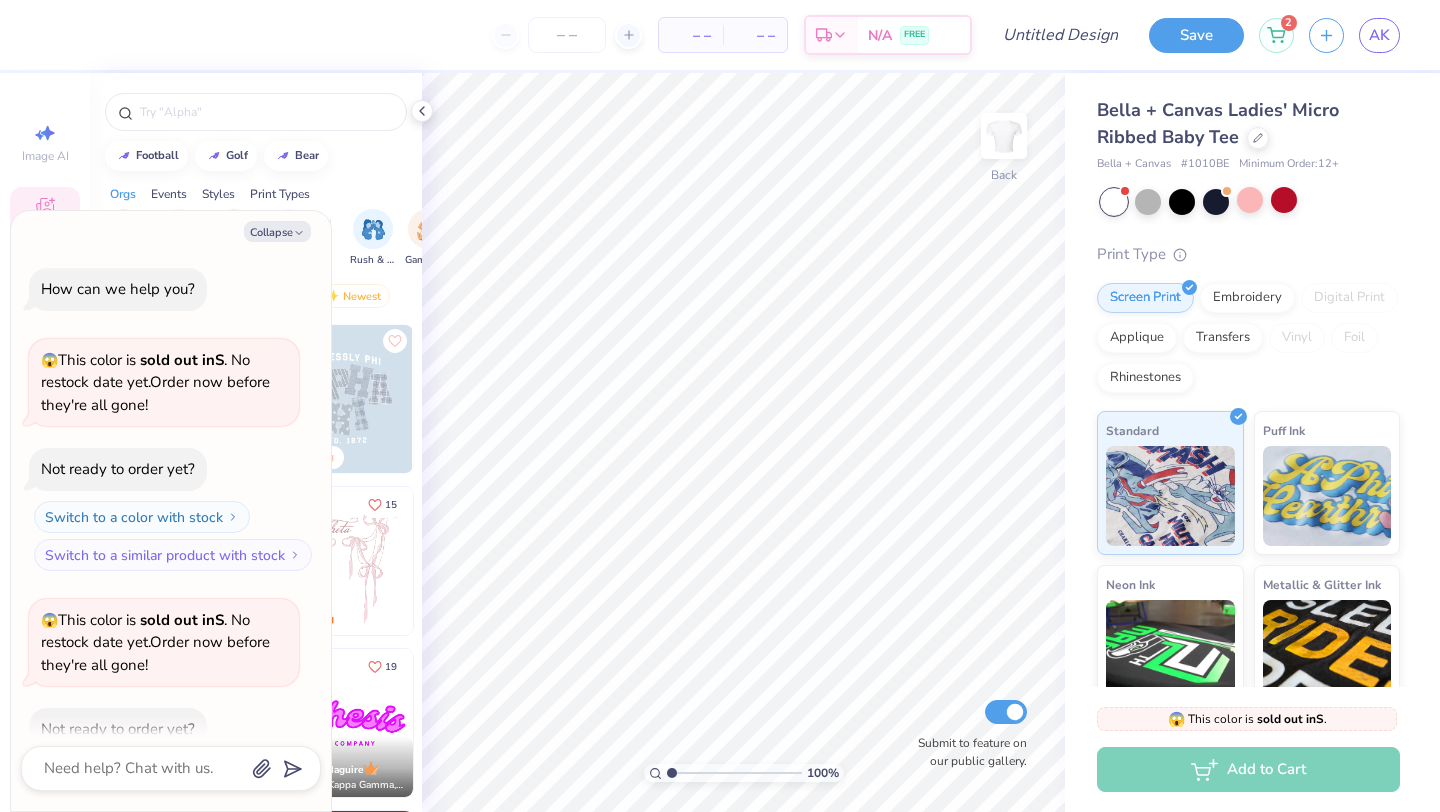 scroll, scrollTop: 370, scrollLeft: 0, axis: vertical 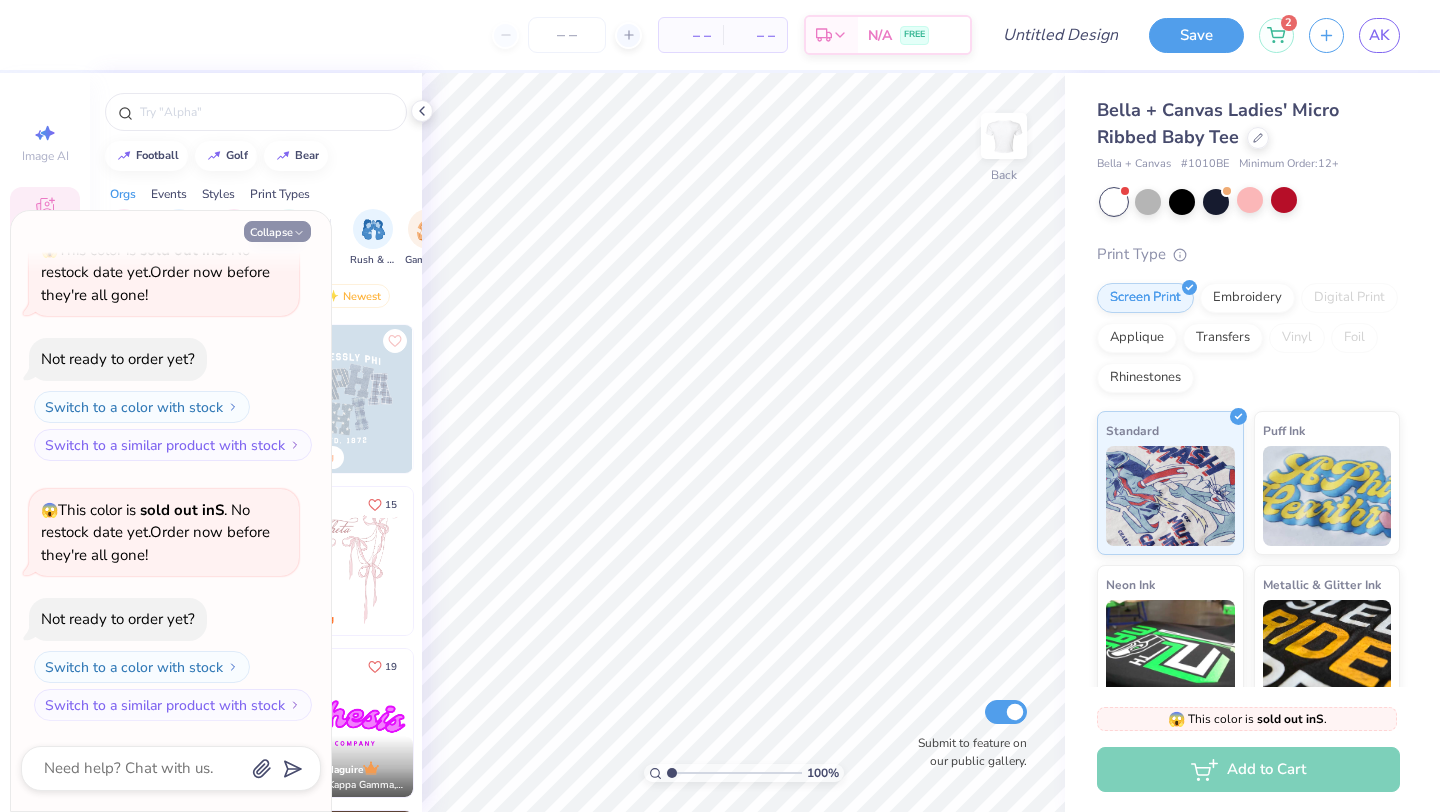 click 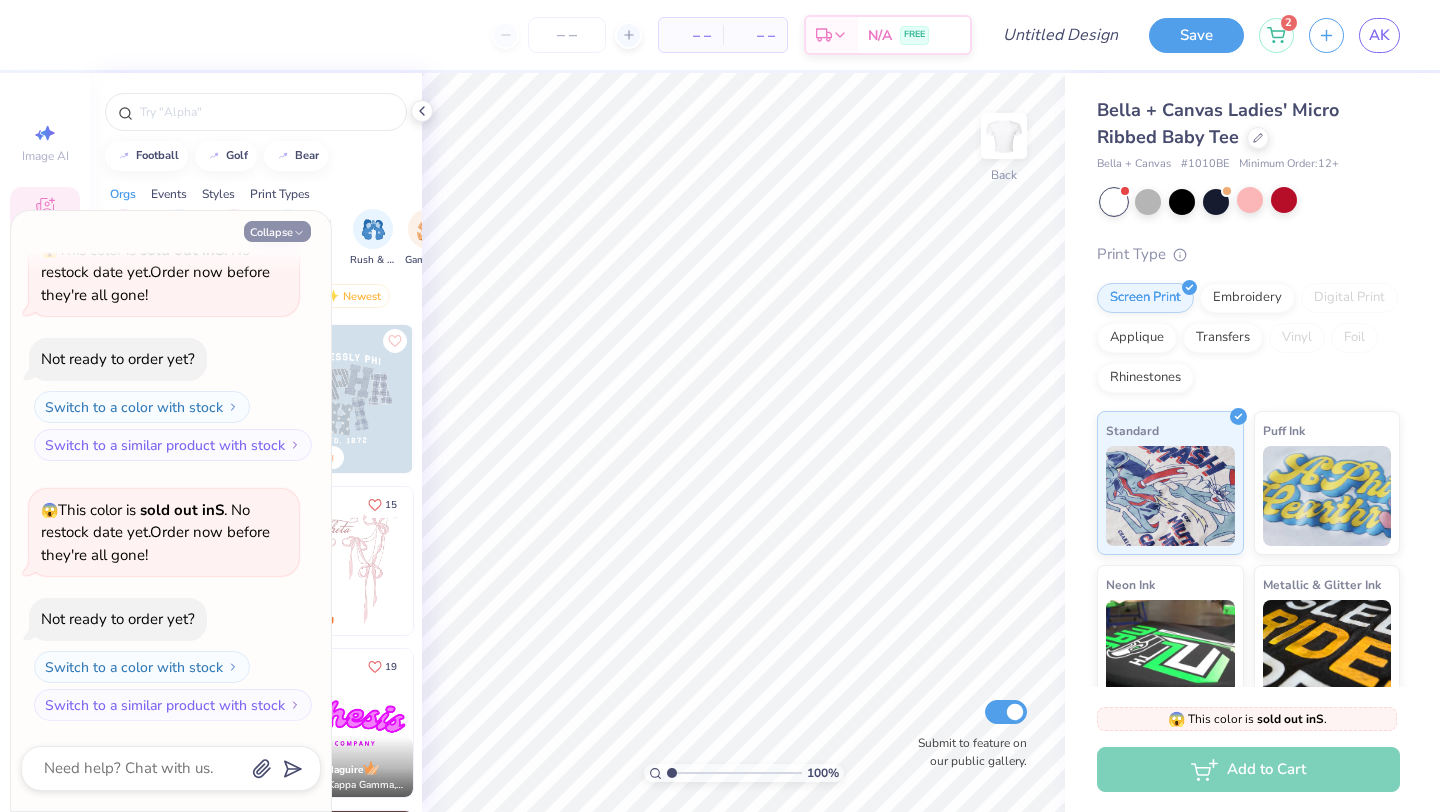 type on "x" 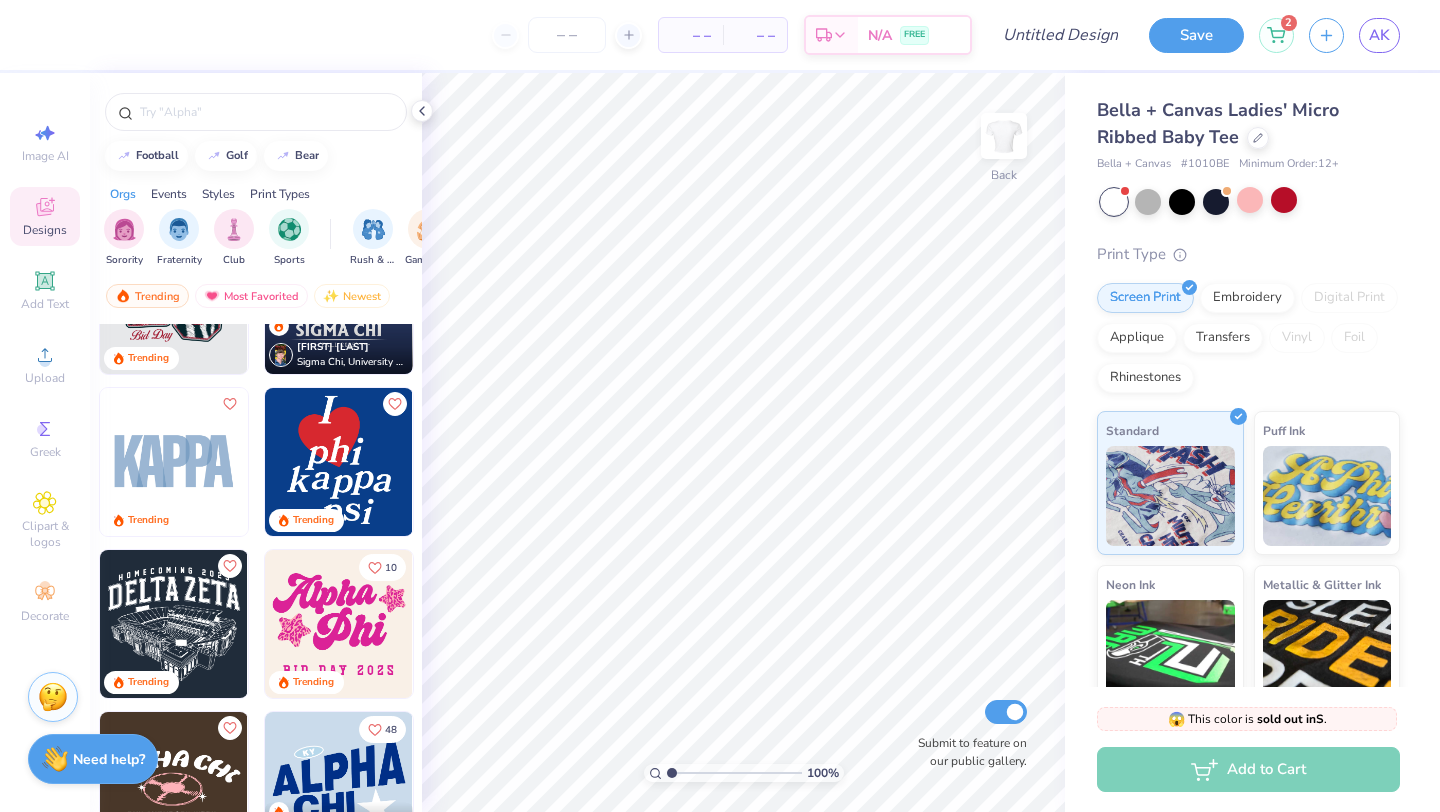 scroll, scrollTop: 4314, scrollLeft: 0, axis: vertical 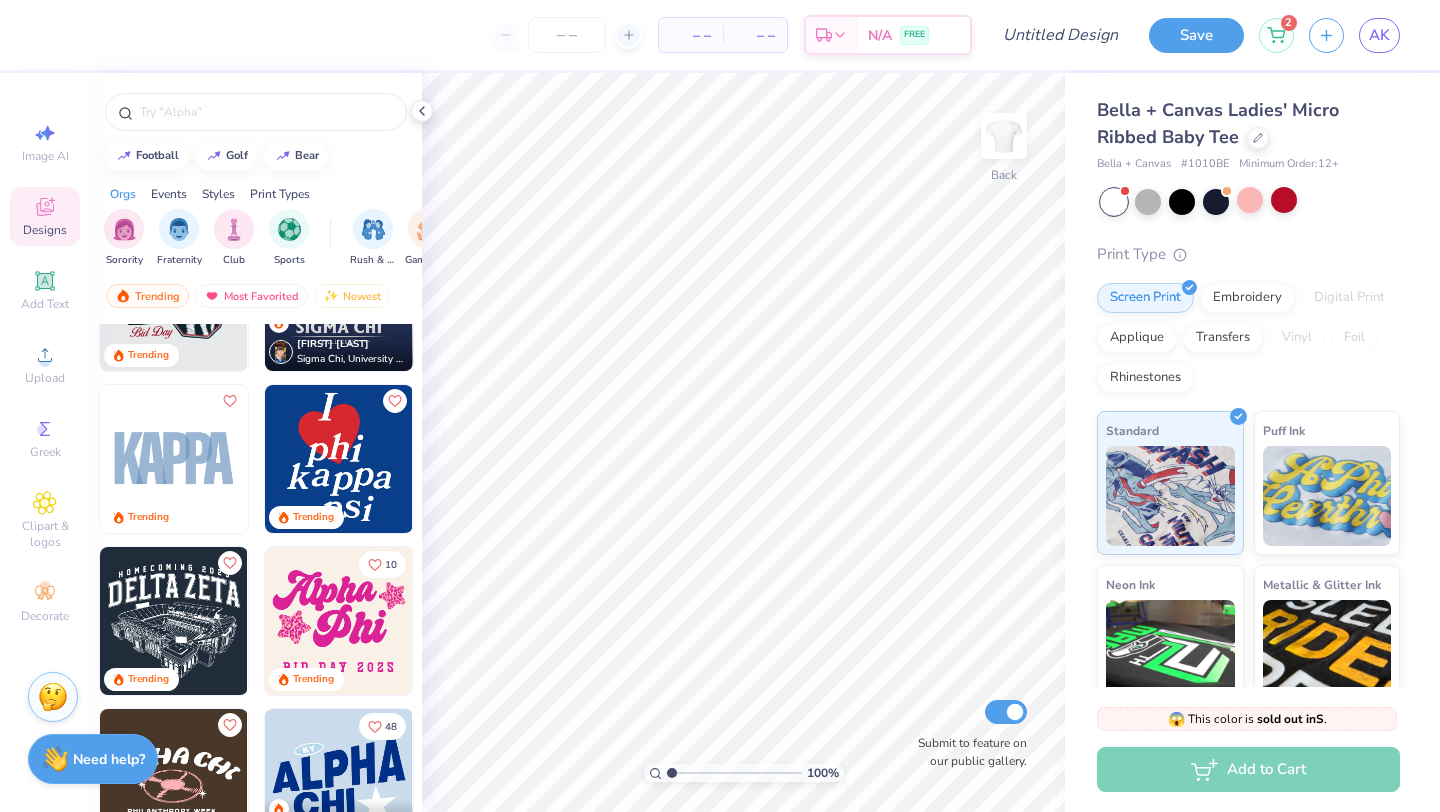 click at bounding box center [339, 459] 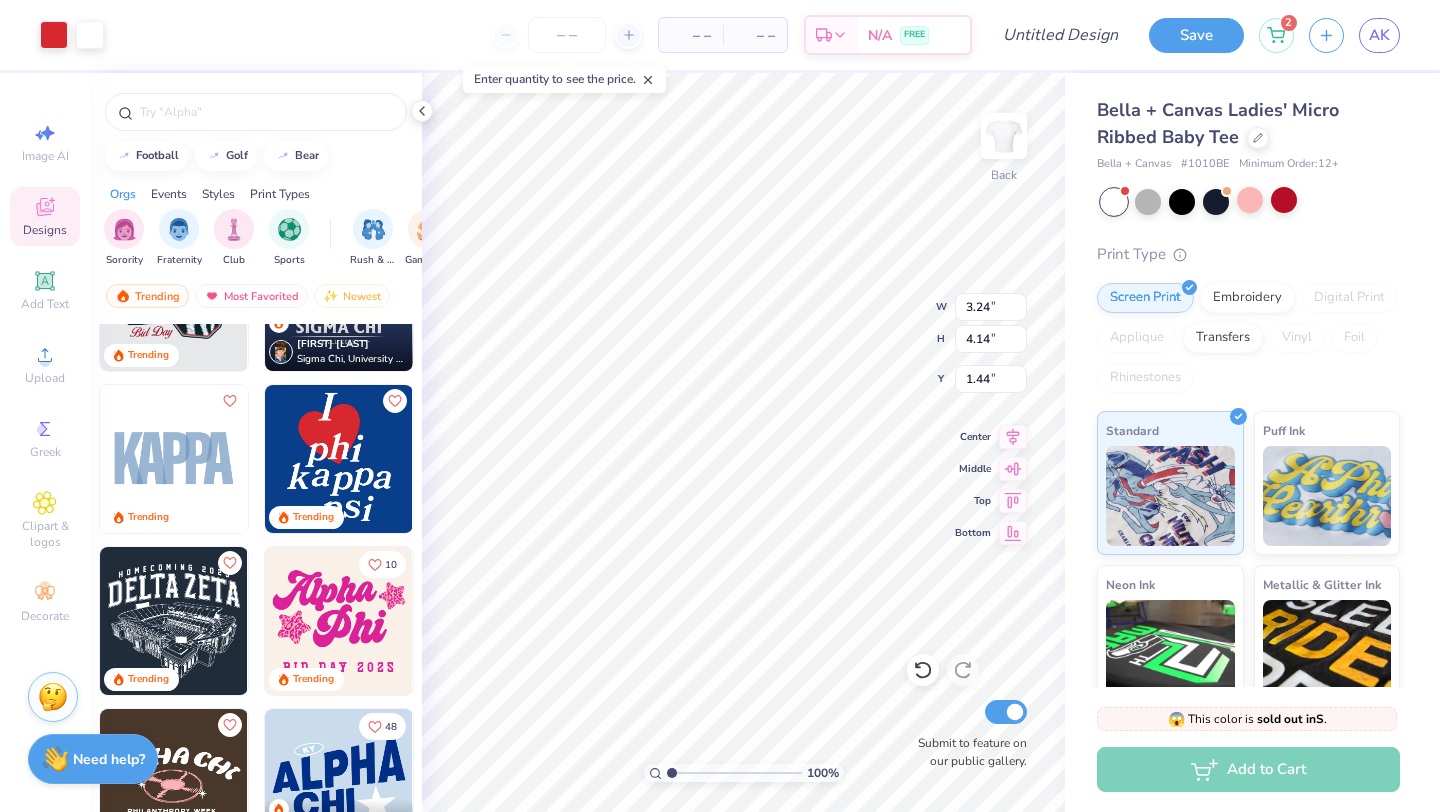 type on "3.24" 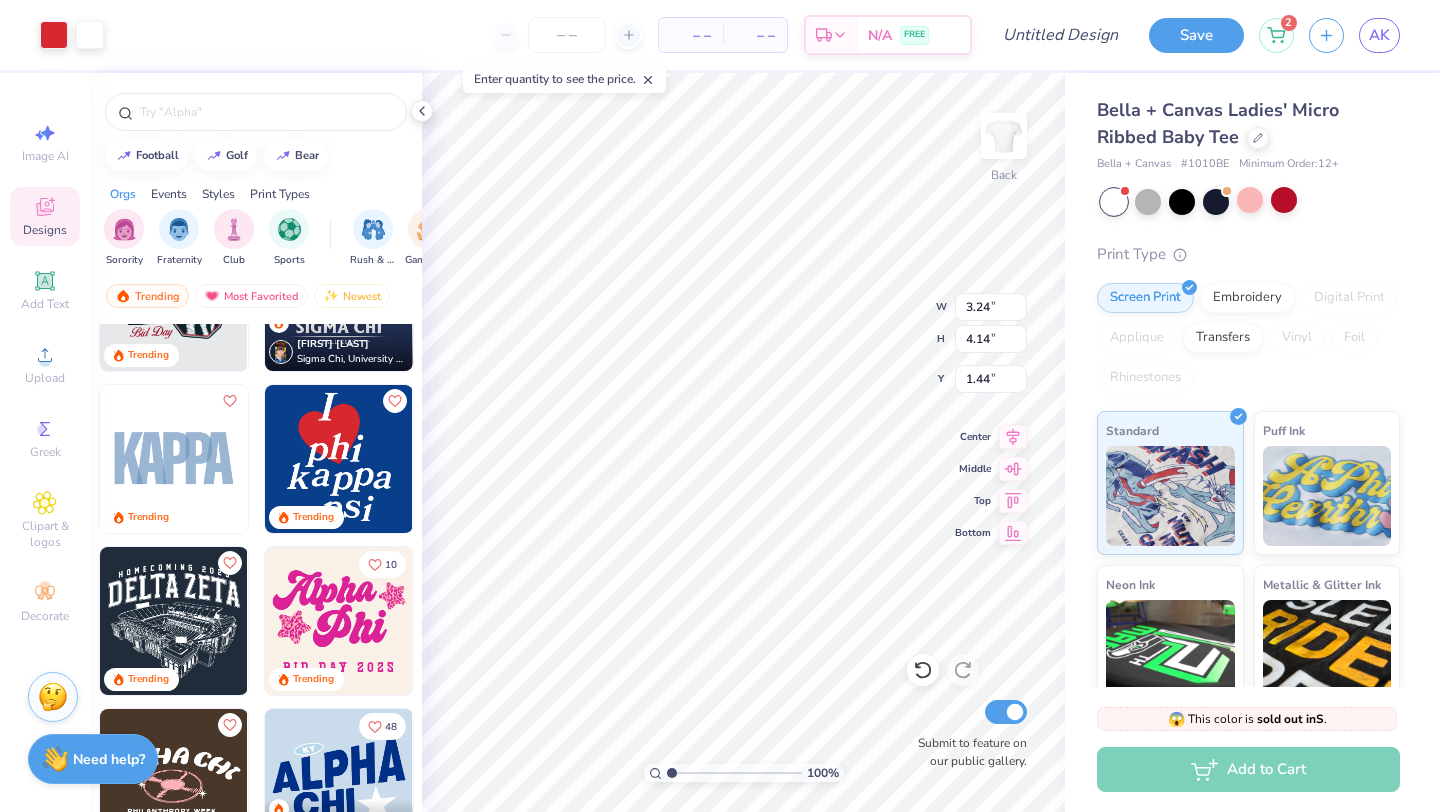 type on "4.14" 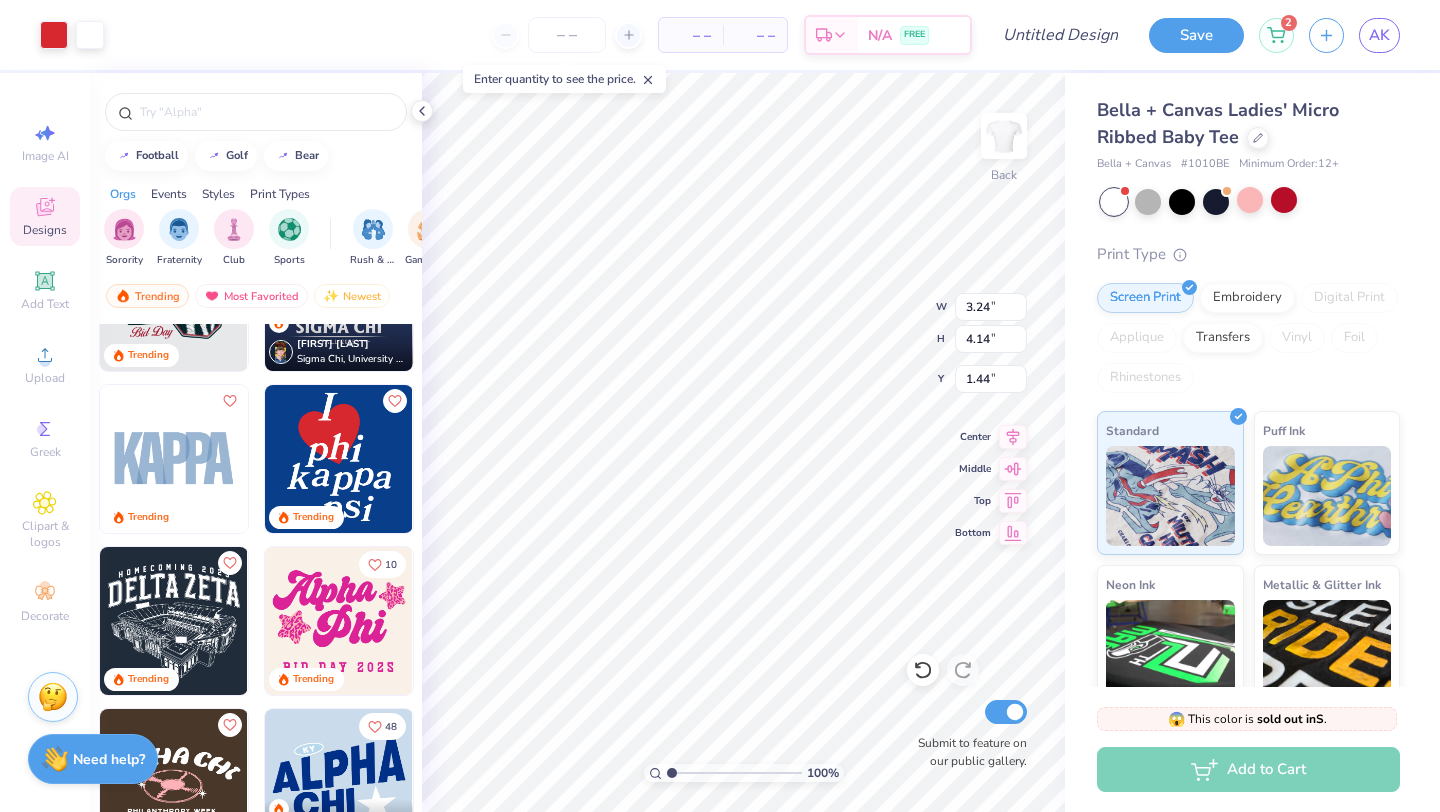 type on "1.44" 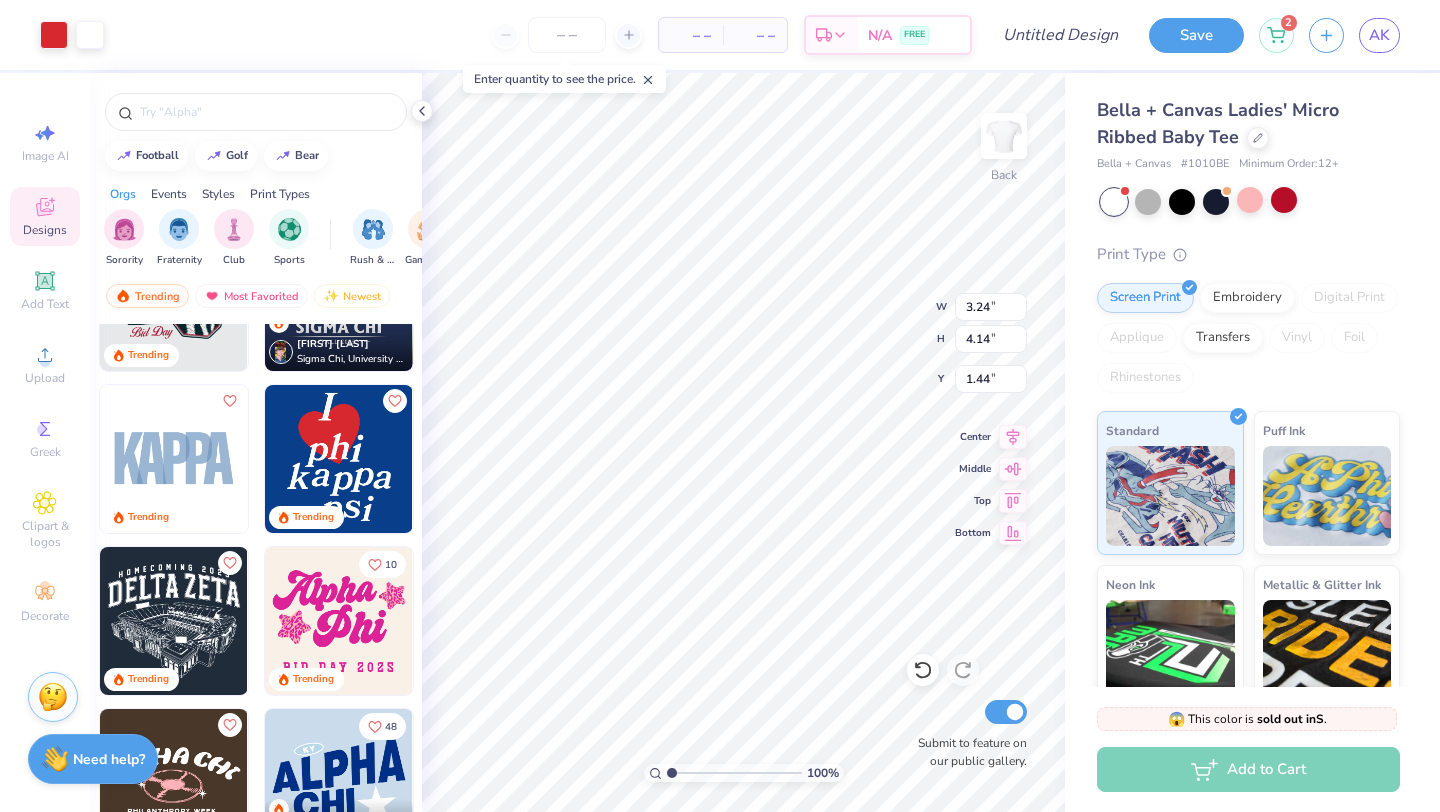 type on "5.35" 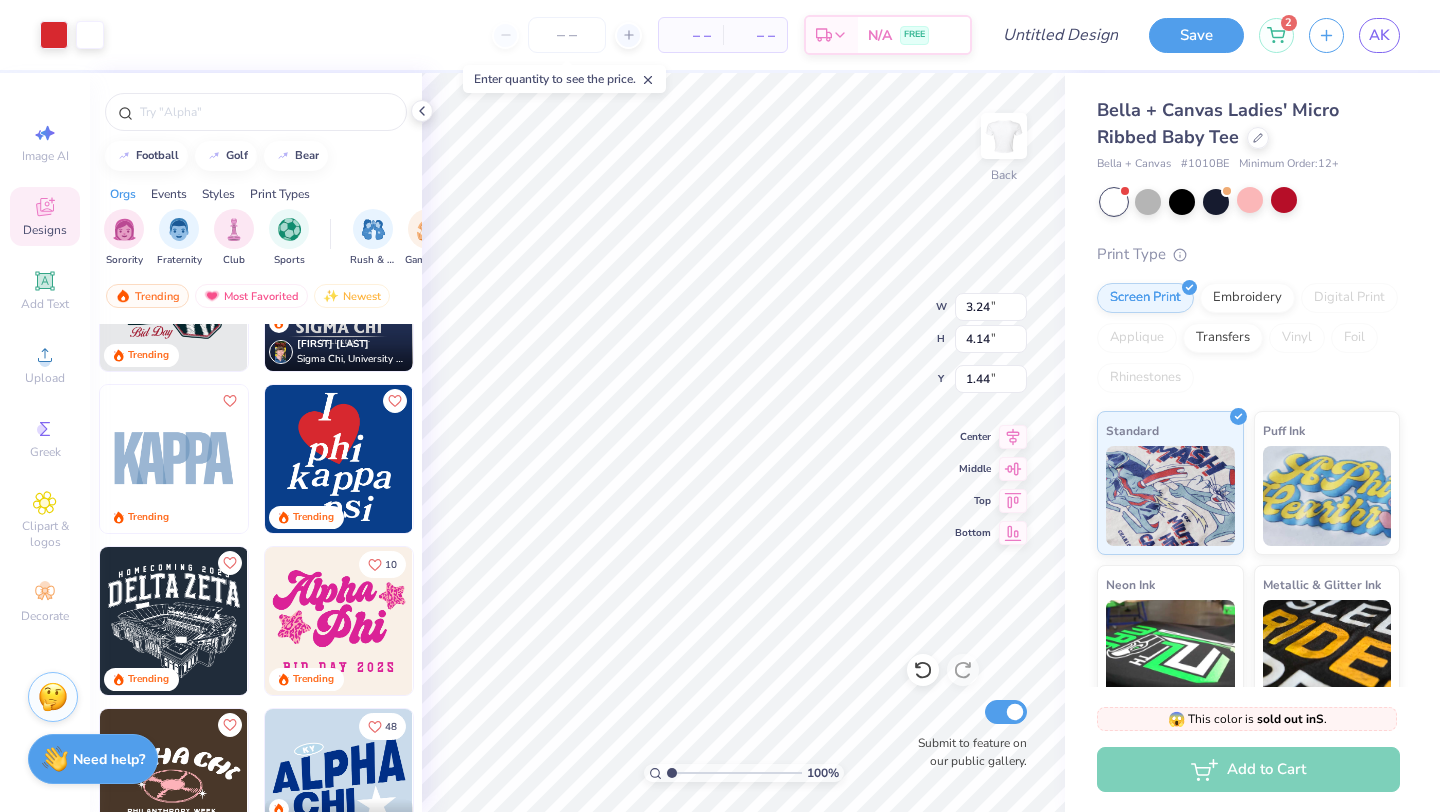 type on "6.84" 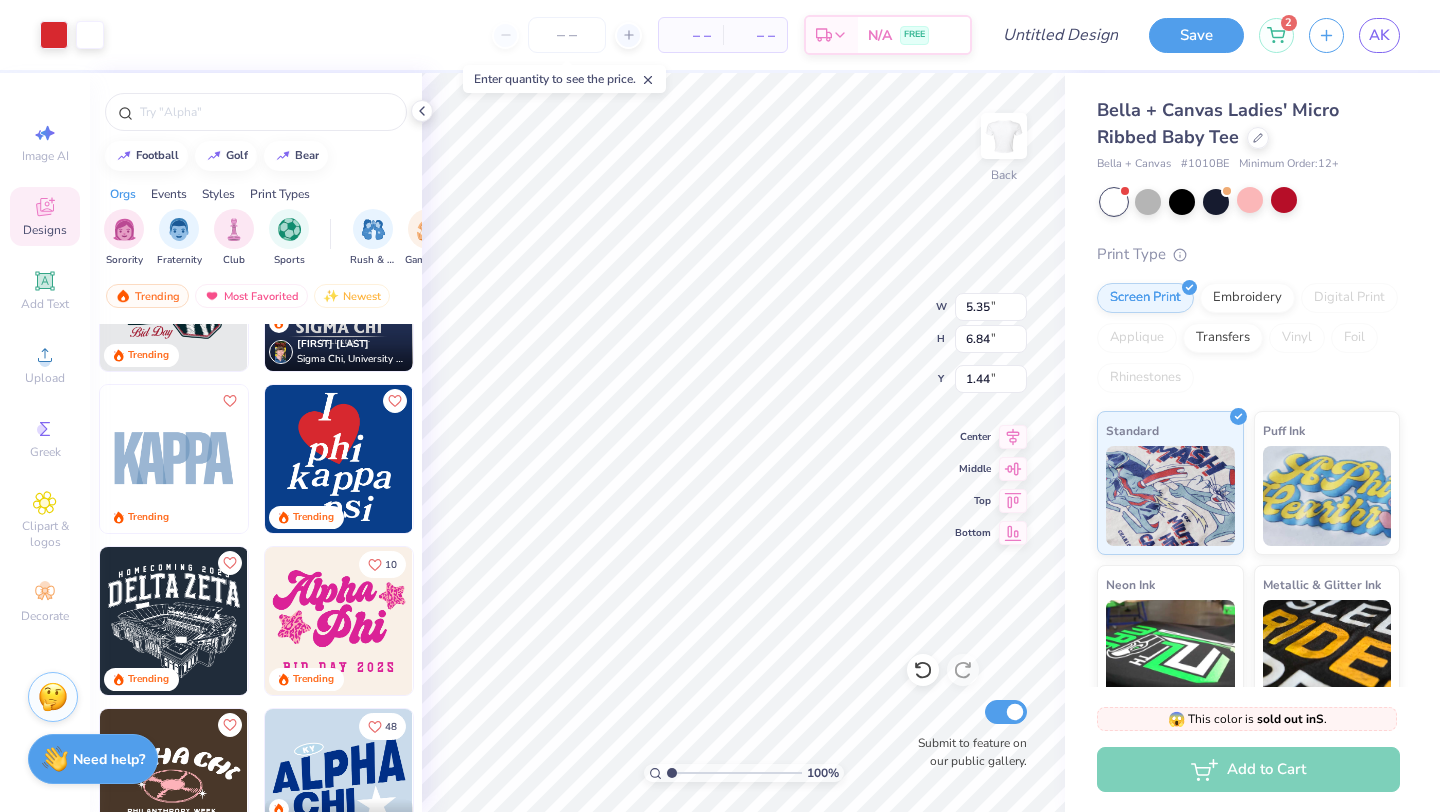 type on "1.46" 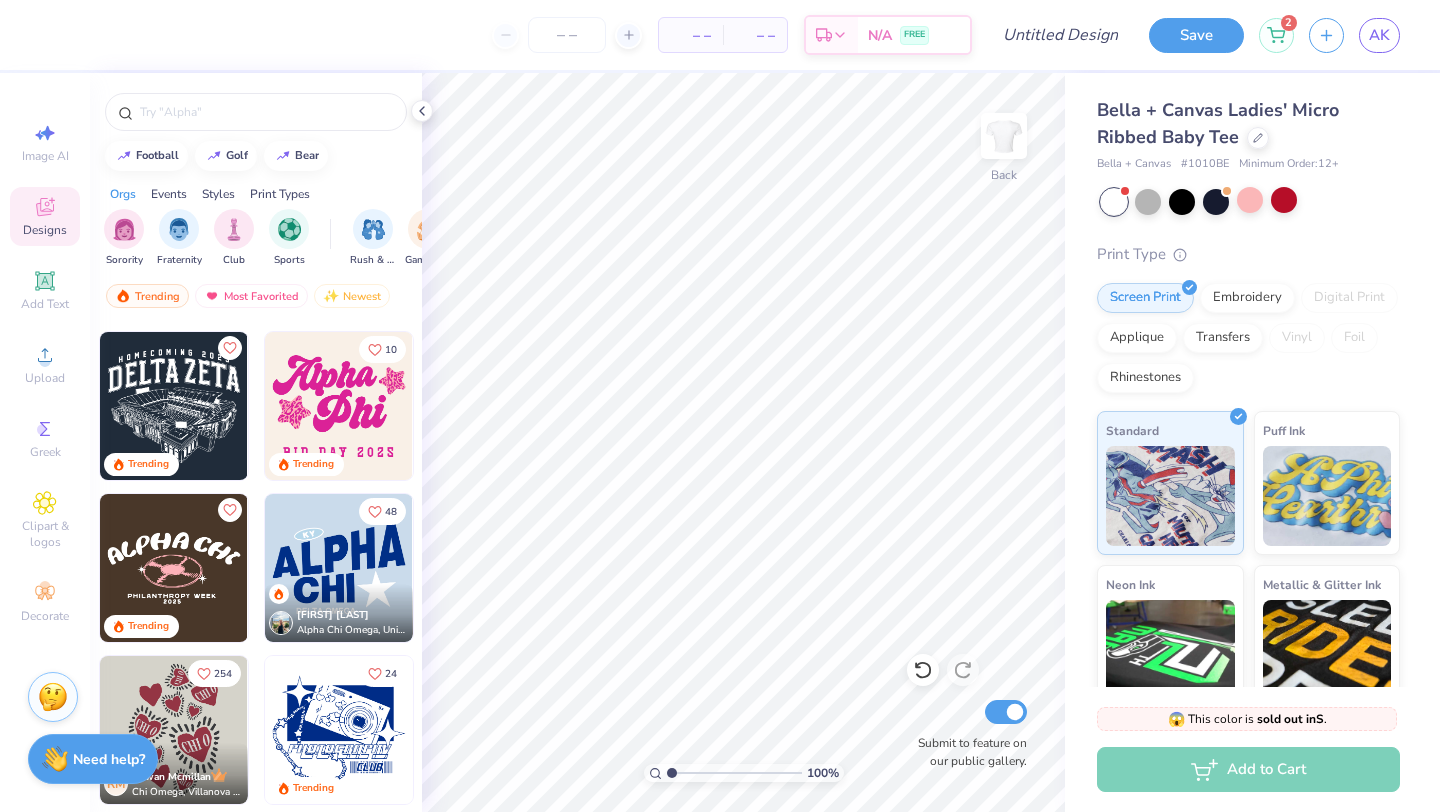 scroll, scrollTop: 4678, scrollLeft: 0, axis: vertical 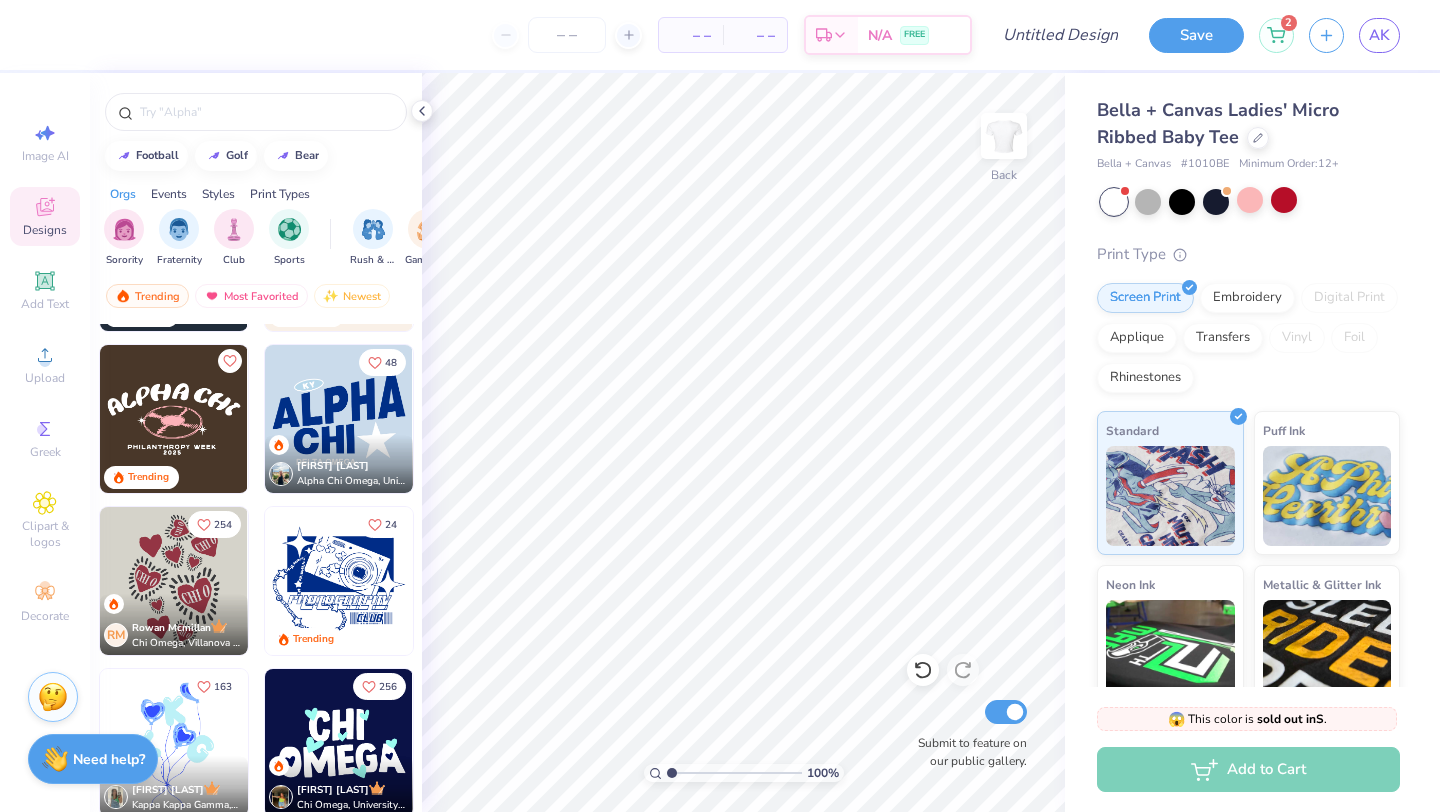 click on "Maddie Nietfeld Alpha Chi Omega, University of Kentucky" at bounding box center [339, 464] 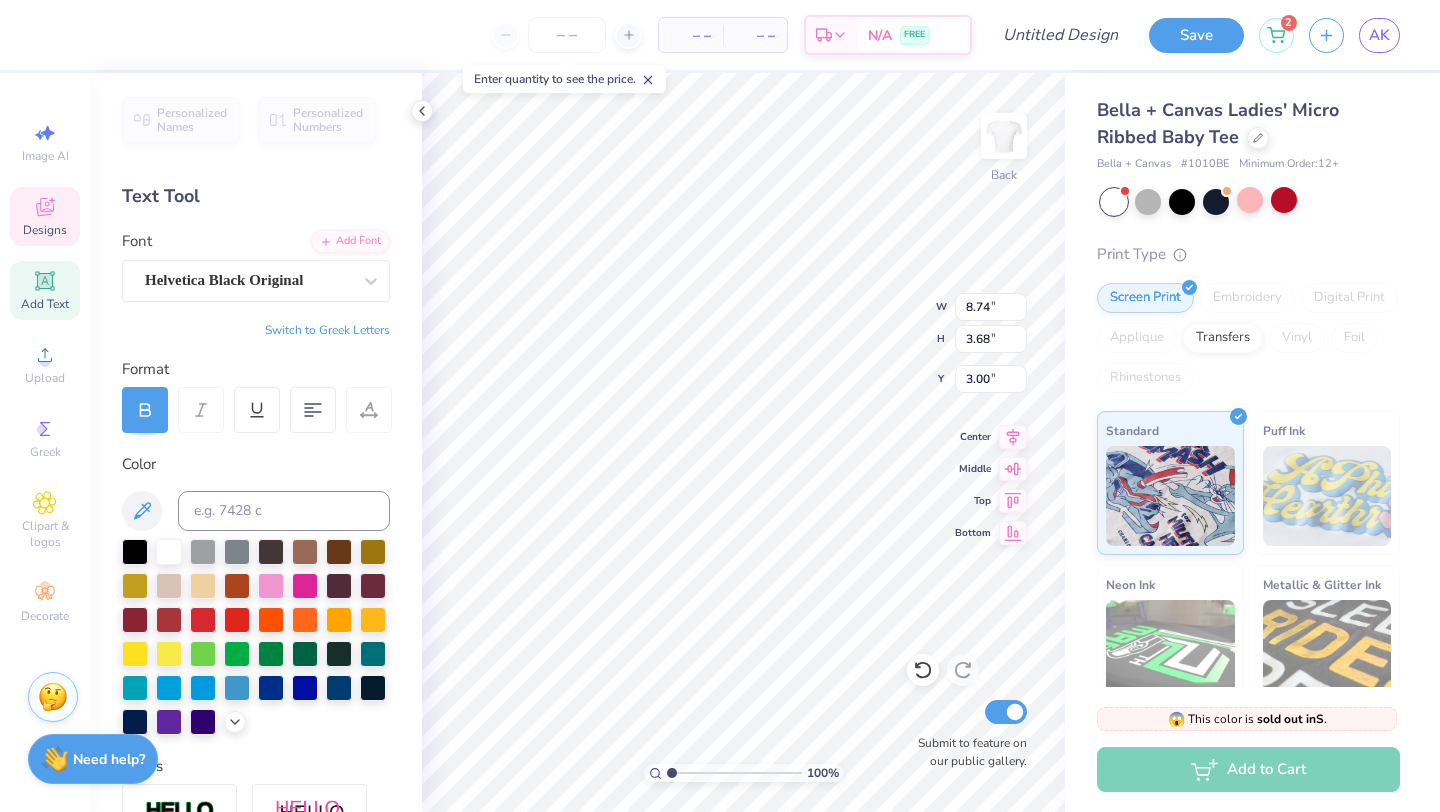 scroll, scrollTop: 16, scrollLeft: 3, axis: both 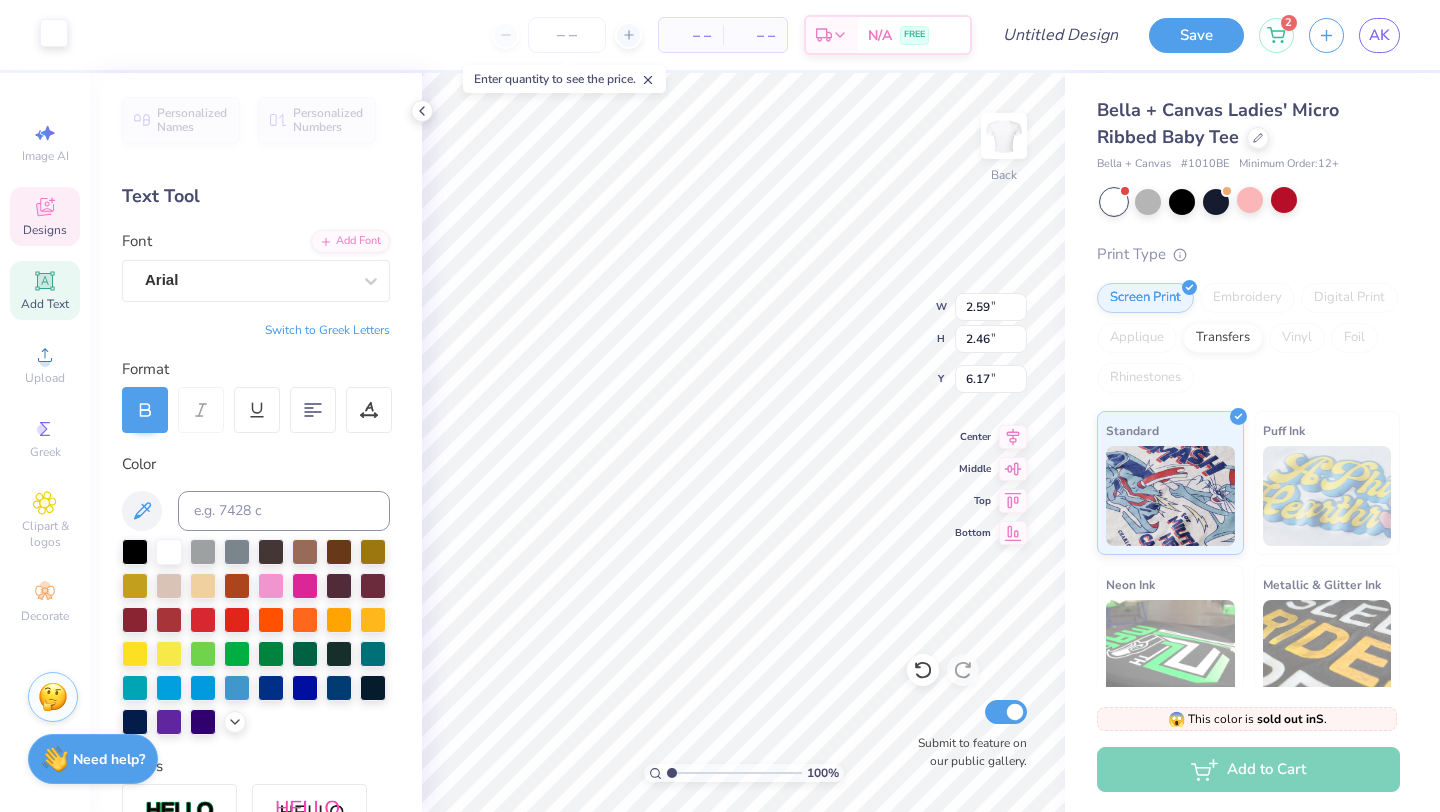 click at bounding box center [54, 33] 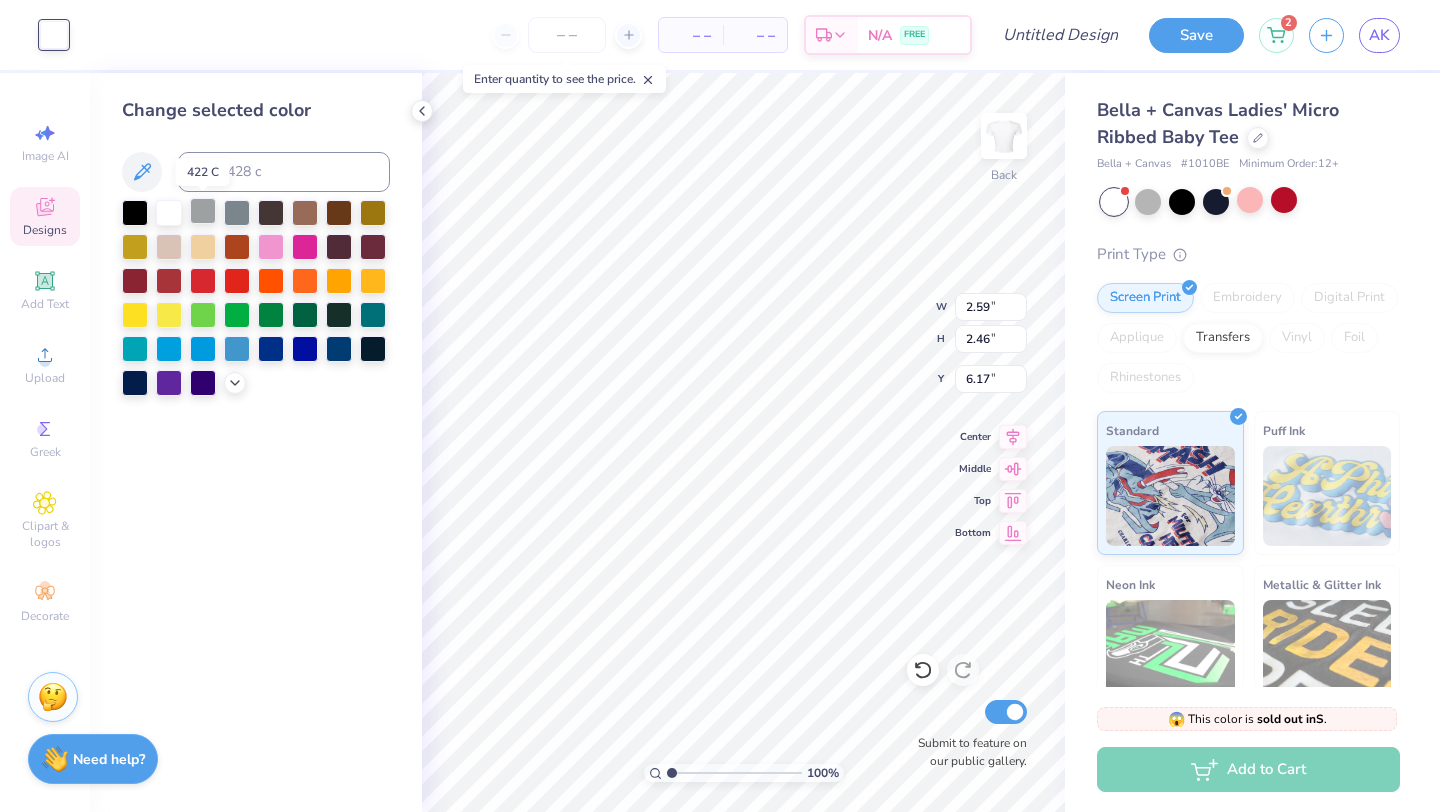 click at bounding box center (203, 211) 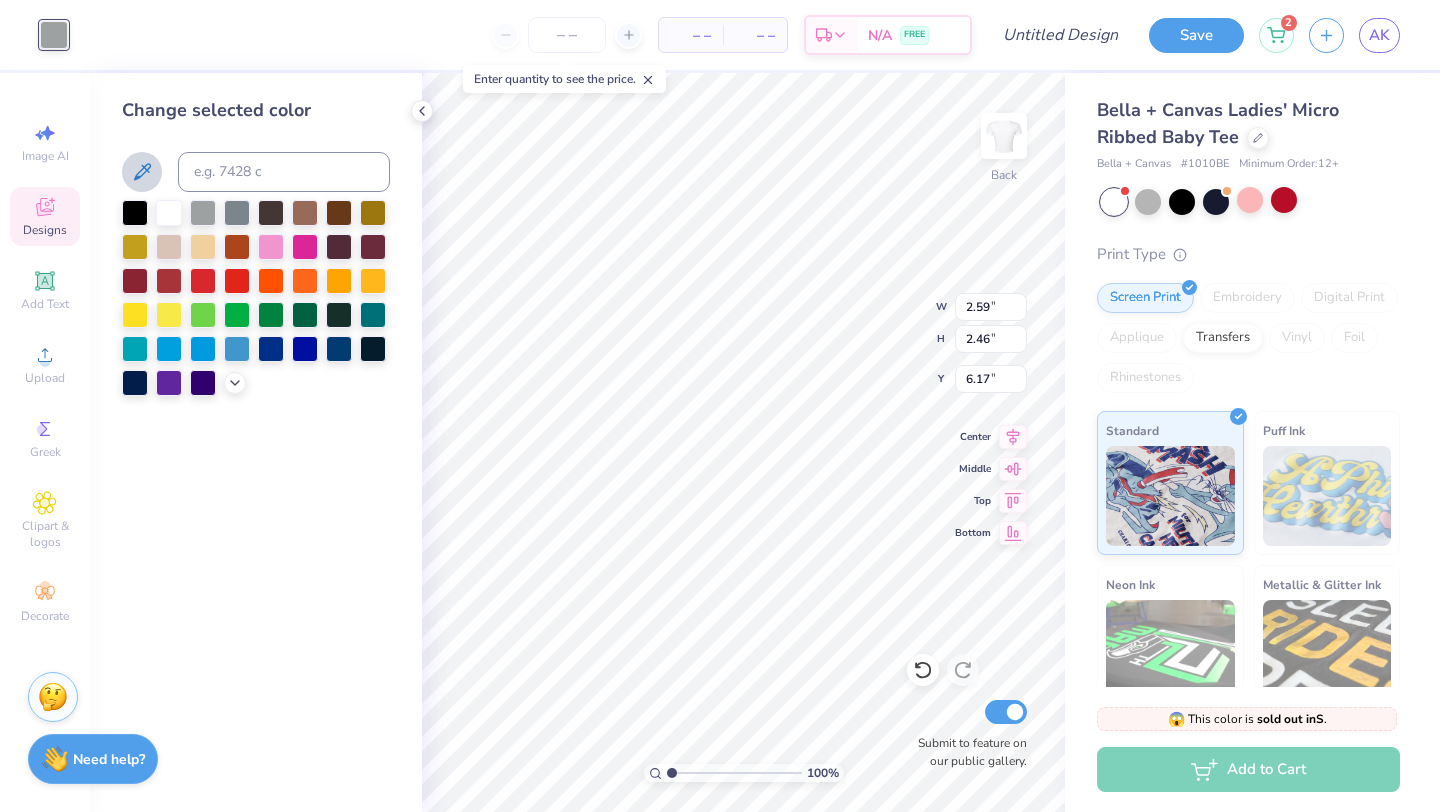 click at bounding box center [142, 172] 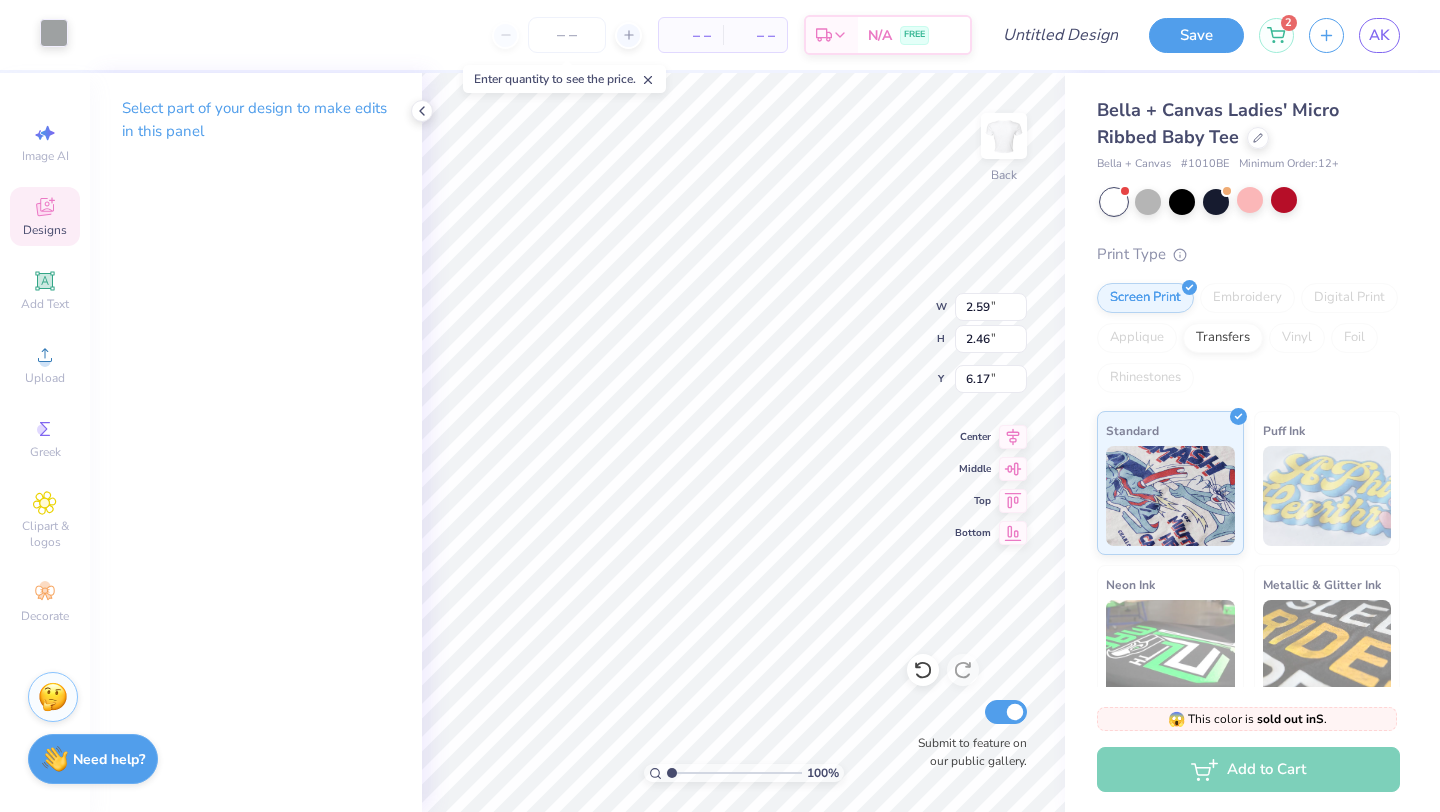click at bounding box center (54, 33) 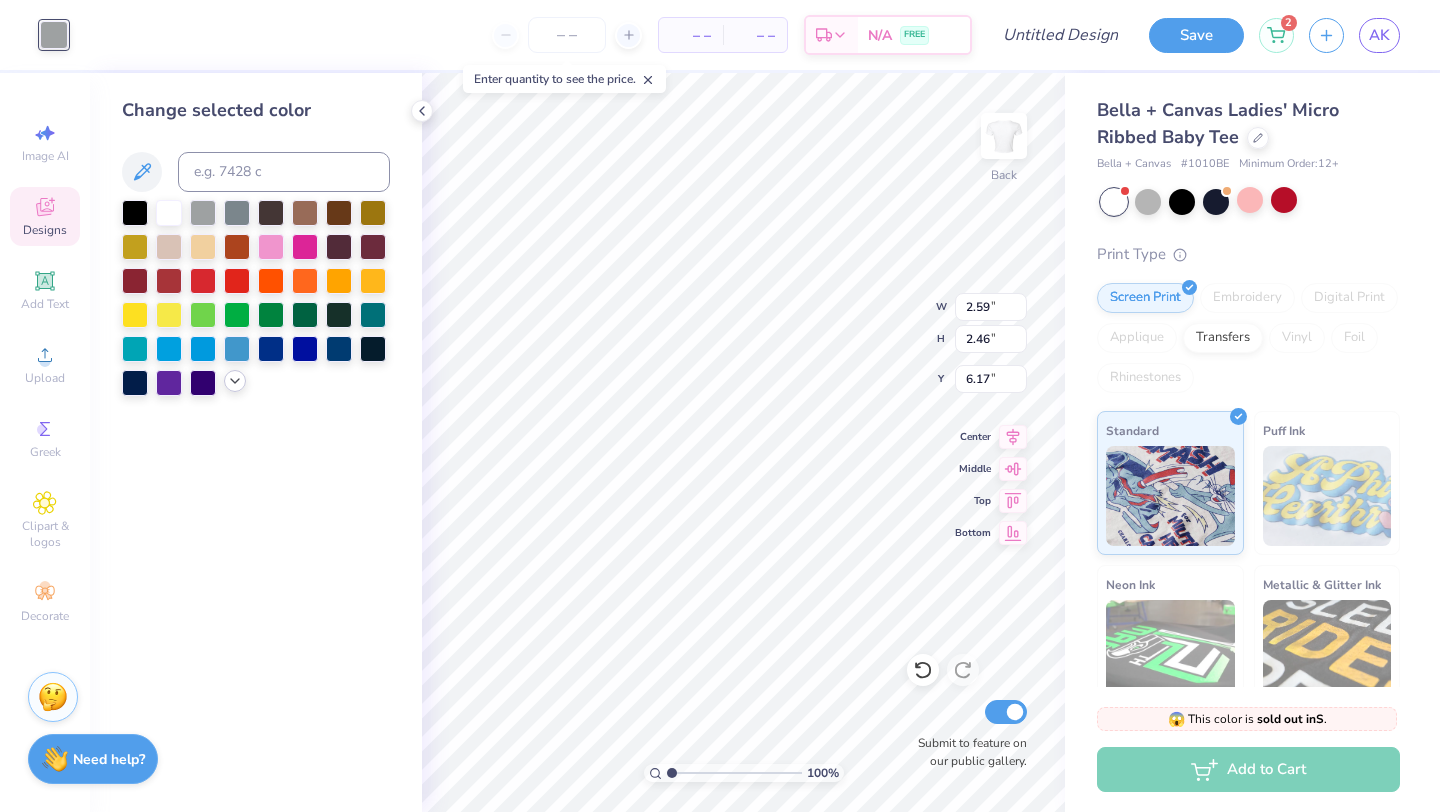 click 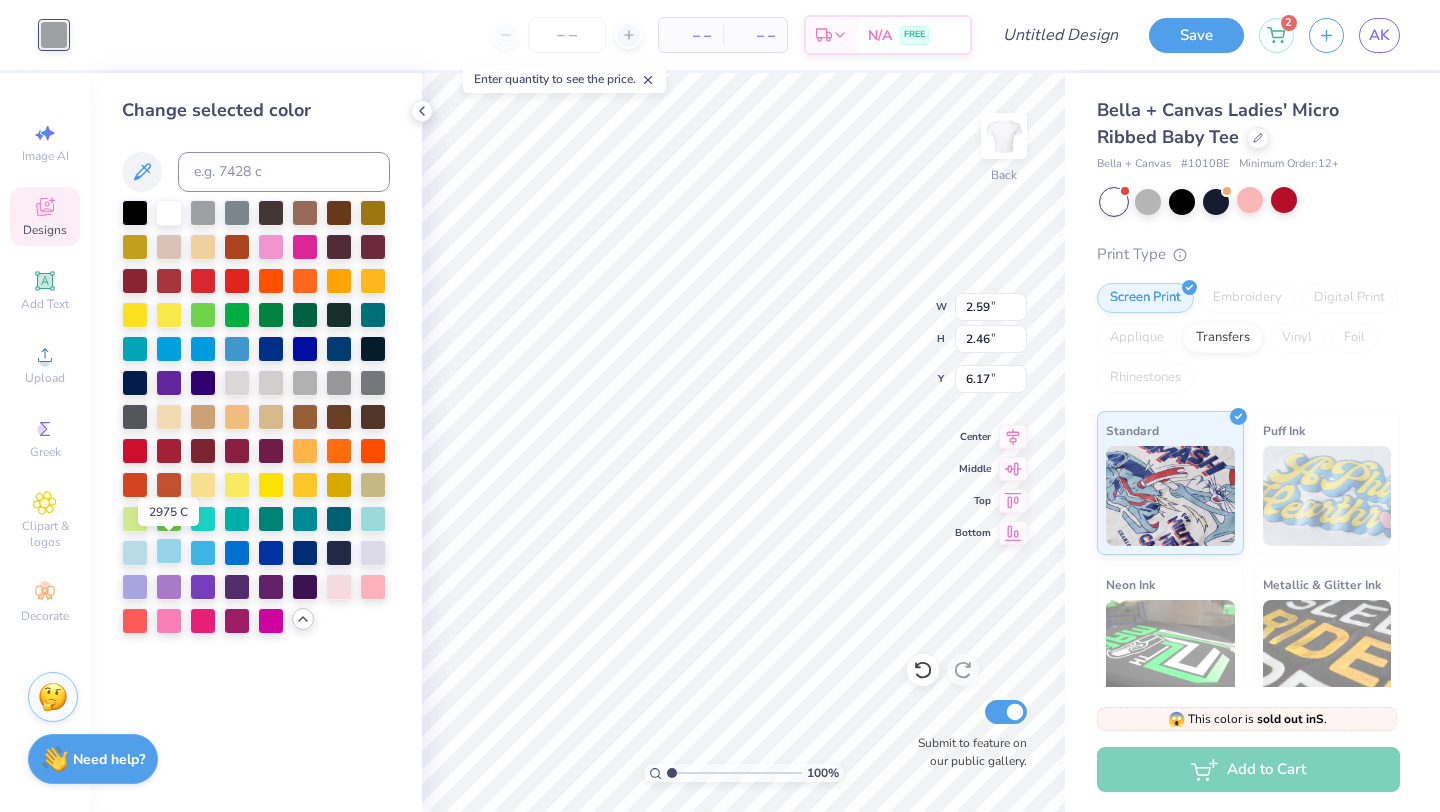 click at bounding box center [169, 551] 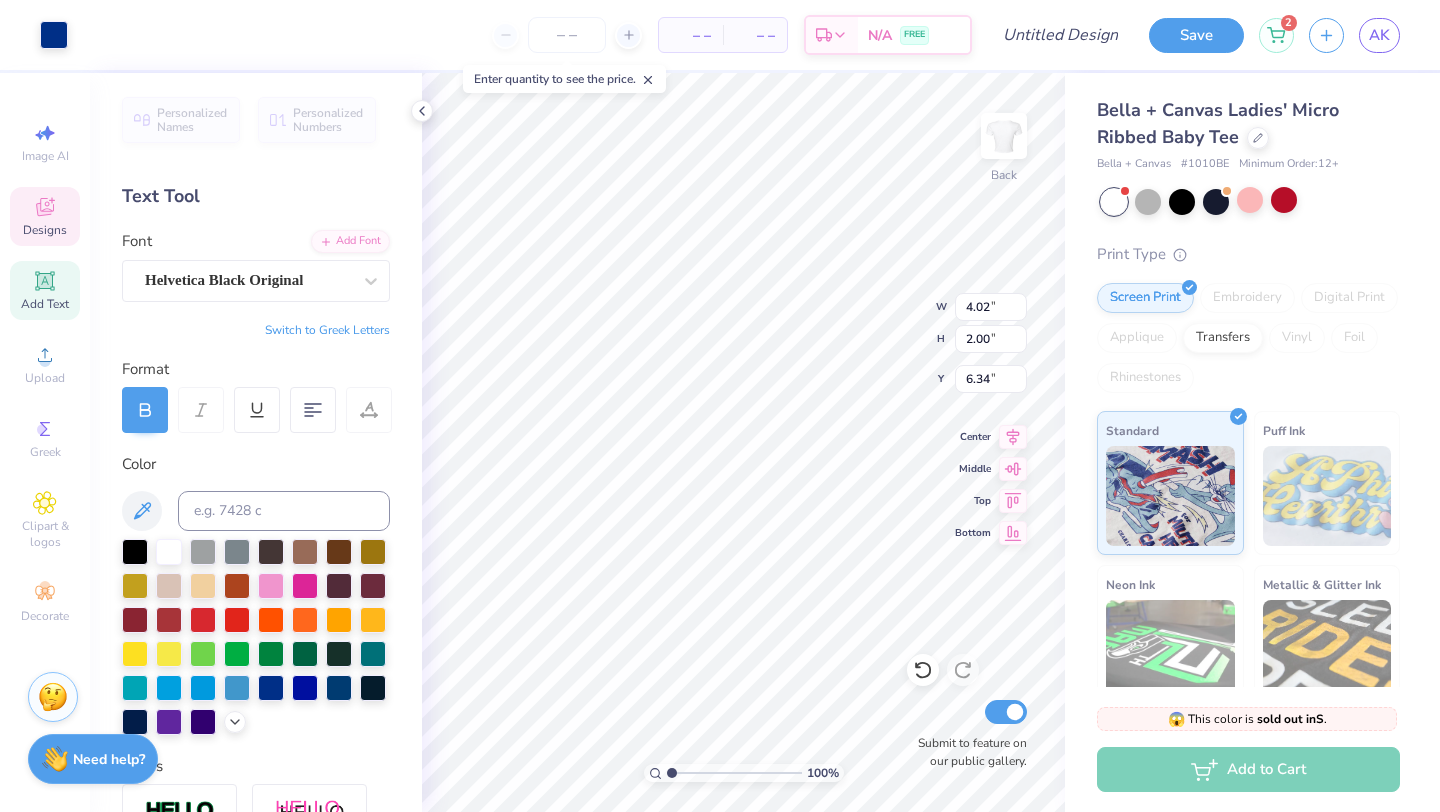 scroll, scrollTop: 16, scrollLeft: 2, axis: both 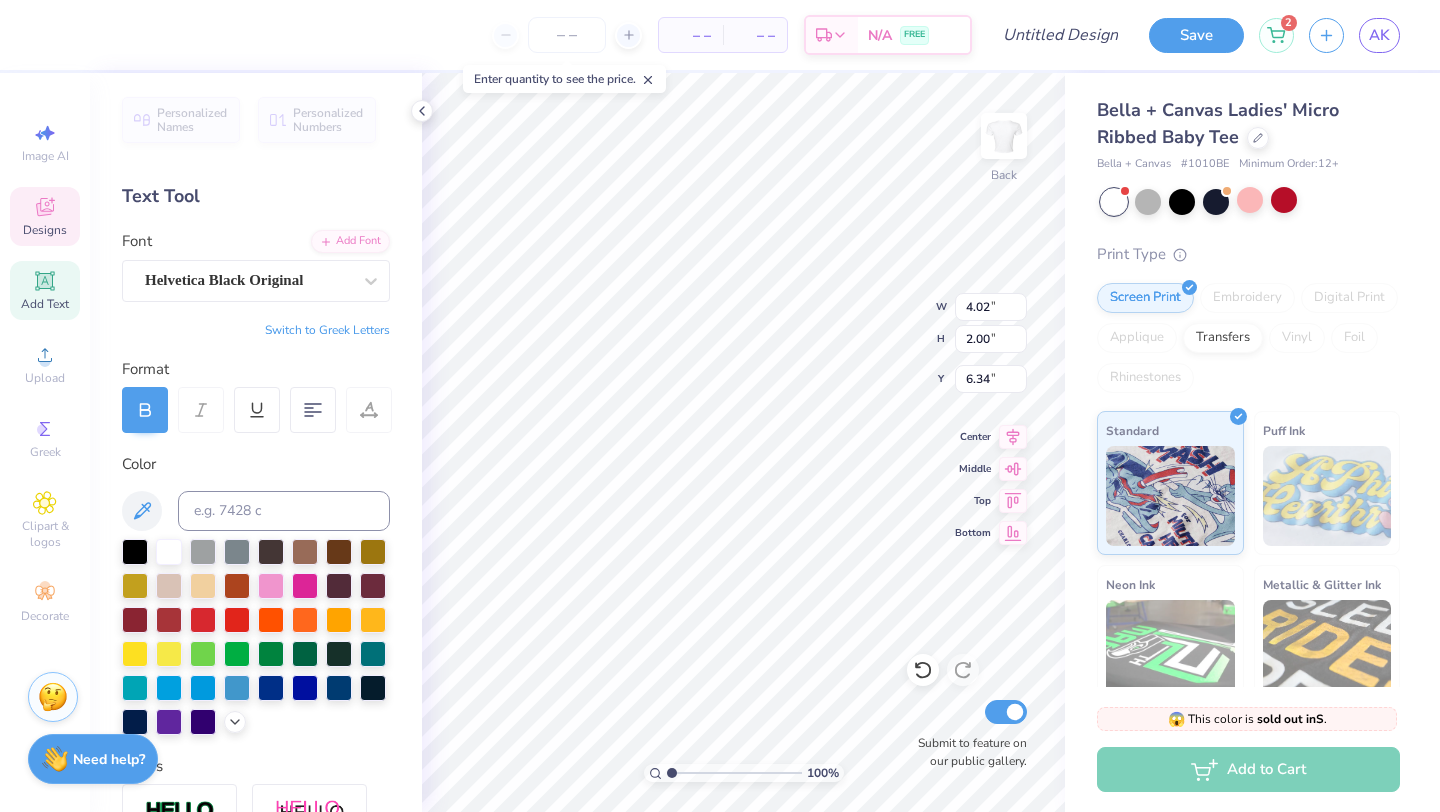 type on "N" 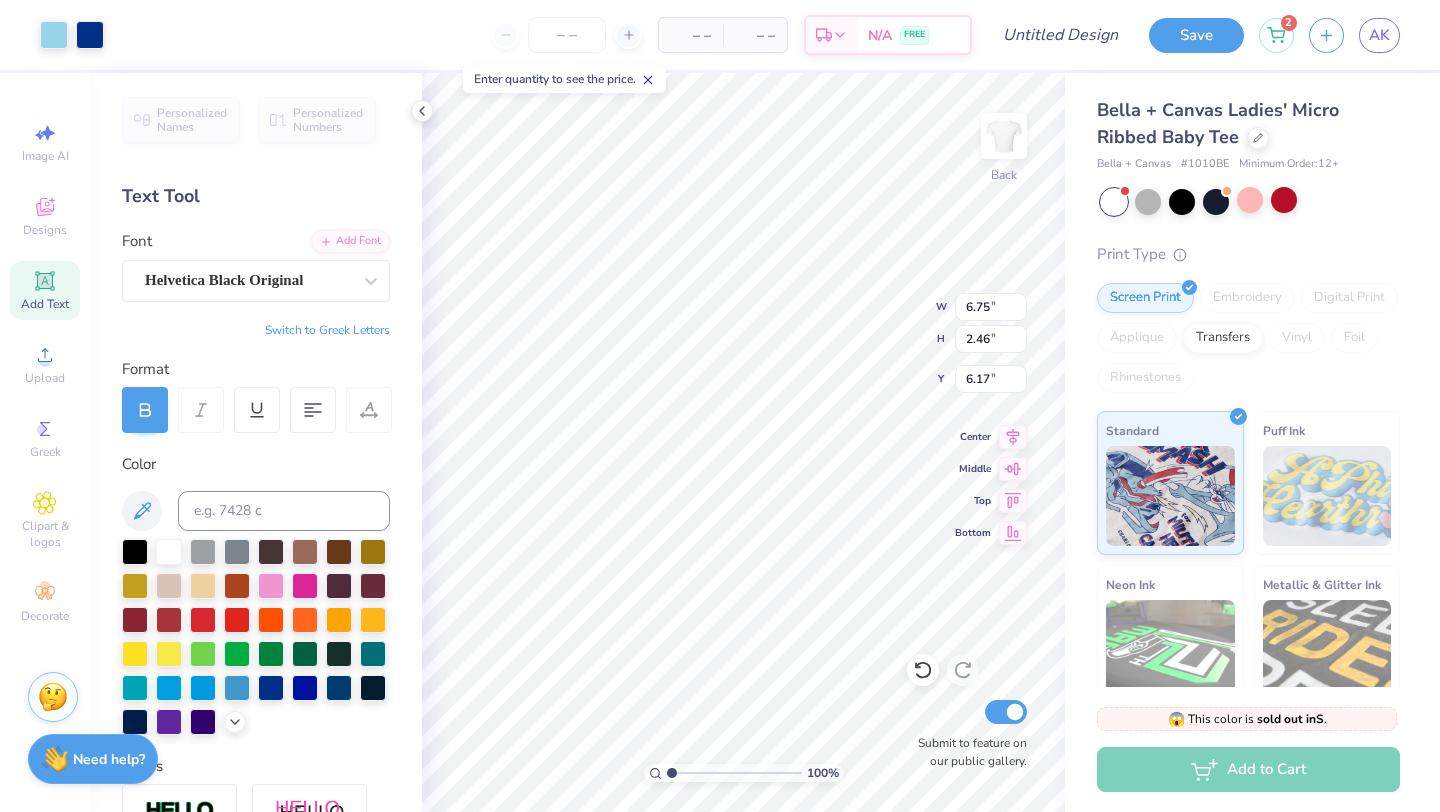 type on "6.75" 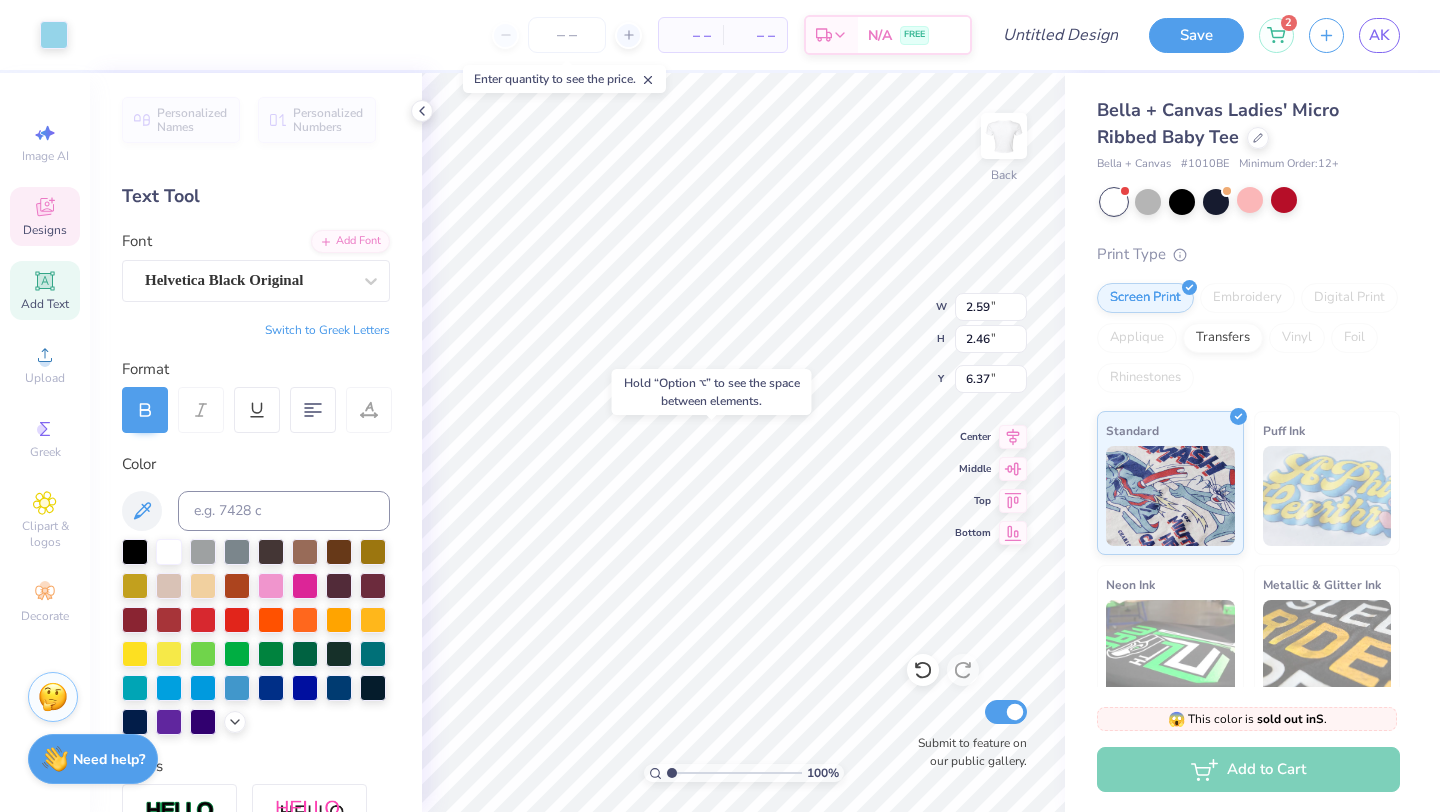 type on "6.37" 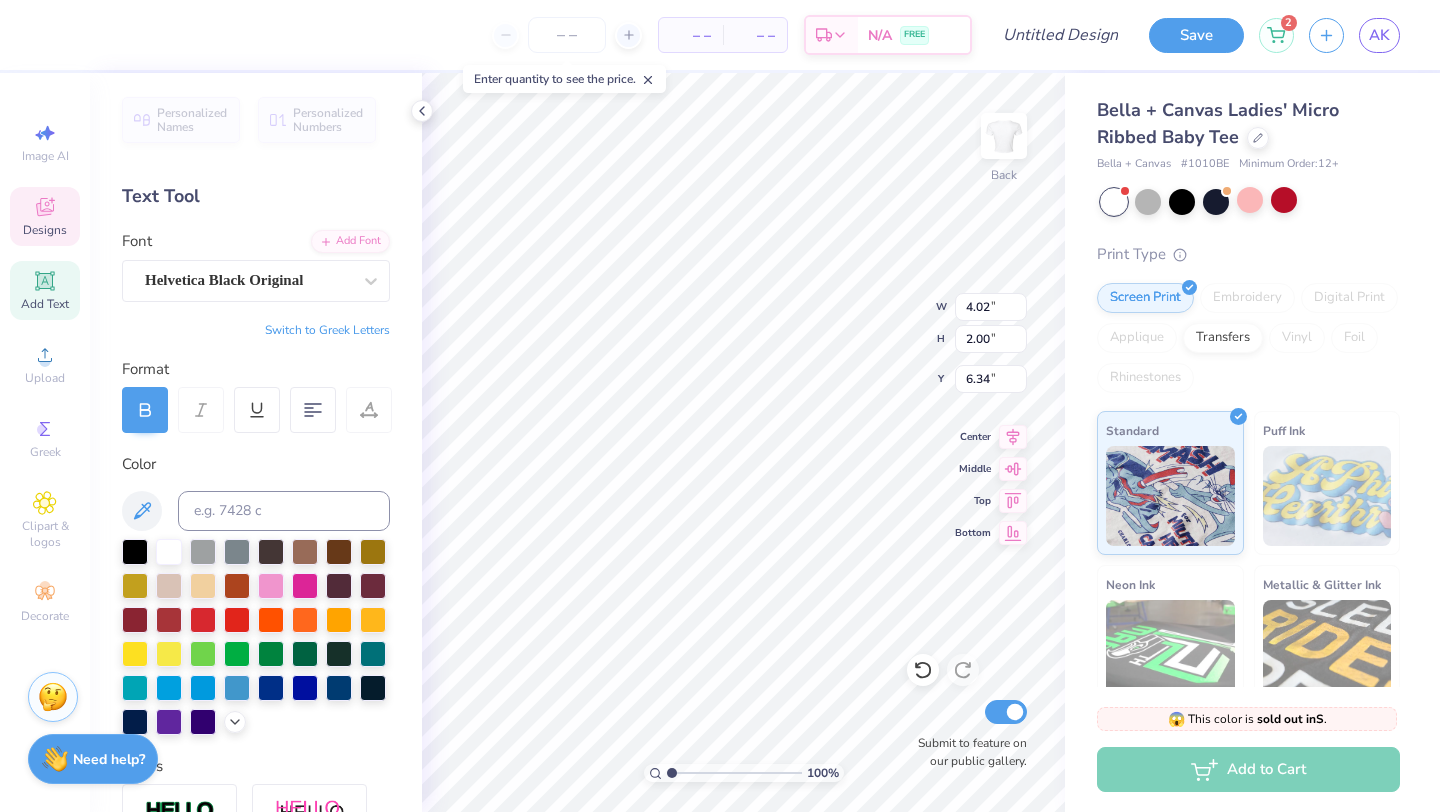 type on "6.84" 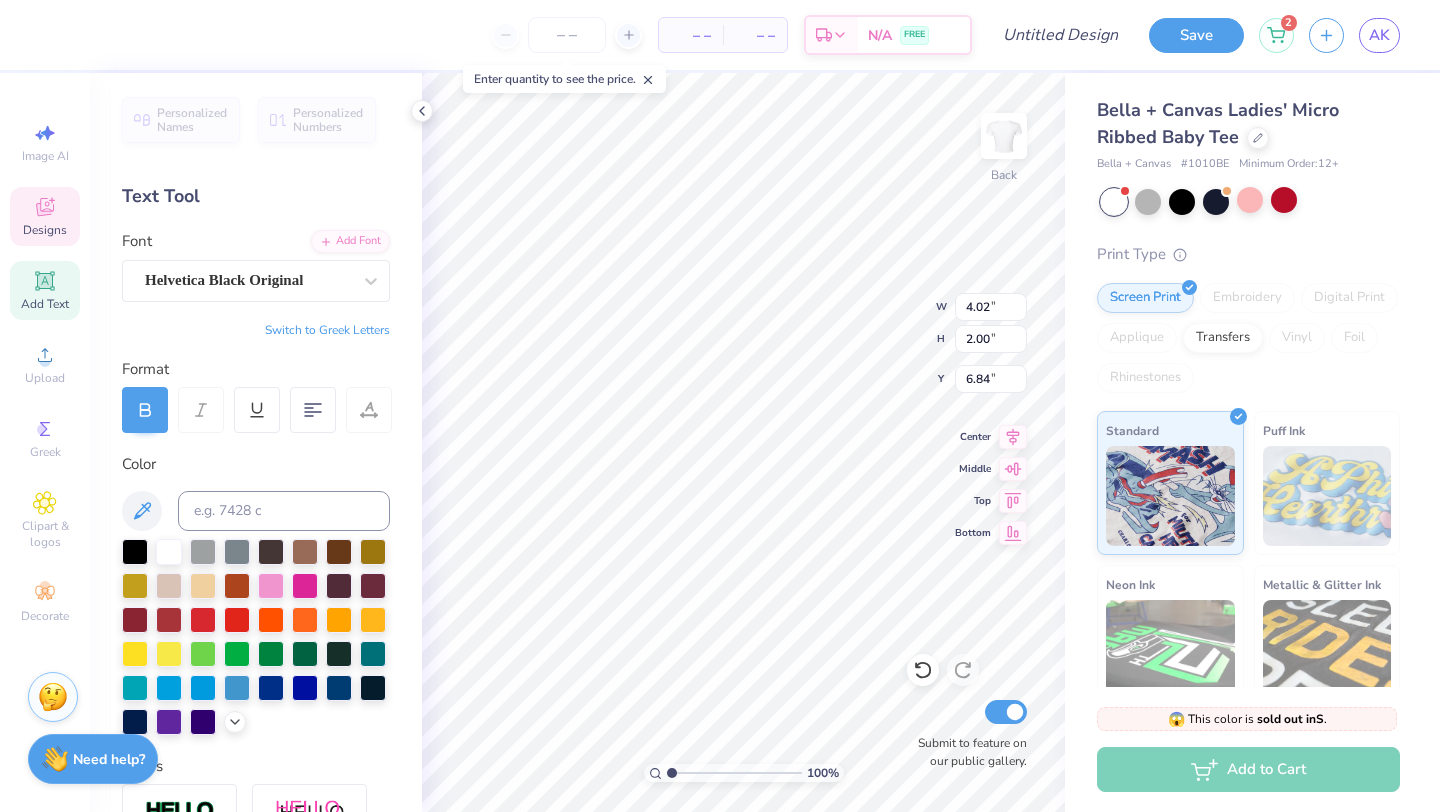 scroll, scrollTop: 16, scrollLeft: 2, axis: both 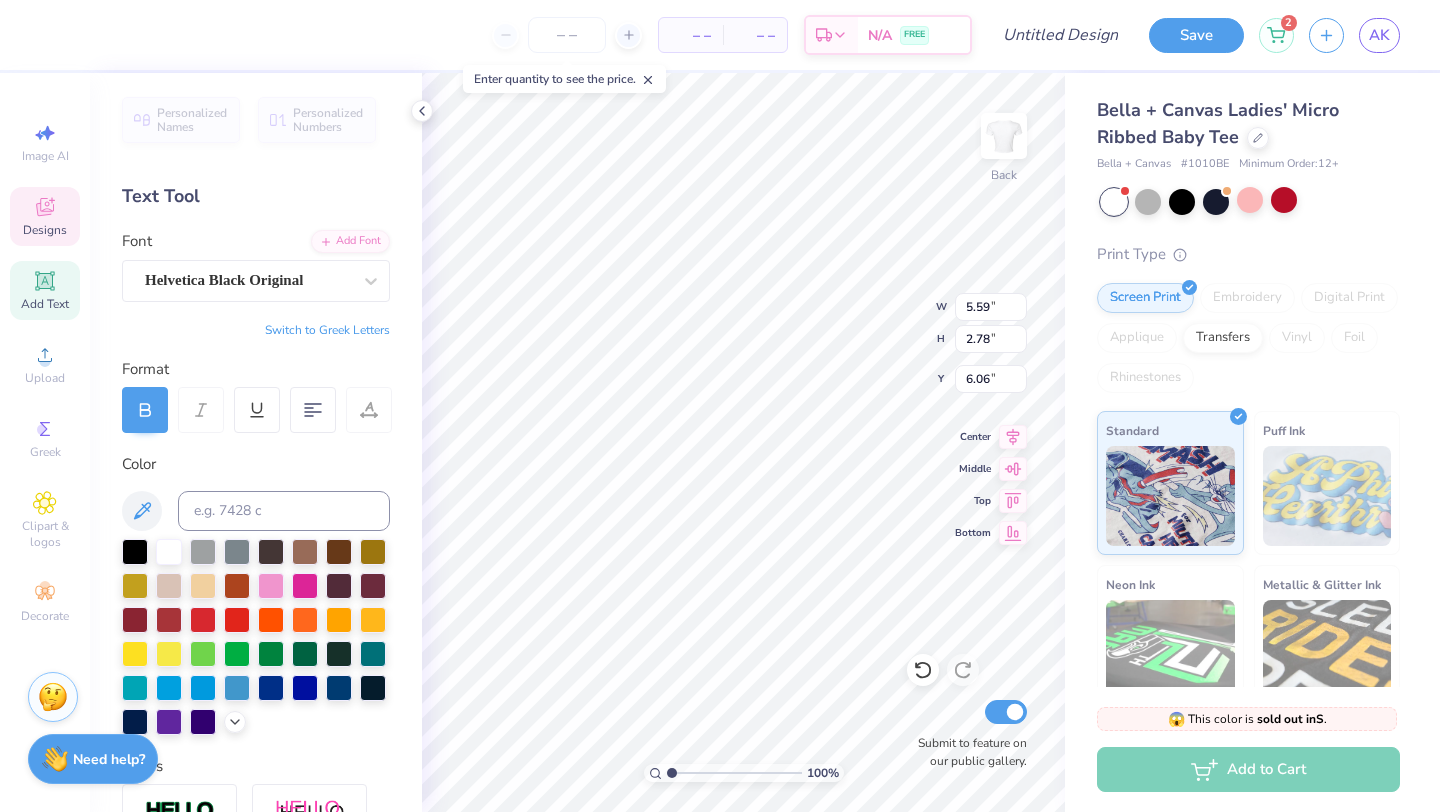 type on "5.59" 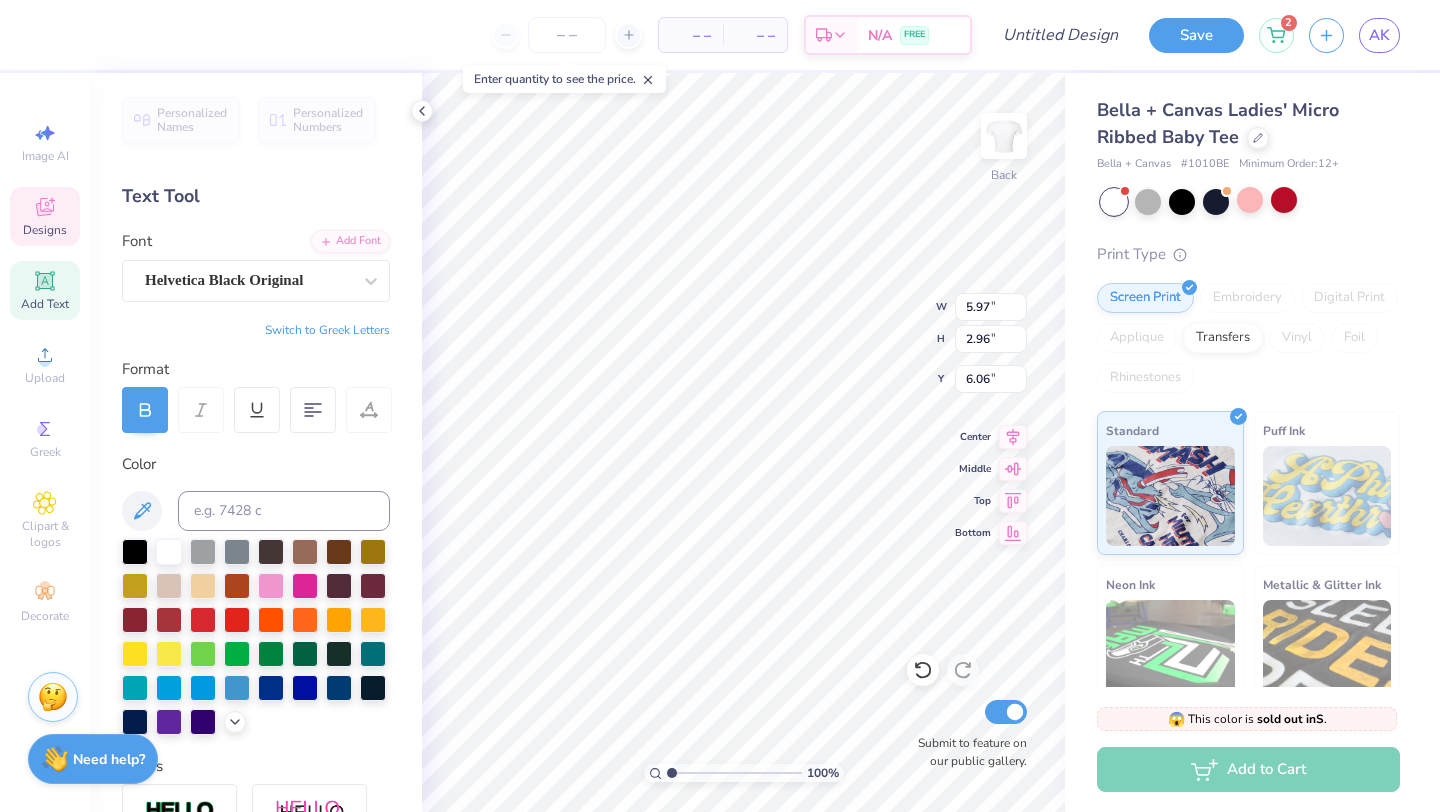 type on "2.59" 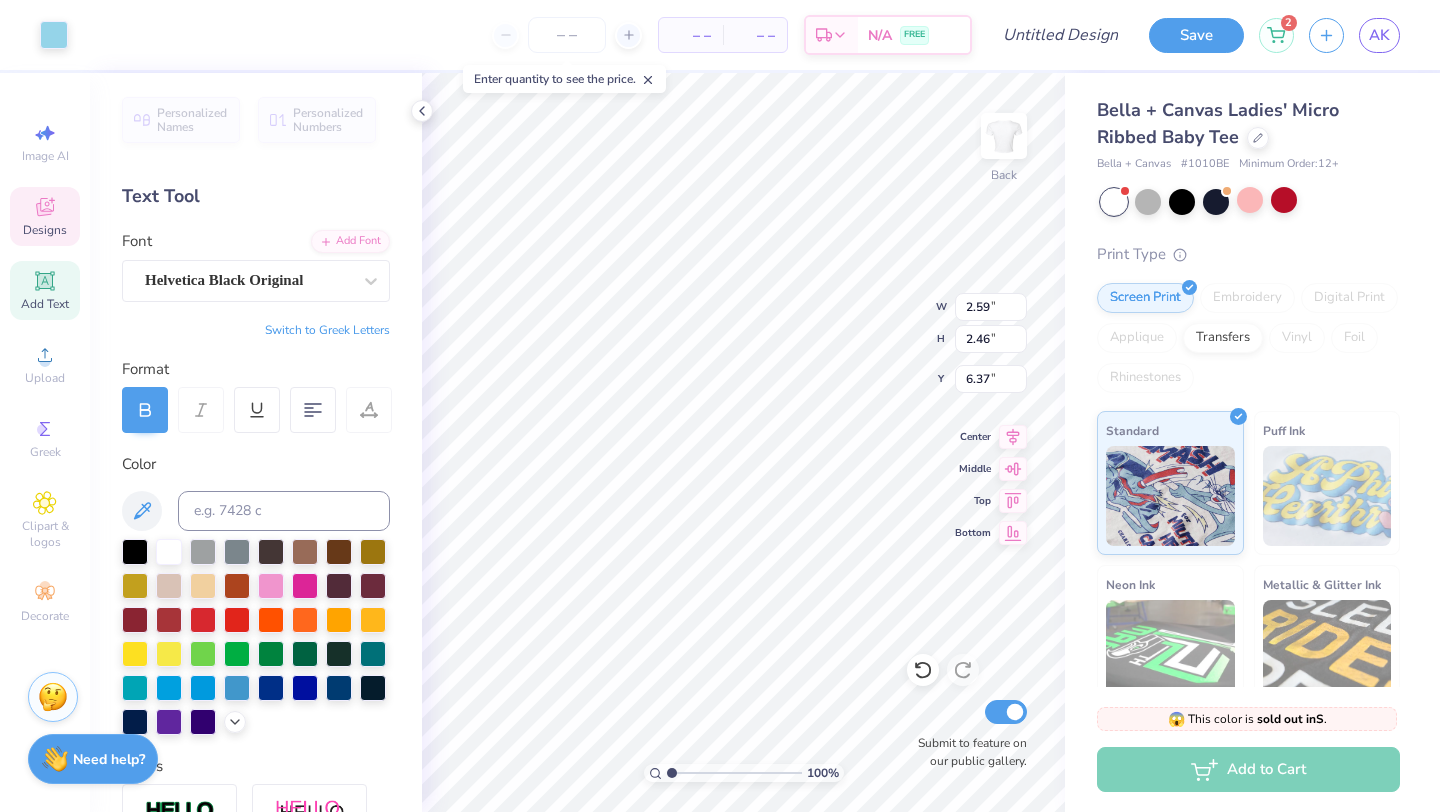 type on "6.57" 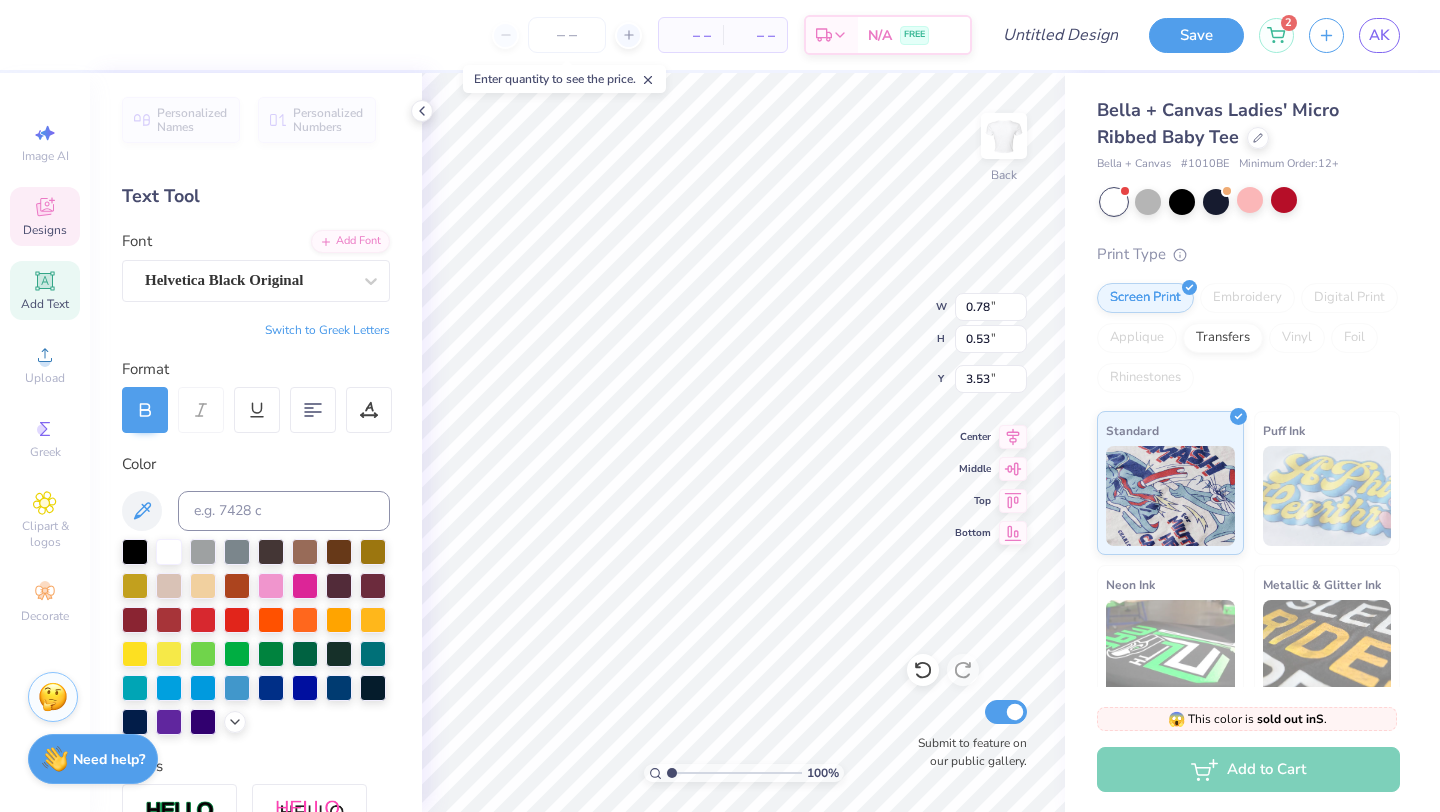 scroll, scrollTop: 16, scrollLeft: 2, axis: both 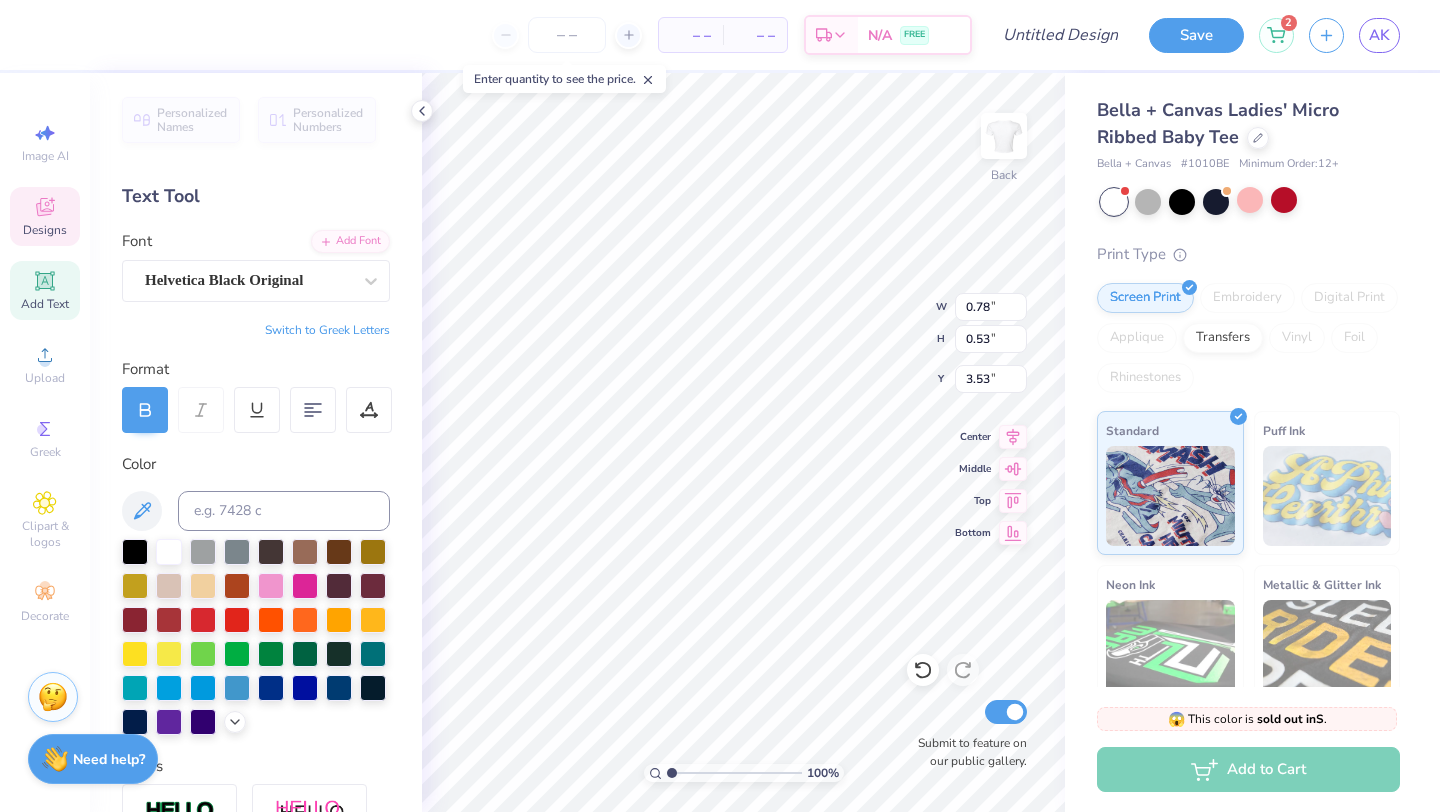 type on "SDSU" 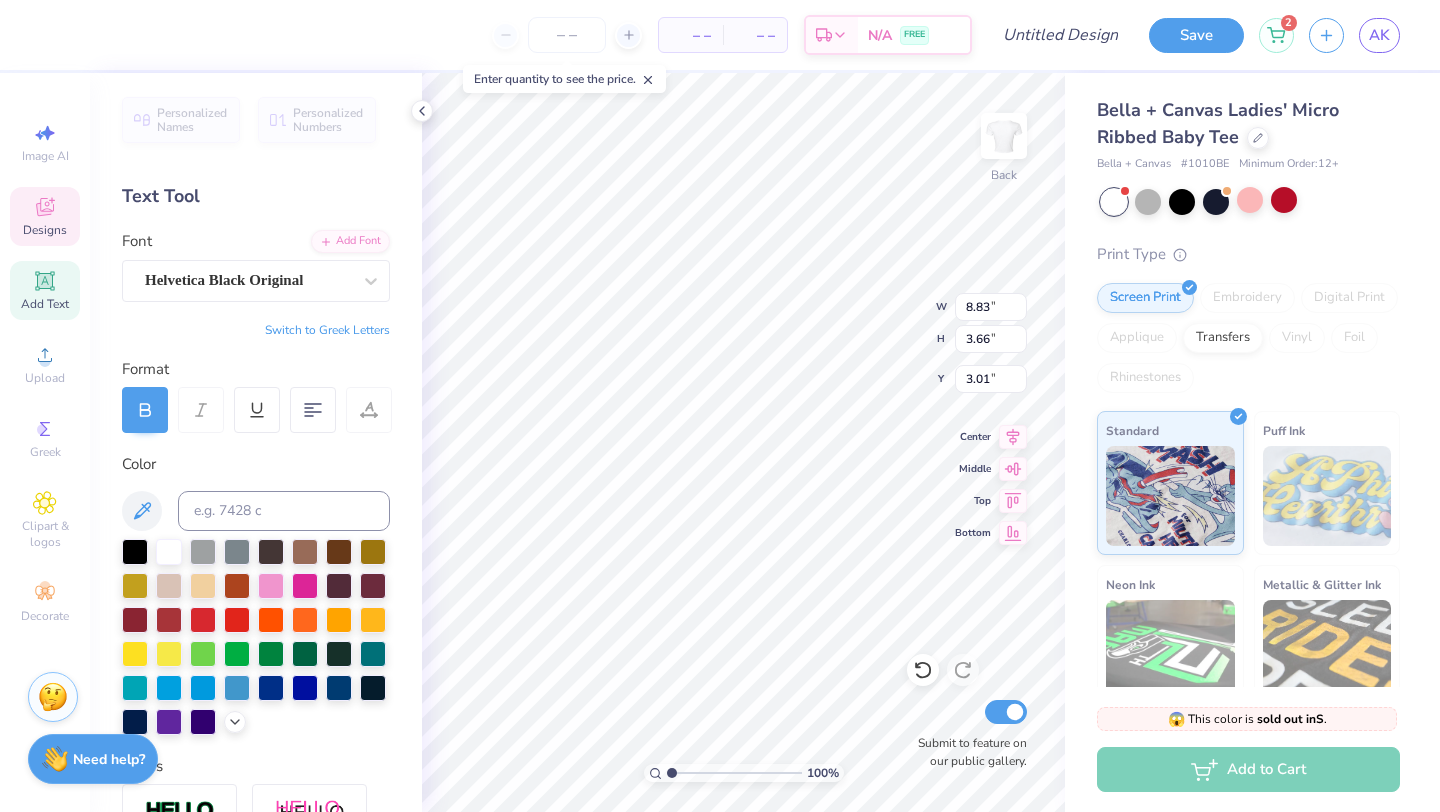 type on "8.83" 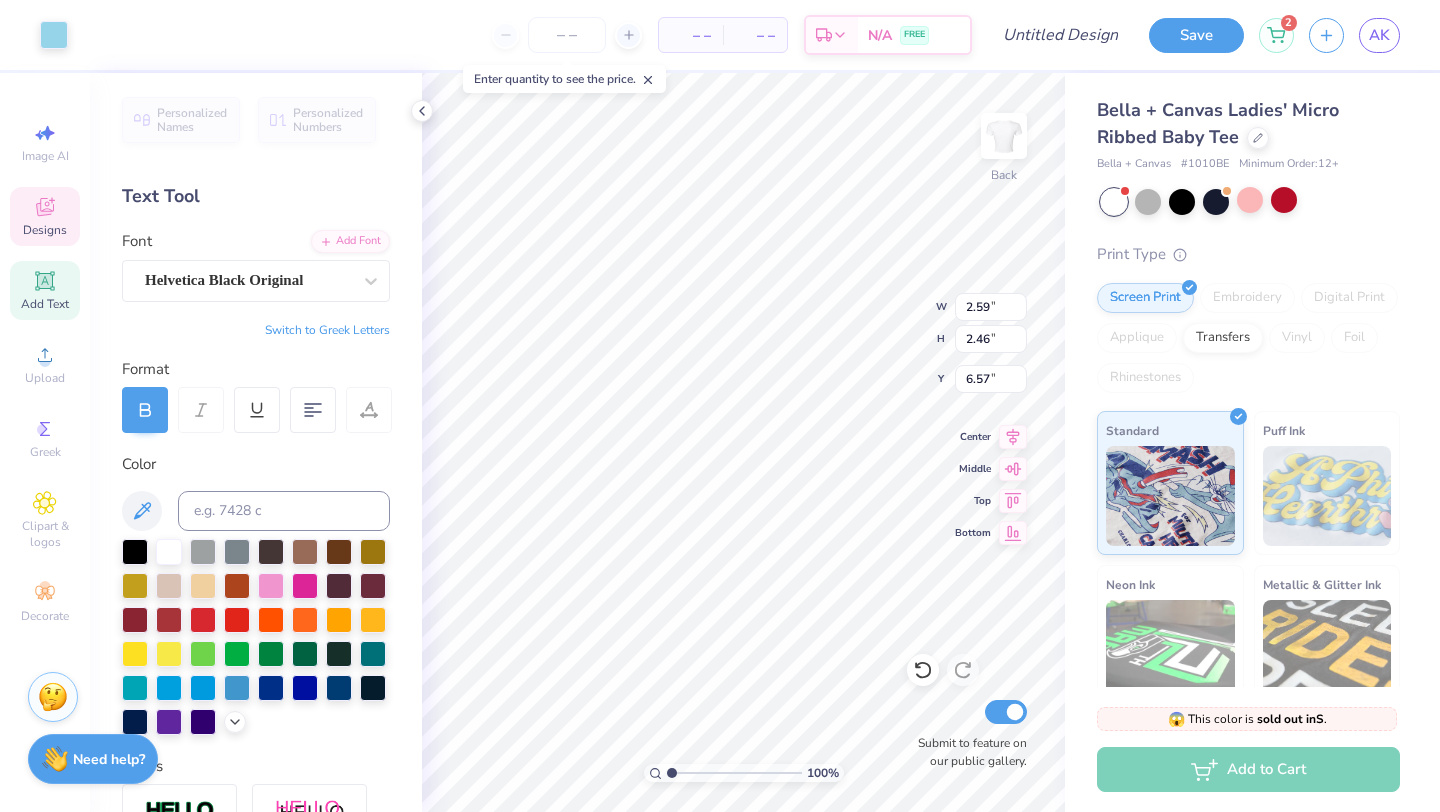 click 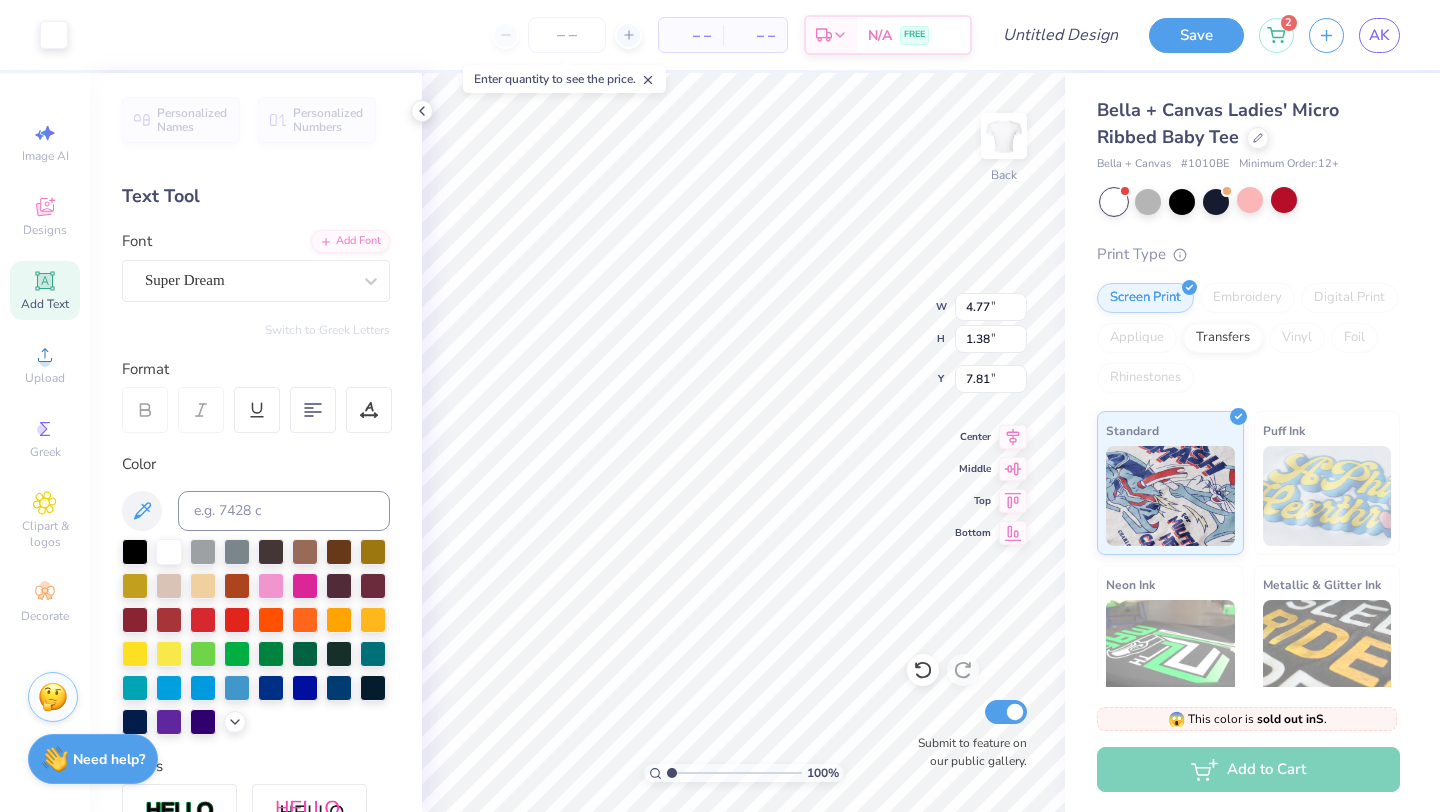 type on "4.77" 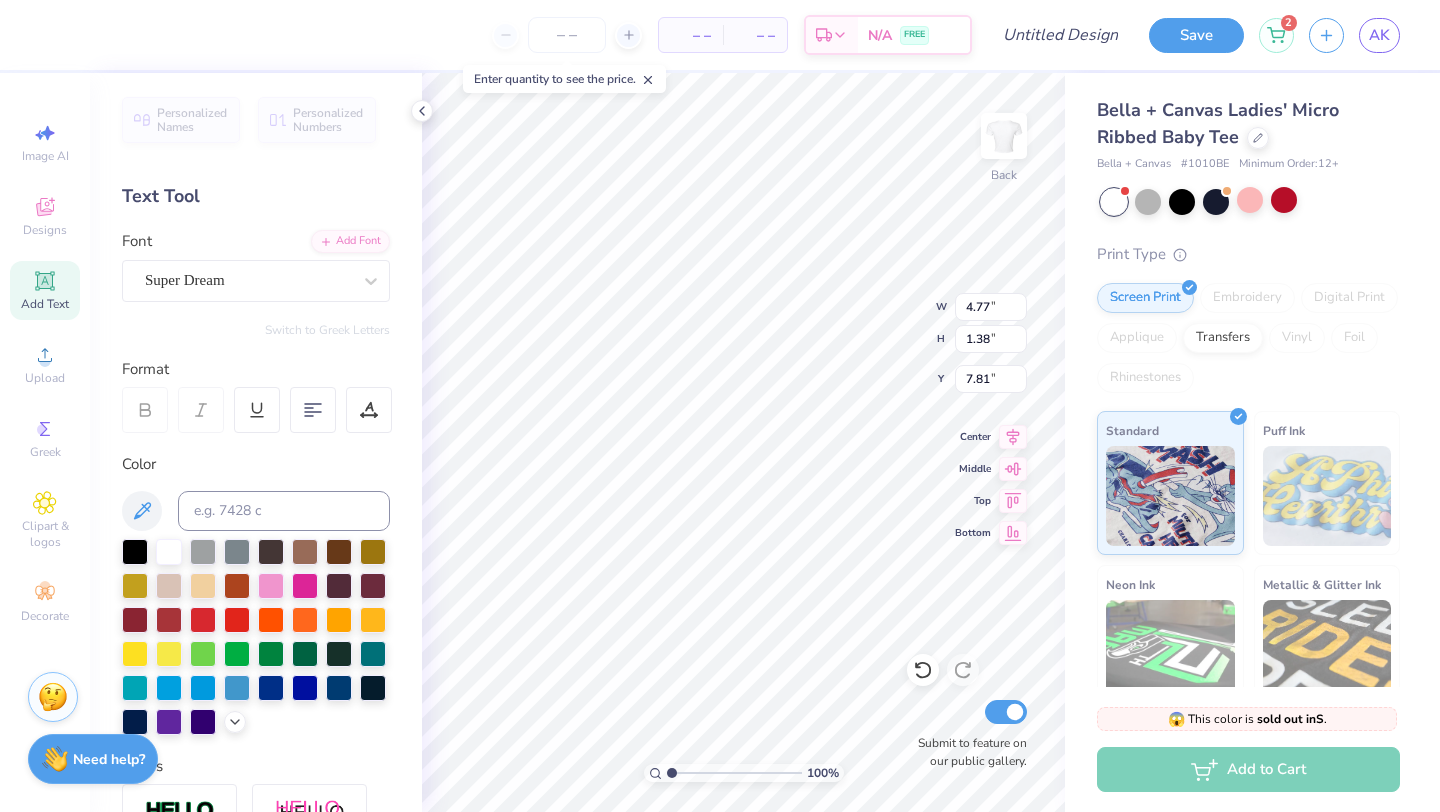 scroll, scrollTop: 16, scrollLeft: 3, axis: both 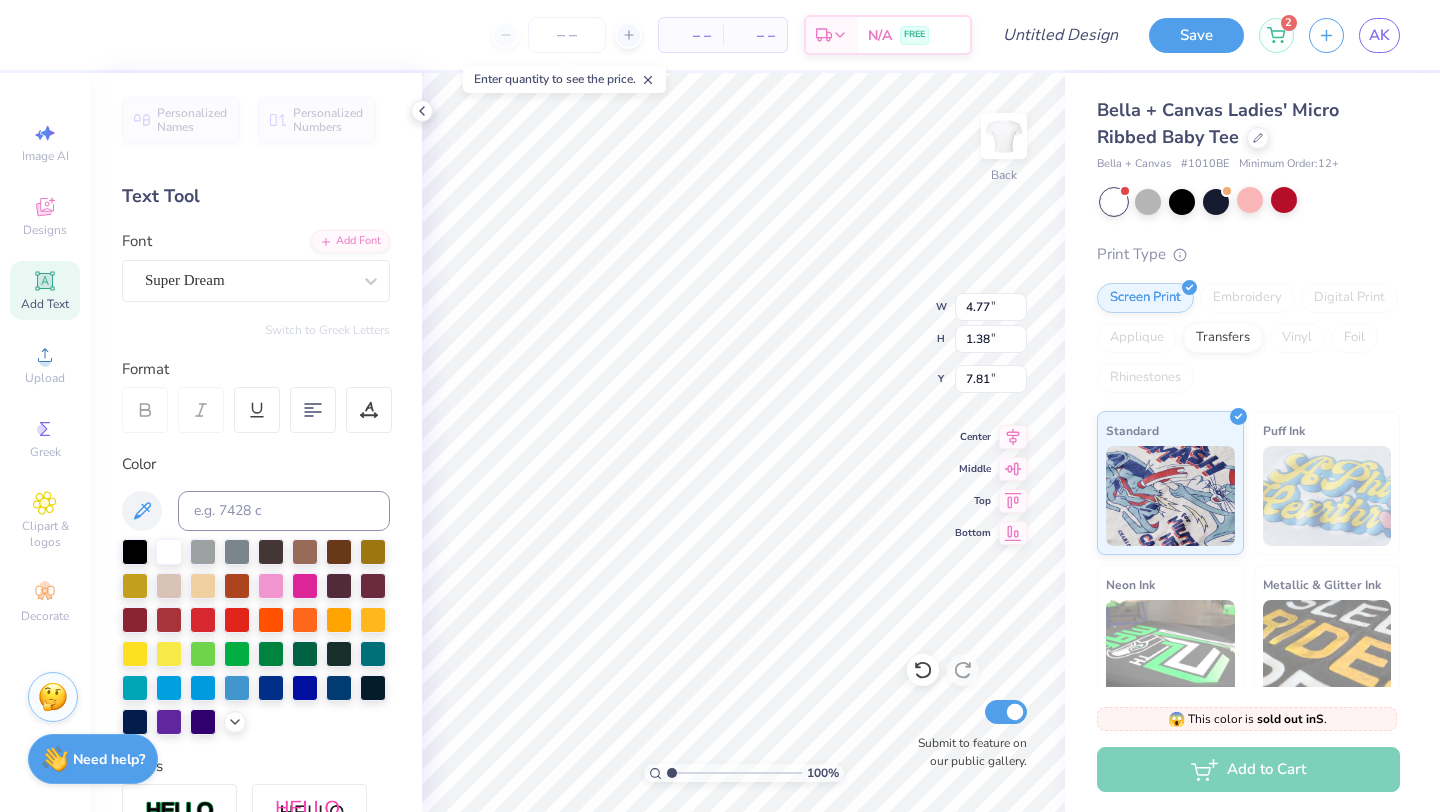 type on "T" 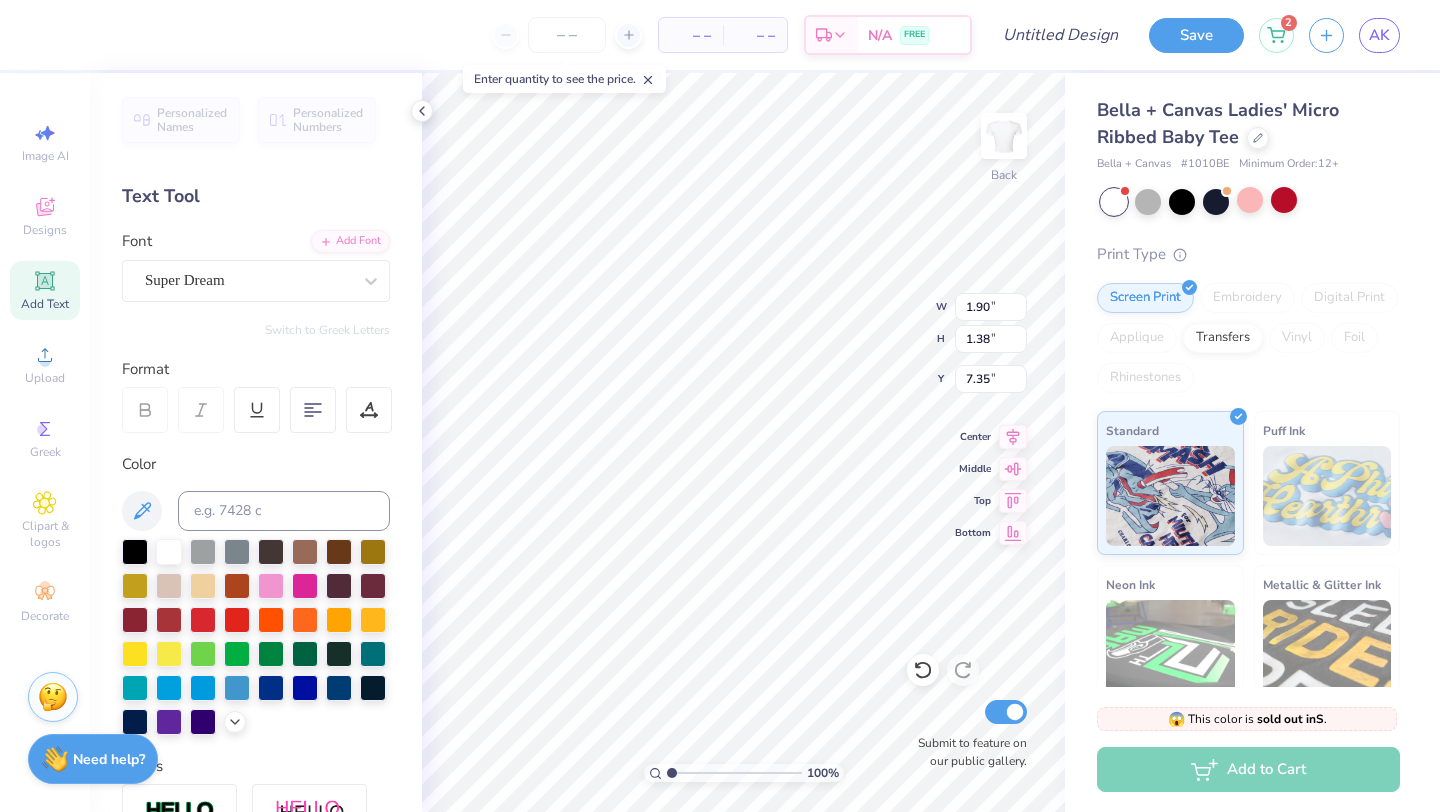 type on "7.35" 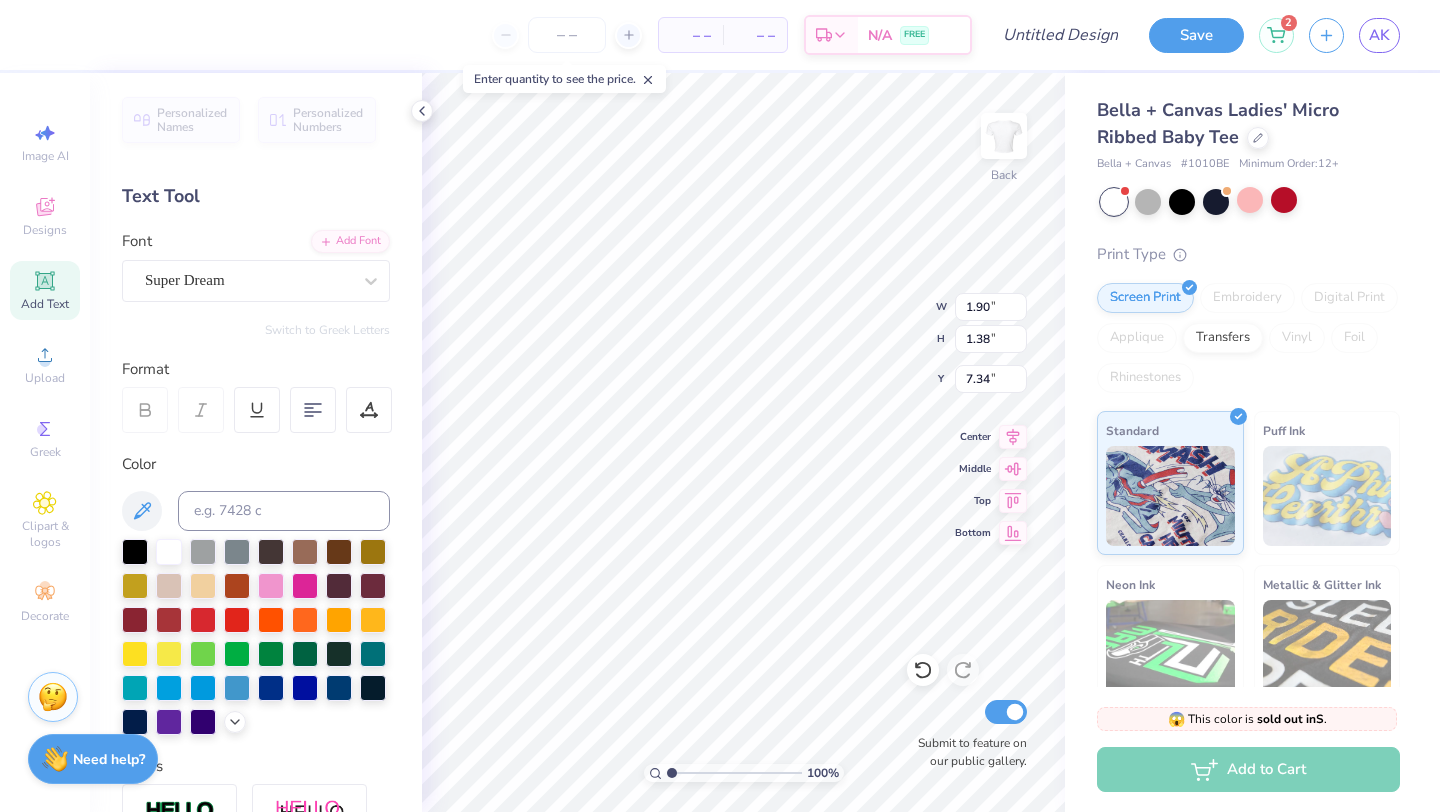 type on "0.95" 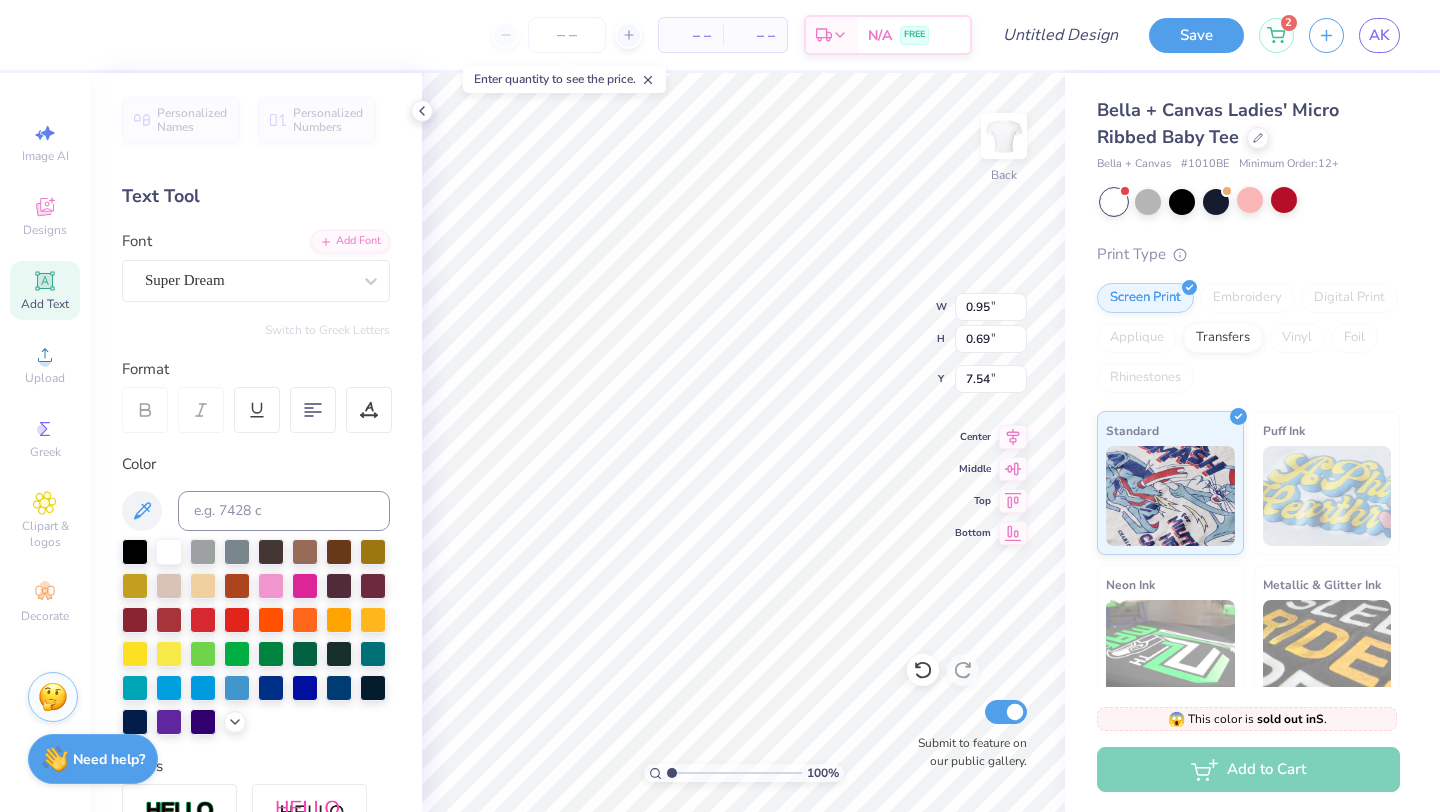 type on "7.54" 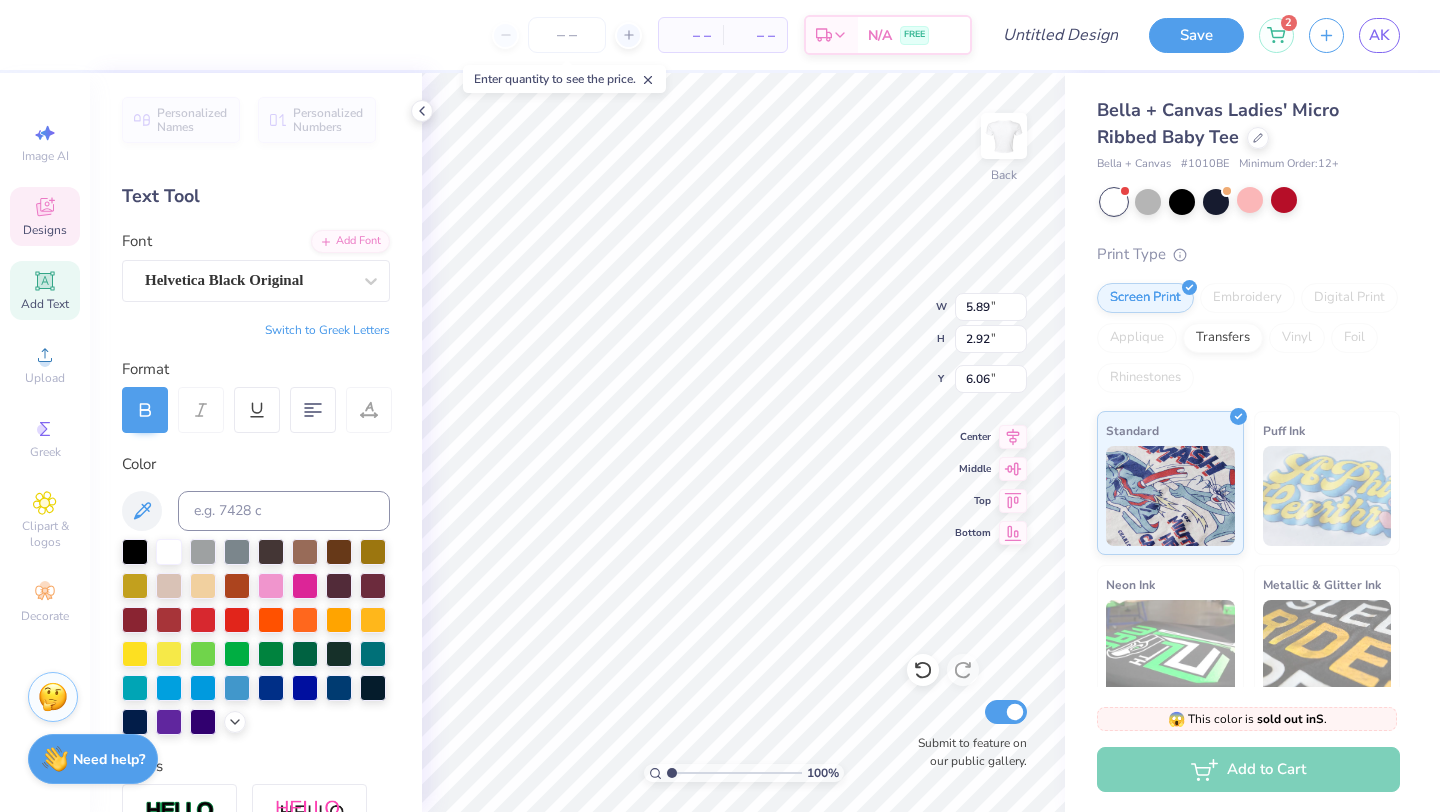 type on "5.89" 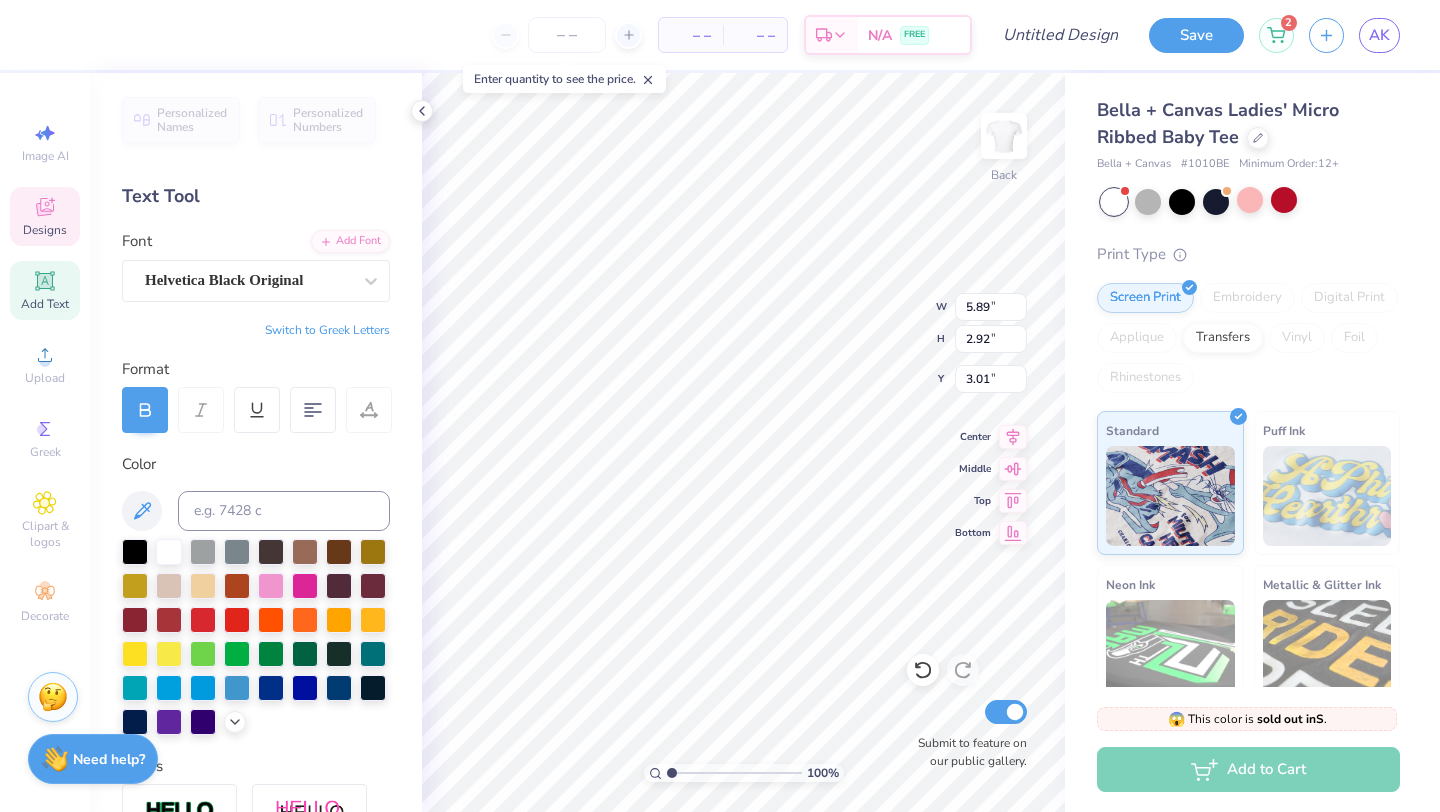 type on "8.83" 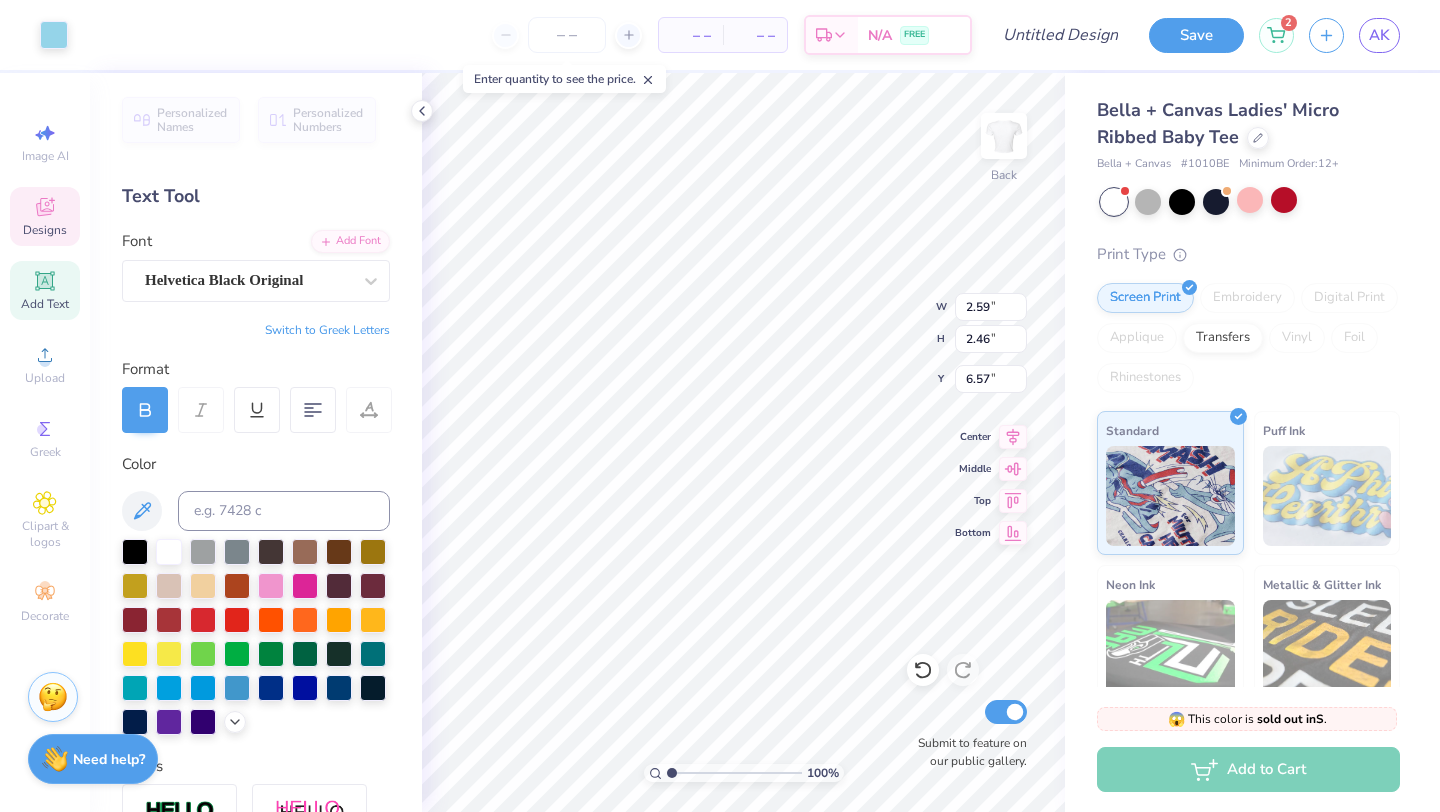 type on "6.65" 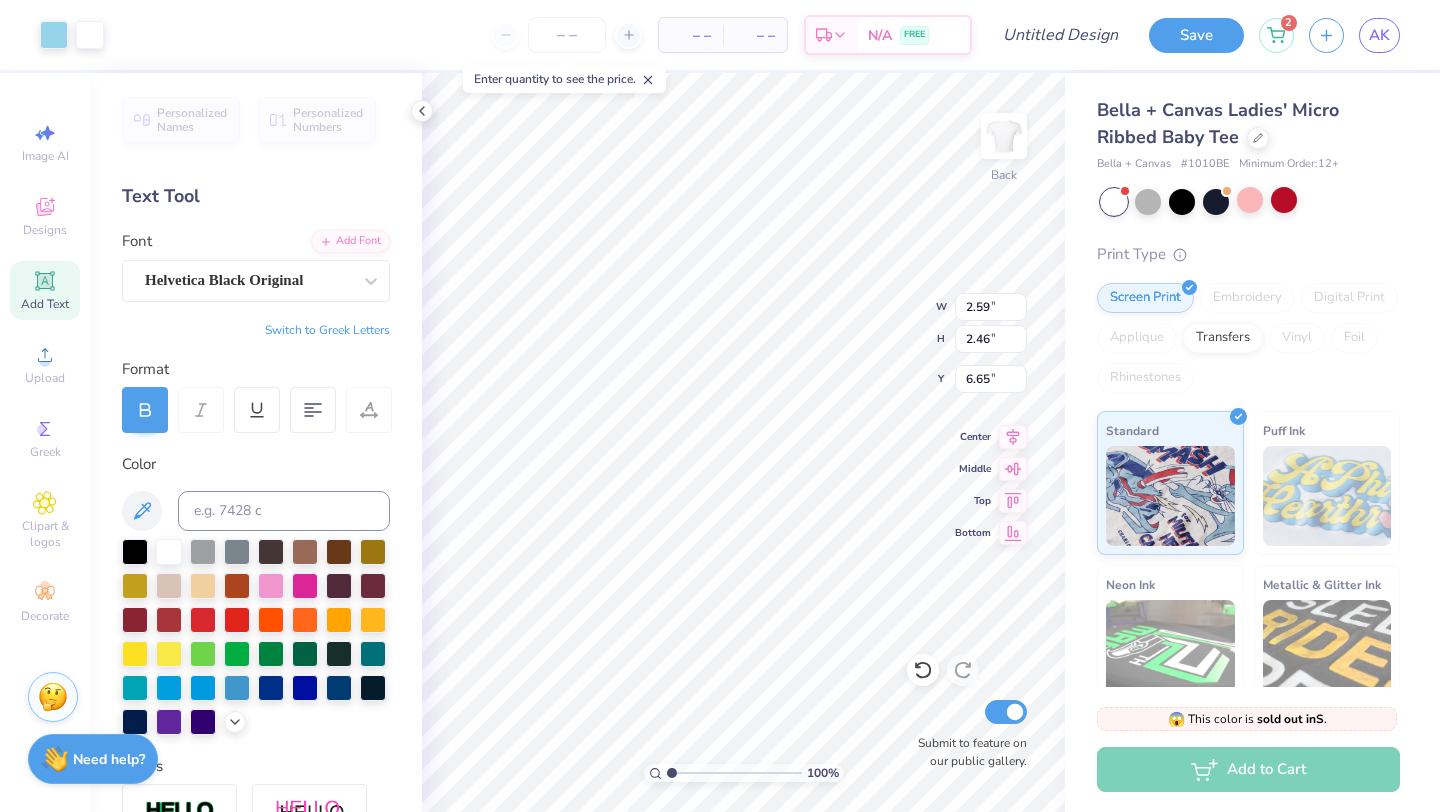type on "8.83" 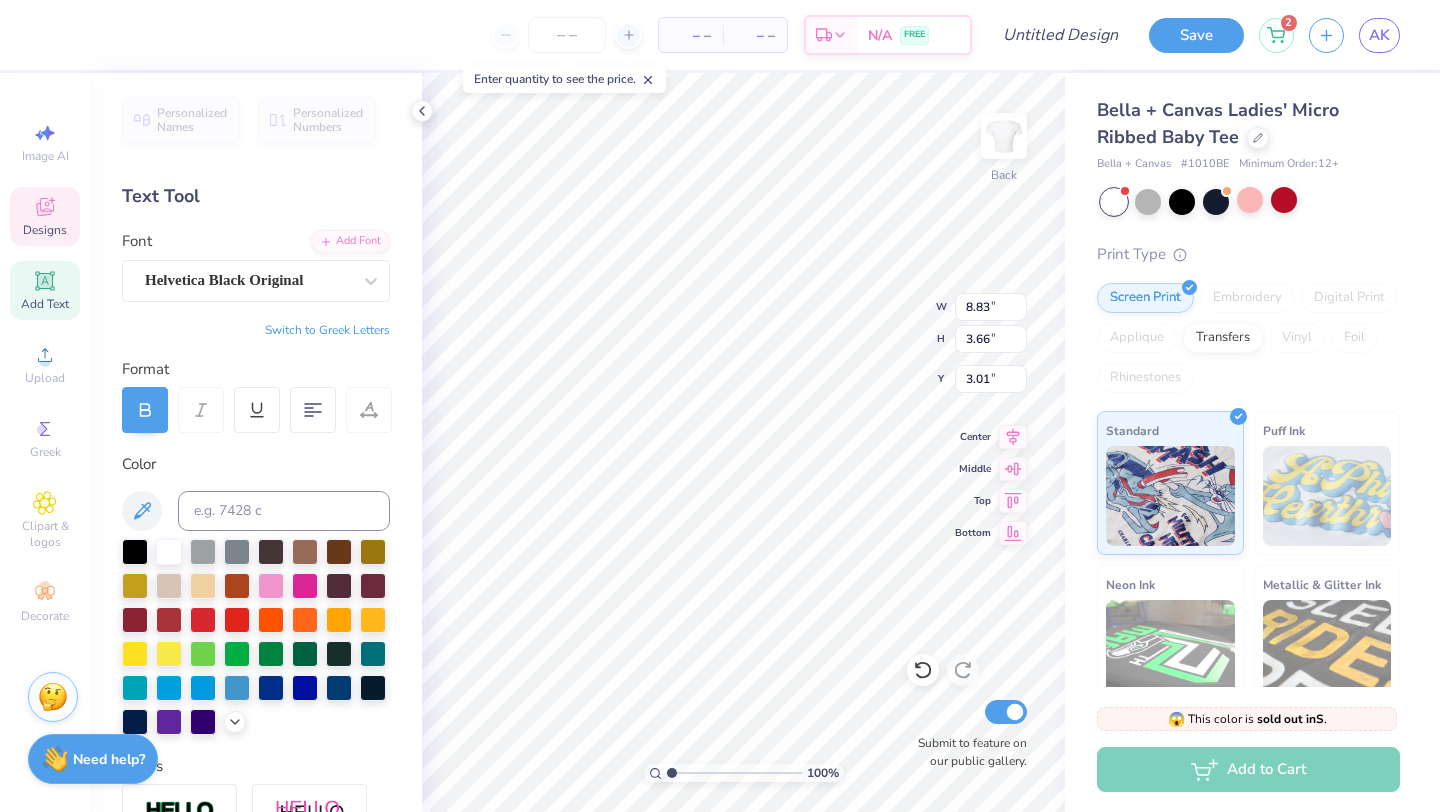type on "3.00" 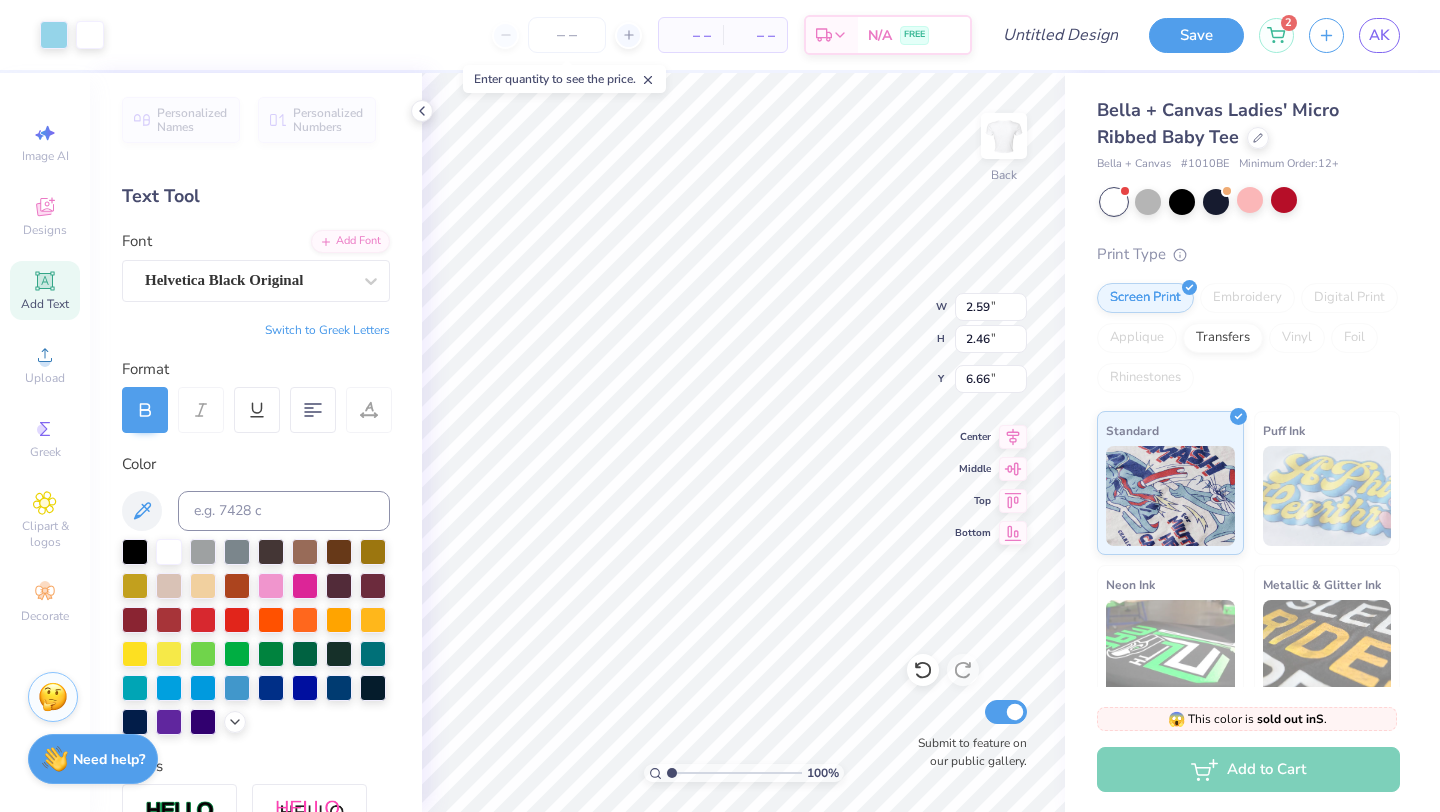 type on "6.91" 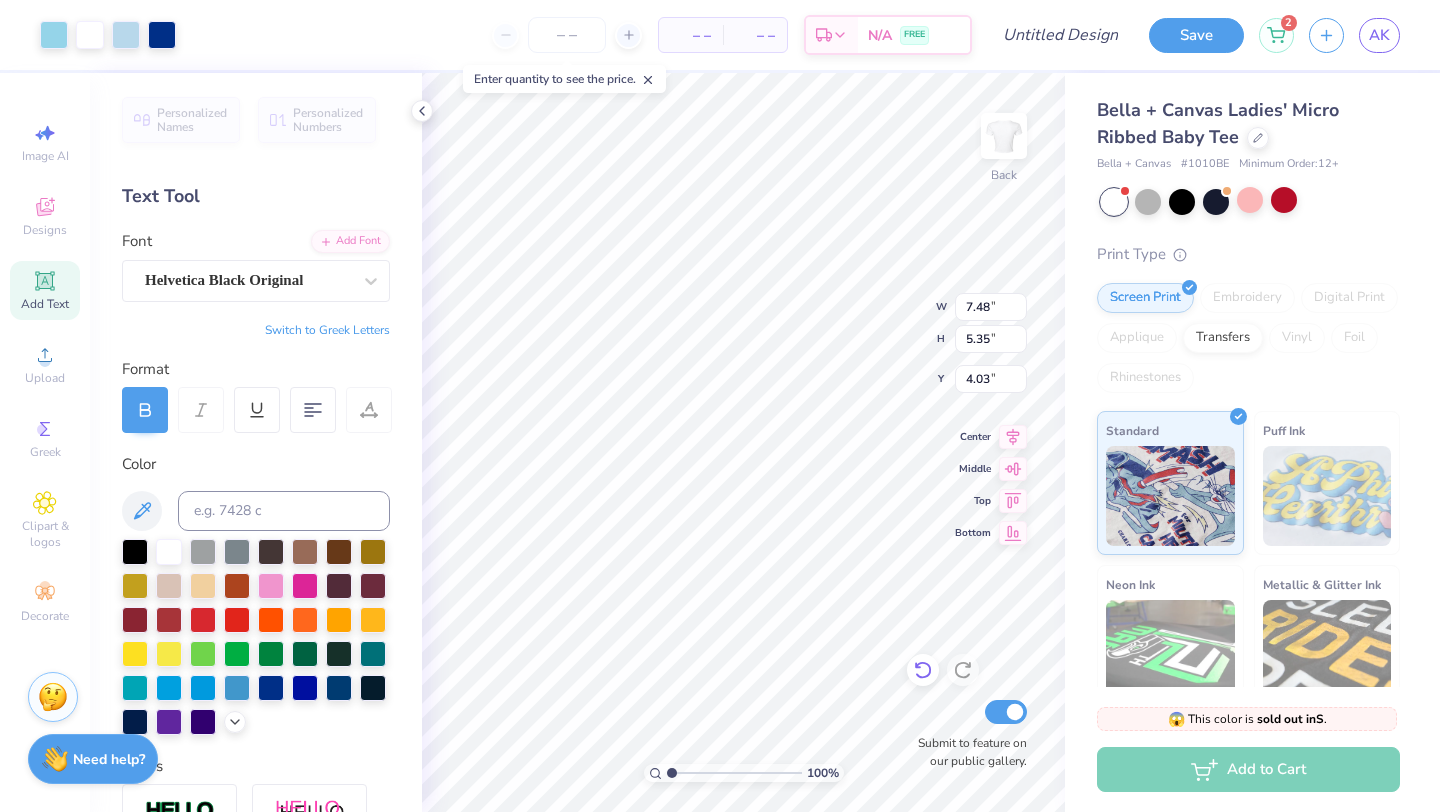 type on "7.48" 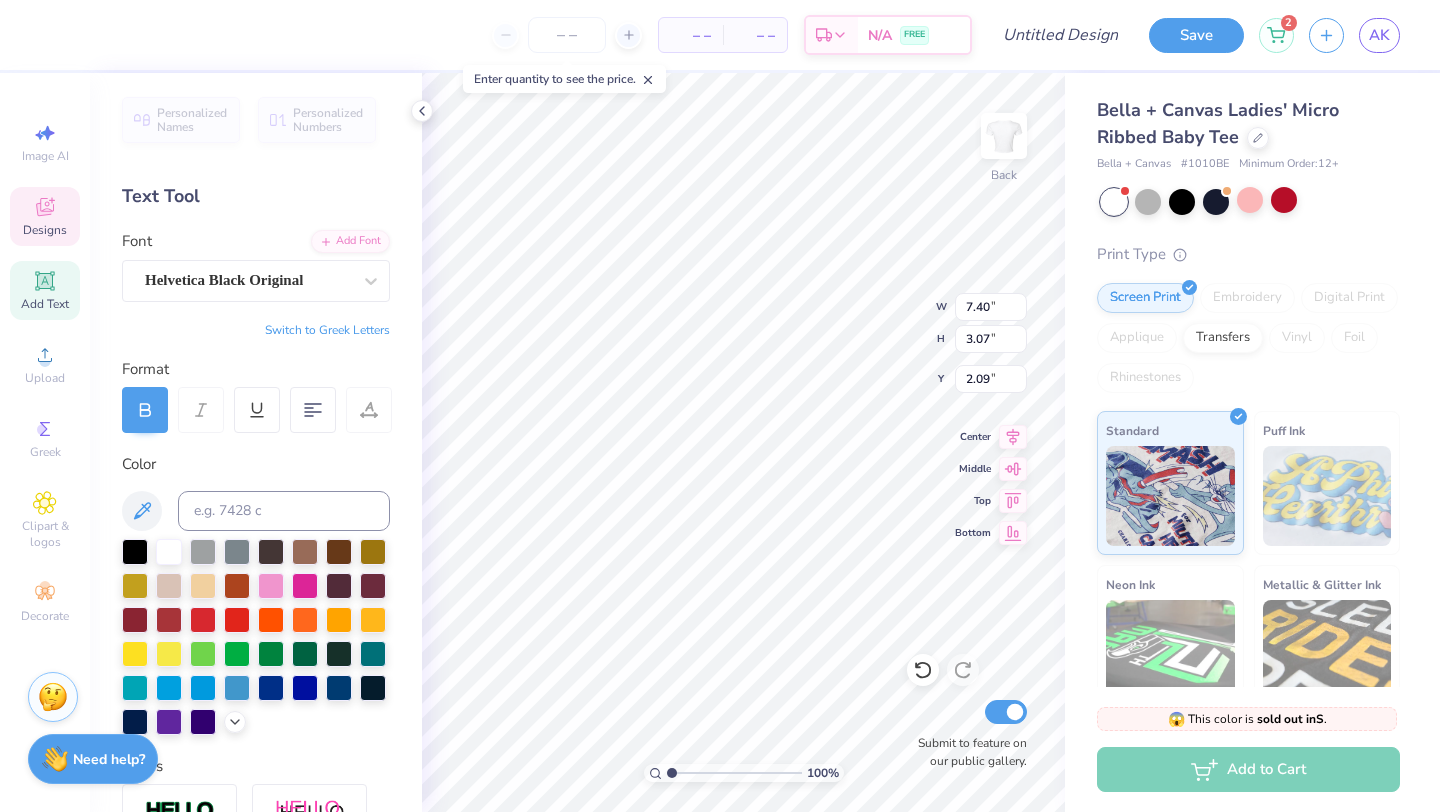 scroll, scrollTop: 384, scrollLeft: 0, axis: vertical 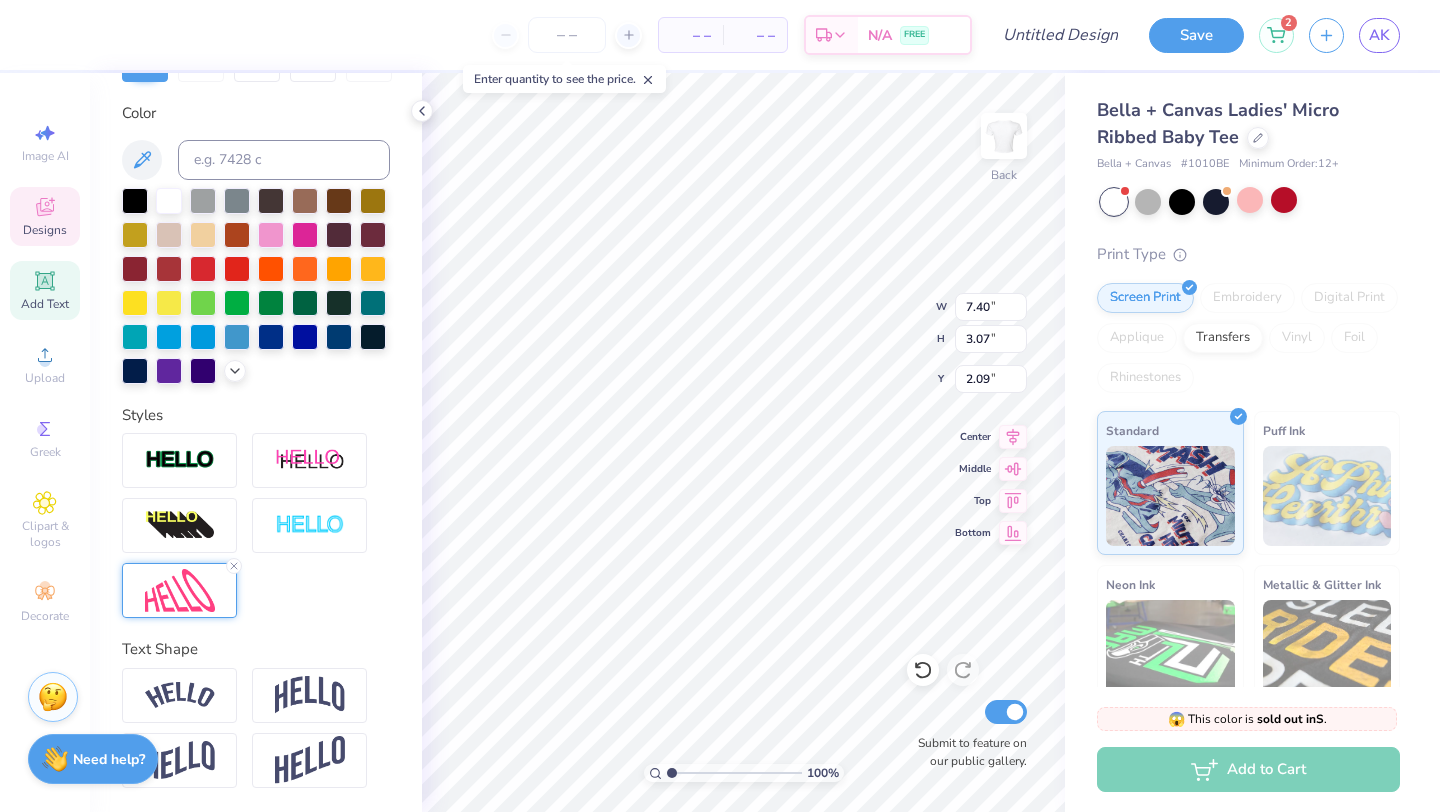 click at bounding box center [180, 590] 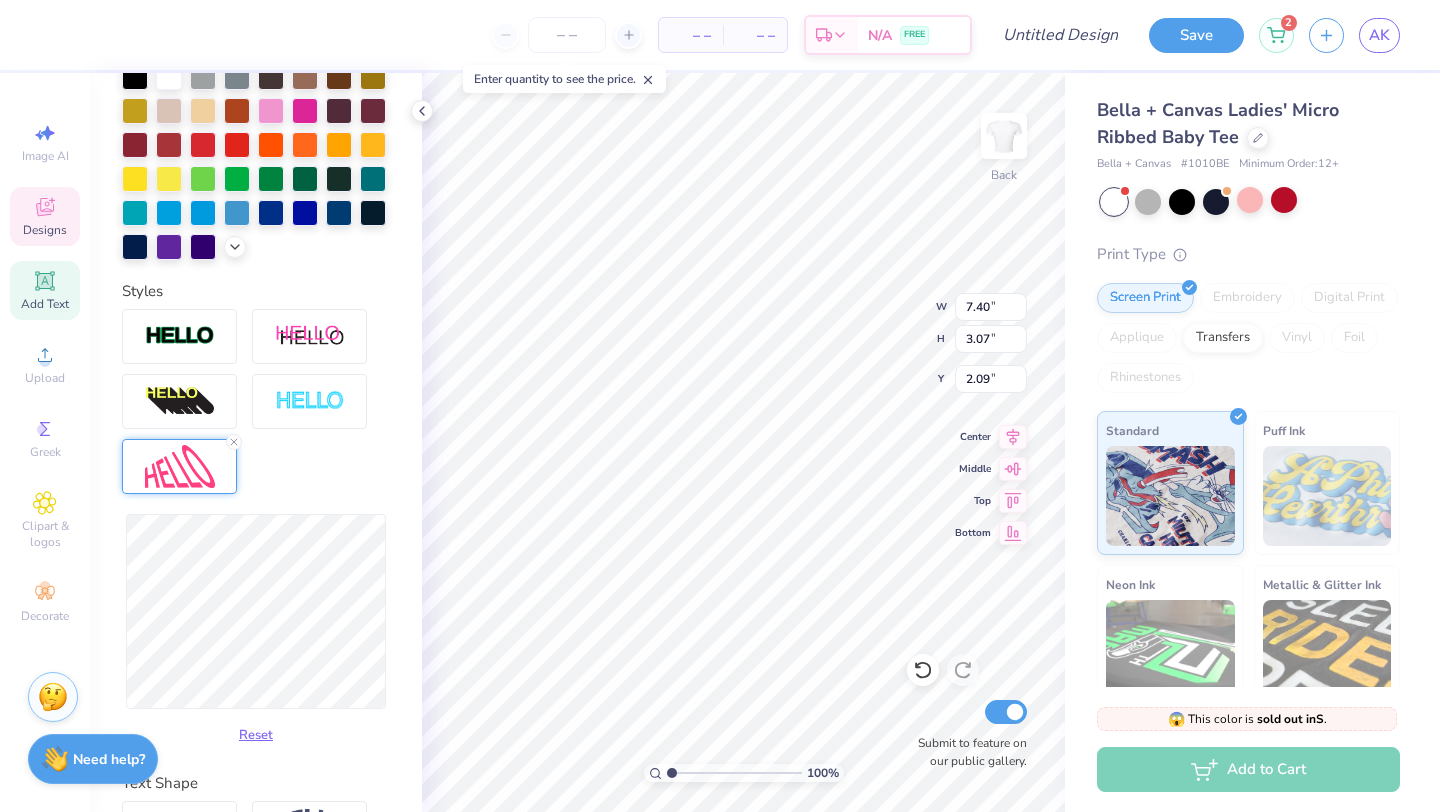 scroll, scrollTop: 476, scrollLeft: 0, axis: vertical 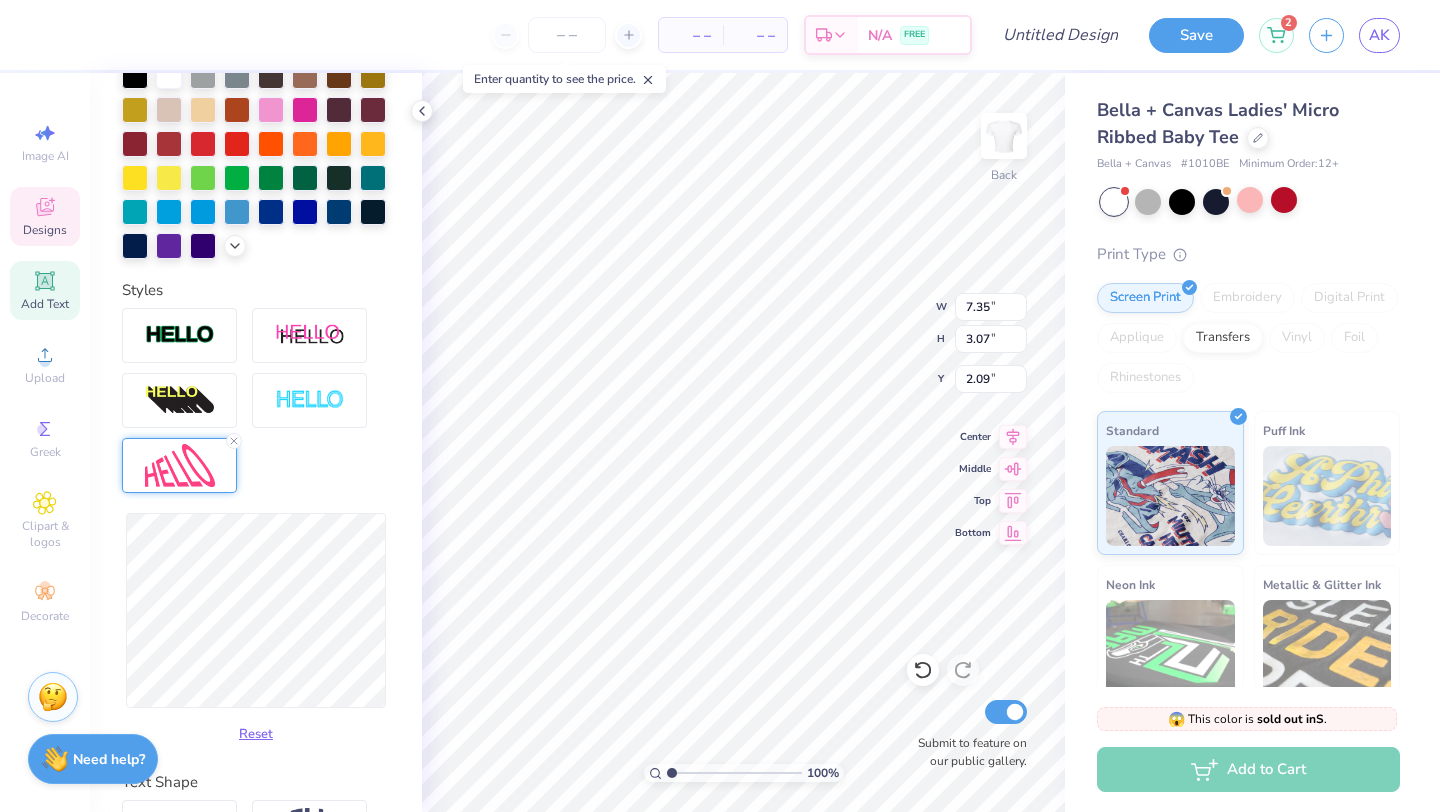 type on "7.35" 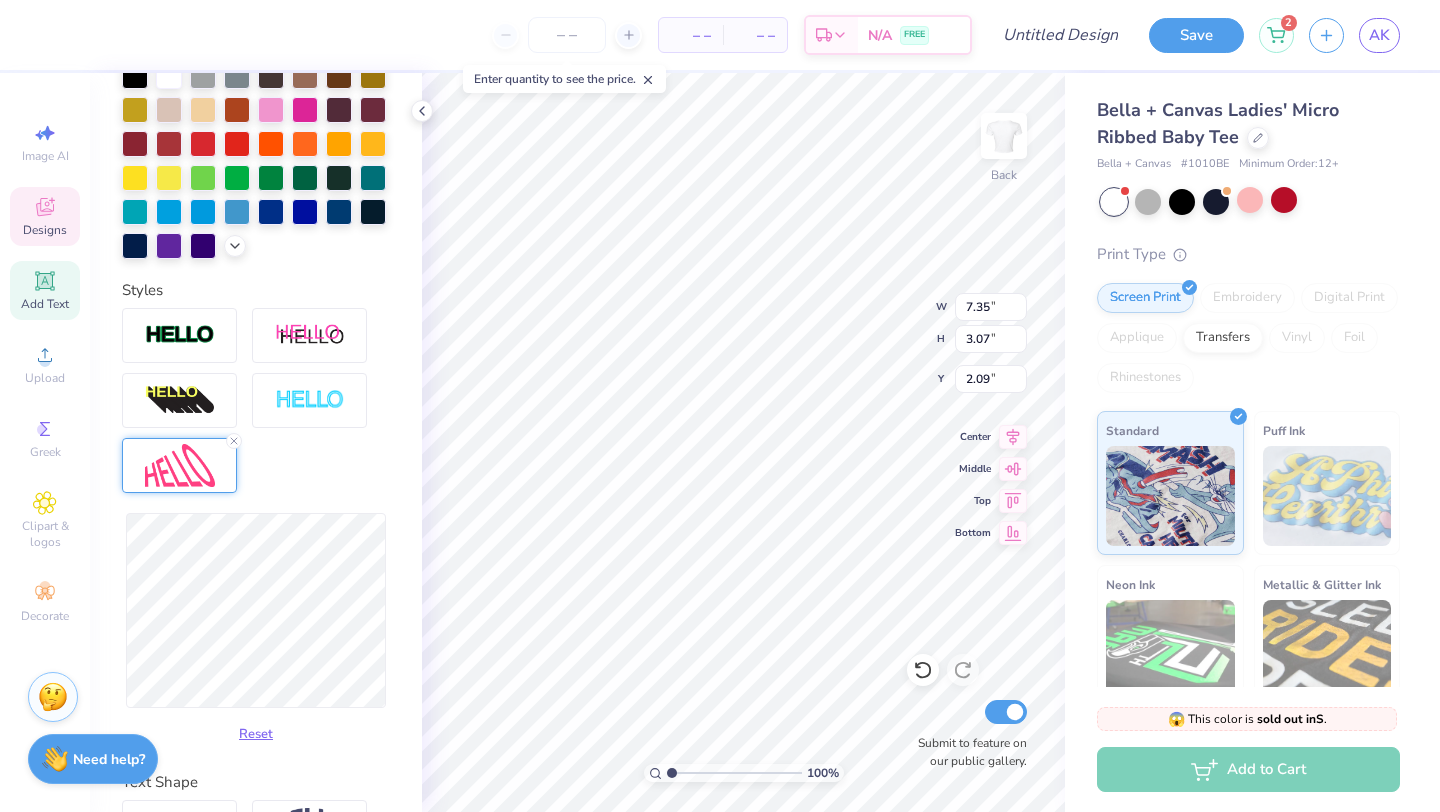 type on "2.44" 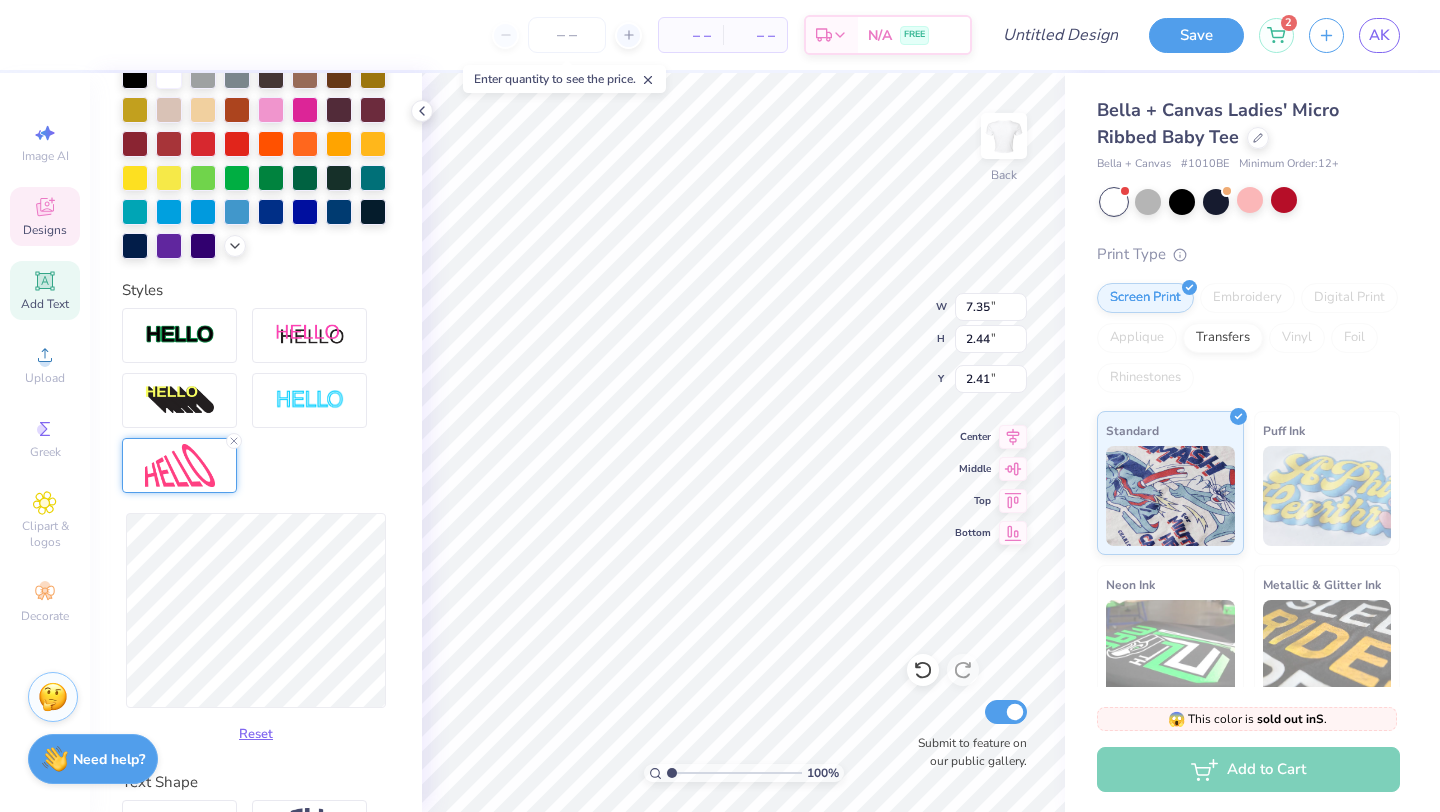type on "7.53" 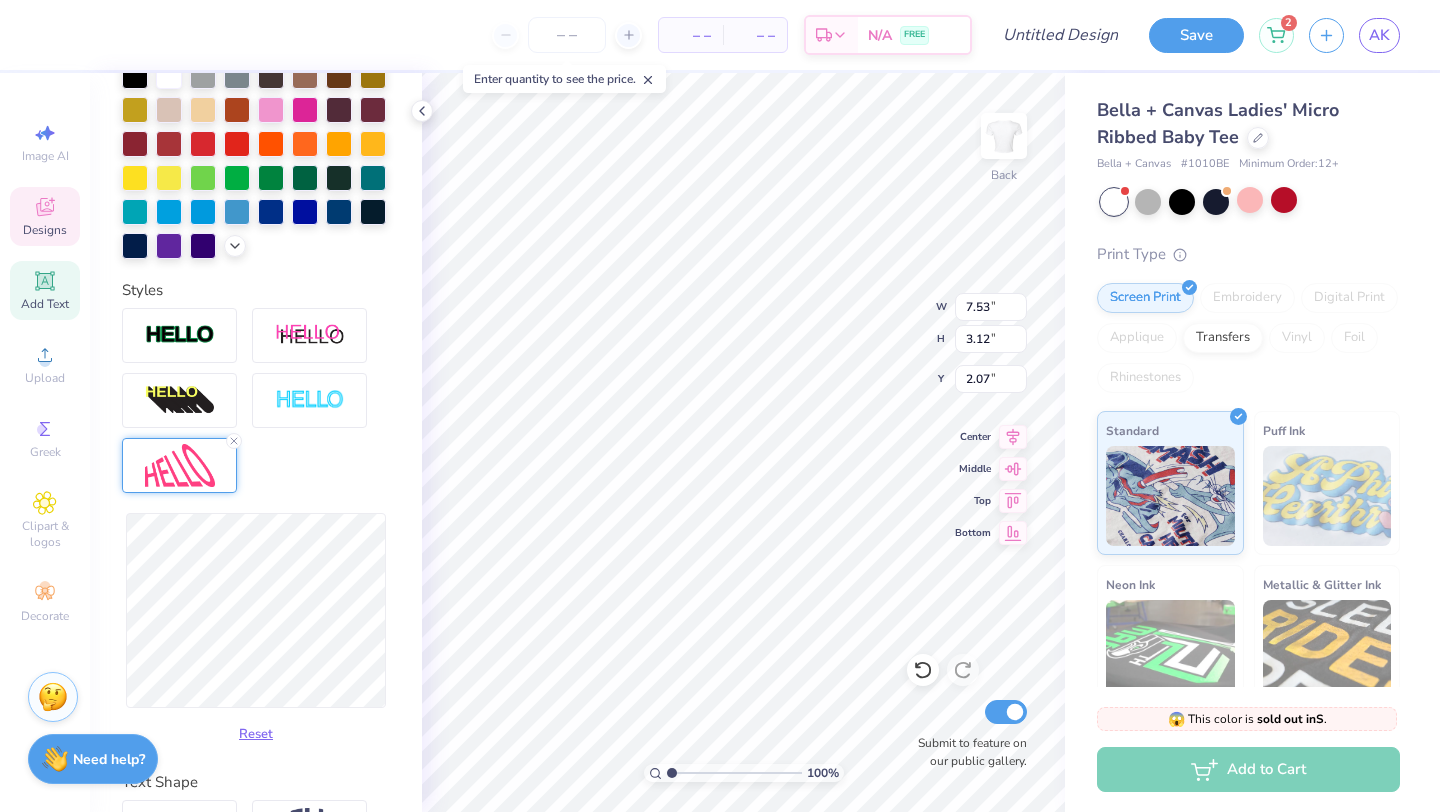 type on "3.43" 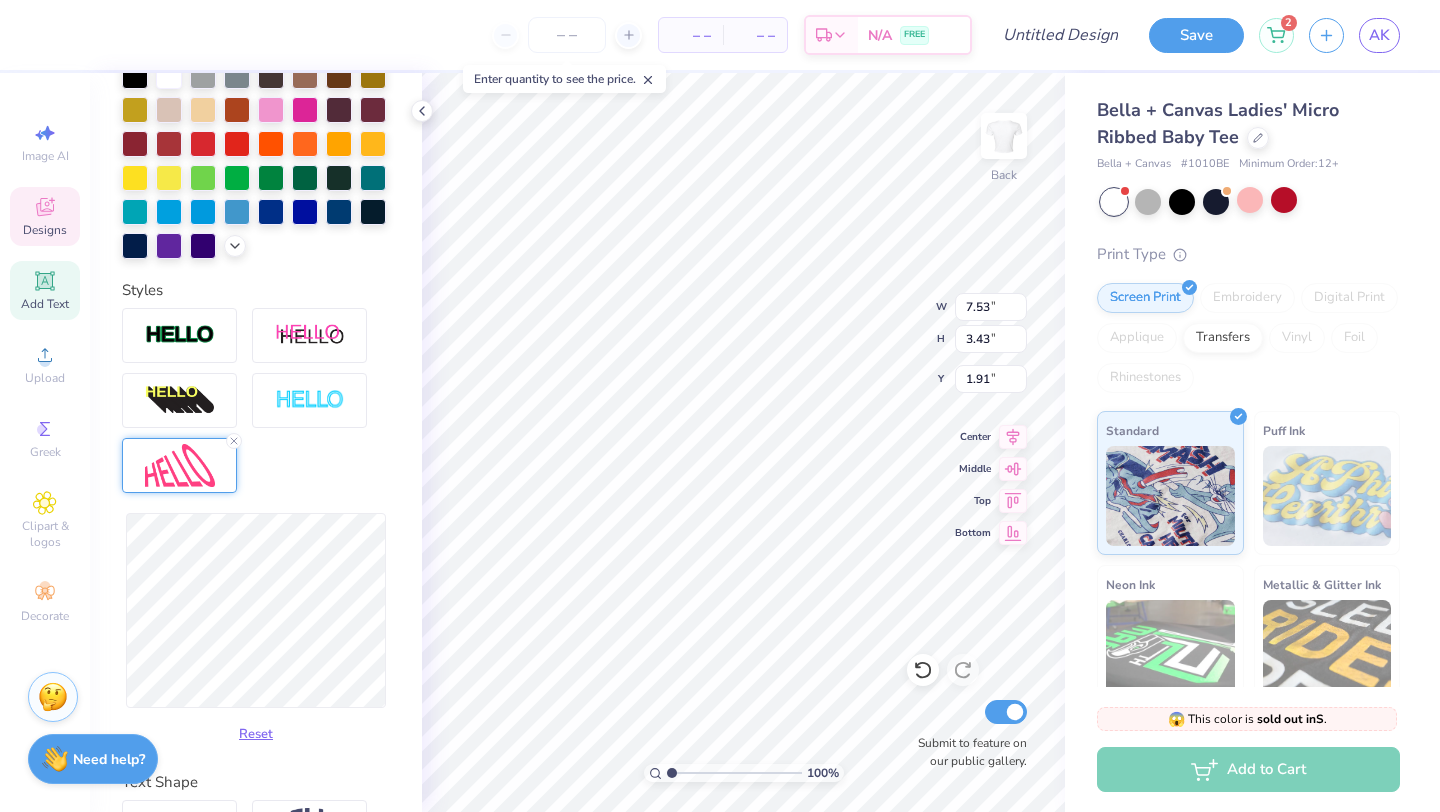 type on "7.54" 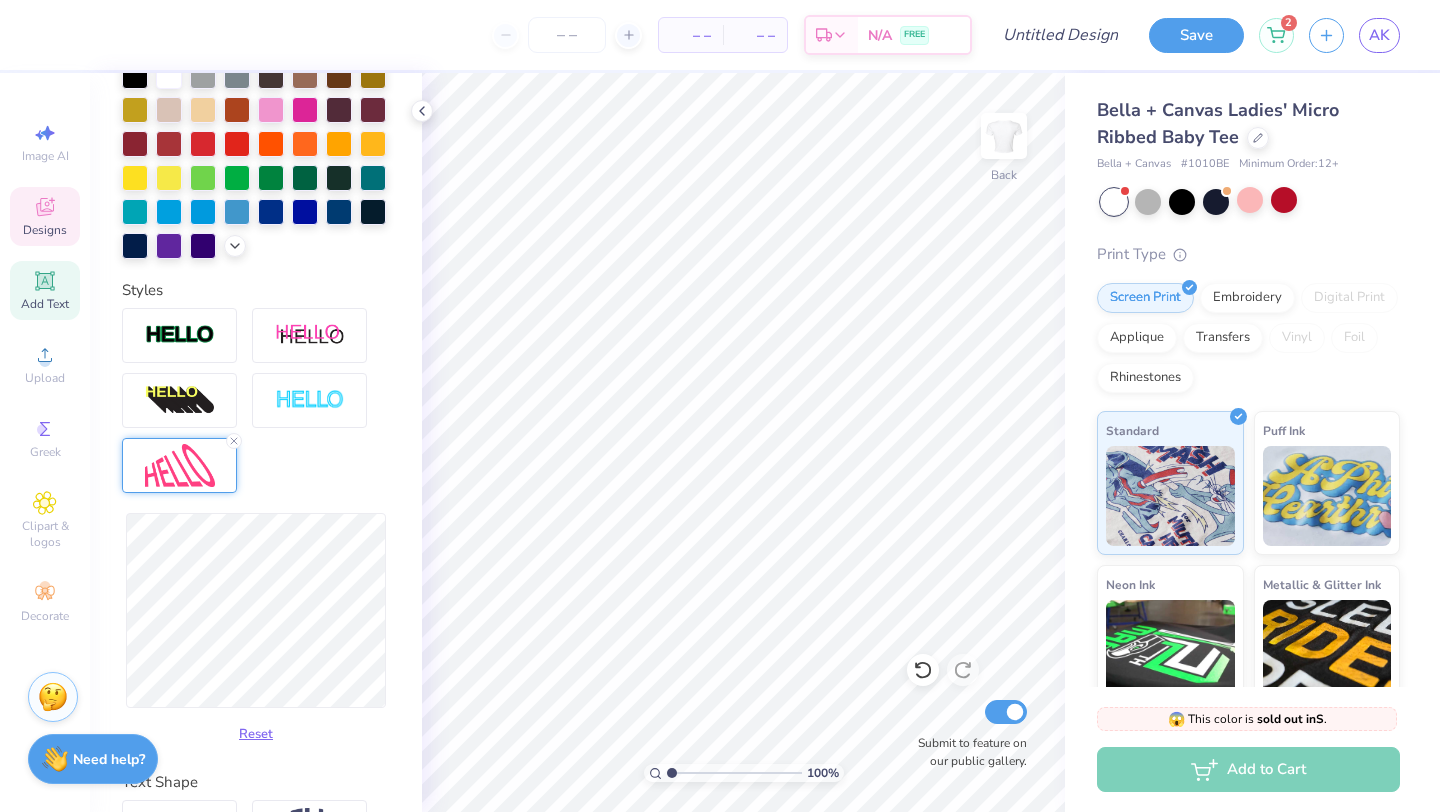 click 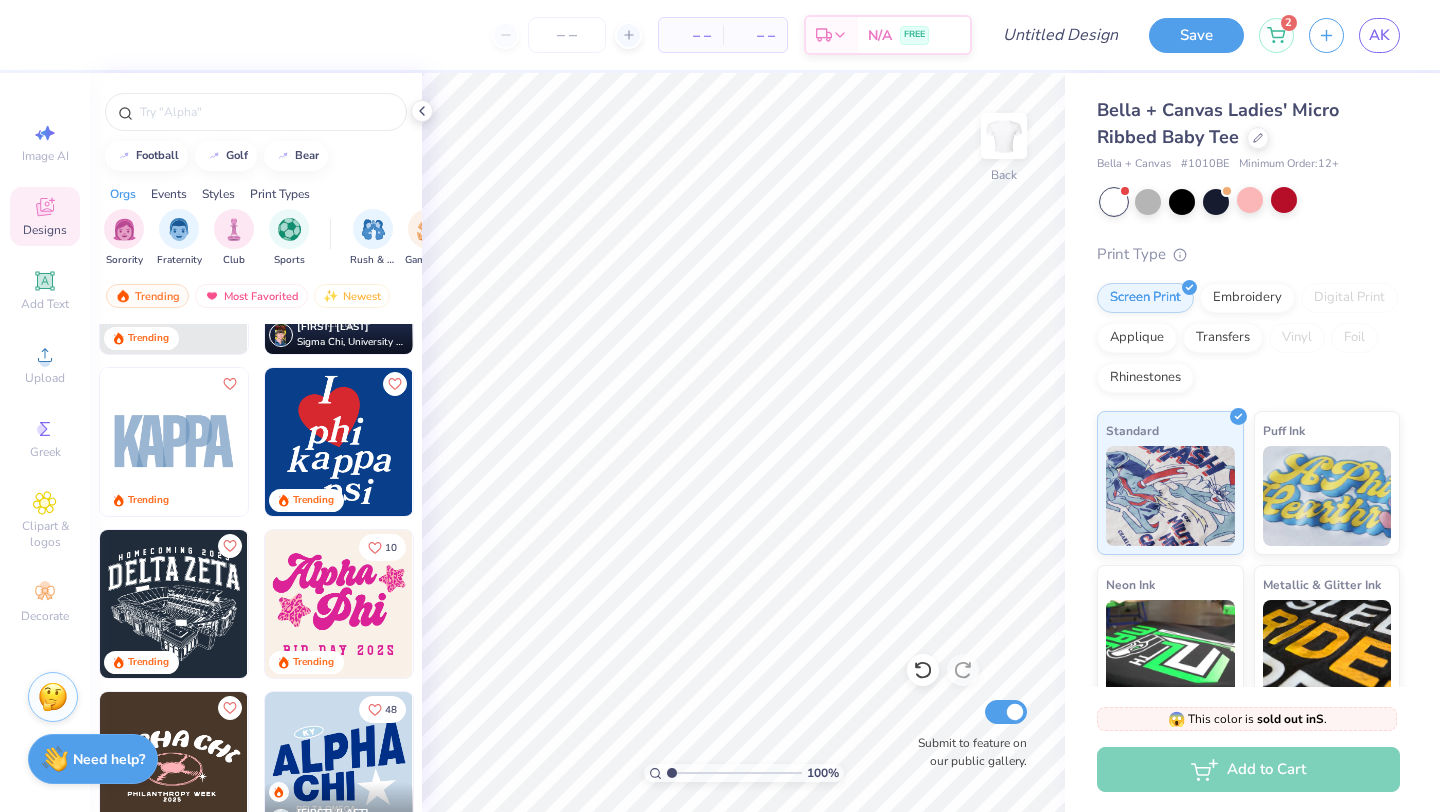 scroll, scrollTop: 4326, scrollLeft: 0, axis: vertical 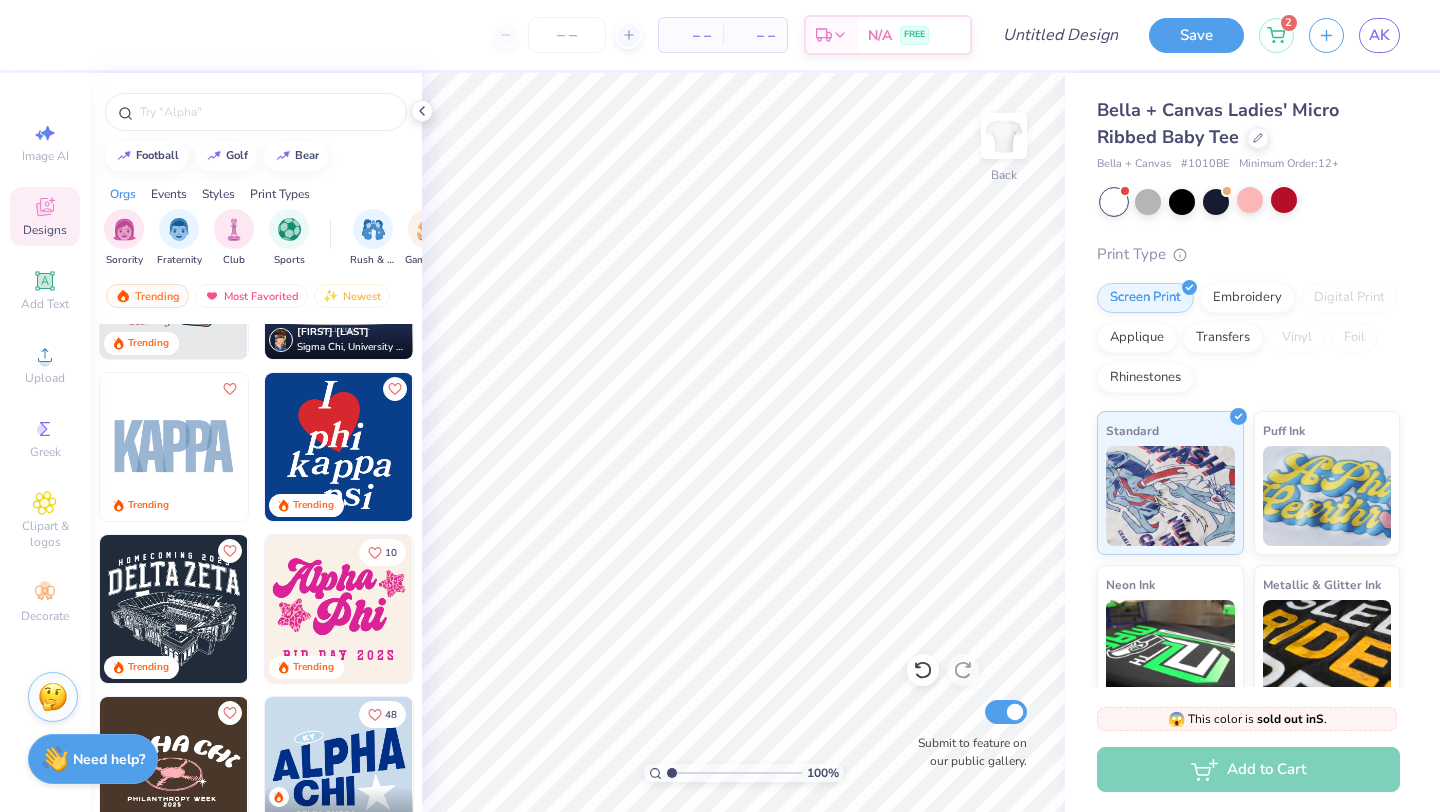 click at bounding box center [339, 447] 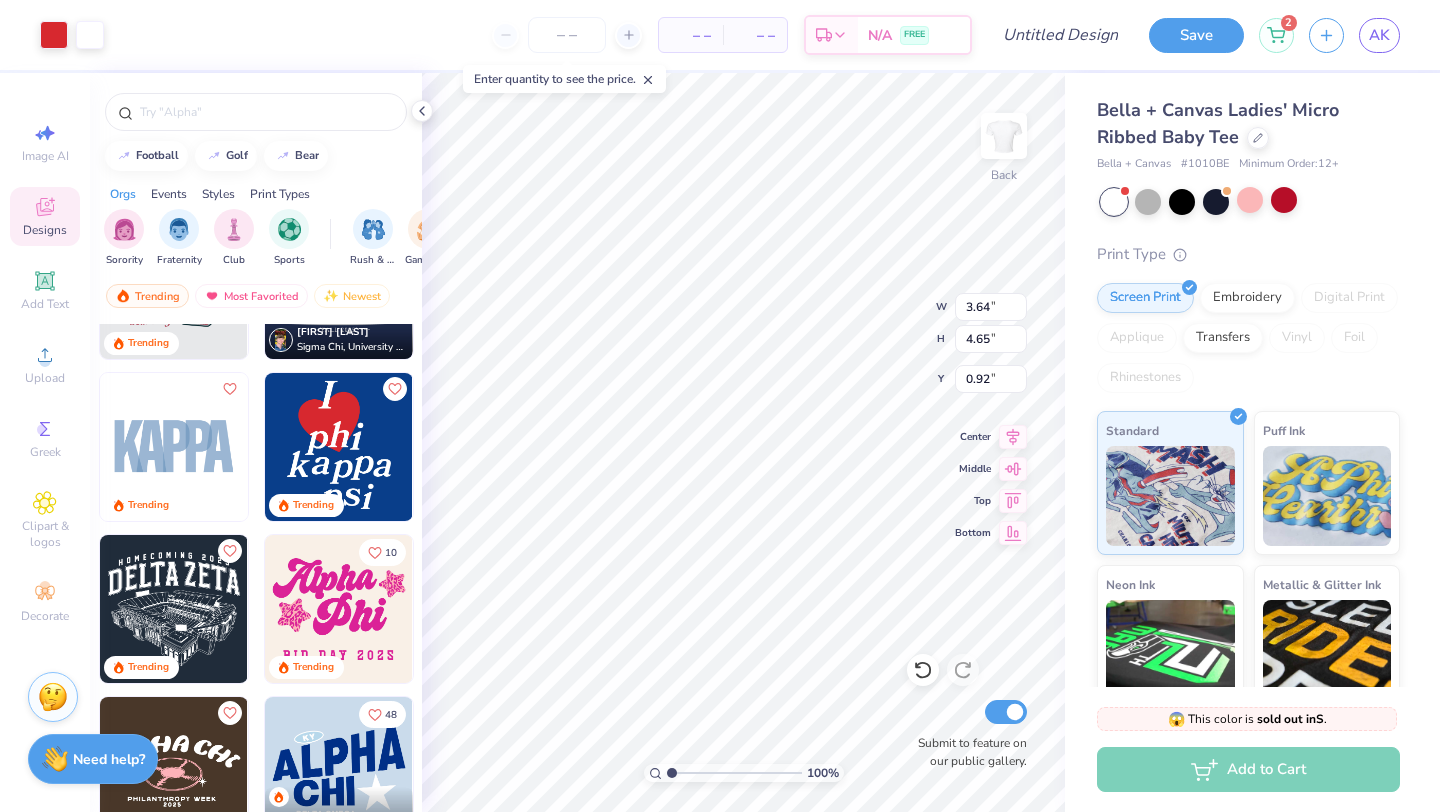 type on "3.64" 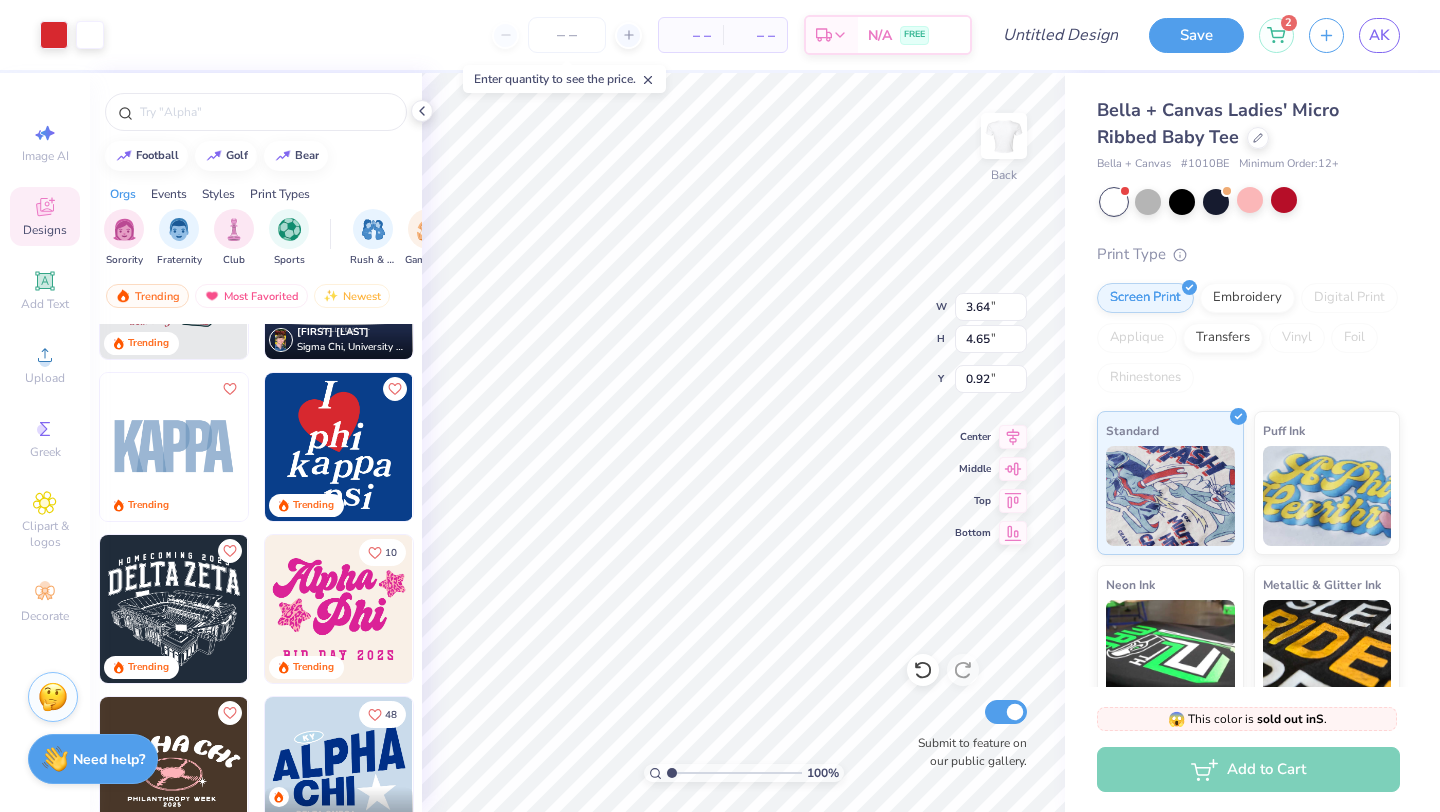 type on "4.65" 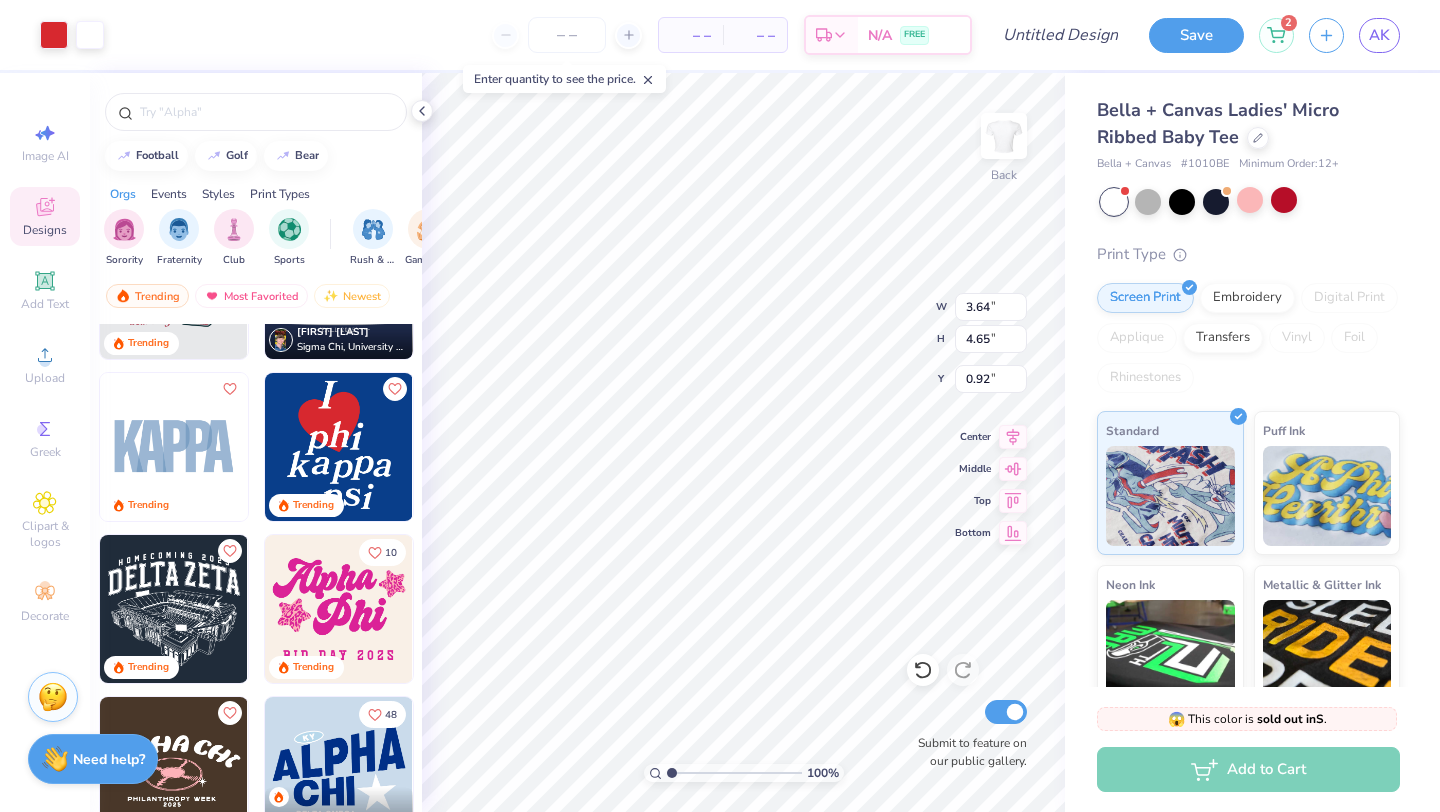 type on "0.92" 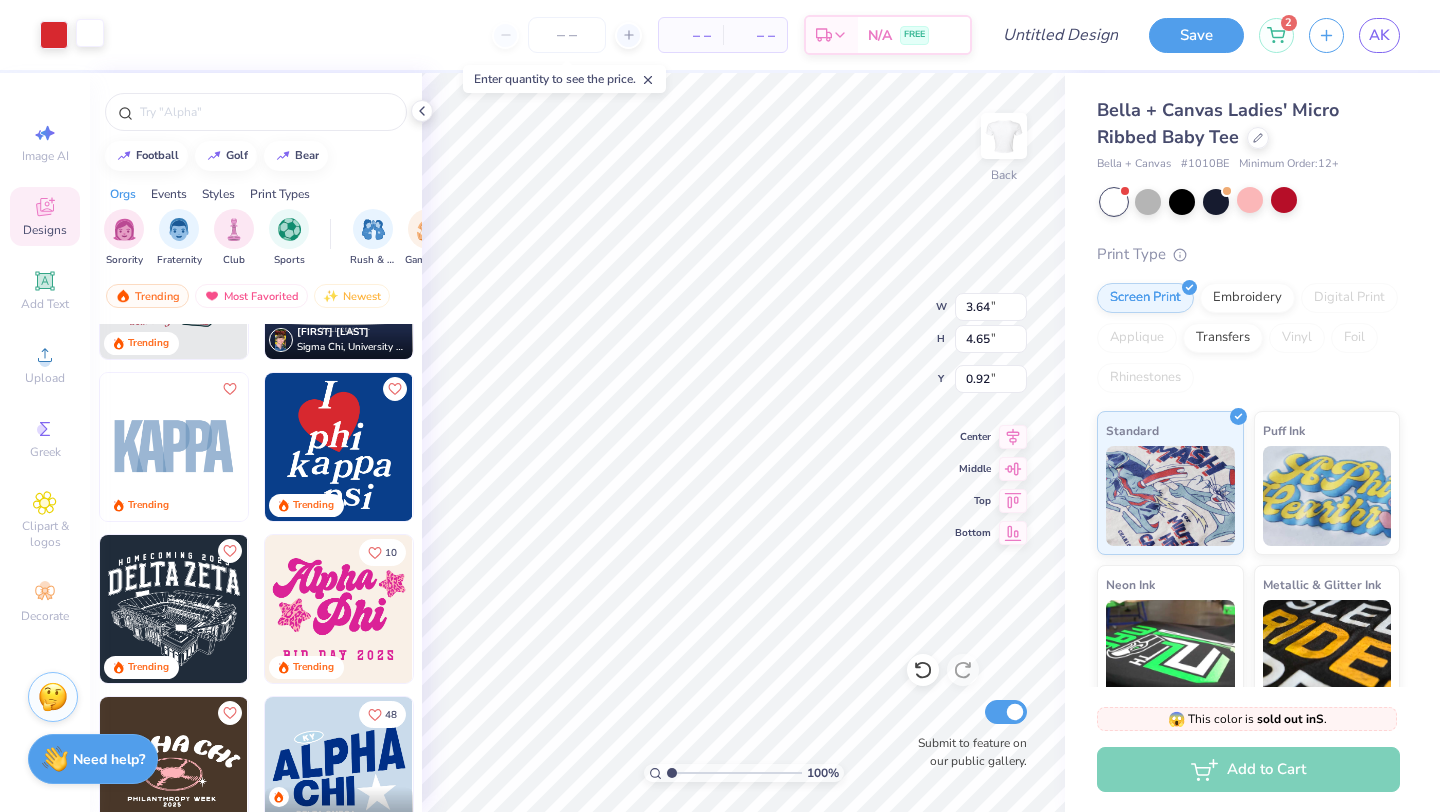 click at bounding box center [90, 33] 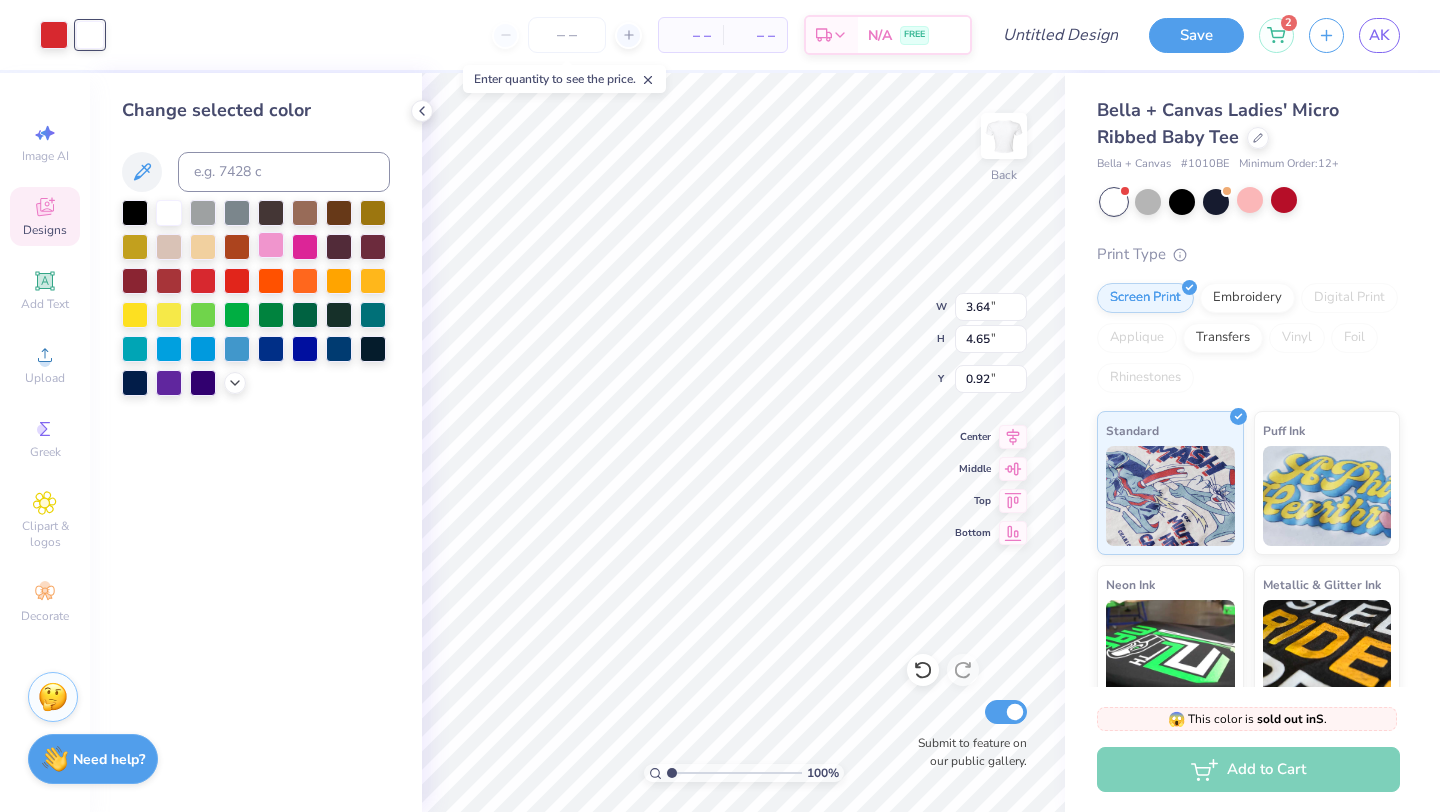 click at bounding box center [271, 245] 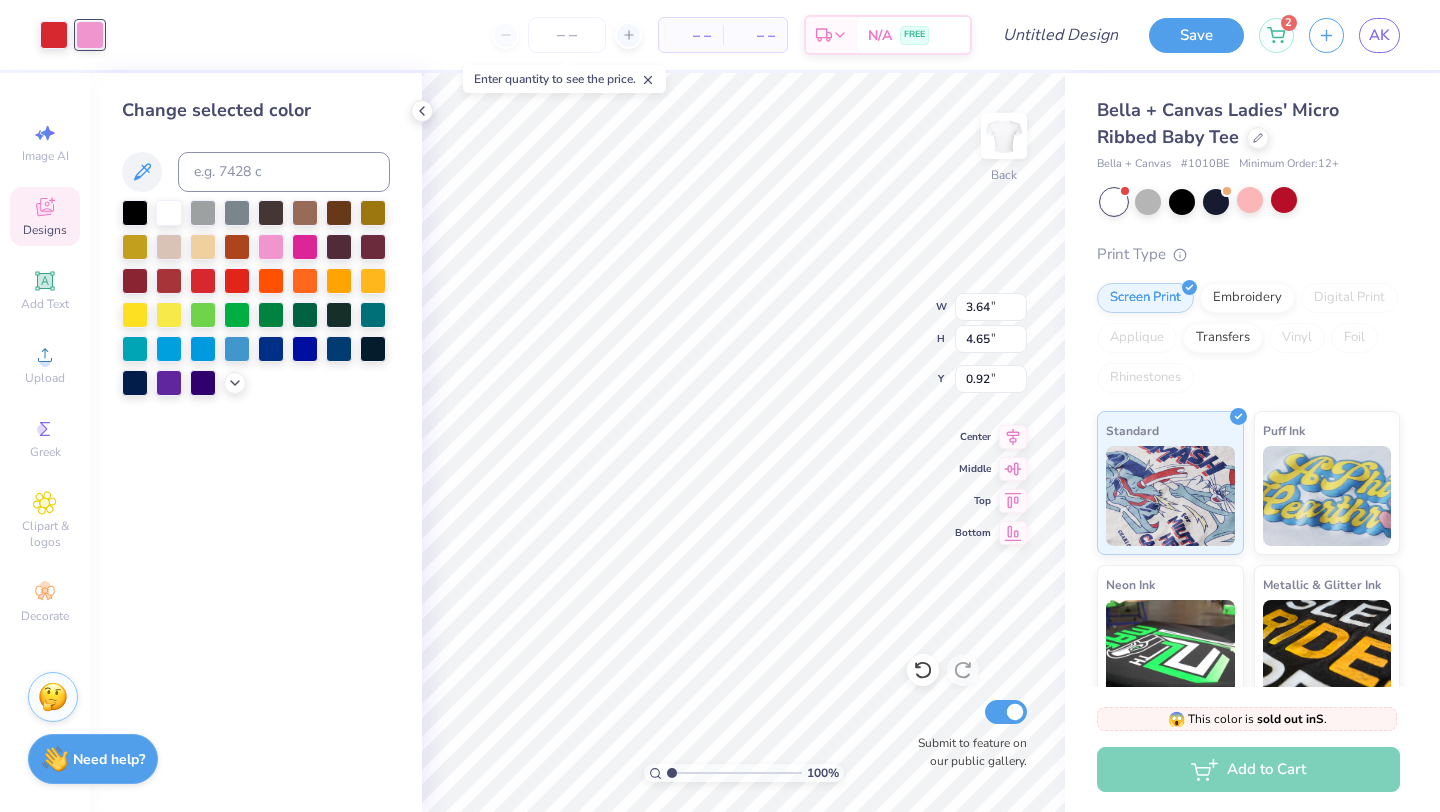 type on "6.13" 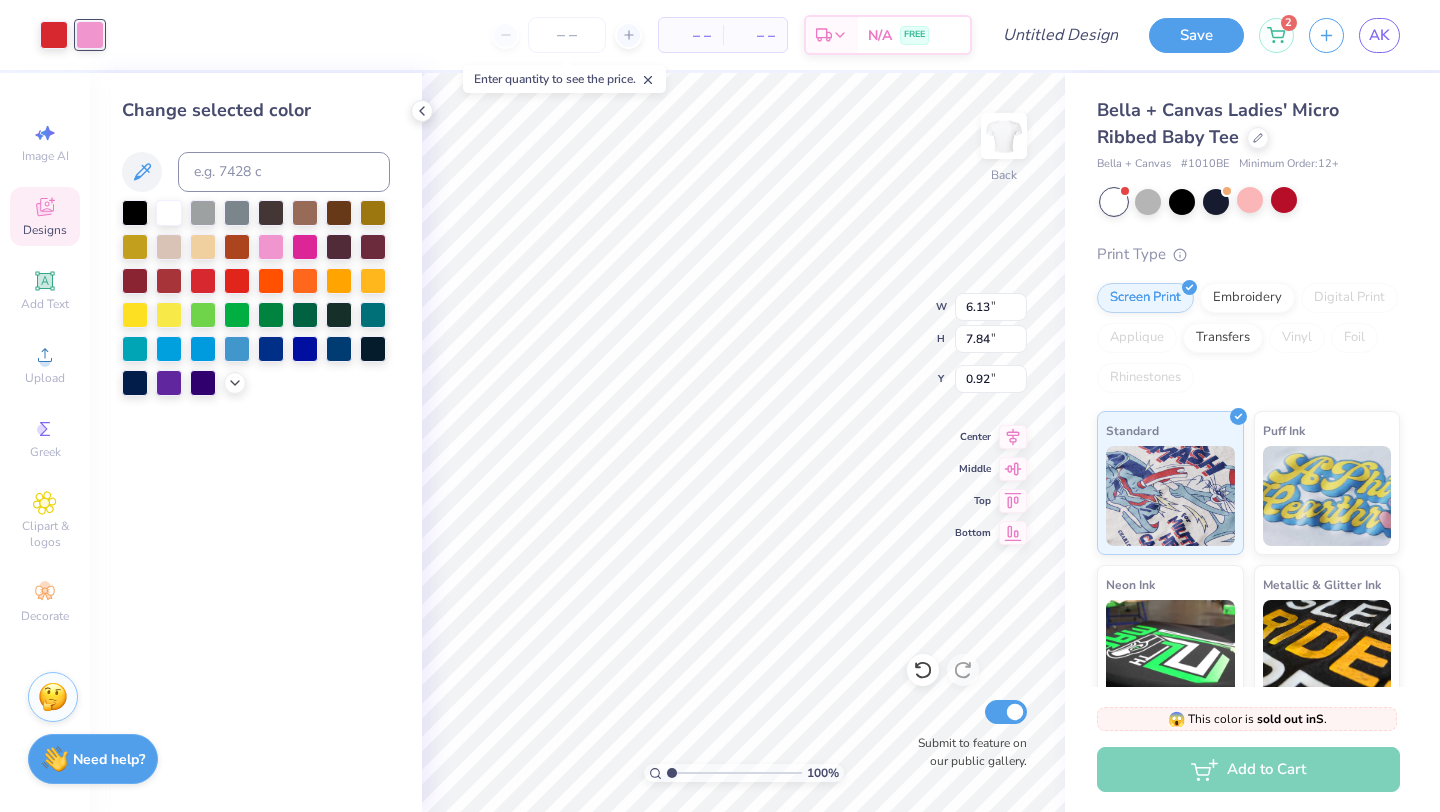 type on "1.18" 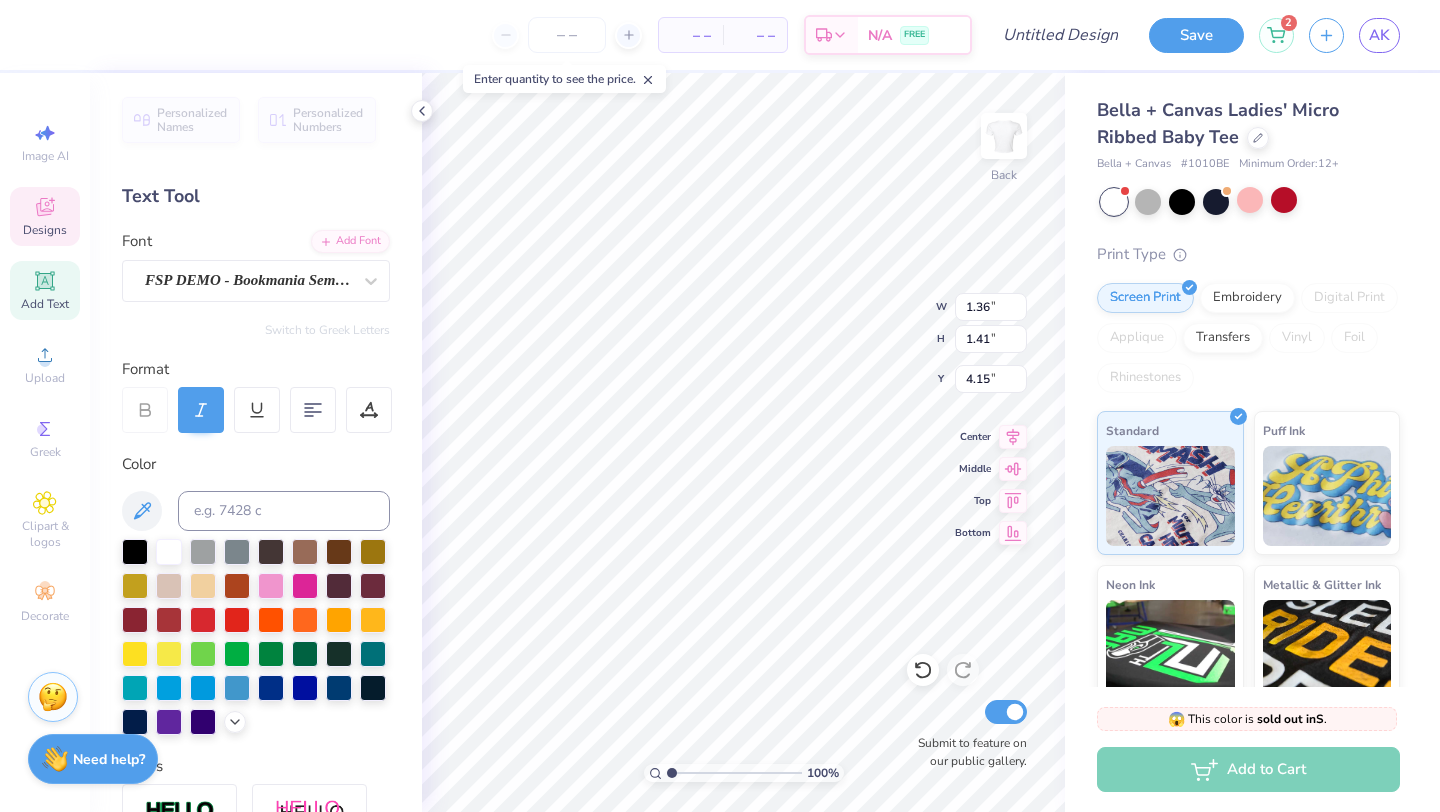 scroll, scrollTop: 16, scrollLeft: 2, axis: both 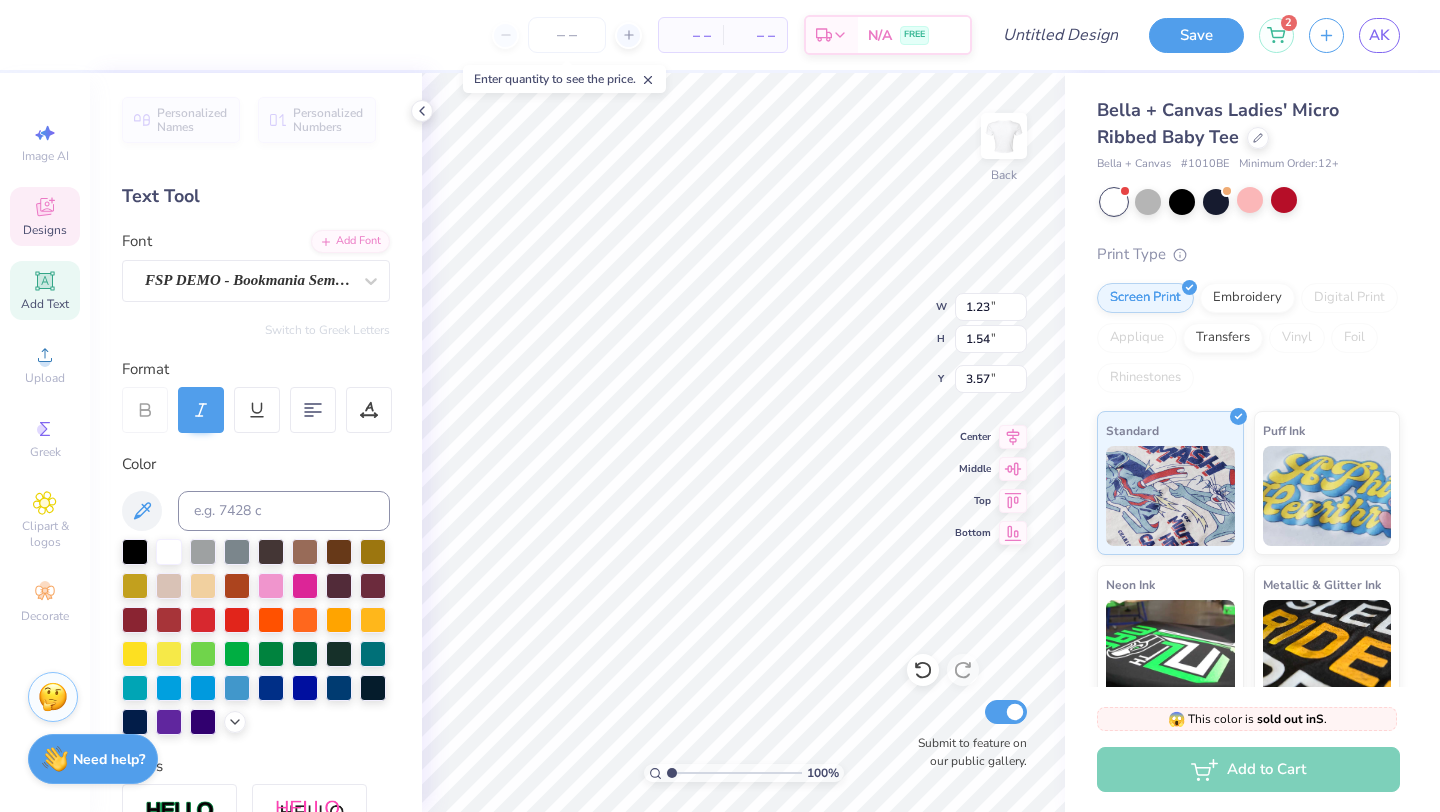 type on "1.23" 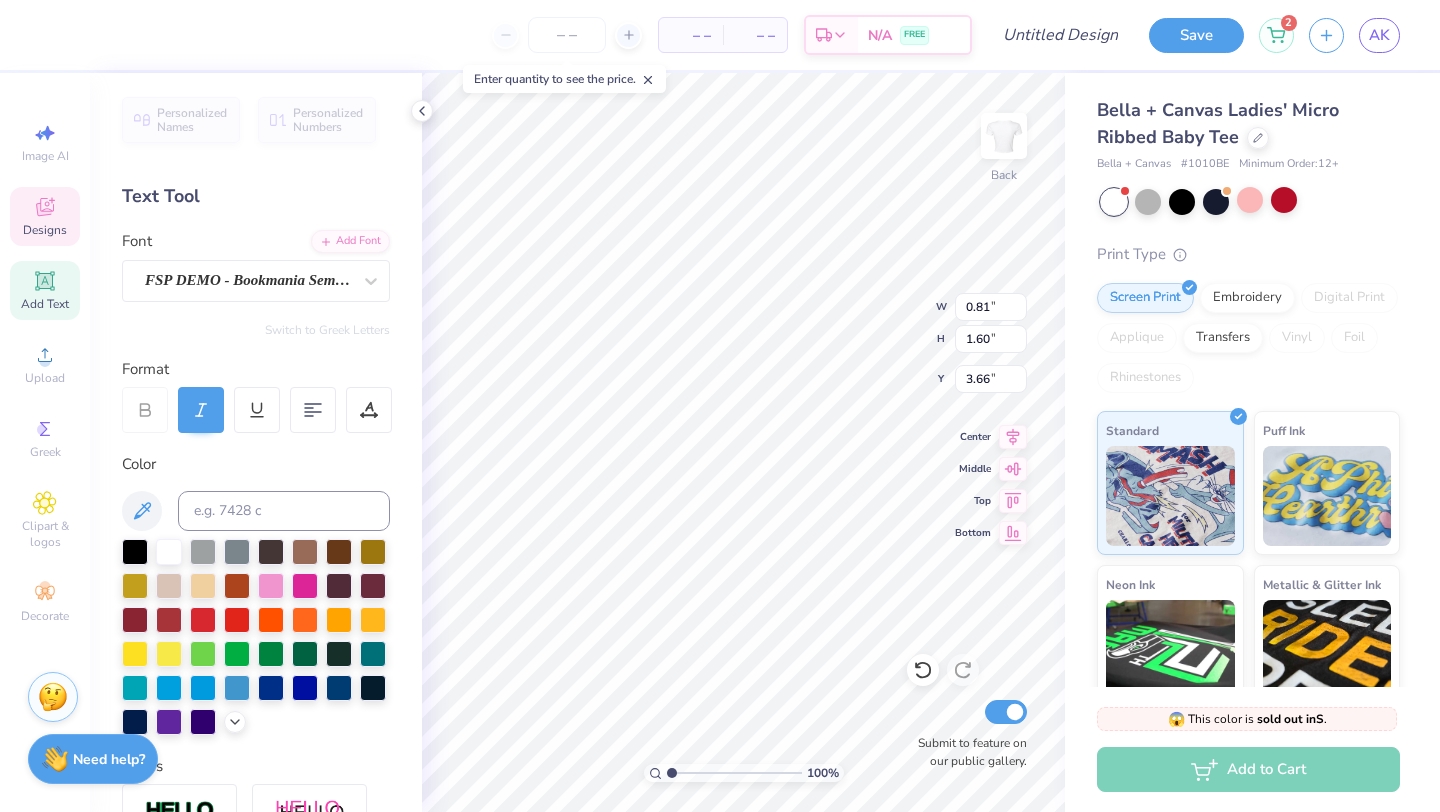 scroll, scrollTop: 16, scrollLeft: 2, axis: both 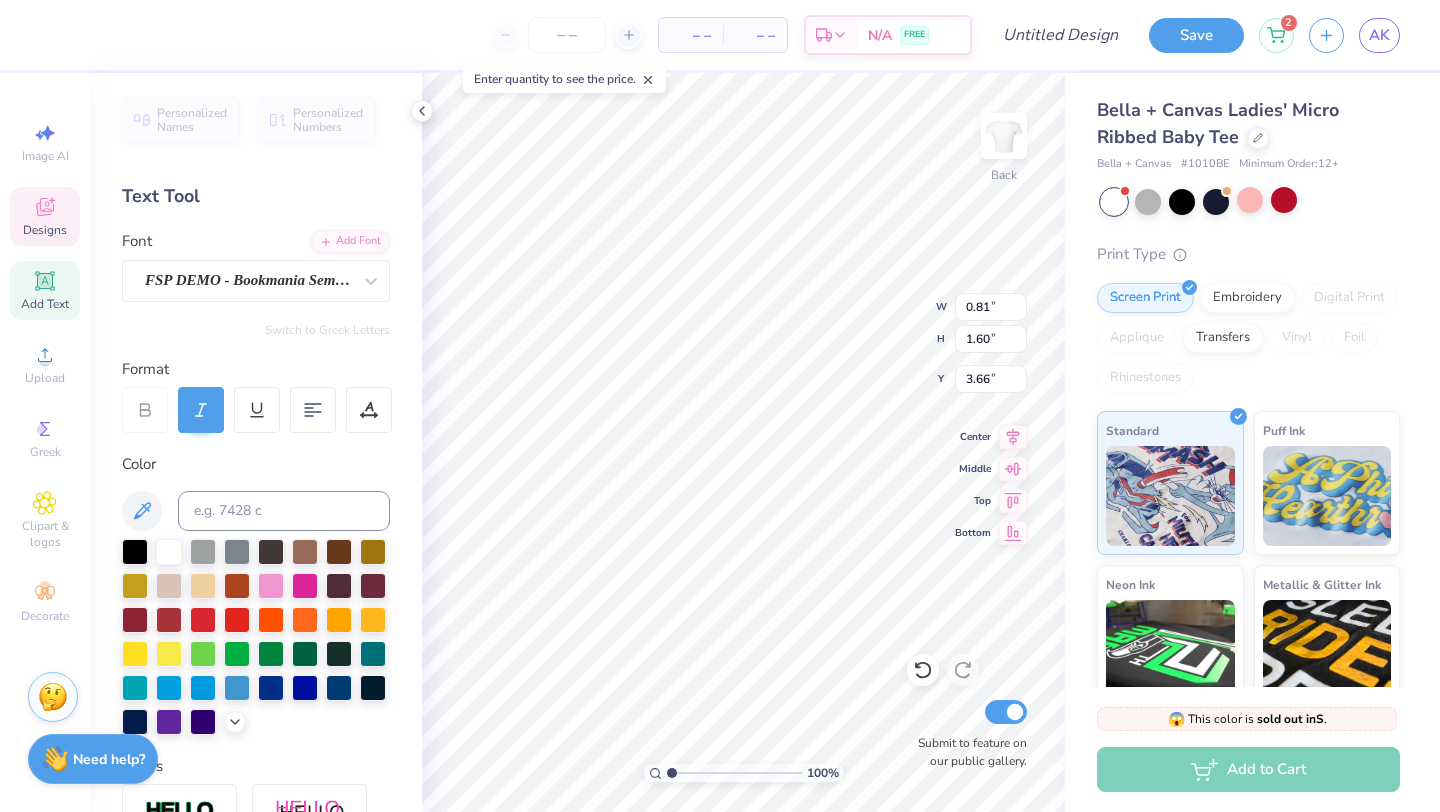 type on "2.02" 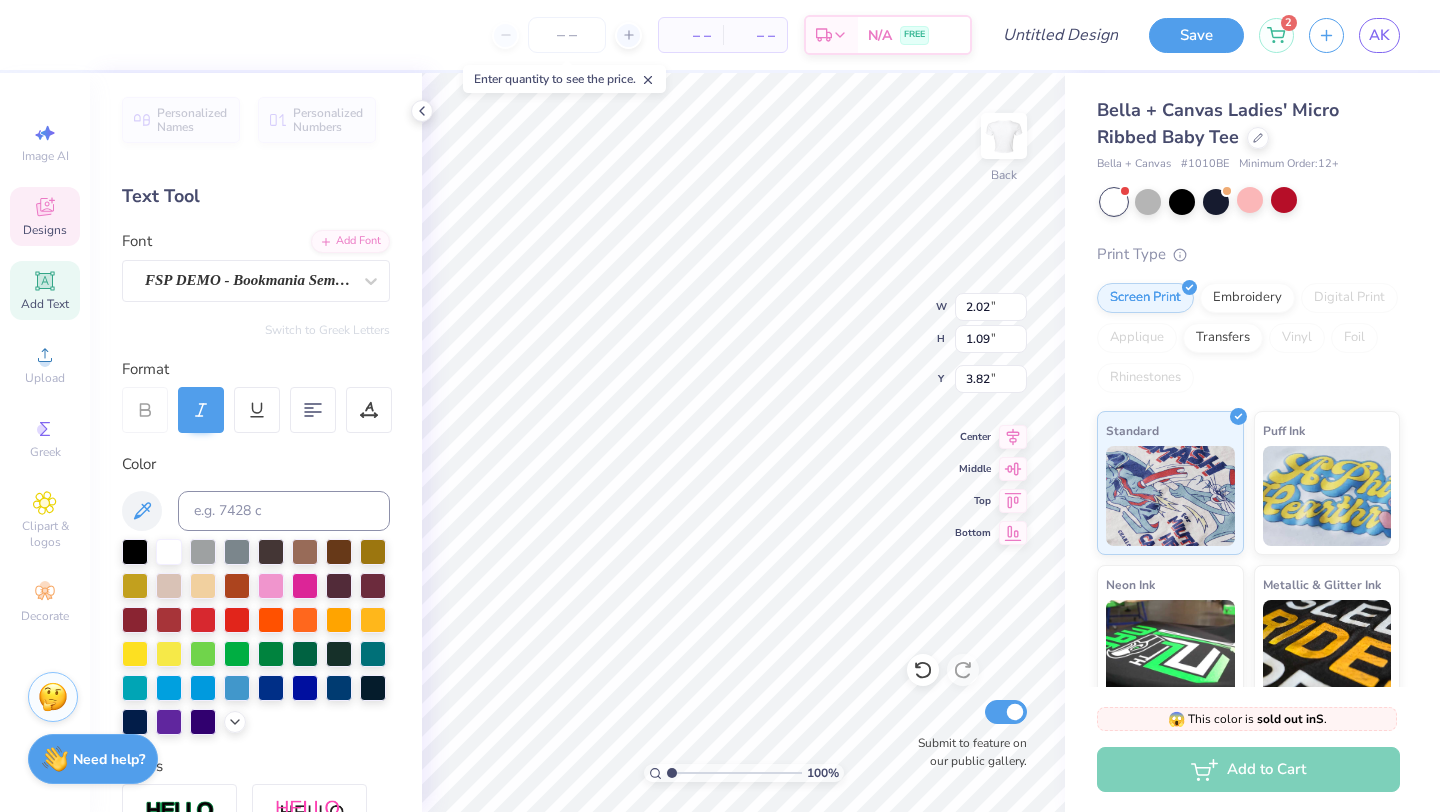 type on "4.32" 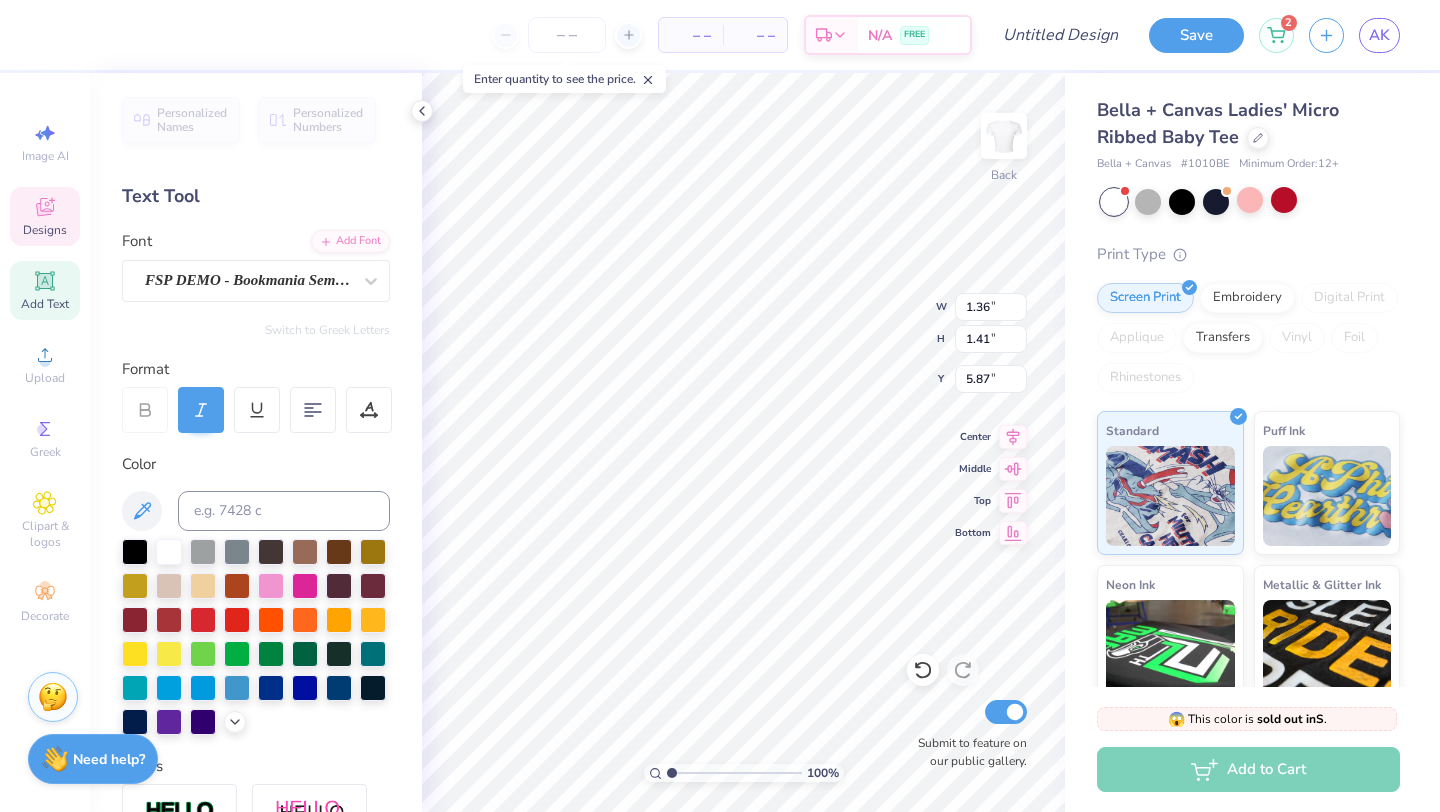 type on "4.32" 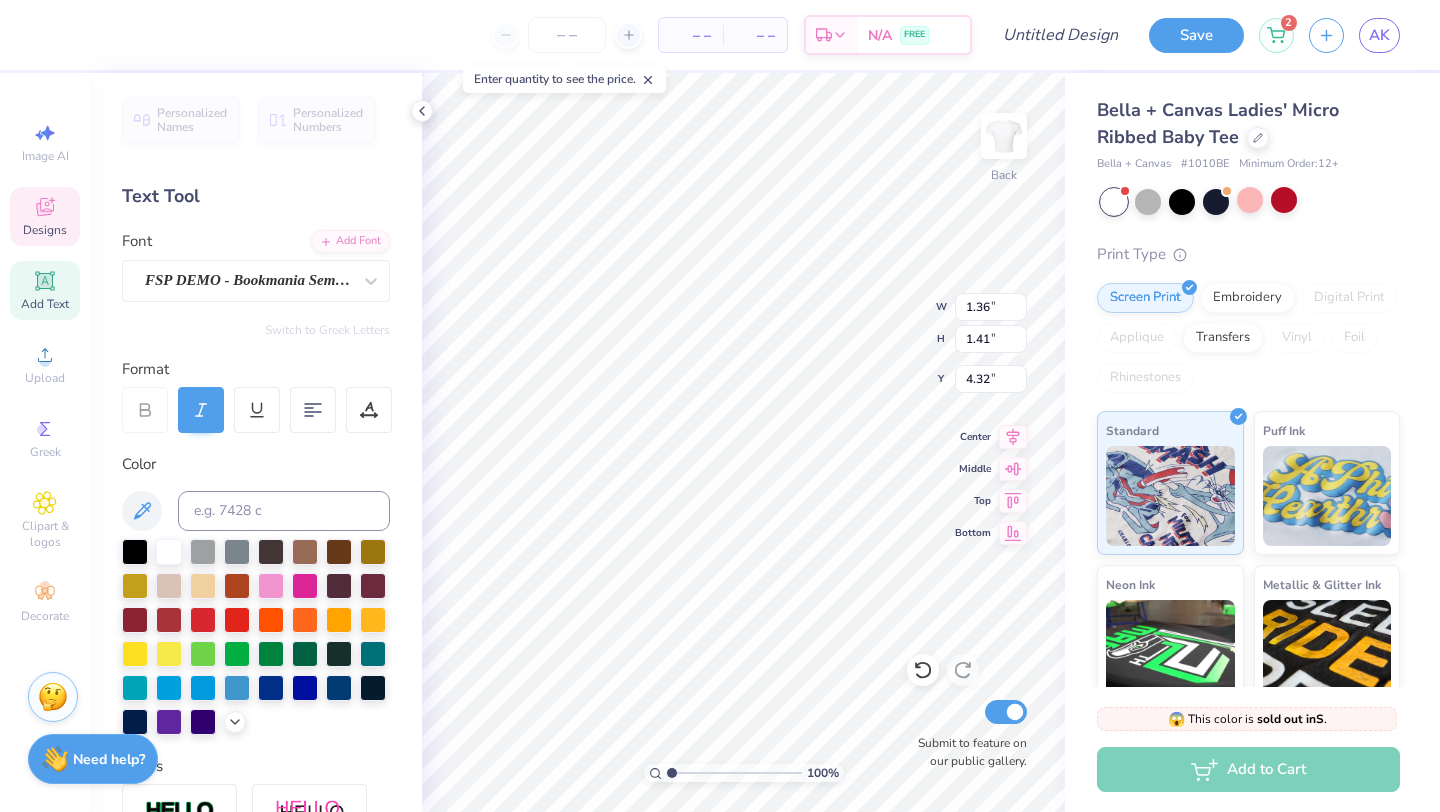 type on "1.69" 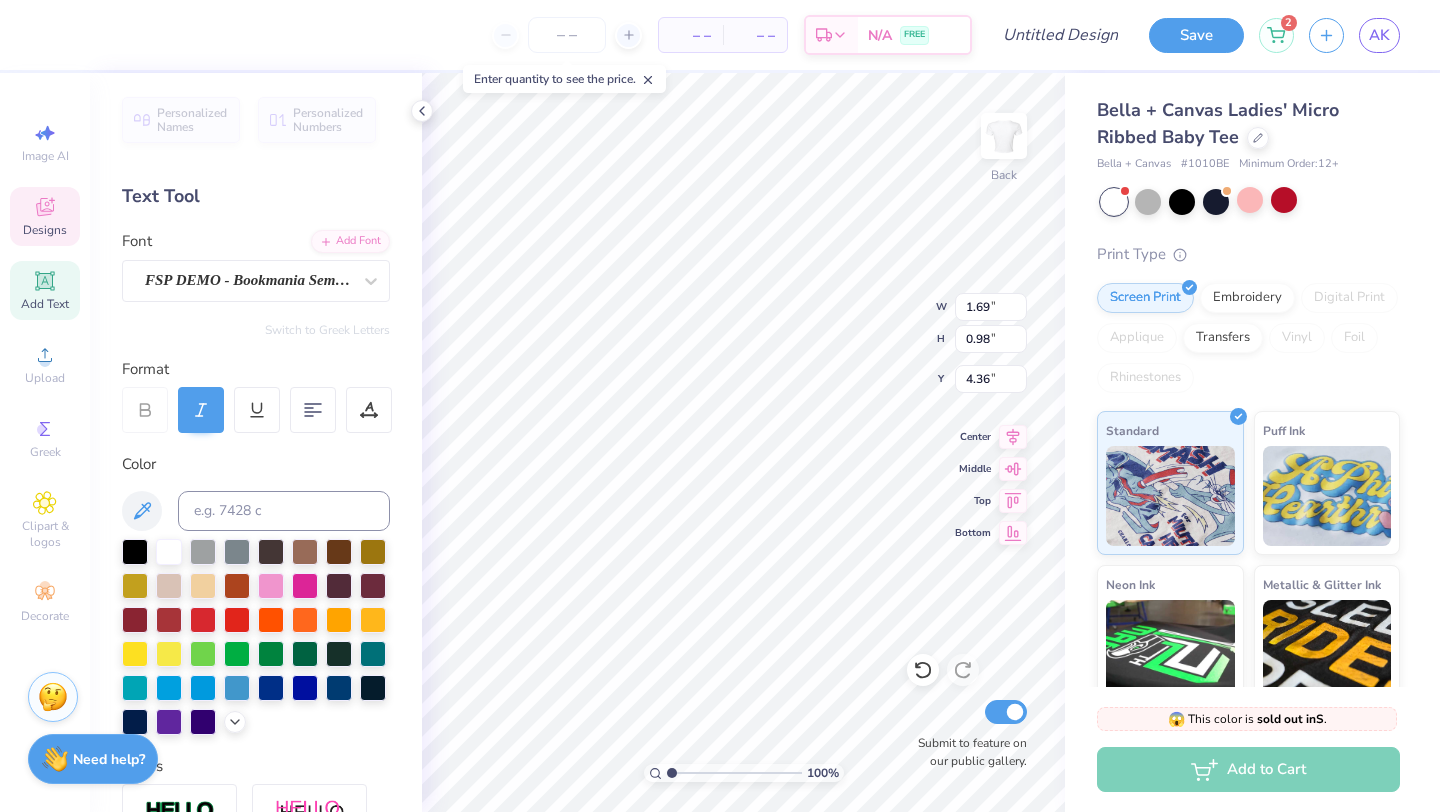 type on "4.42" 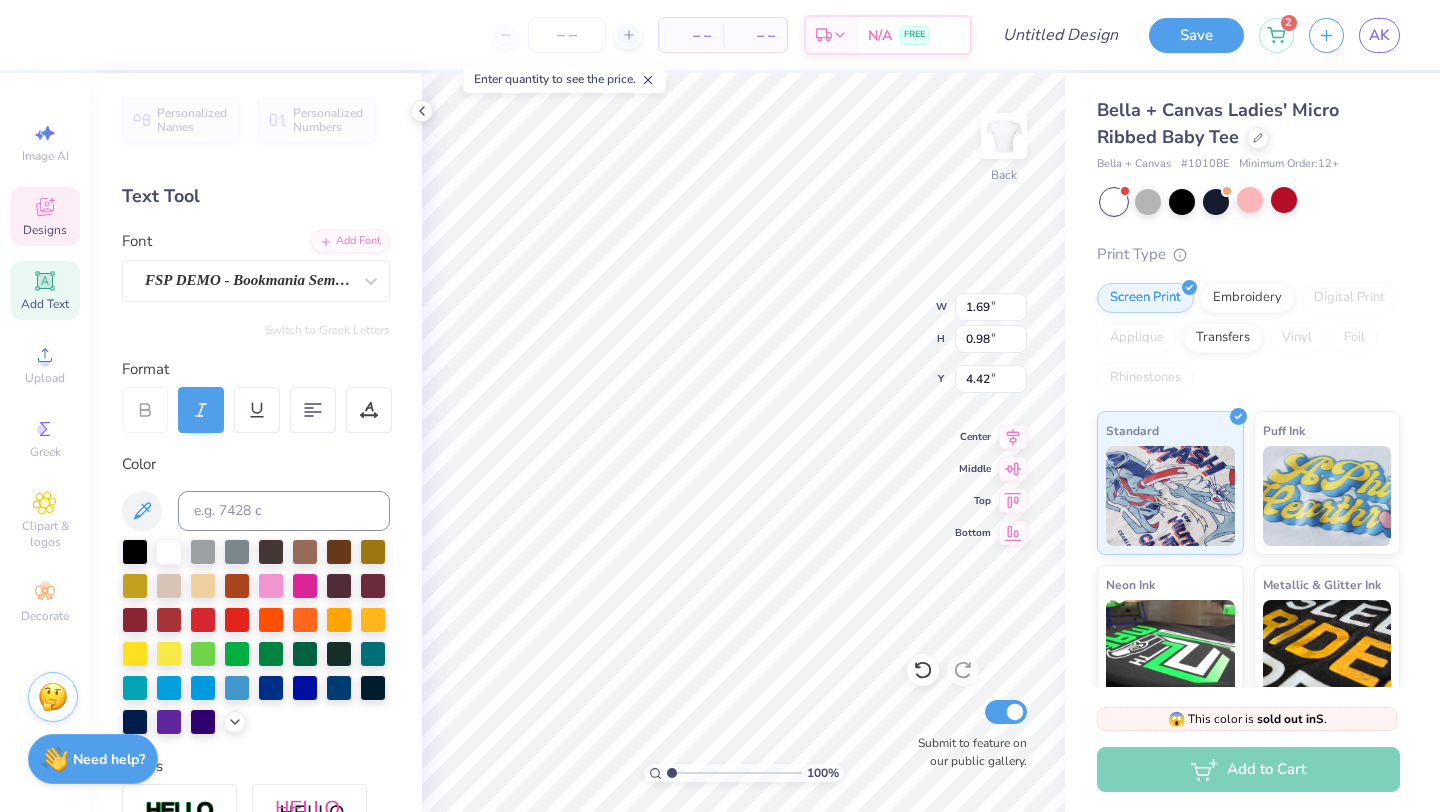 type on "1.09" 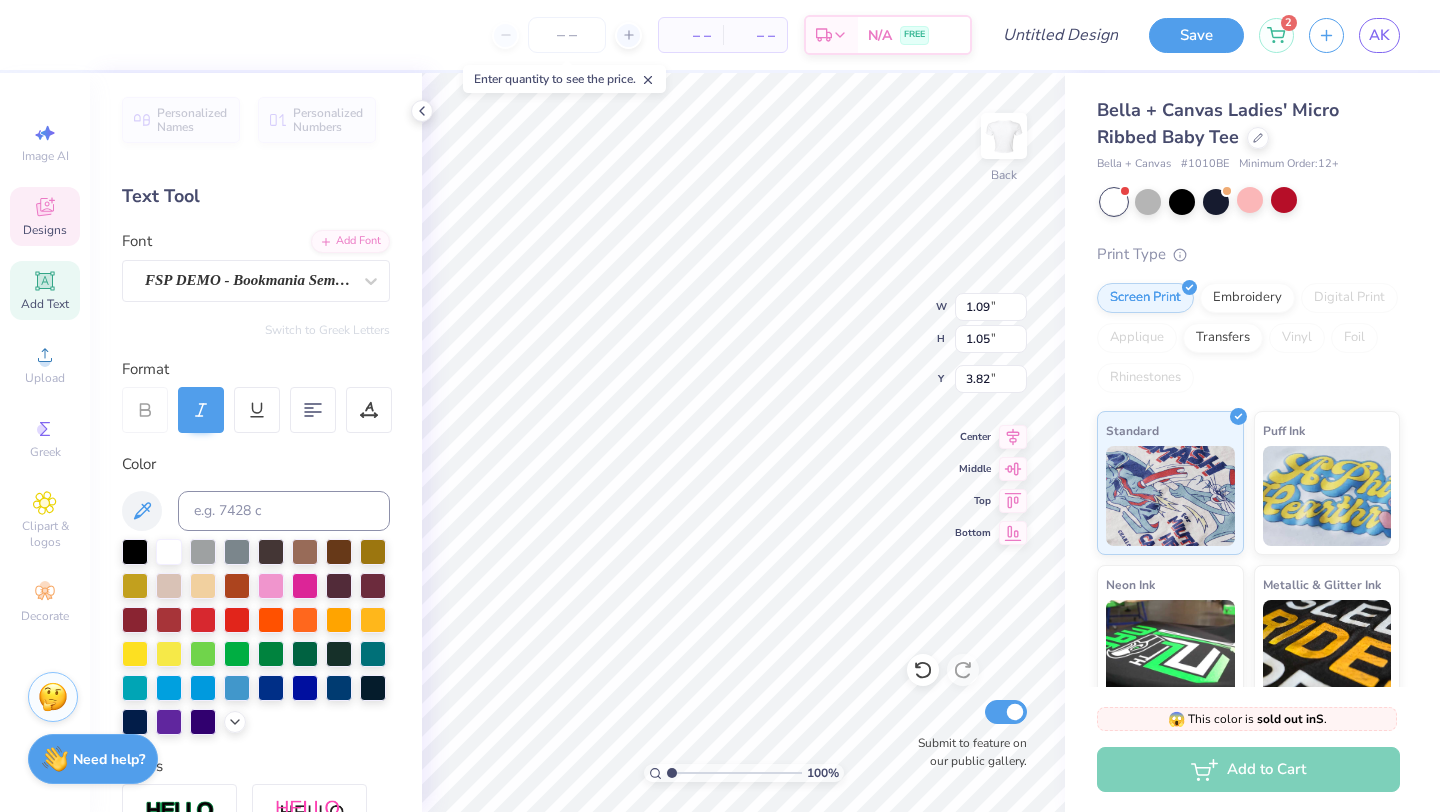 type on "2.02" 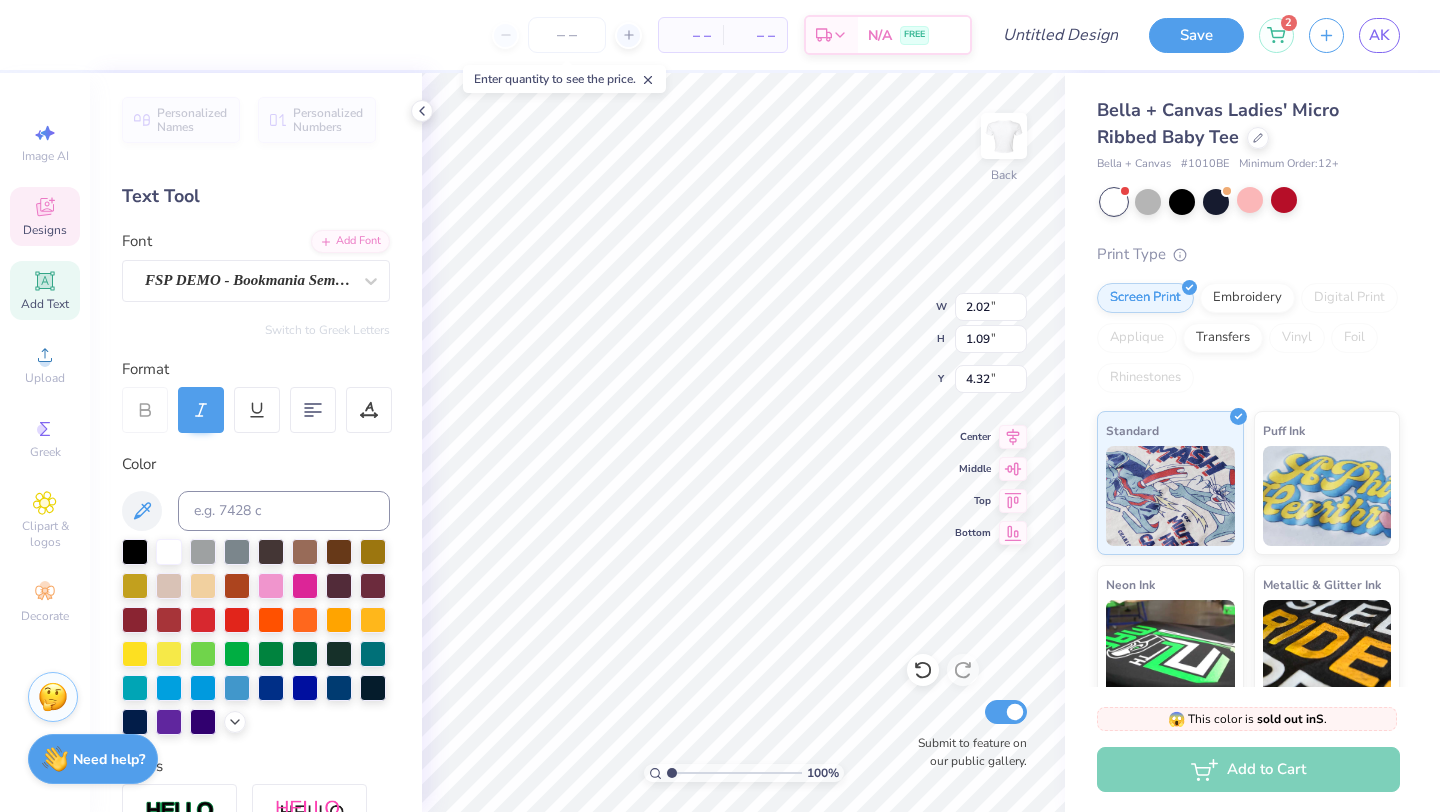 type on "4.48" 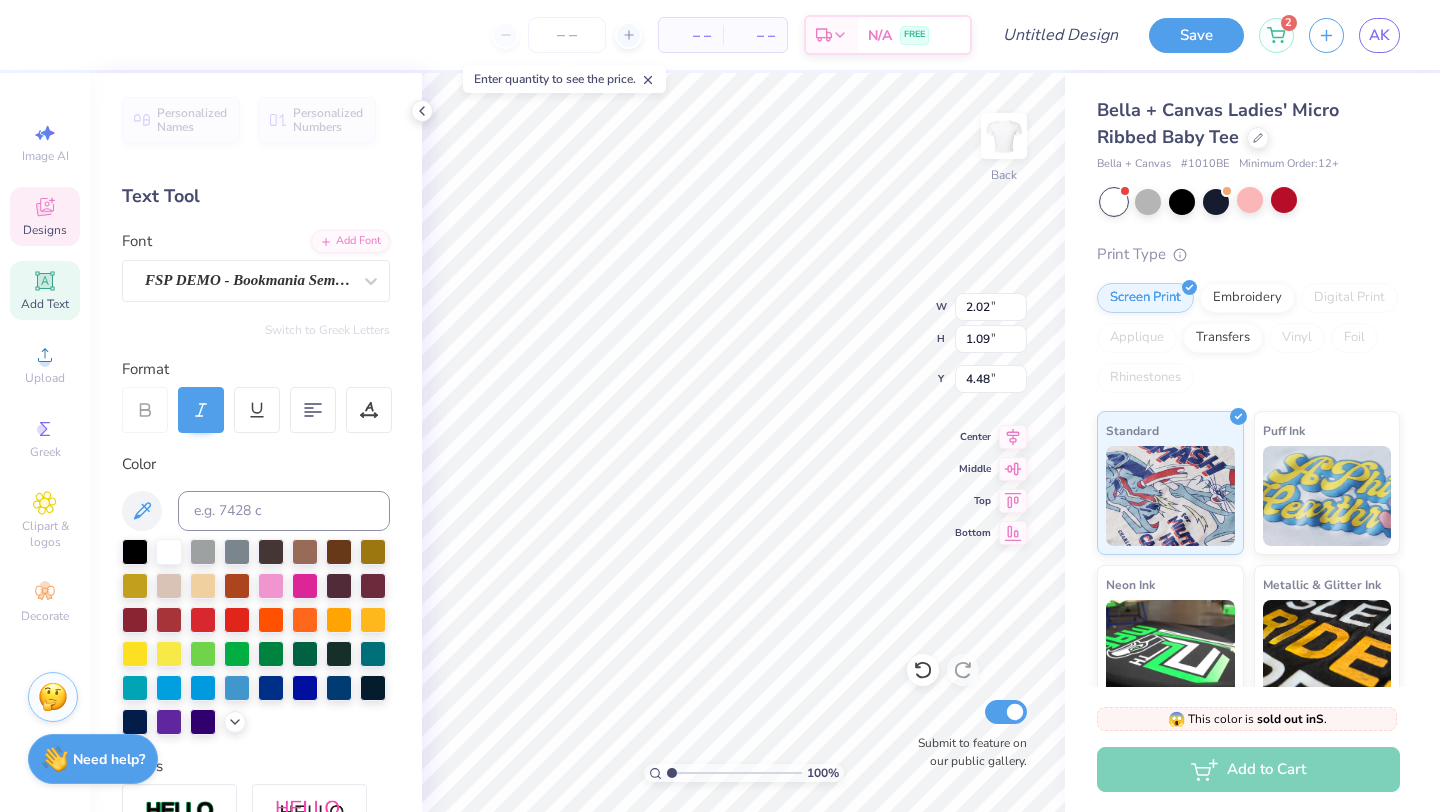 type on "1.36" 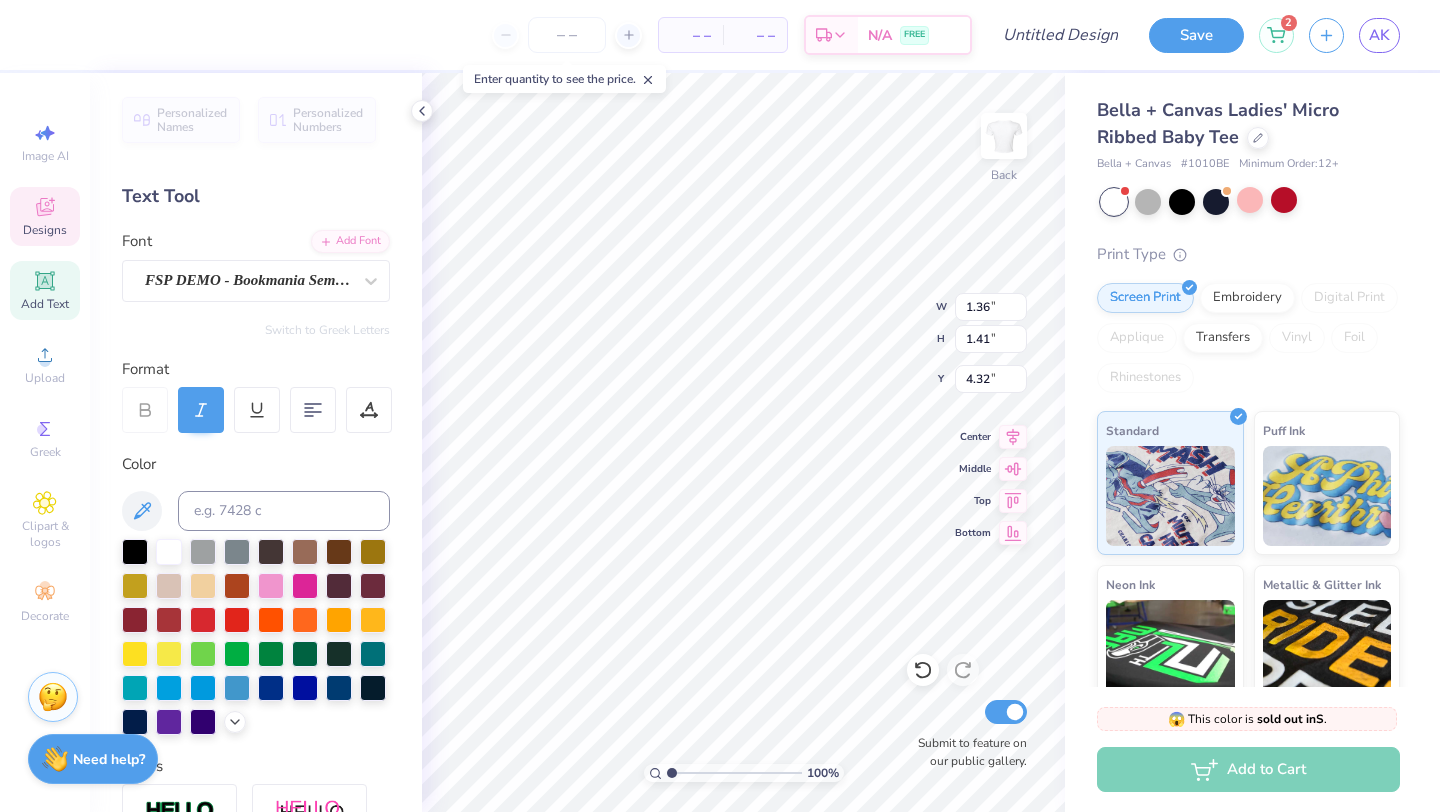 type on "4.16" 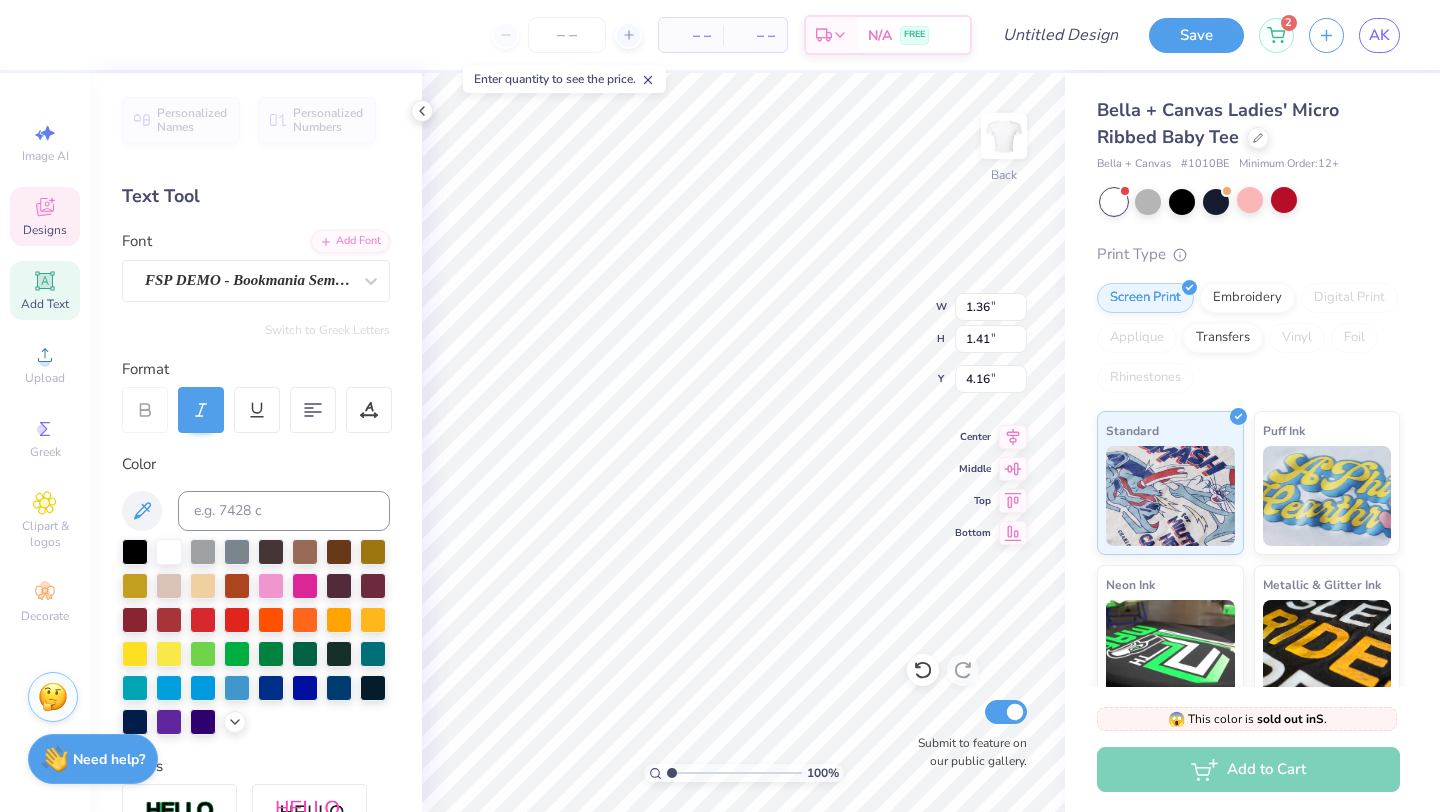 scroll, scrollTop: 16, scrollLeft: 2, axis: both 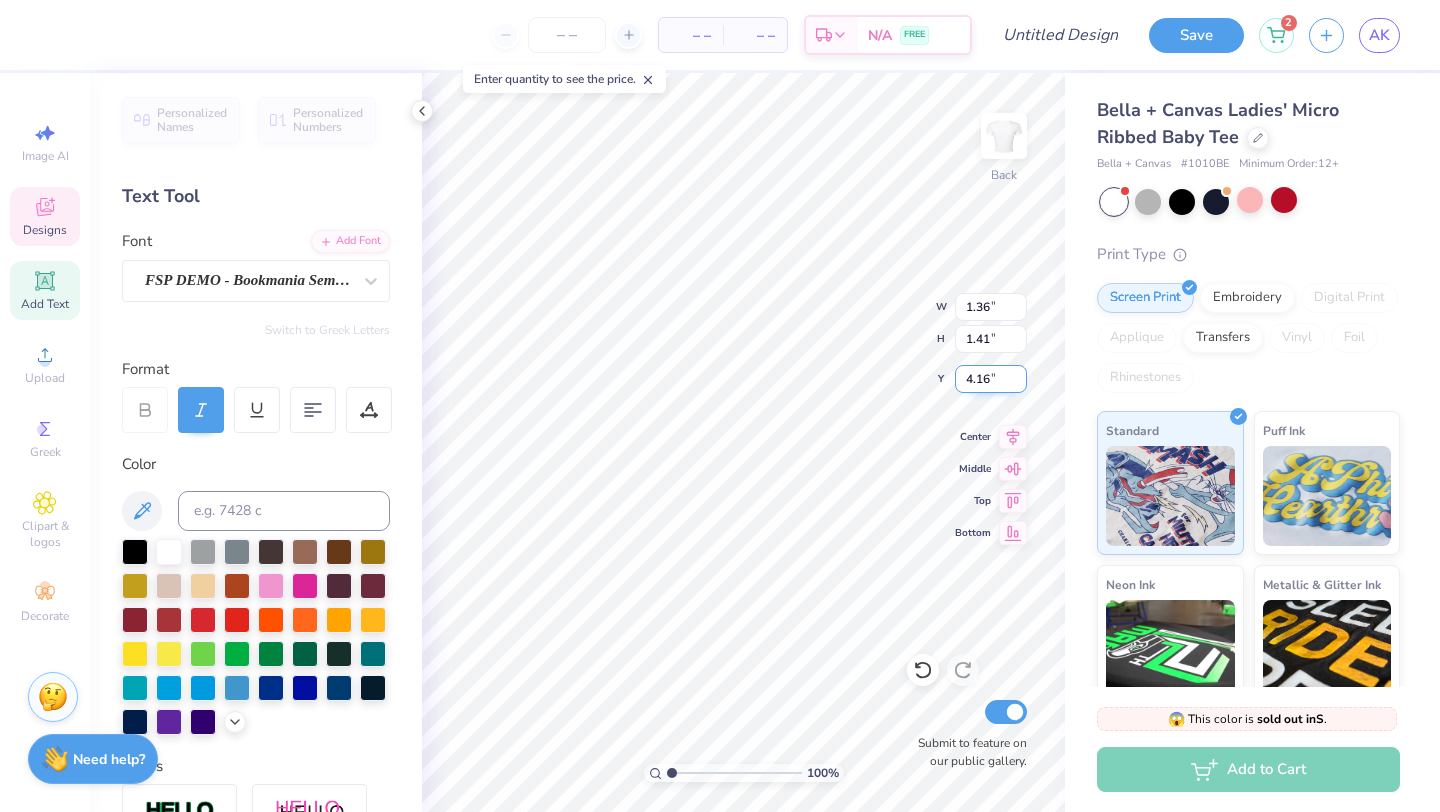 type on "4.32" 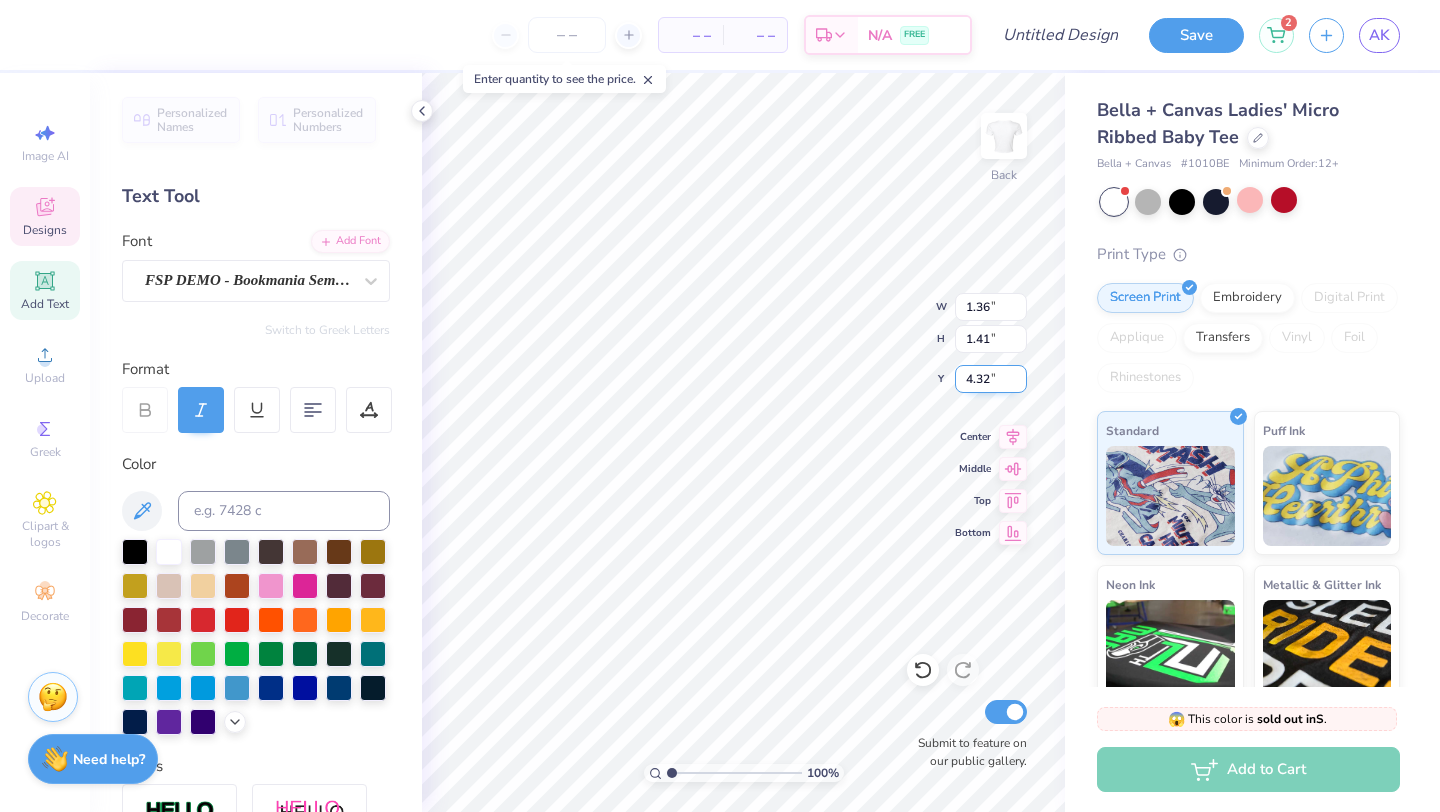 scroll, scrollTop: 16, scrollLeft: 2, axis: both 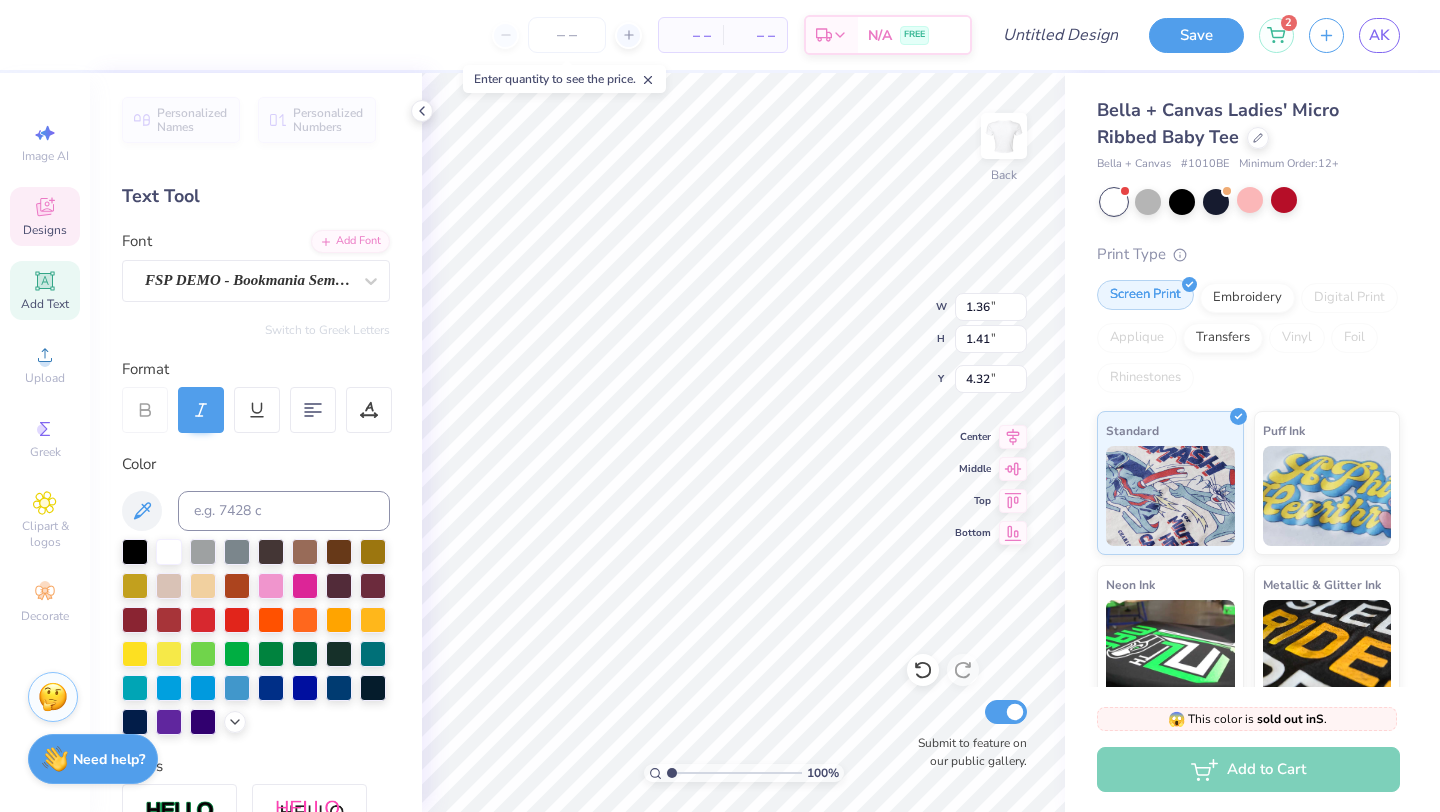 type on "n" 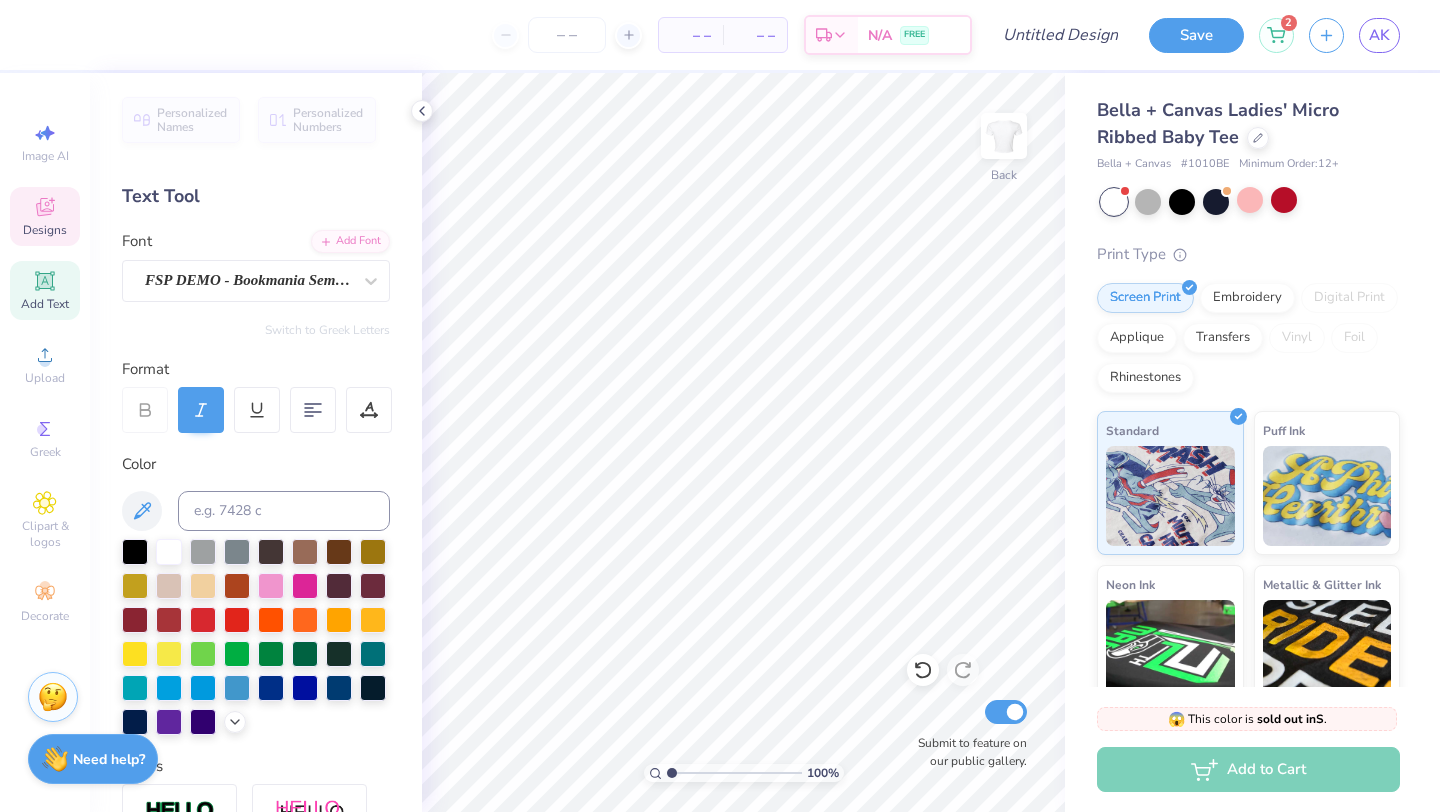 click 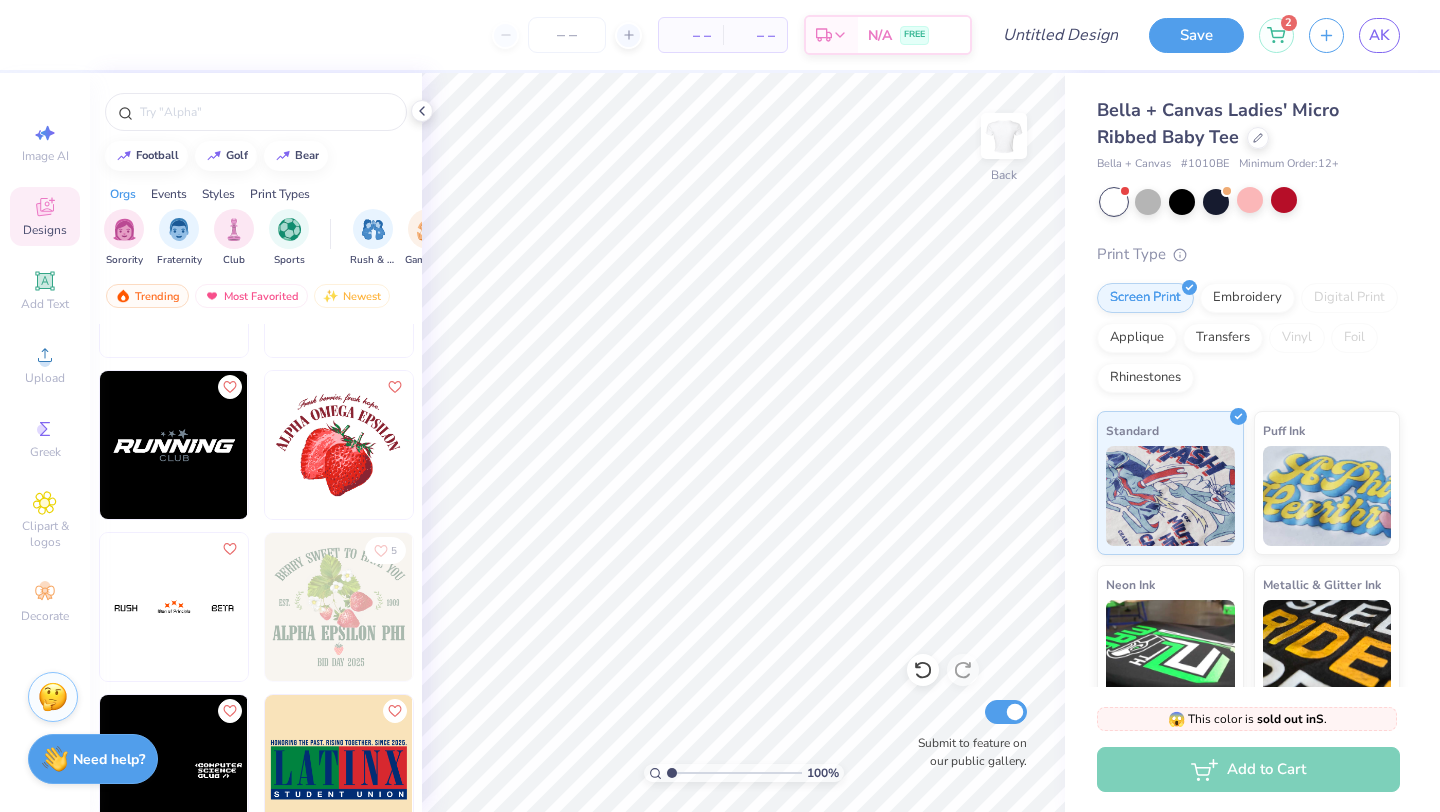scroll, scrollTop: 12102, scrollLeft: 0, axis: vertical 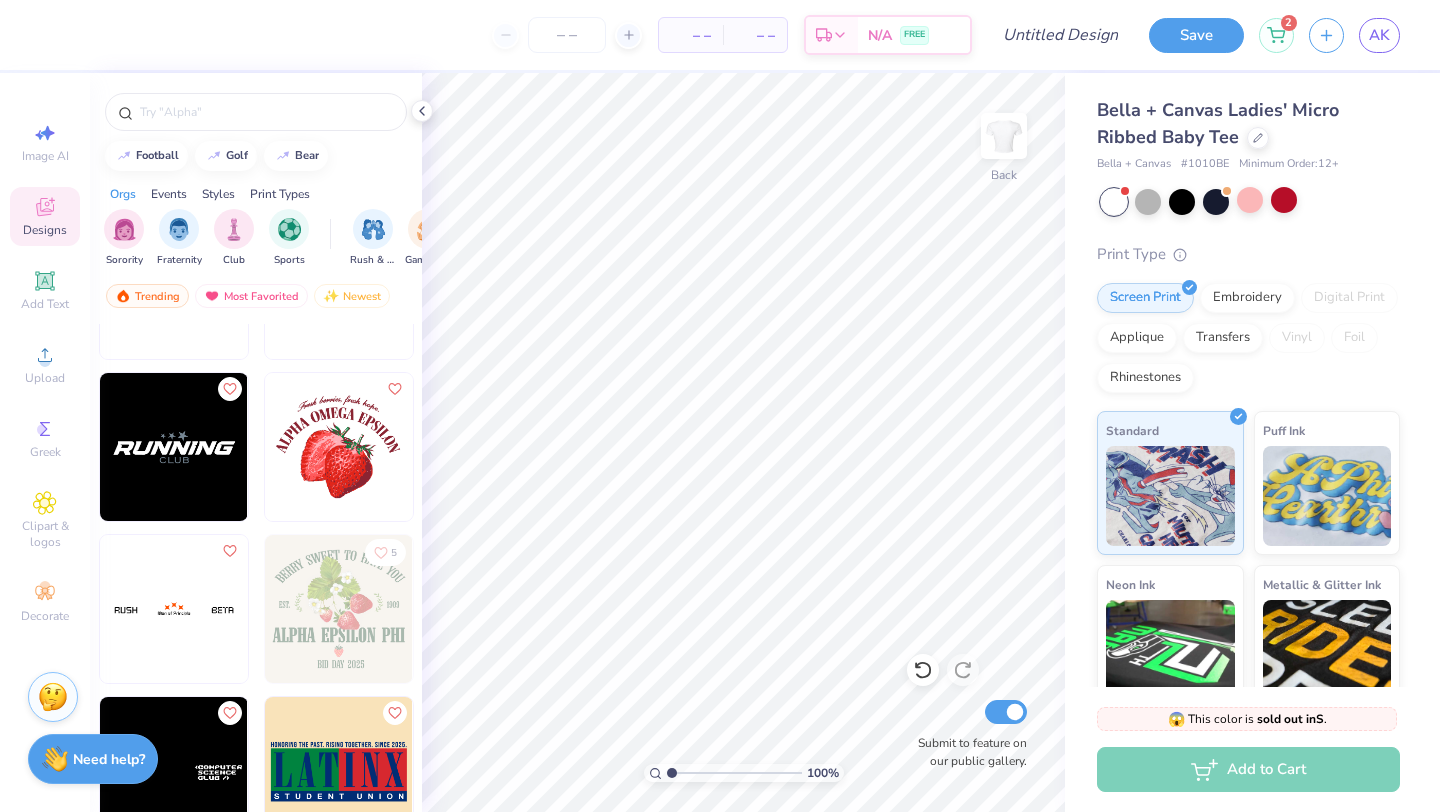 click at bounding box center [339, 447] 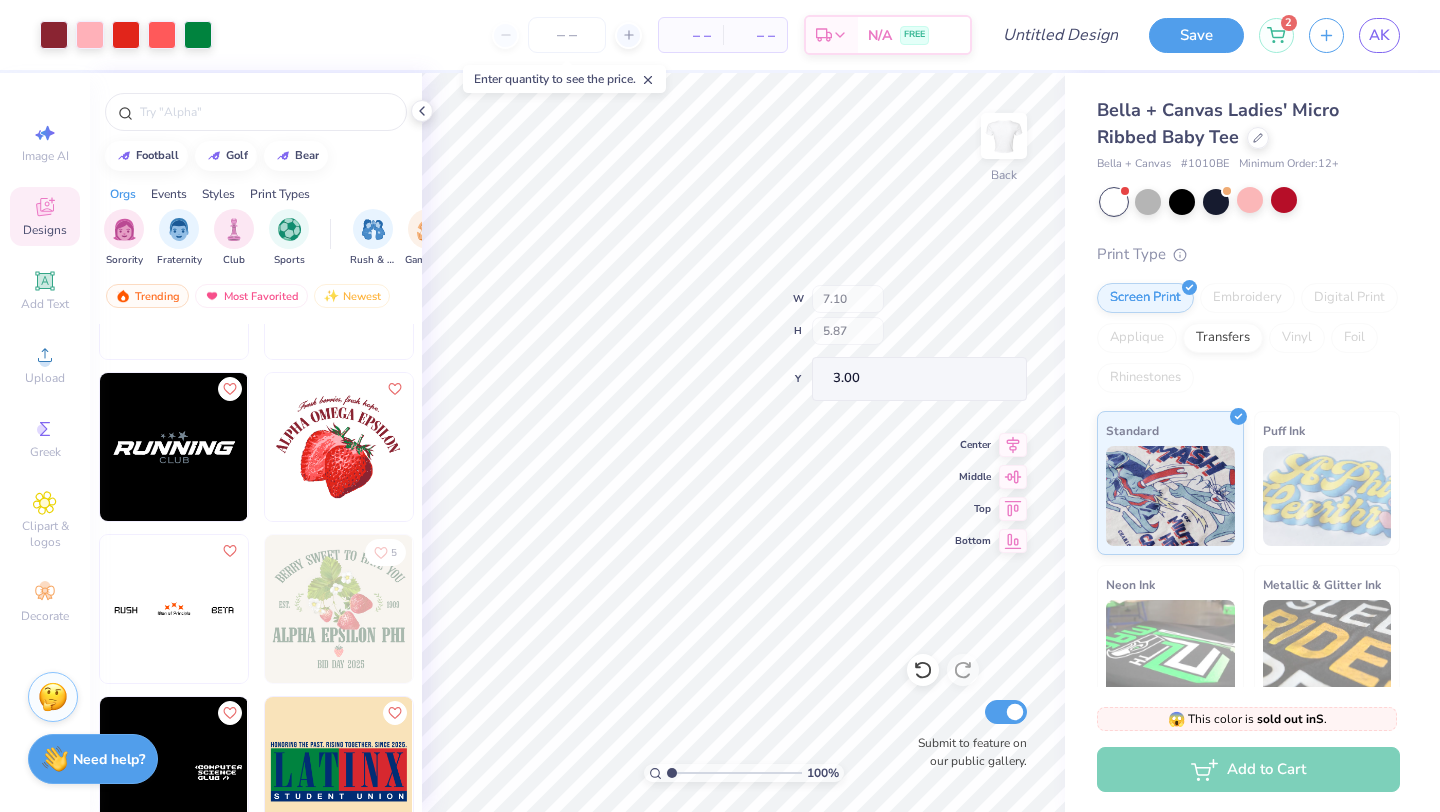 type on "2.64" 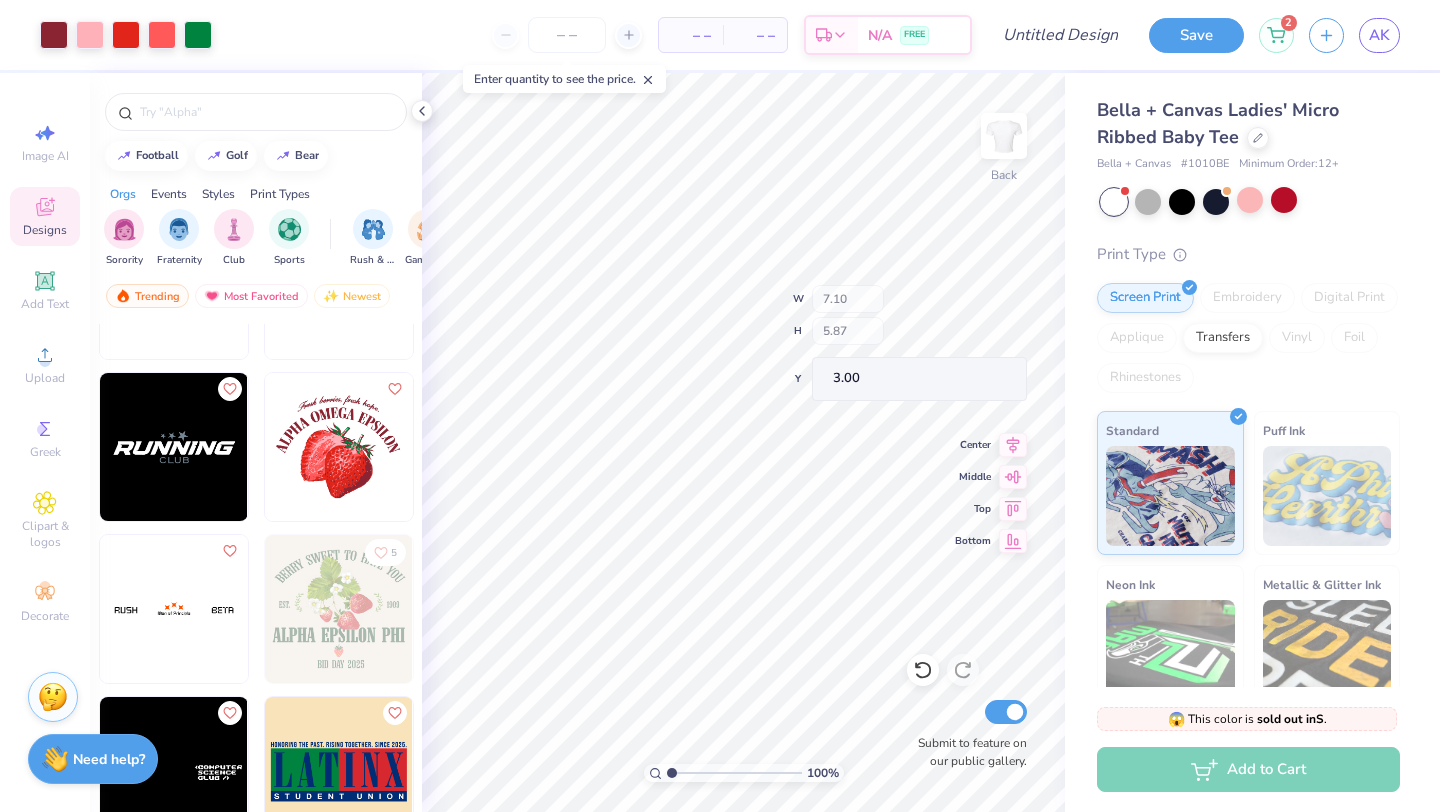 type on "3.68" 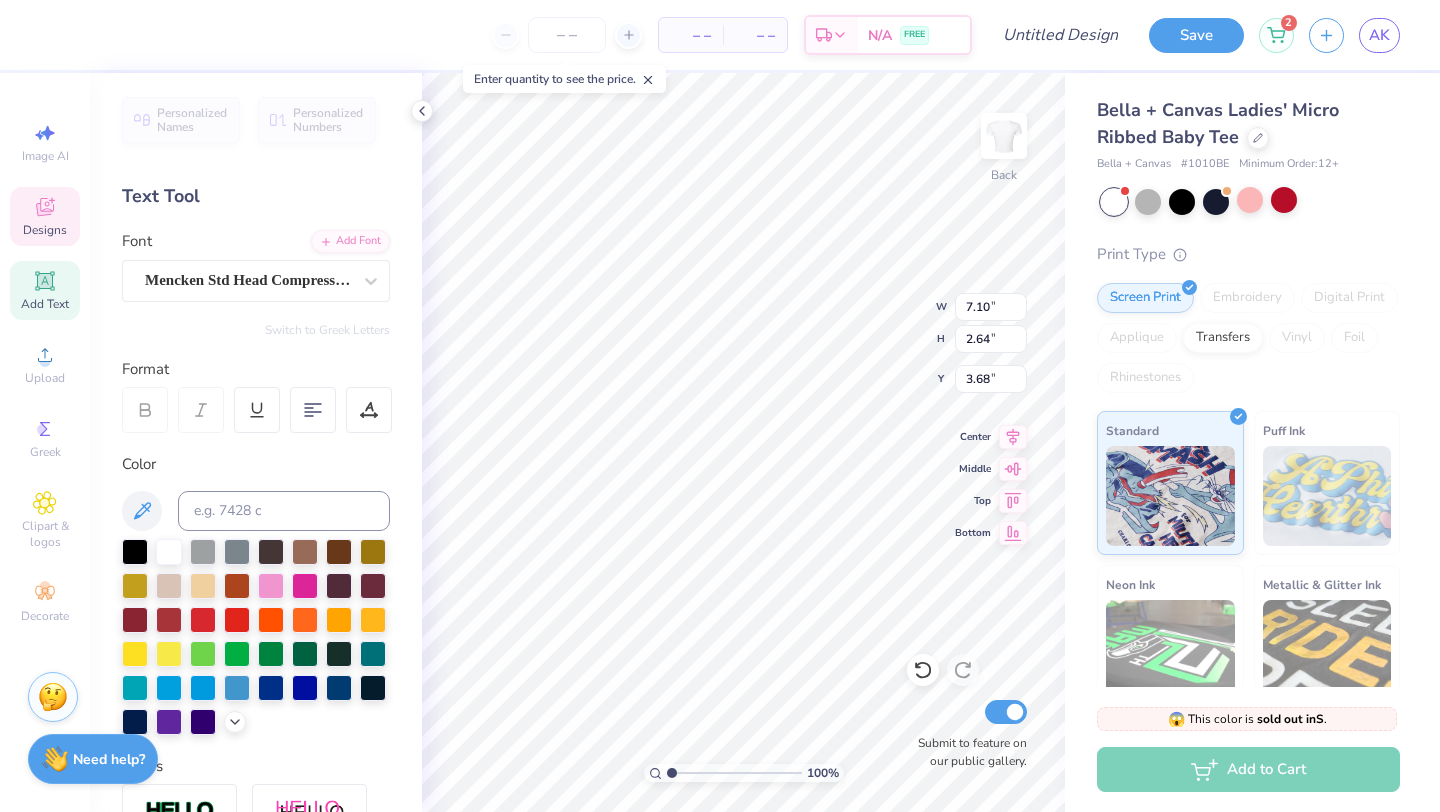 scroll, scrollTop: 16, scrollLeft: 3, axis: both 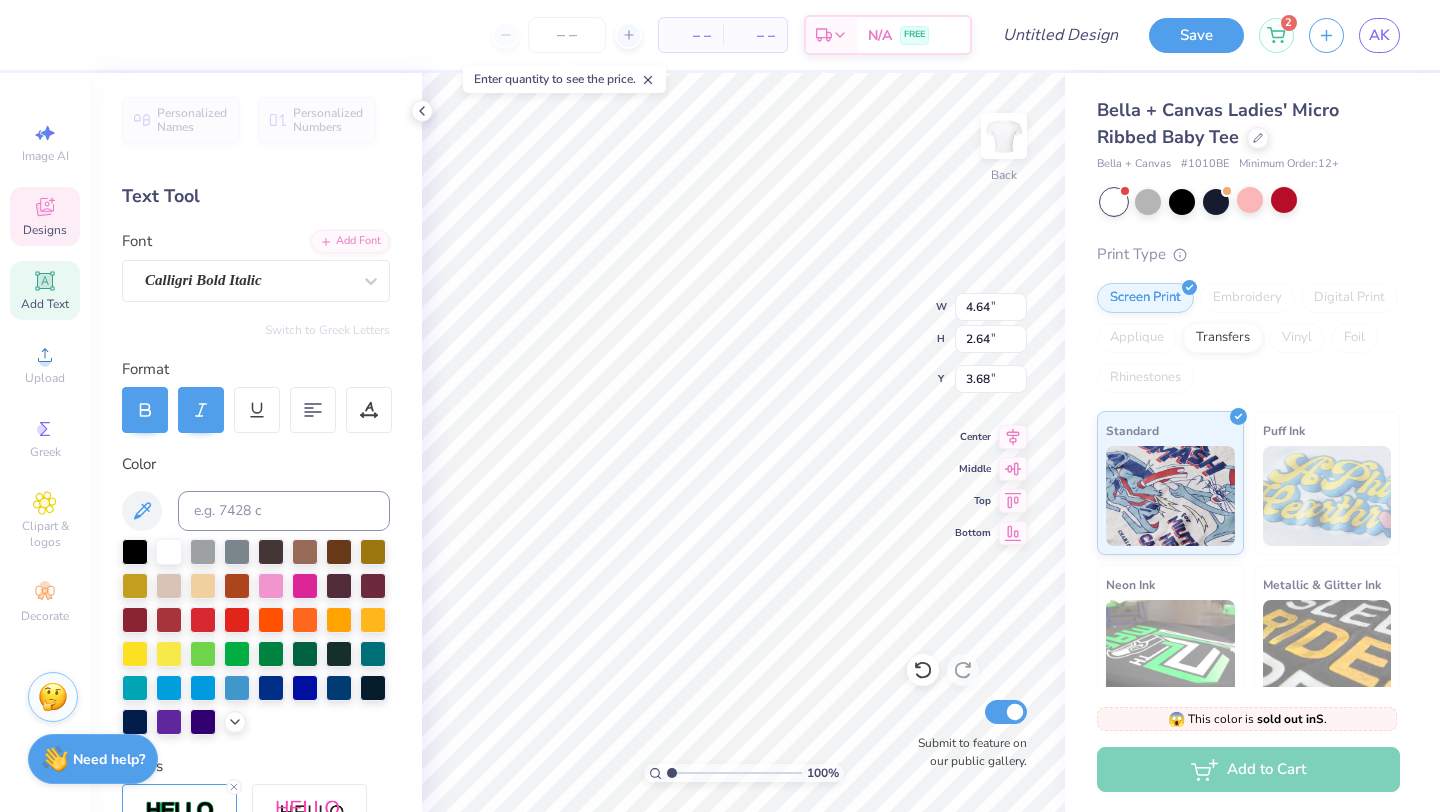 type on "4.64" 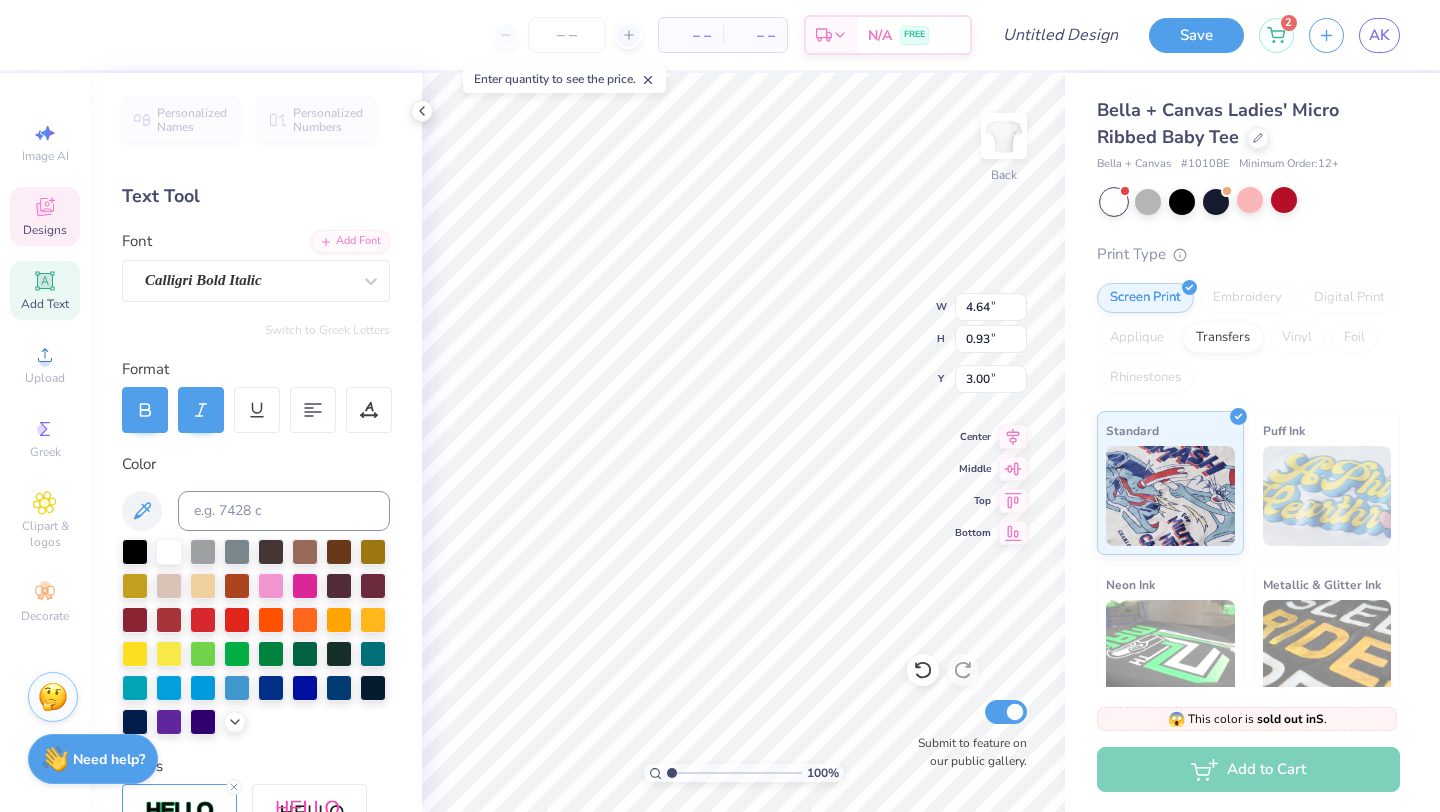 scroll, scrollTop: 16, scrollLeft: 2, axis: both 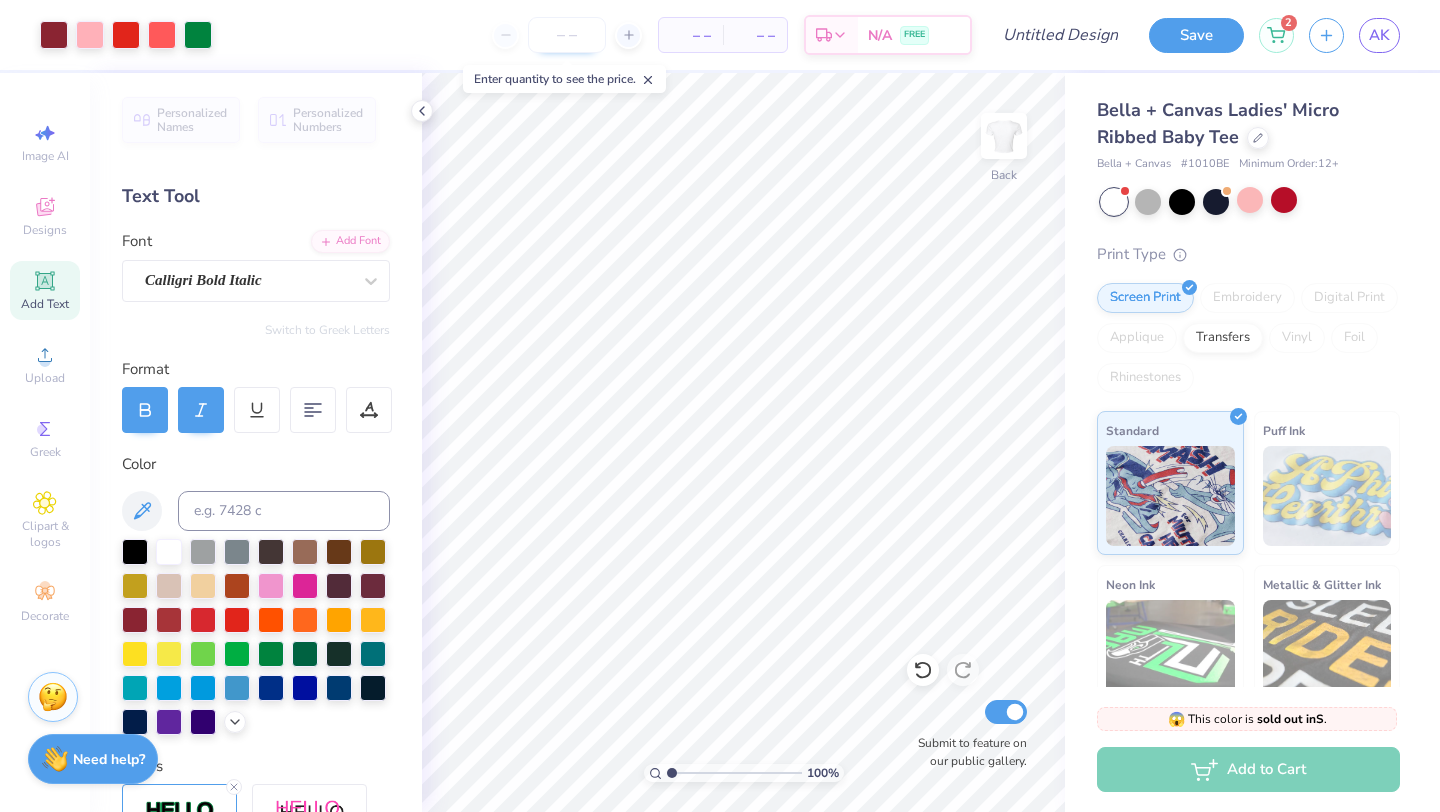 click at bounding box center (567, 35) 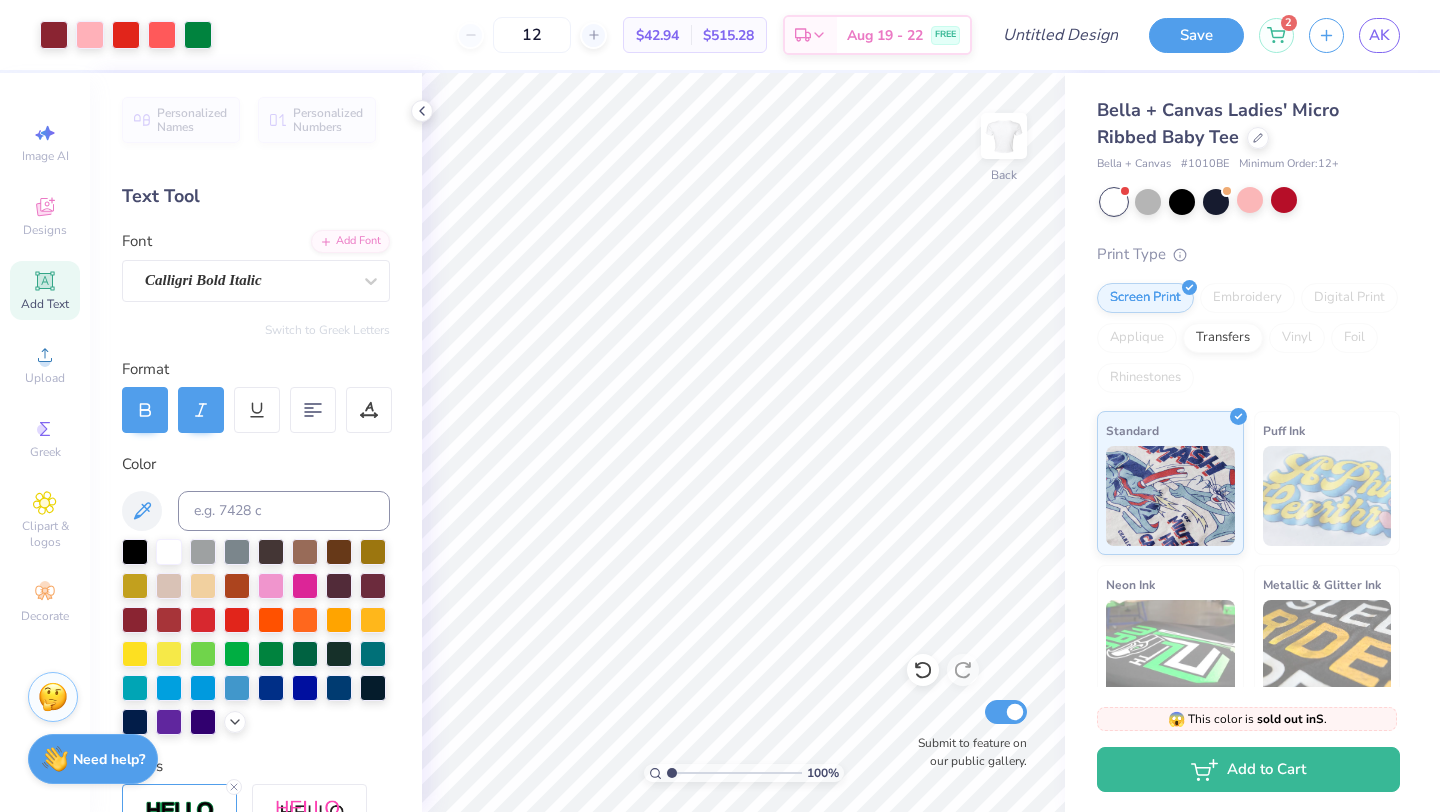 click on "Art colors 12 $42.94 Per Item $515.28 Total Est.  Delivery Aug 19 - 22 FREE Design Title Save 2 AK Image AI Designs Add Text Upload Greek Clipart & logos Decorate Personalized Names Personalized Numbers Text Tool  Add Font Font Calligri Bold Italic Switch to Greek Letters Format Color Styles Text Shape 100  % Back Submit to feature on our public gallery. Bella + Canvas Ladies' Micro Ribbed Baby Tee Bella + Canvas # 1010BE Minimum Order:  12 +   Print Type Screen Print Embroidery Digital Print Applique Transfers Vinyl Foil Rhinestones Standard Puff Ink Neon Ink Metallic & Glitter Ink Glow in the Dark Ink Water based Ink 😱   This color is   sold out in  S . 😱   This color is   sold out in  S . No restock date yet.  Order now before they're all gone! Not ready to order yet? Switch to a color with stock Switch to a similar product with stock Add to Cart Stuck?  Our Art team will finish your design for free. Need help?  Chat with us.
x" at bounding box center [720, 406] 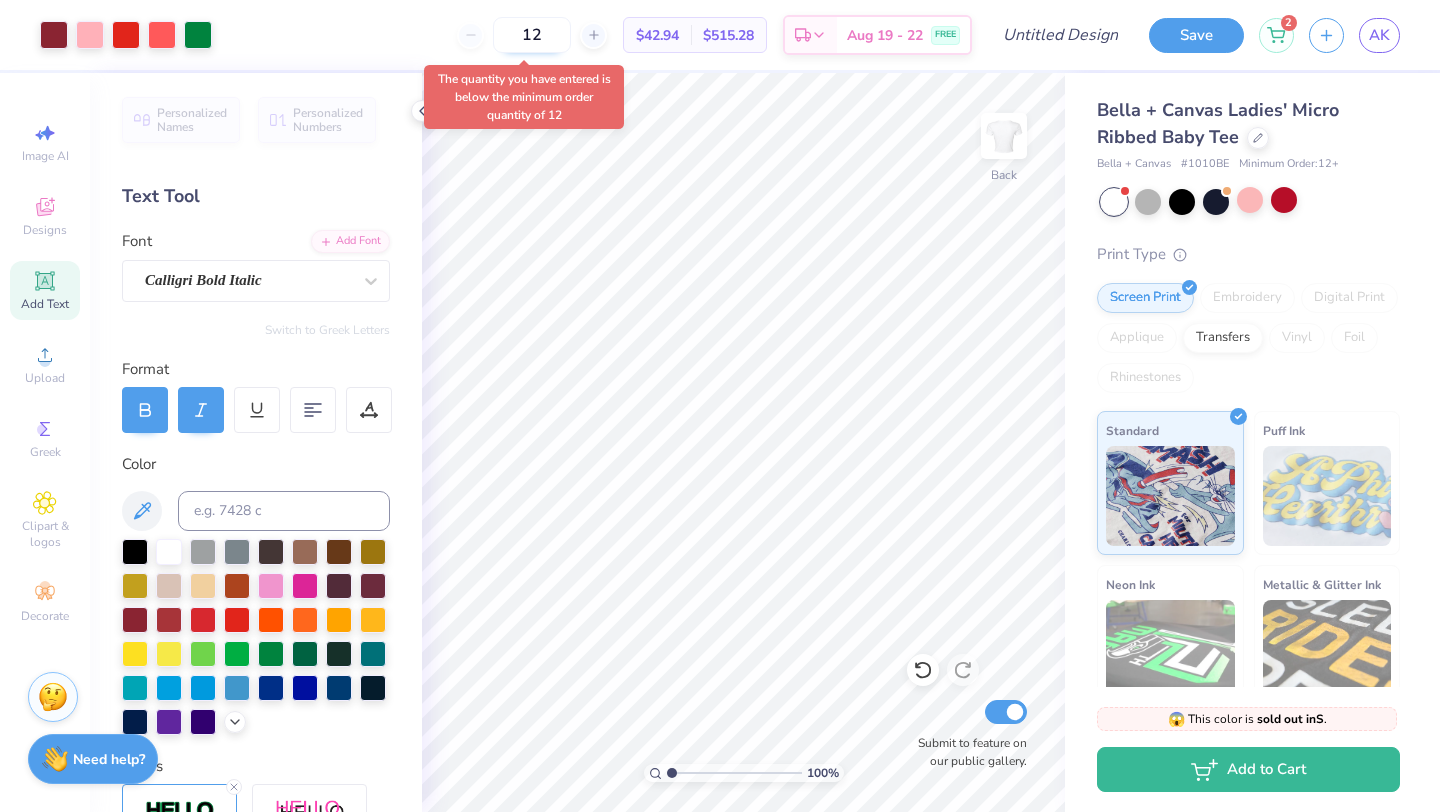 drag, startPoint x: 549, startPoint y: 32, endPoint x: 504, endPoint y: 32, distance: 45 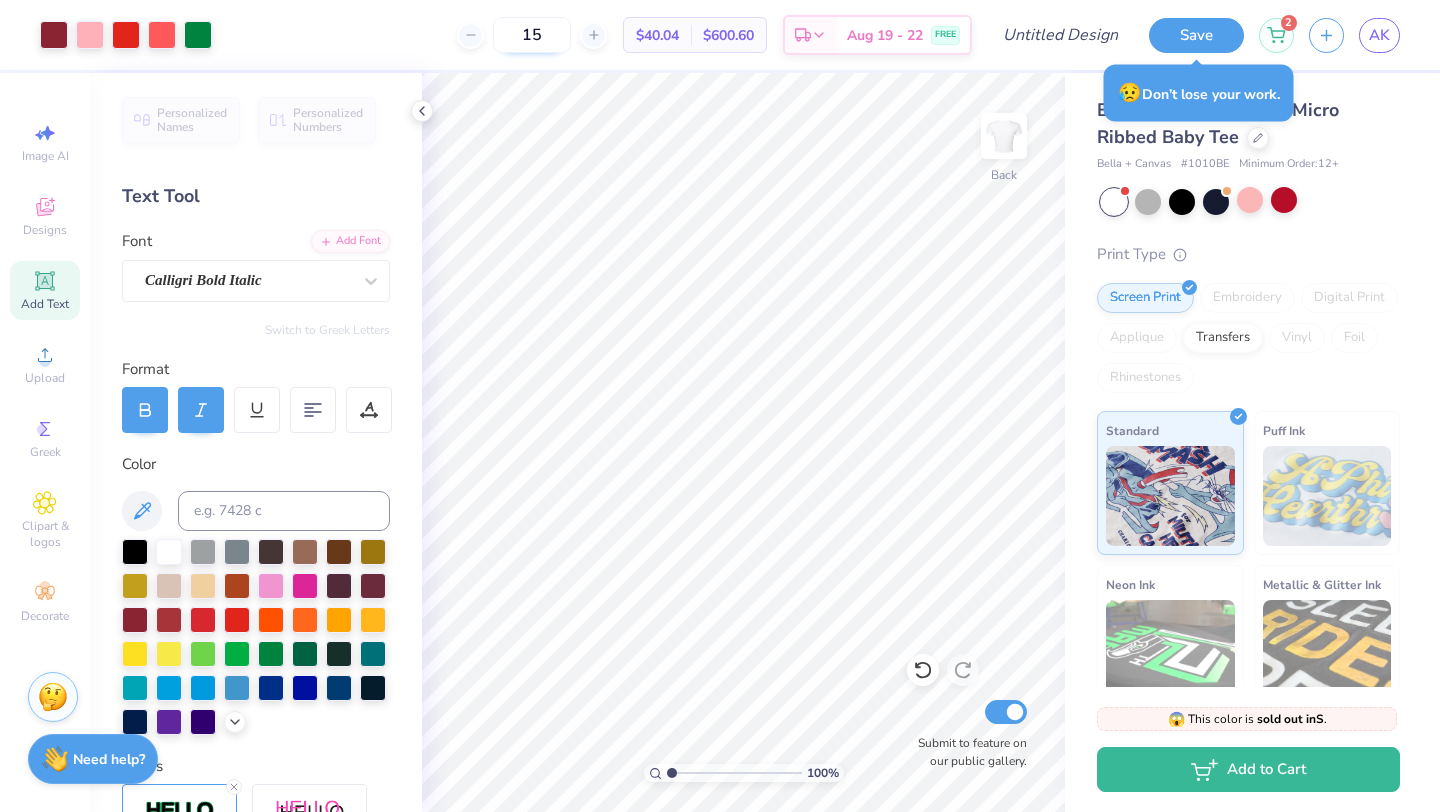 type on "1" 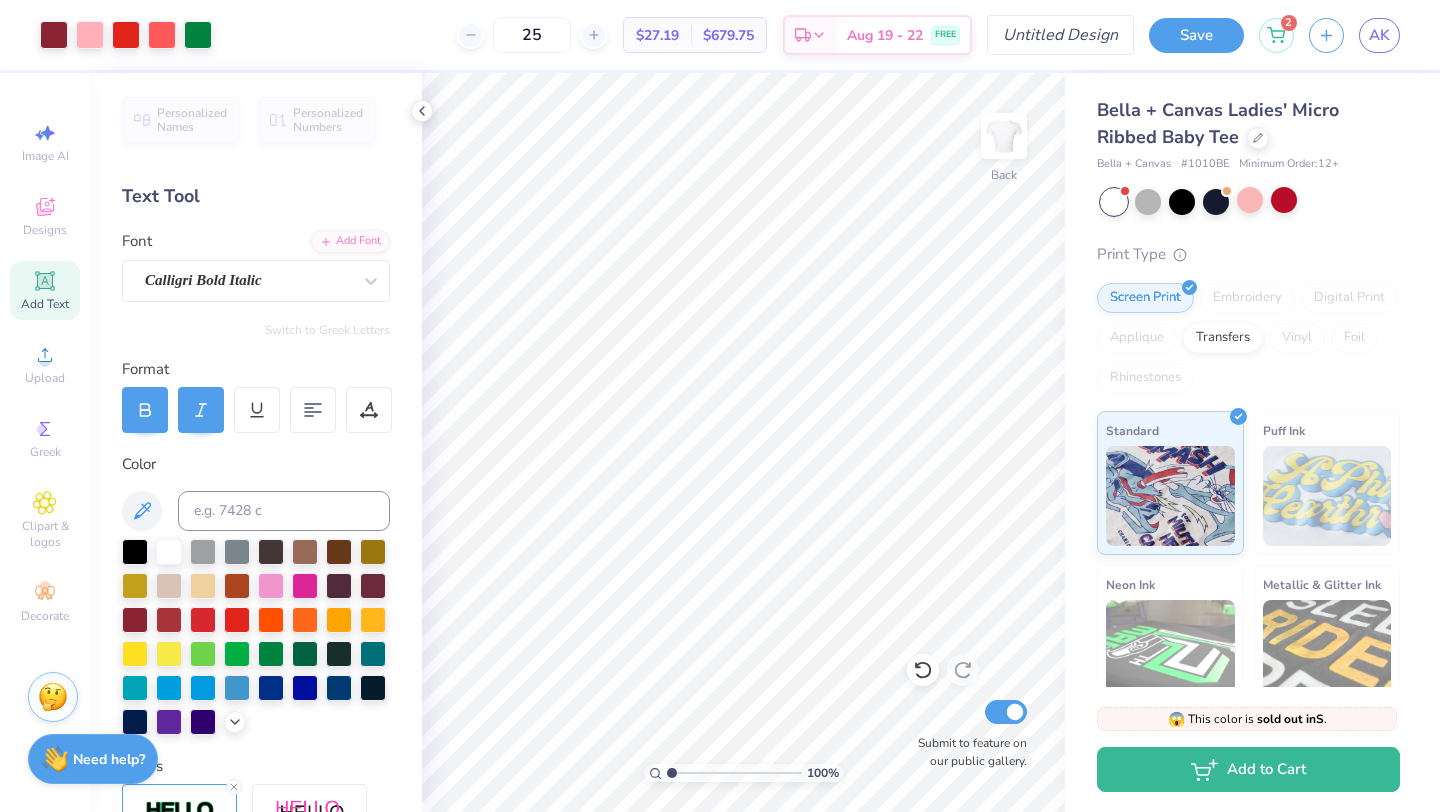 type on "25" 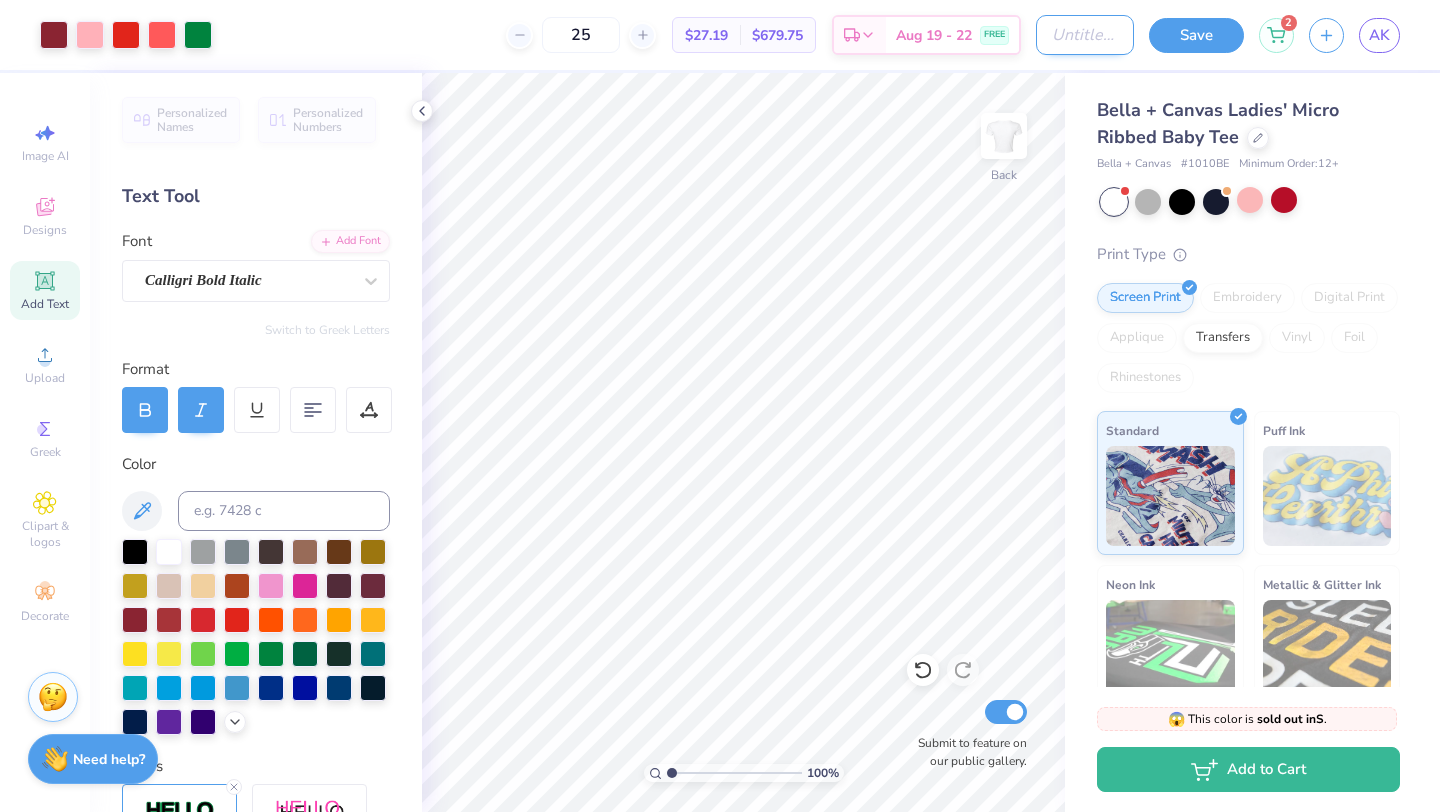 click on "Design Title" at bounding box center (1085, 35) 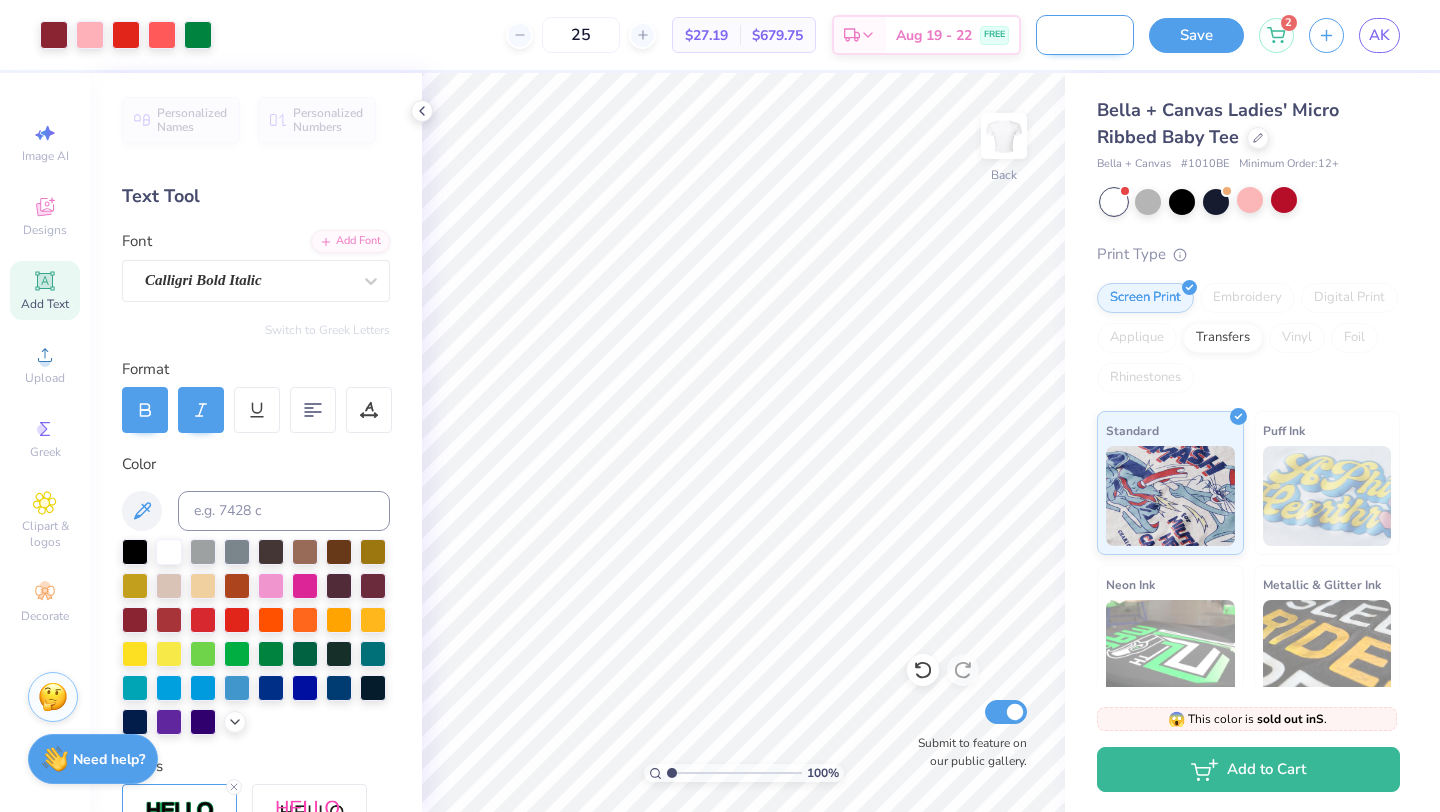 scroll, scrollTop: 0, scrollLeft: 82, axis: horizontal 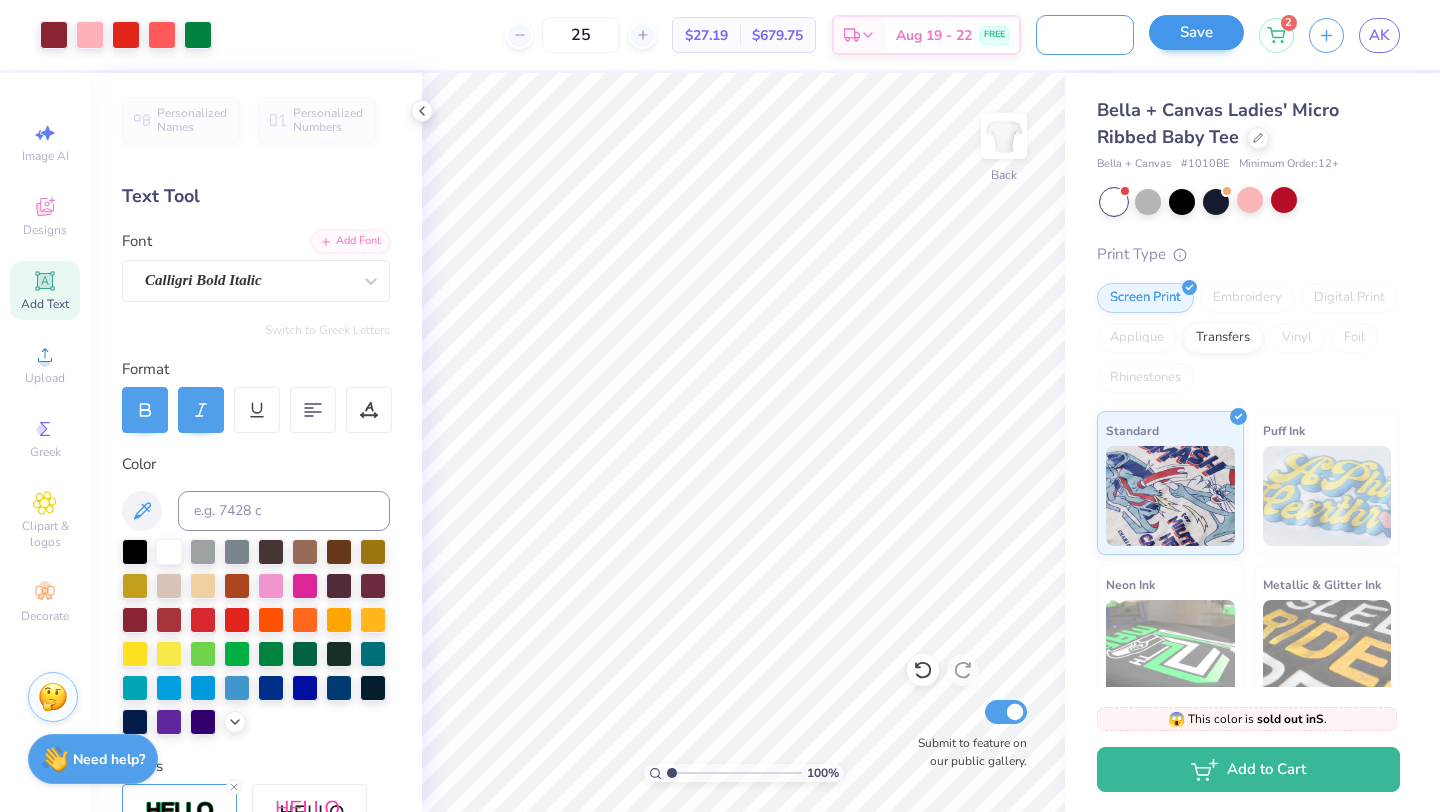 type on "WIM berry baby tee" 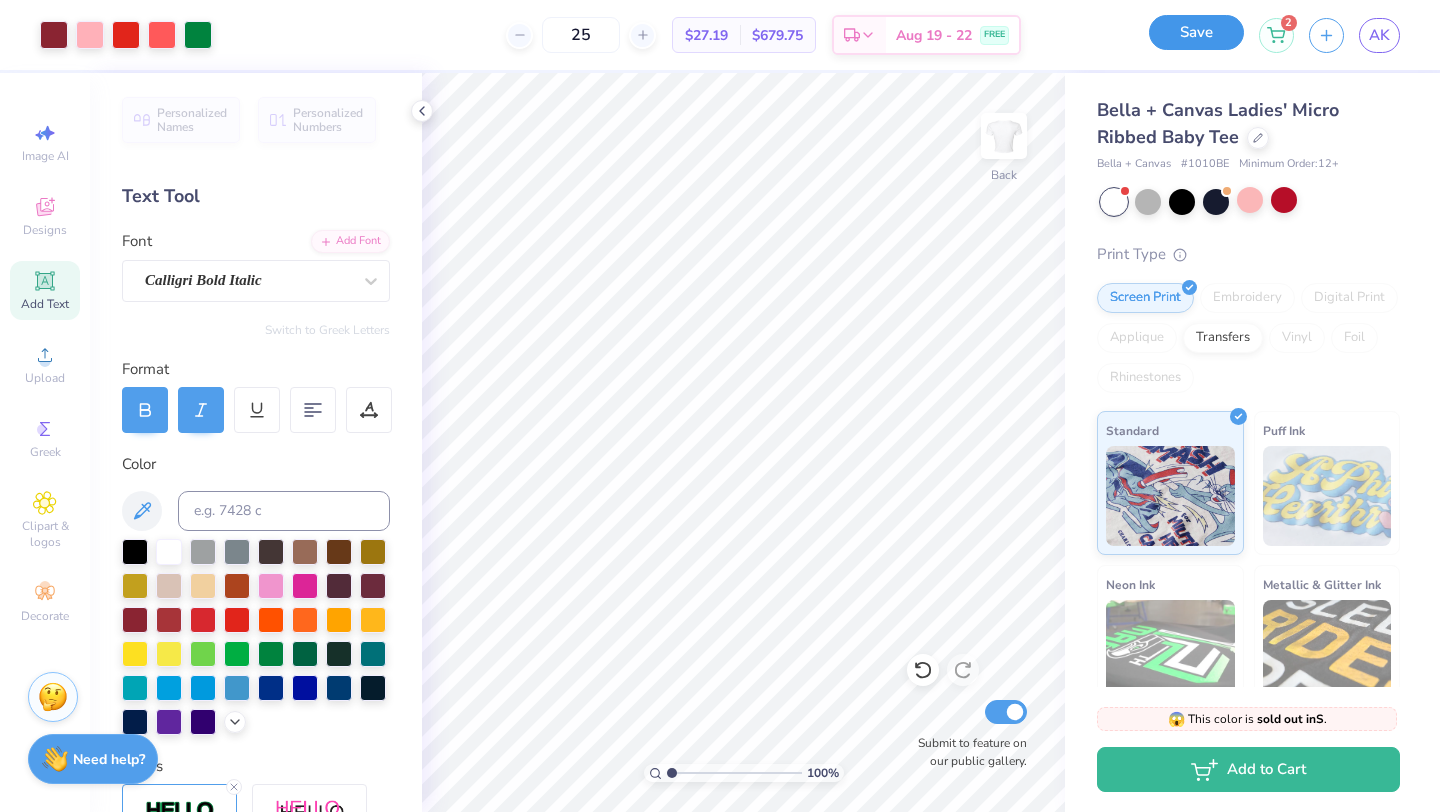 click on "Save" at bounding box center [1196, 32] 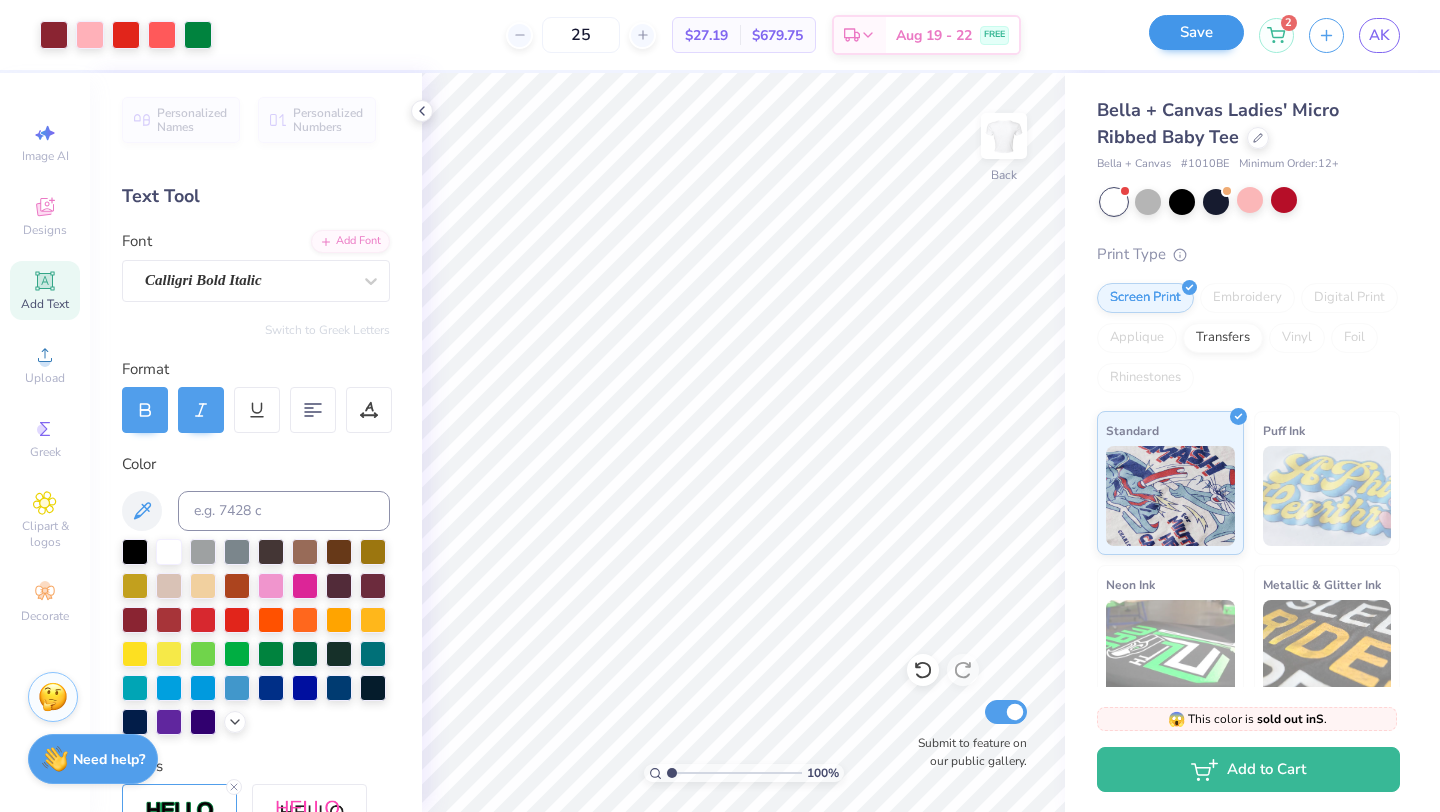 scroll, scrollTop: 0, scrollLeft: 0, axis: both 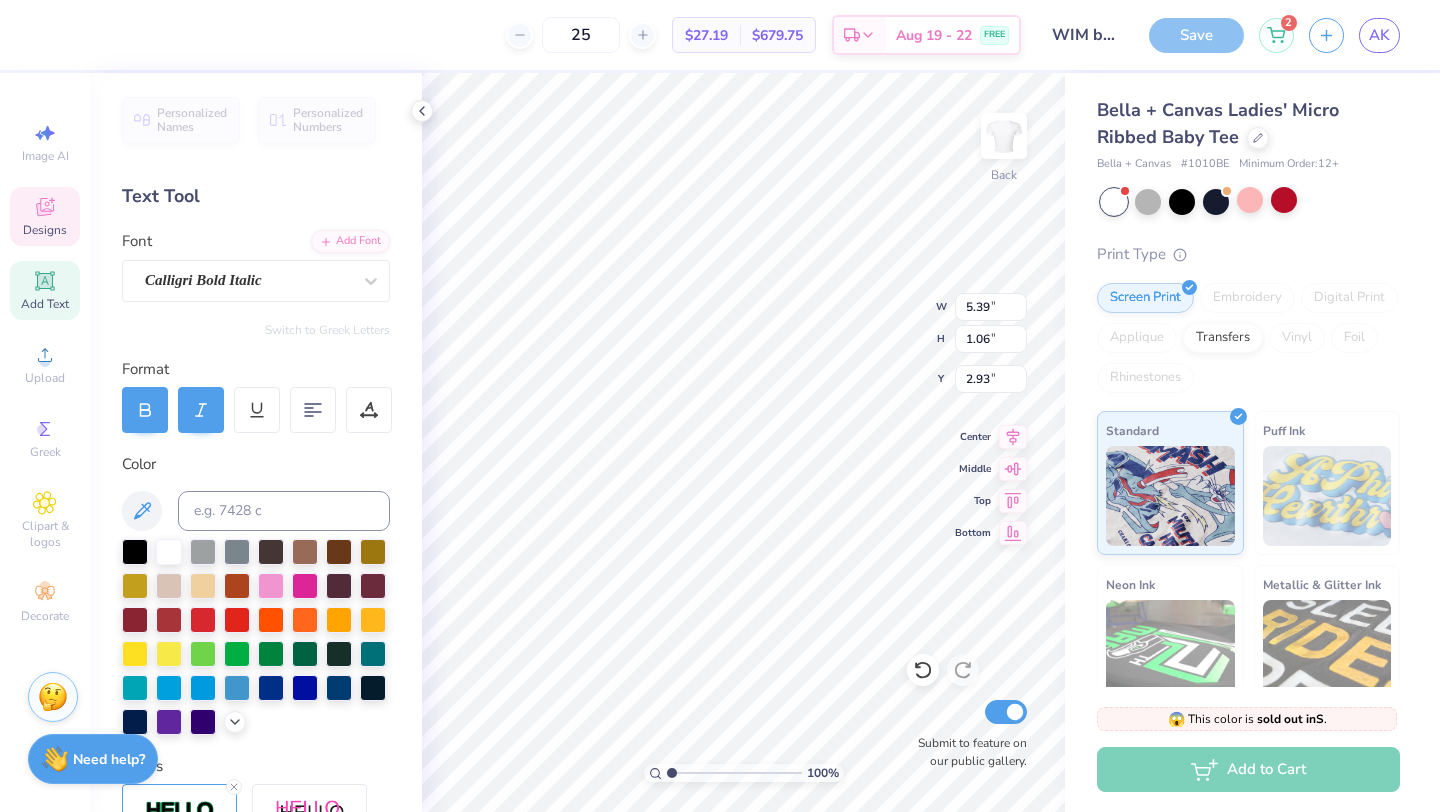 type on "San Diego State's sweetest." 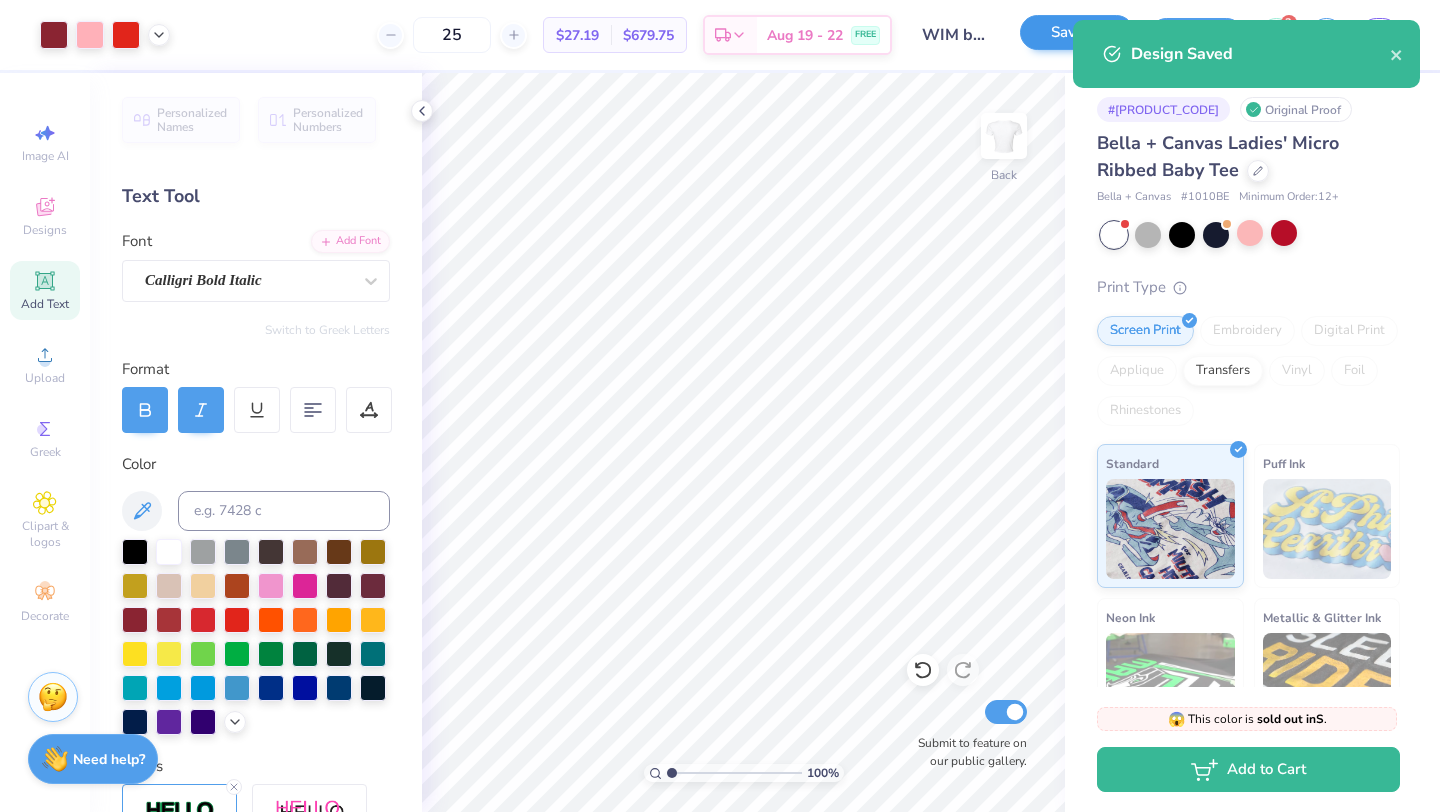 click on "Save as" at bounding box center (1077, 32) 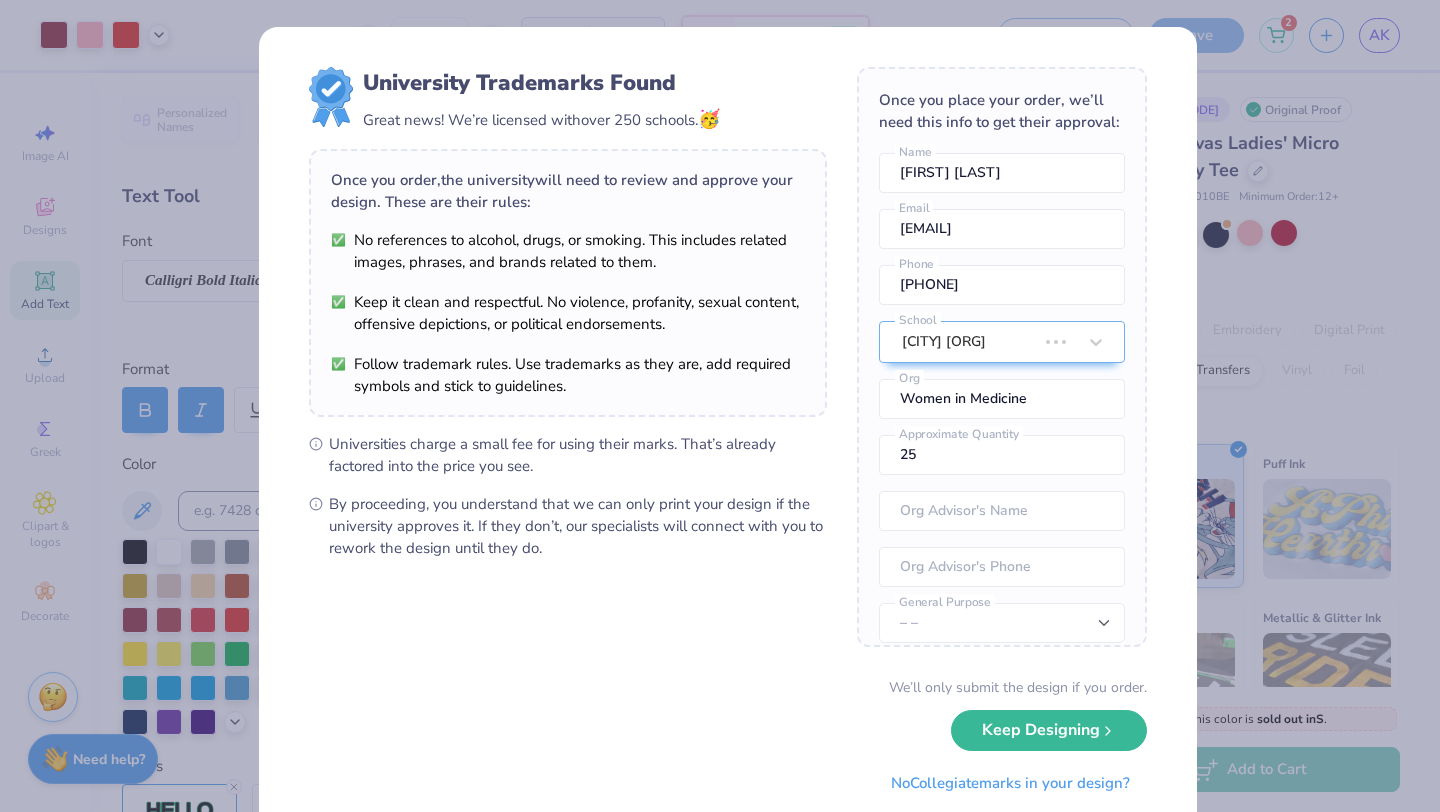 click on "No  Collegiate  marks in your design?" at bounding box center [1010, 783] 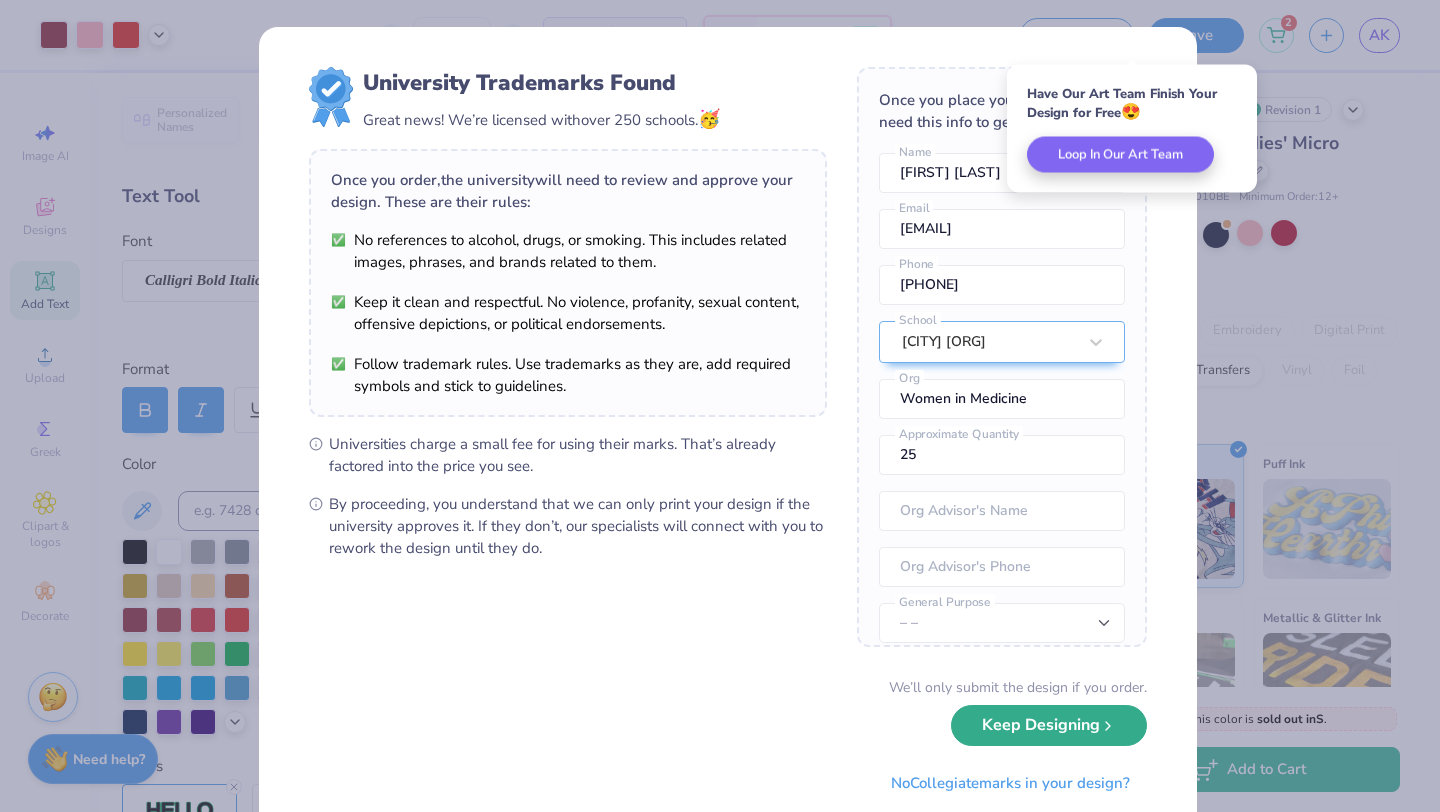 click on "Keep Designing" at bounding box center [1049, 725] 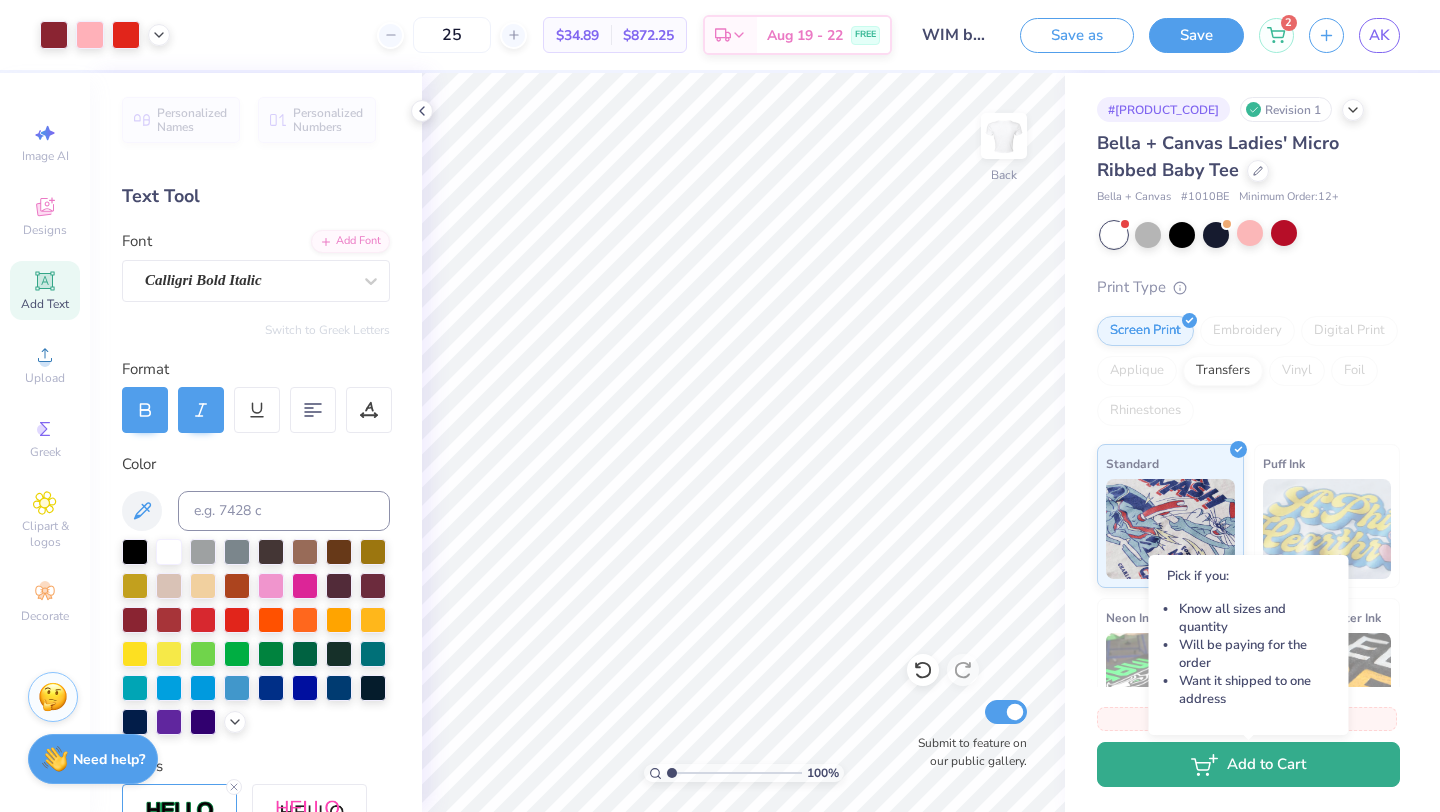 click 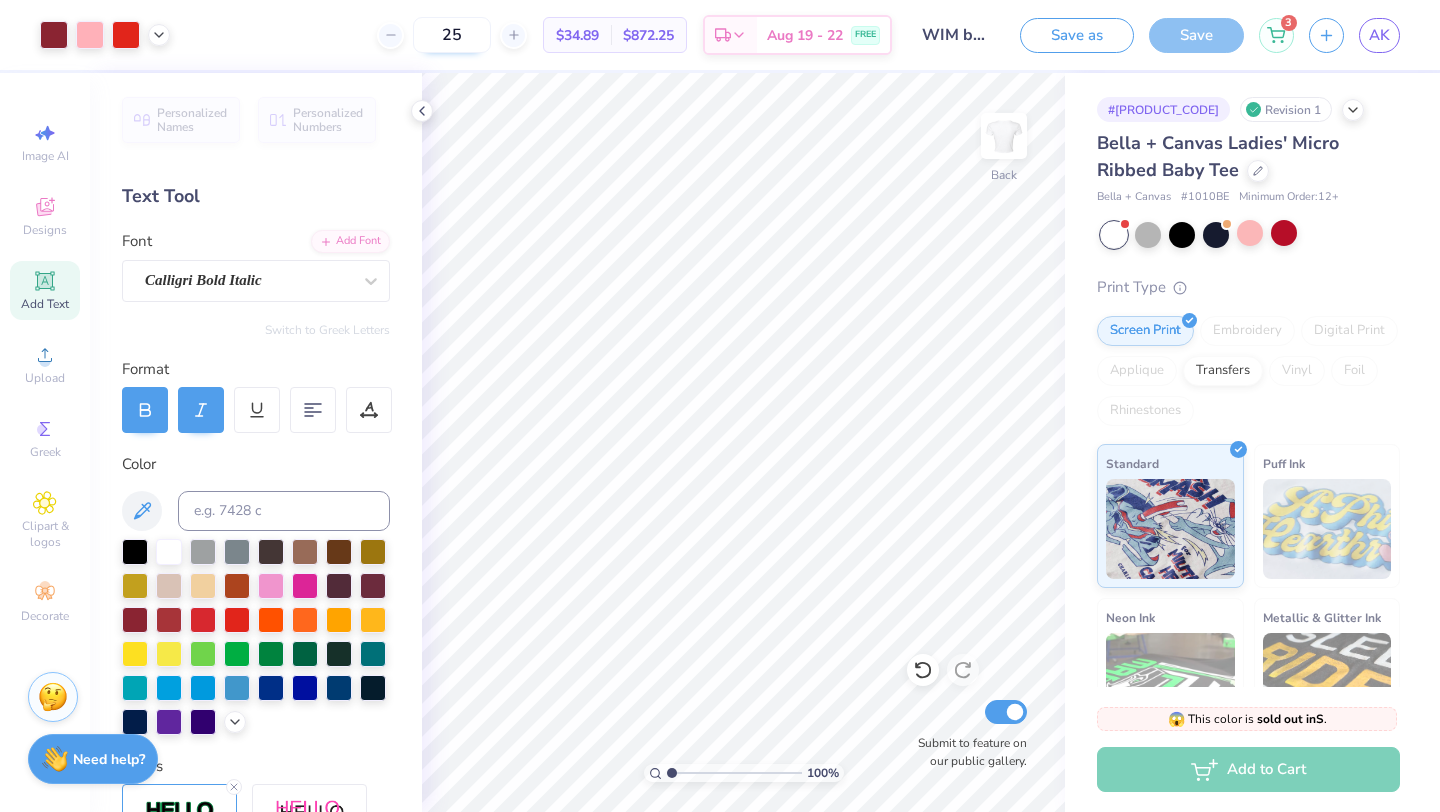 click on "25" at bounding box center [452, 35] 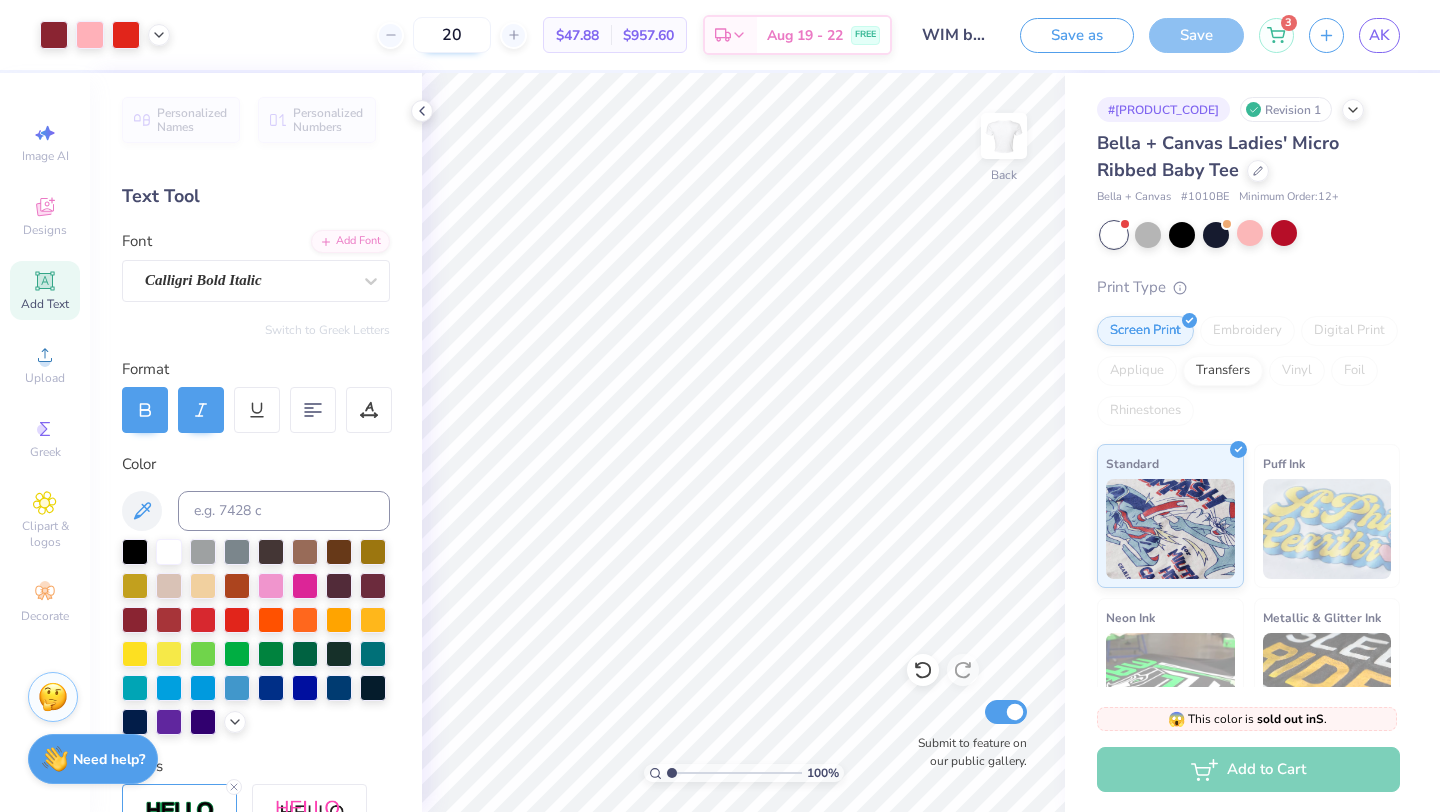 type on "2" 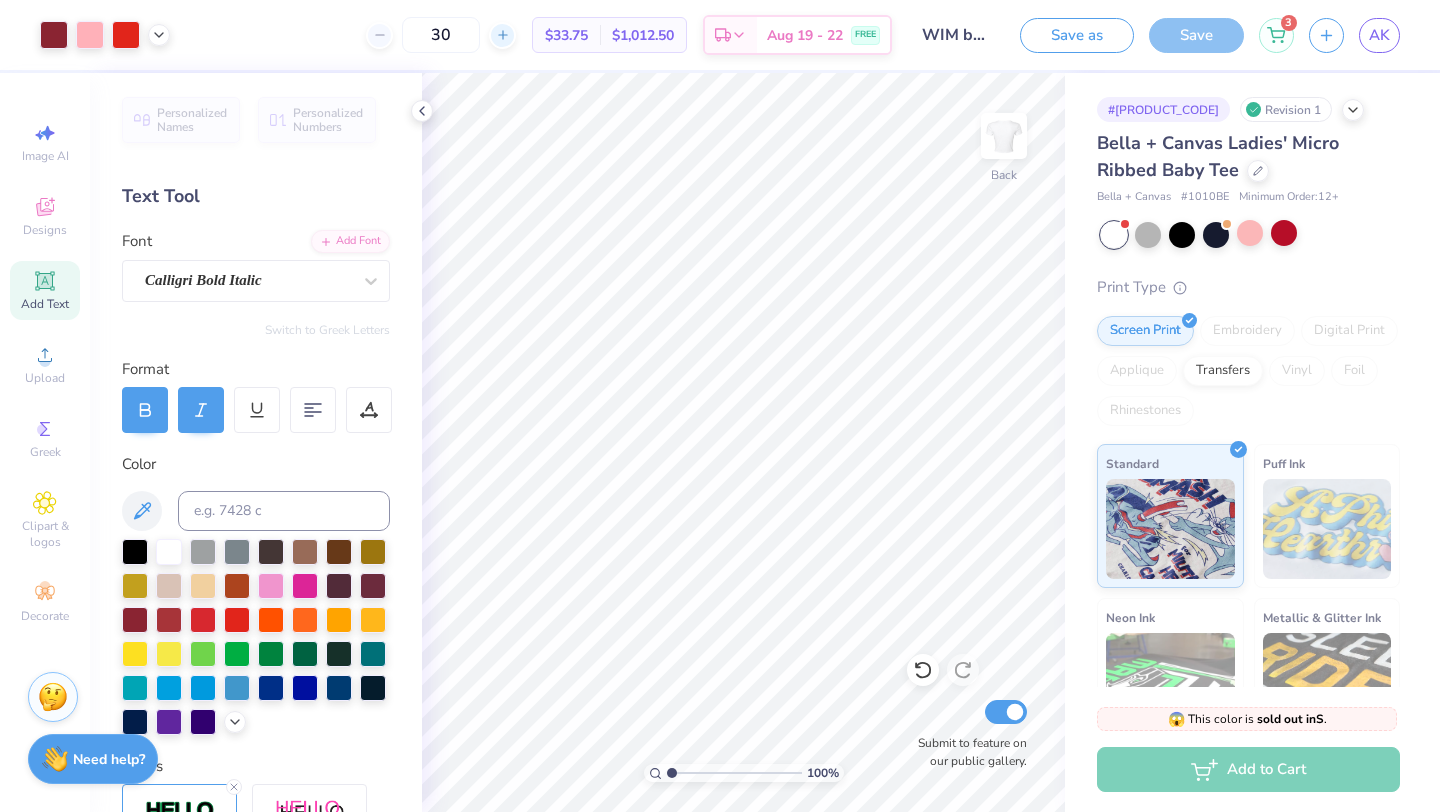 type on "3" 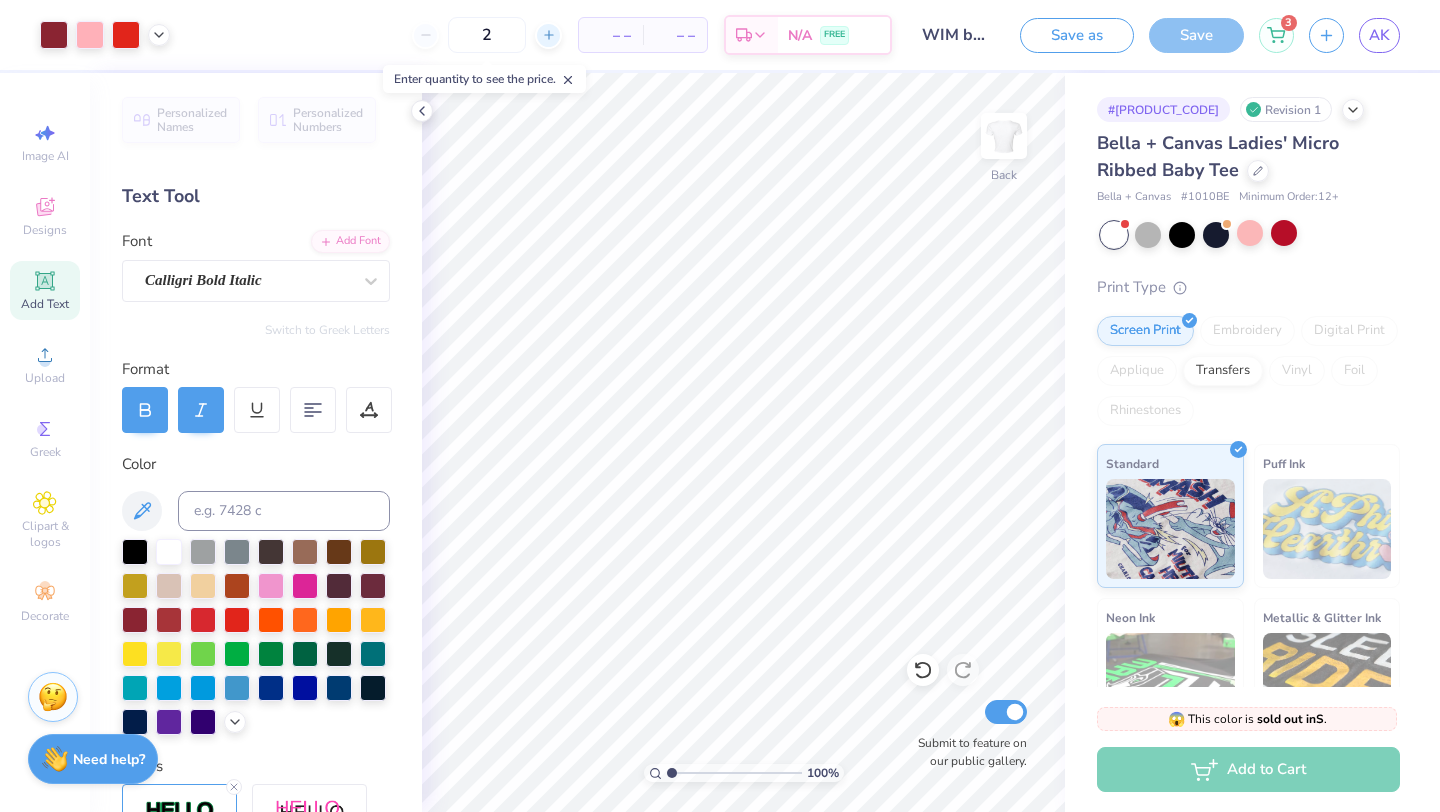 type on "25" 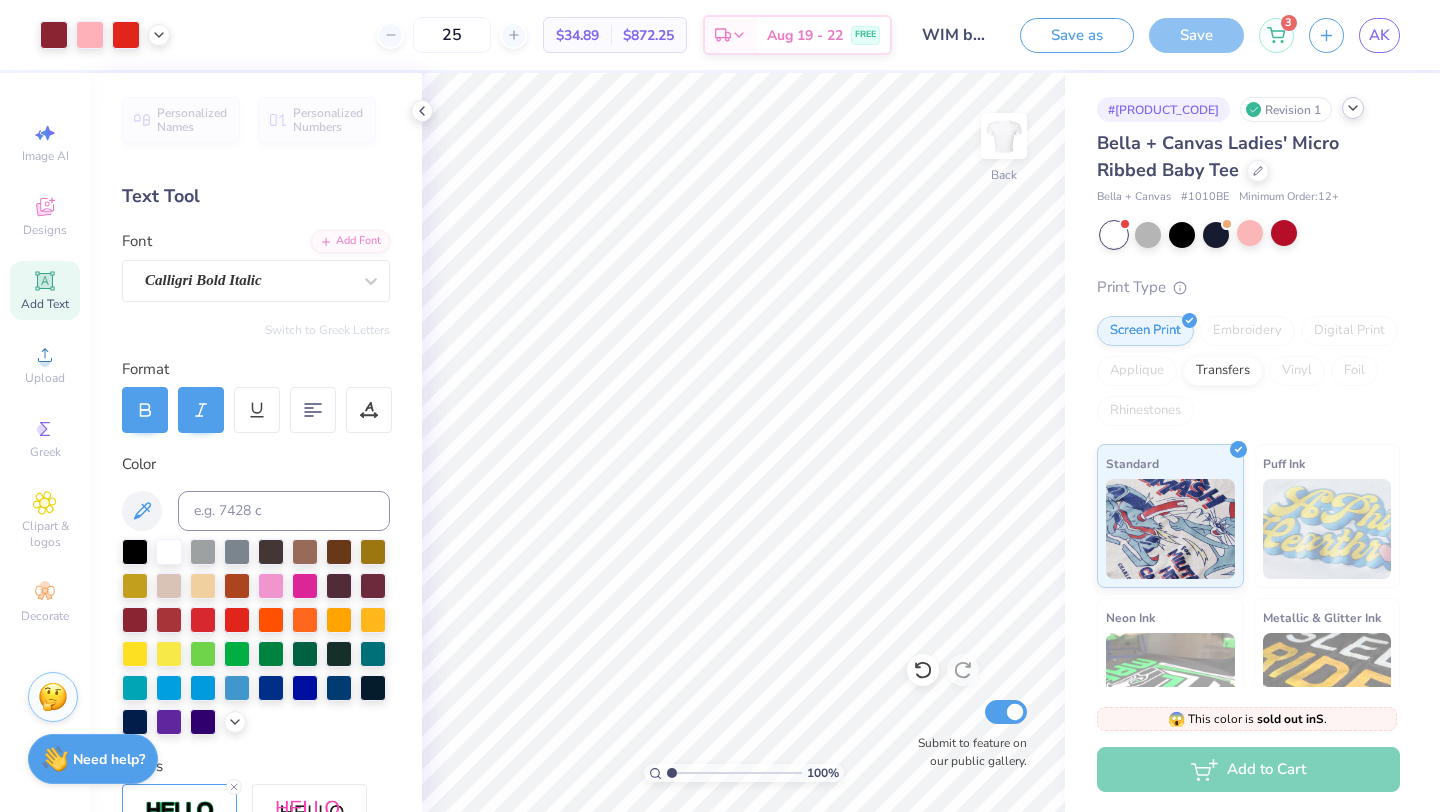 click 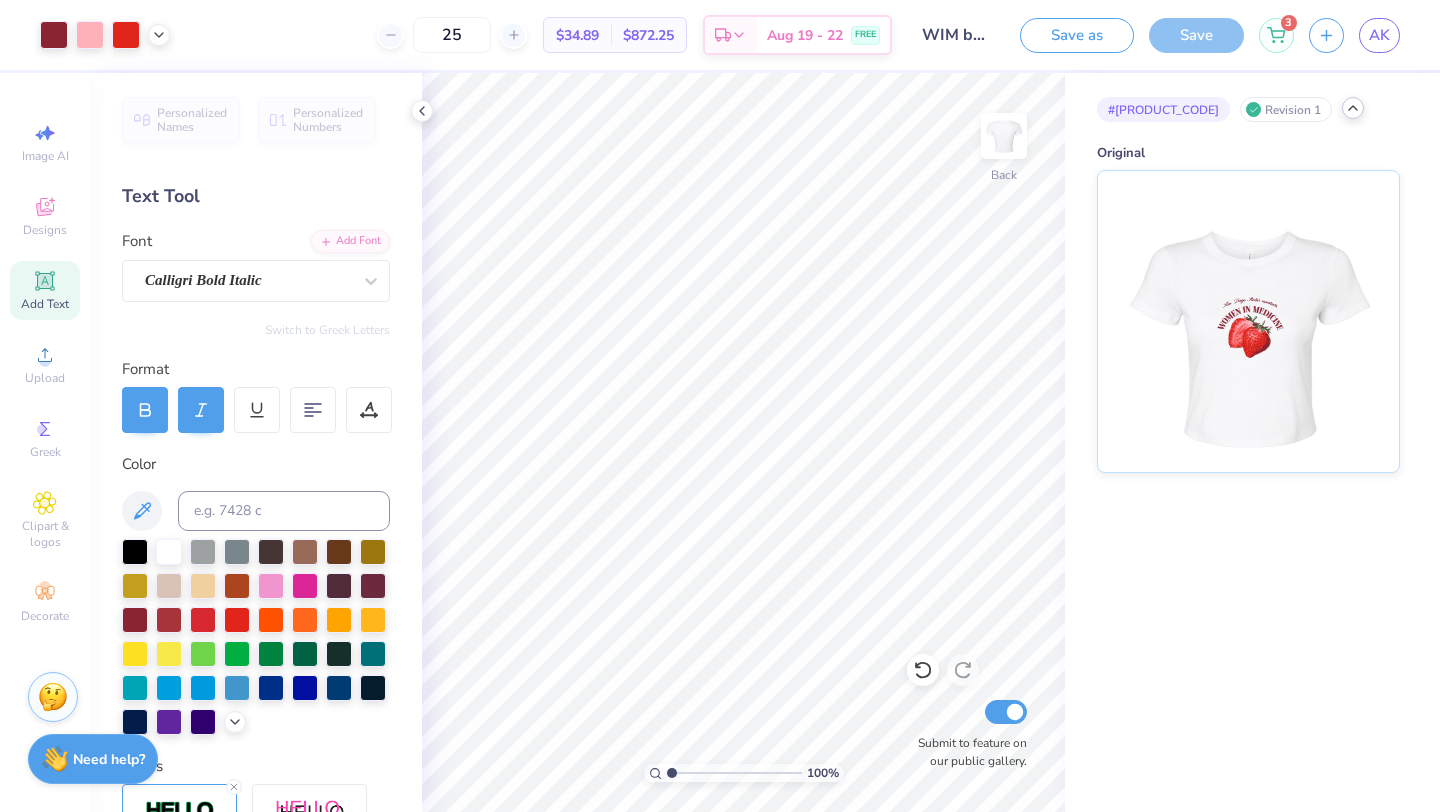 click 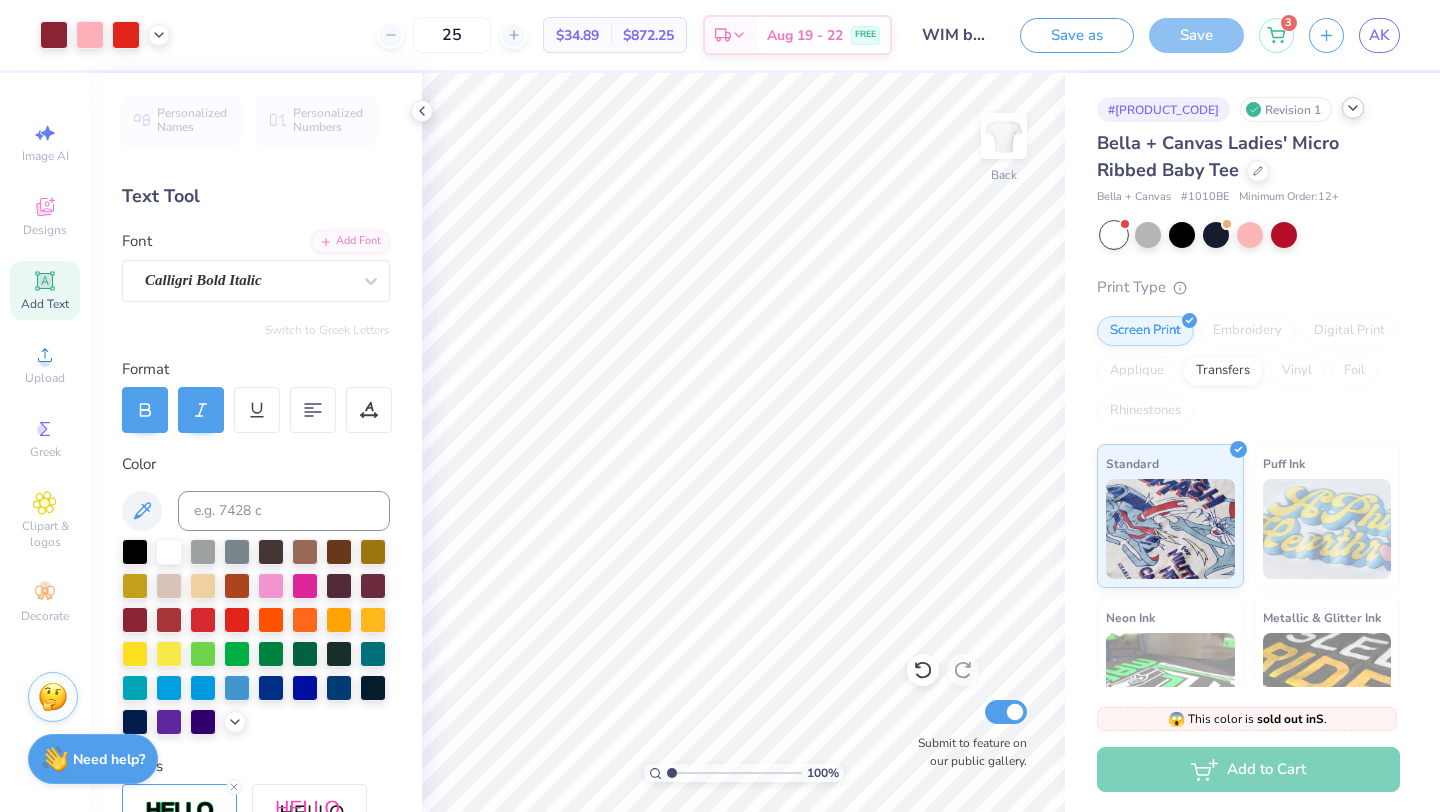 scroll, scrollTop: 209, scrollLeft: 0, axis: vertical 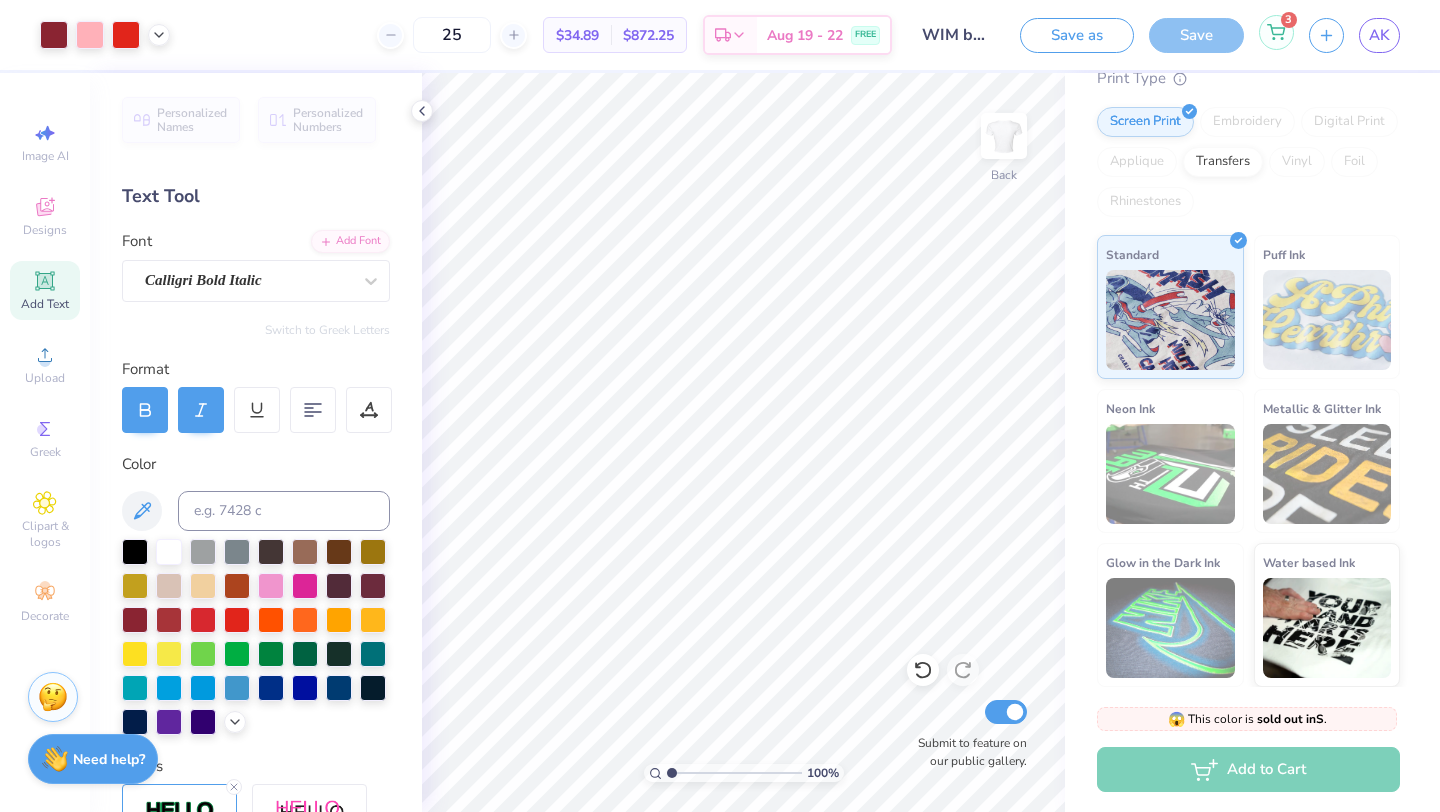 click on "3" at bounding box center [1276, 32] 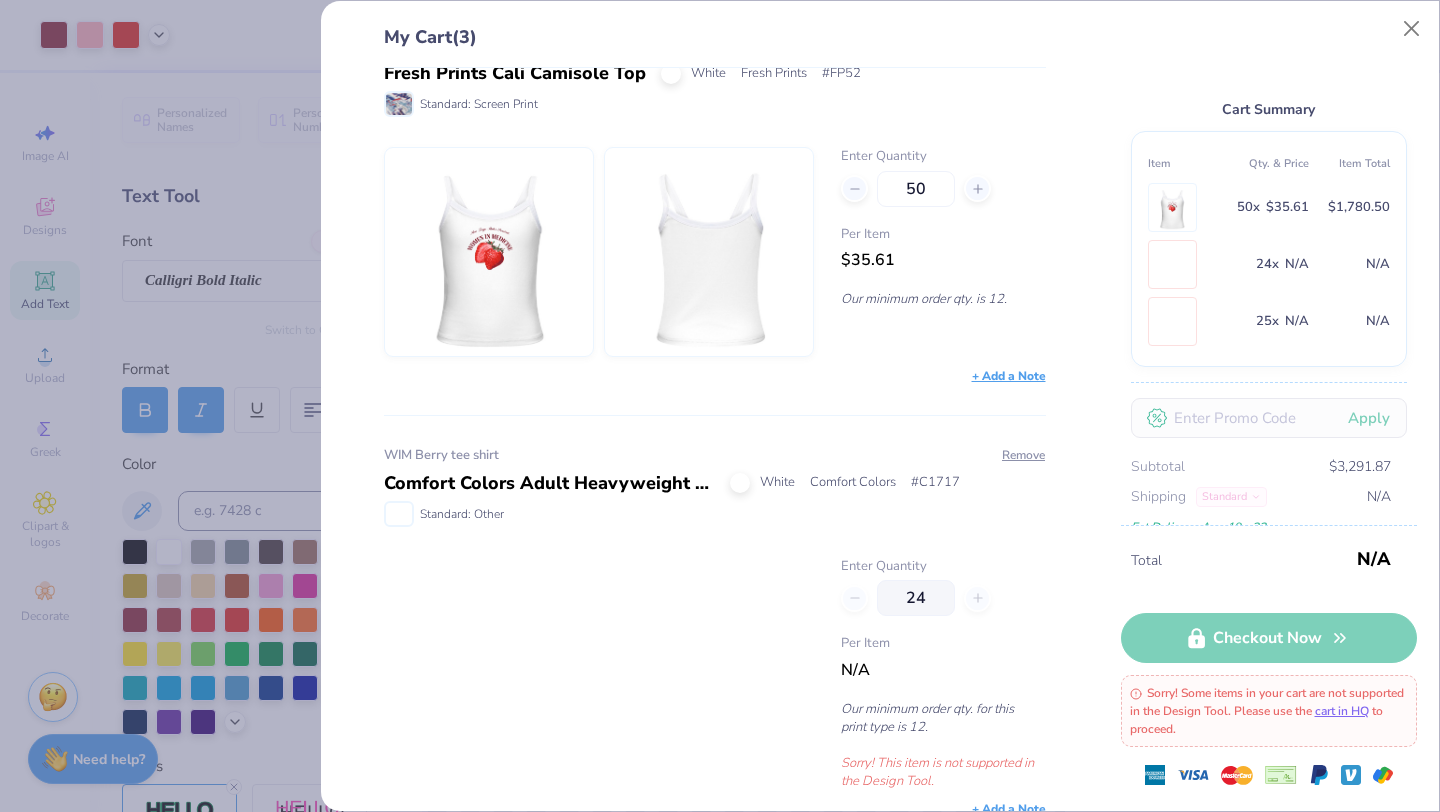scroll, scrollTop: 62, scrollLeft: 0, axis: vertical 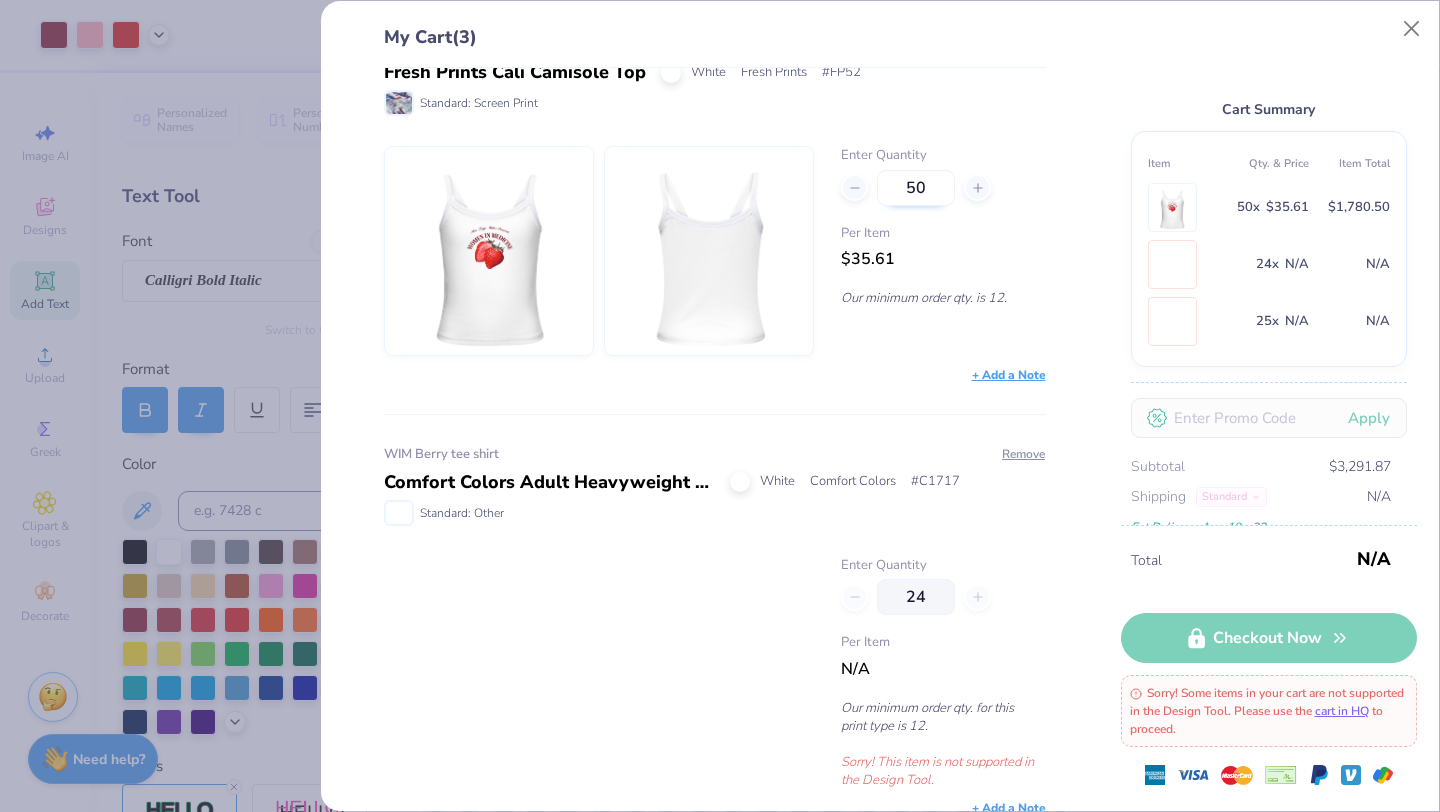 click on "50" at bounding box center [916, 188] 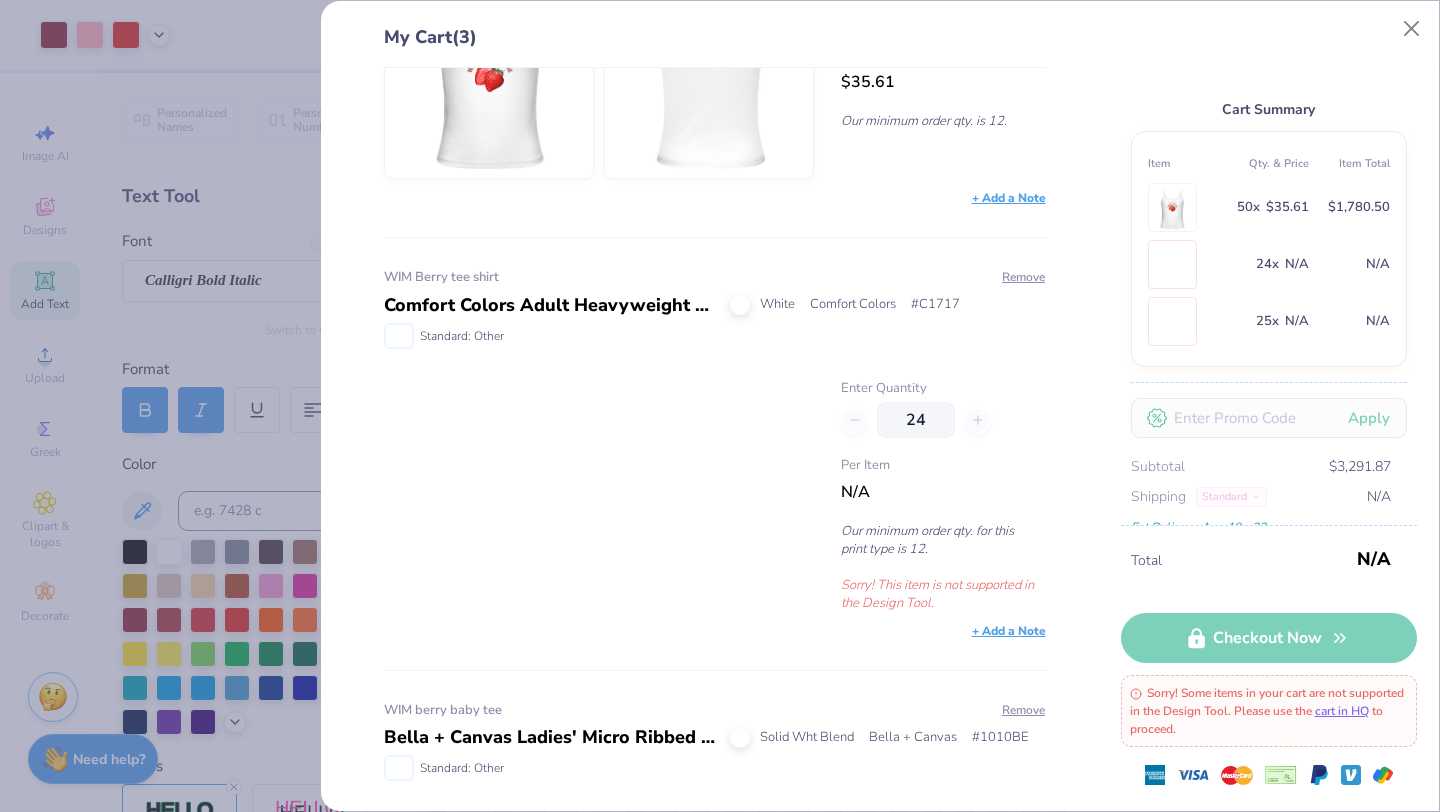 scroll, scrollTop: 242, scrollLeft: 0, axis: vertical 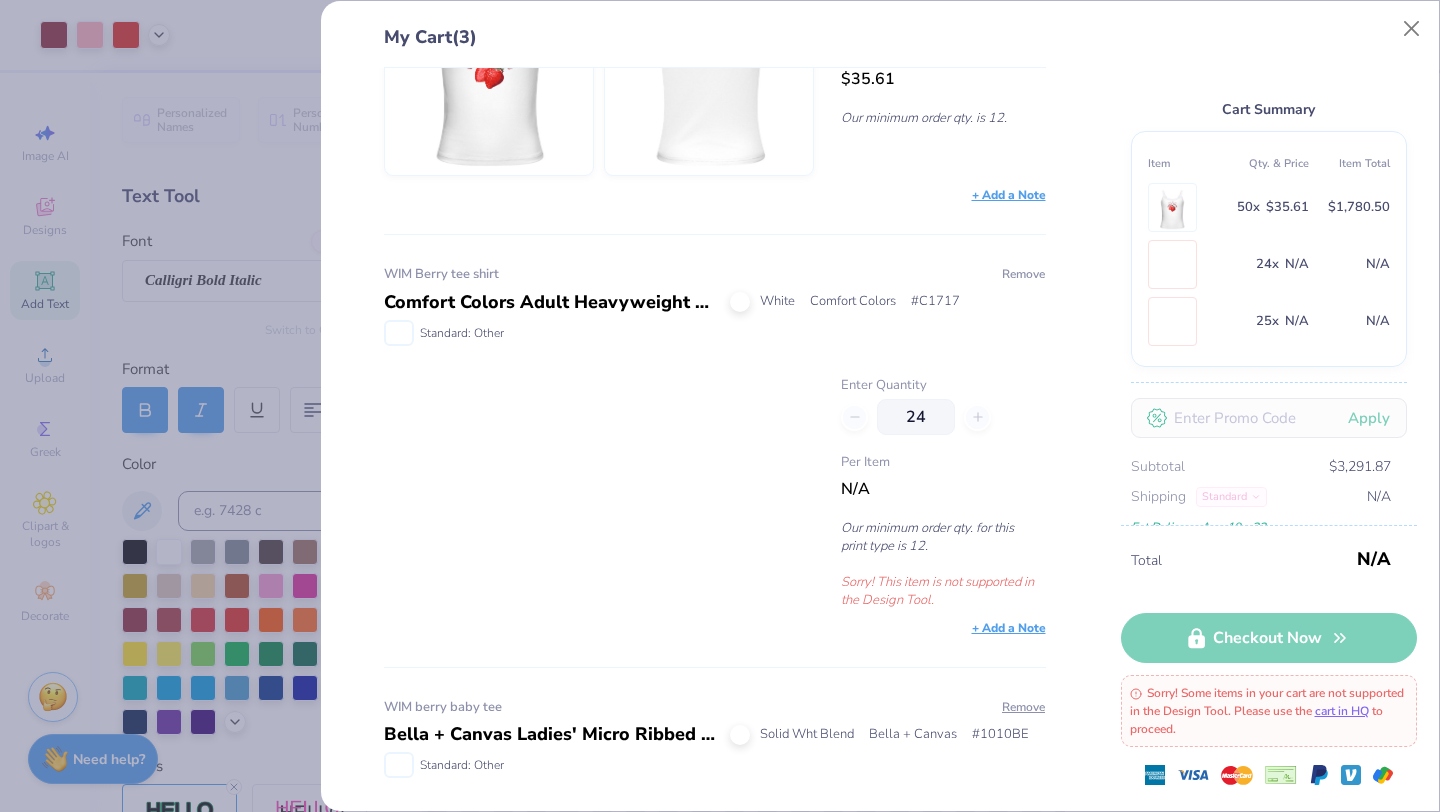 click on "Remove" at bounding box center (1023, 274) 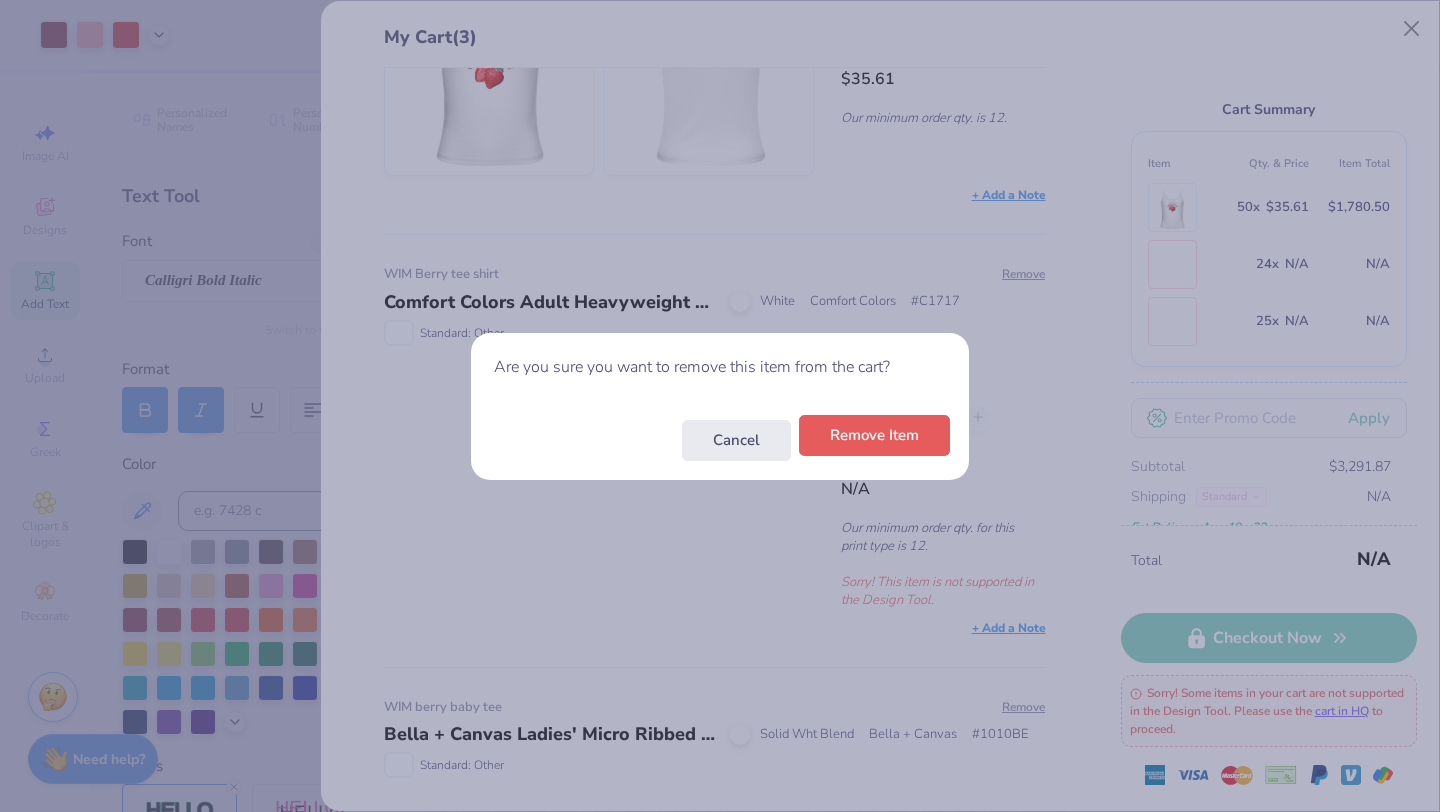 click on "Remove Item" at bounding box center (874, 435) 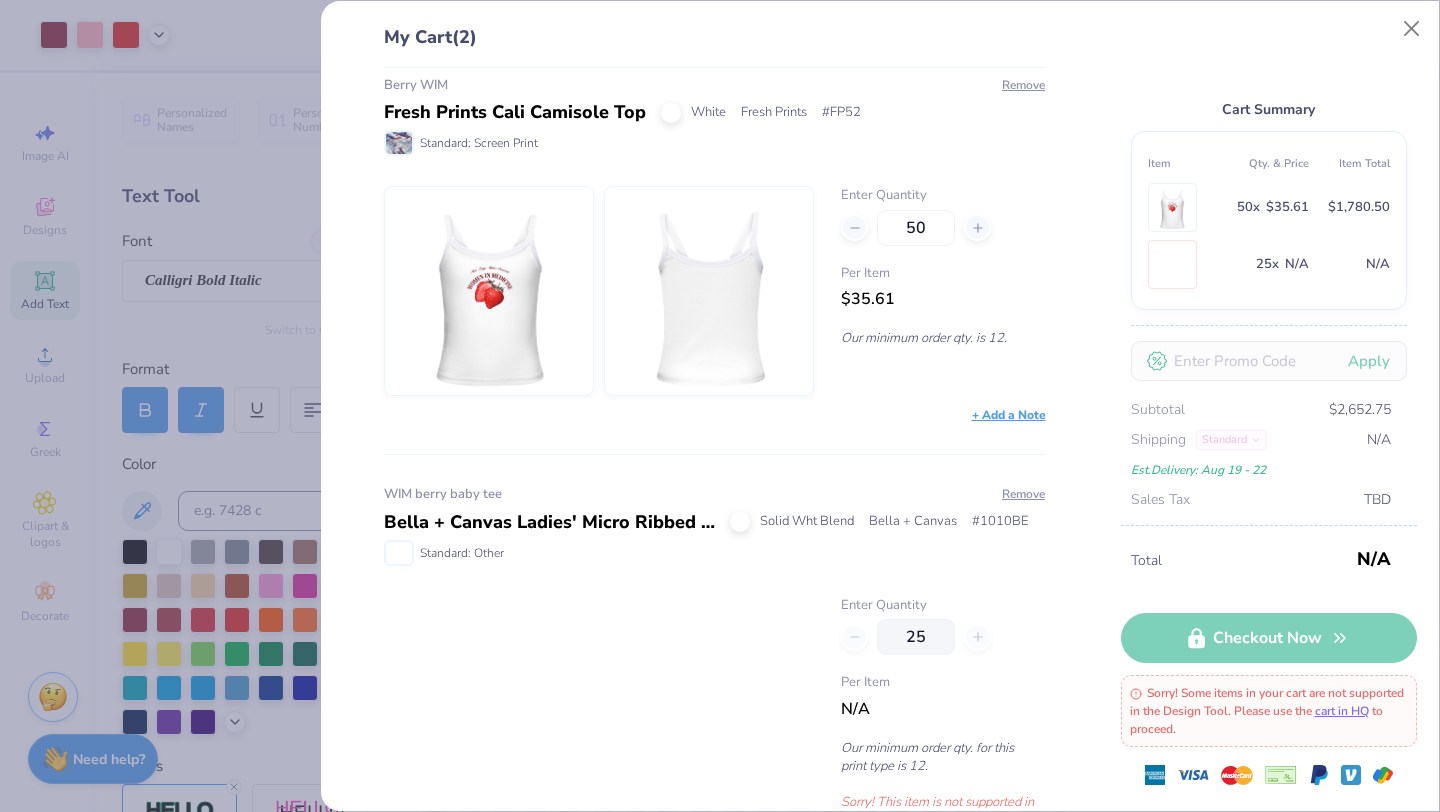 scroll, scrollTop: 0, scrollLeft: 0, axis: both 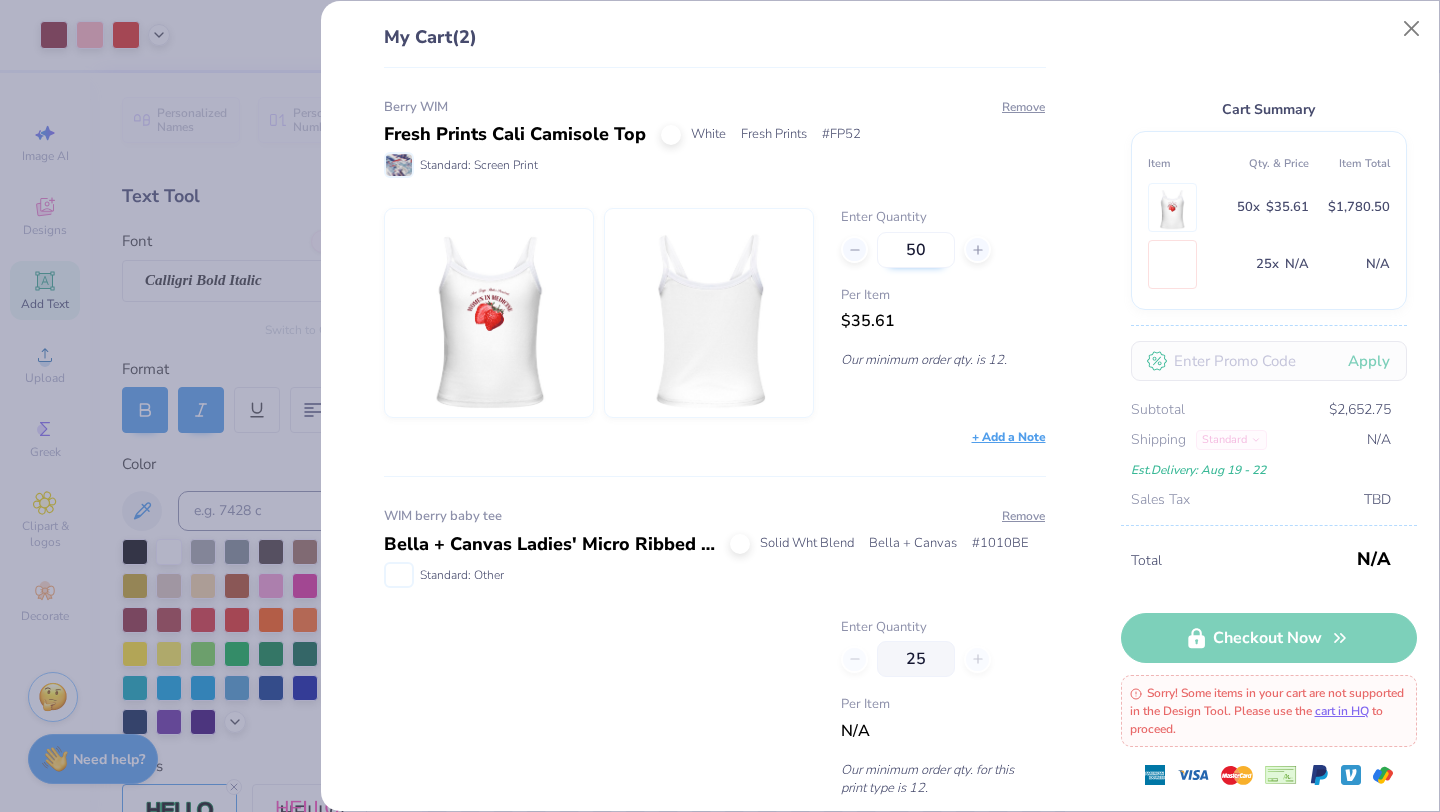 click on "50" at bounding box center (916, 250) 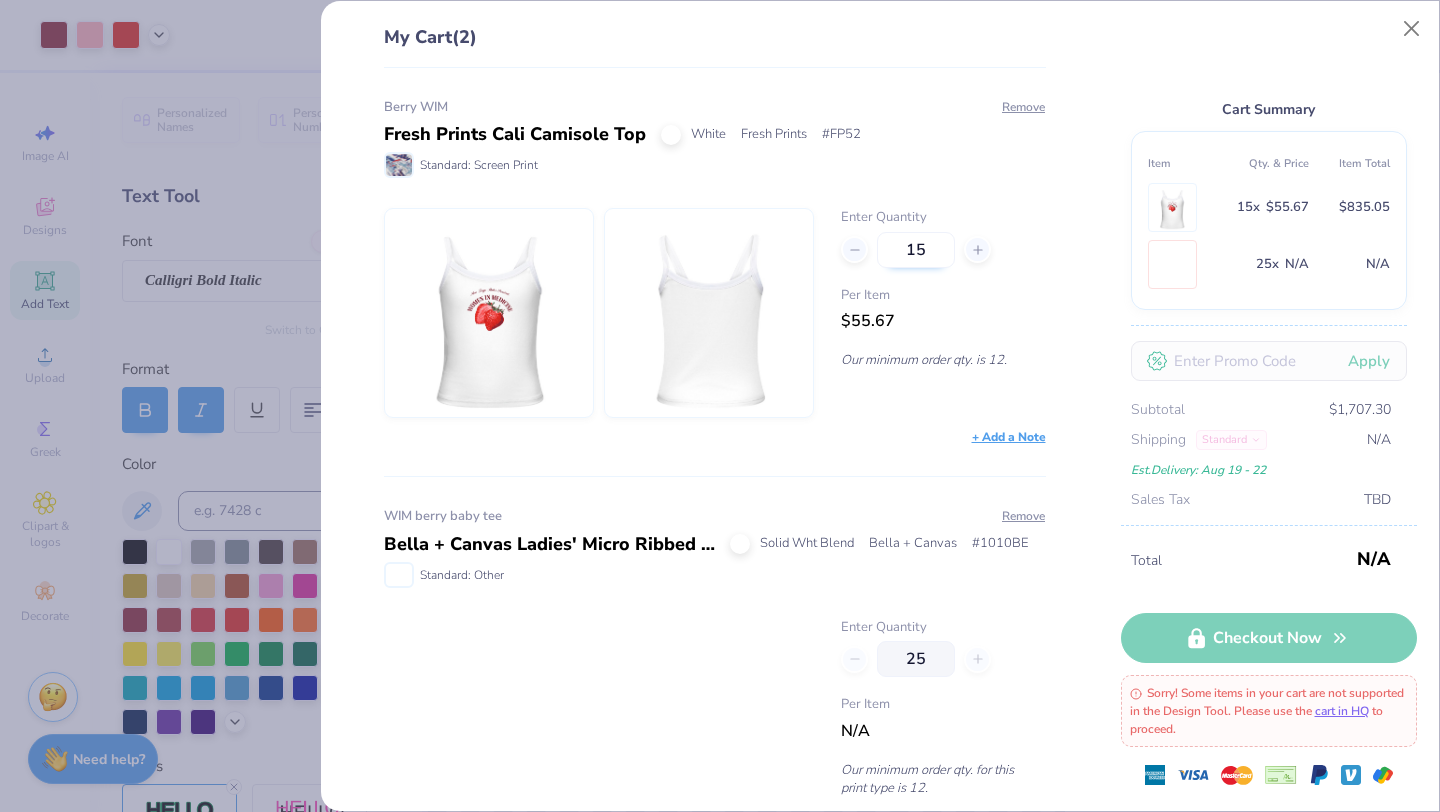 type on "1" 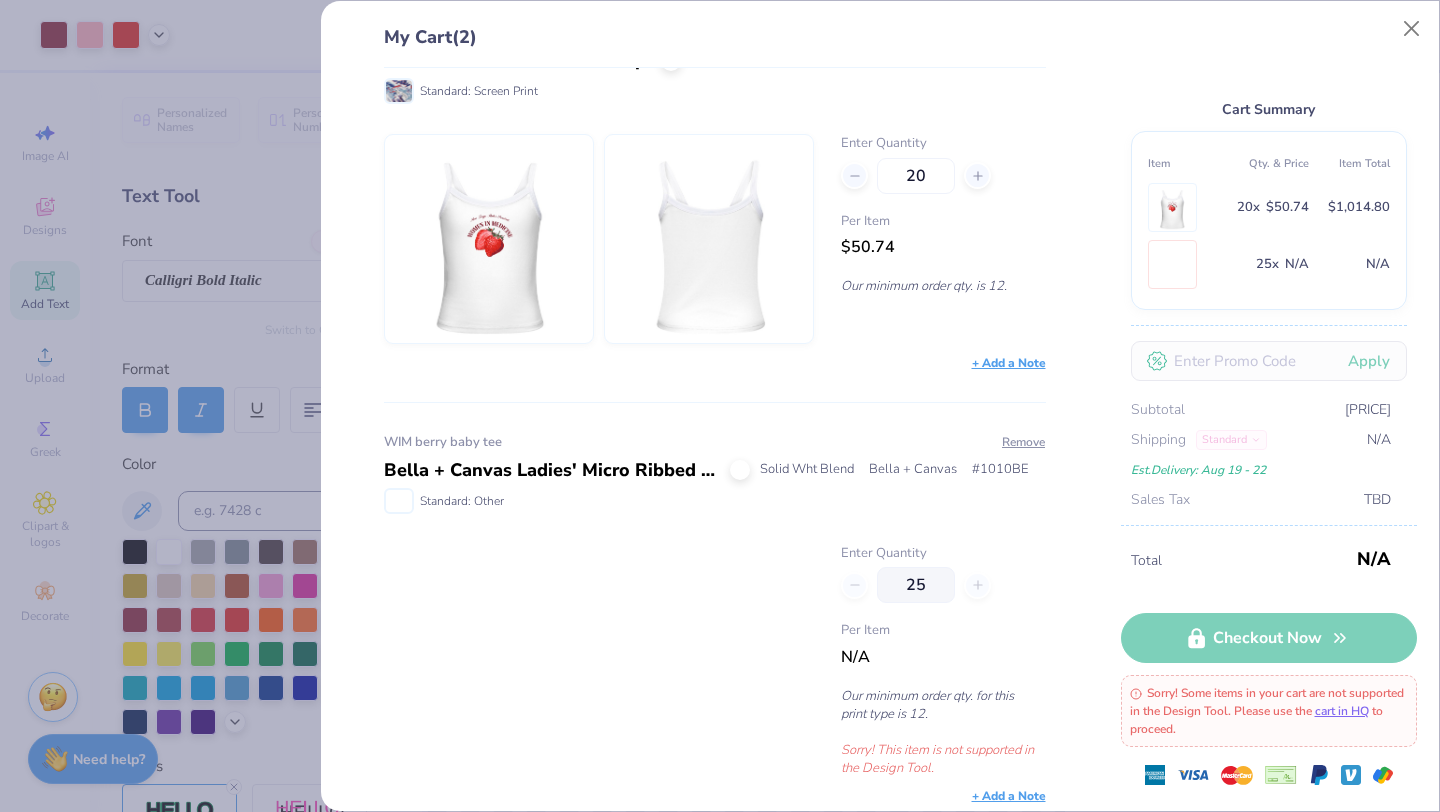 scroll, scrollTop: 83, scrollLeft: 0, axis: vertical 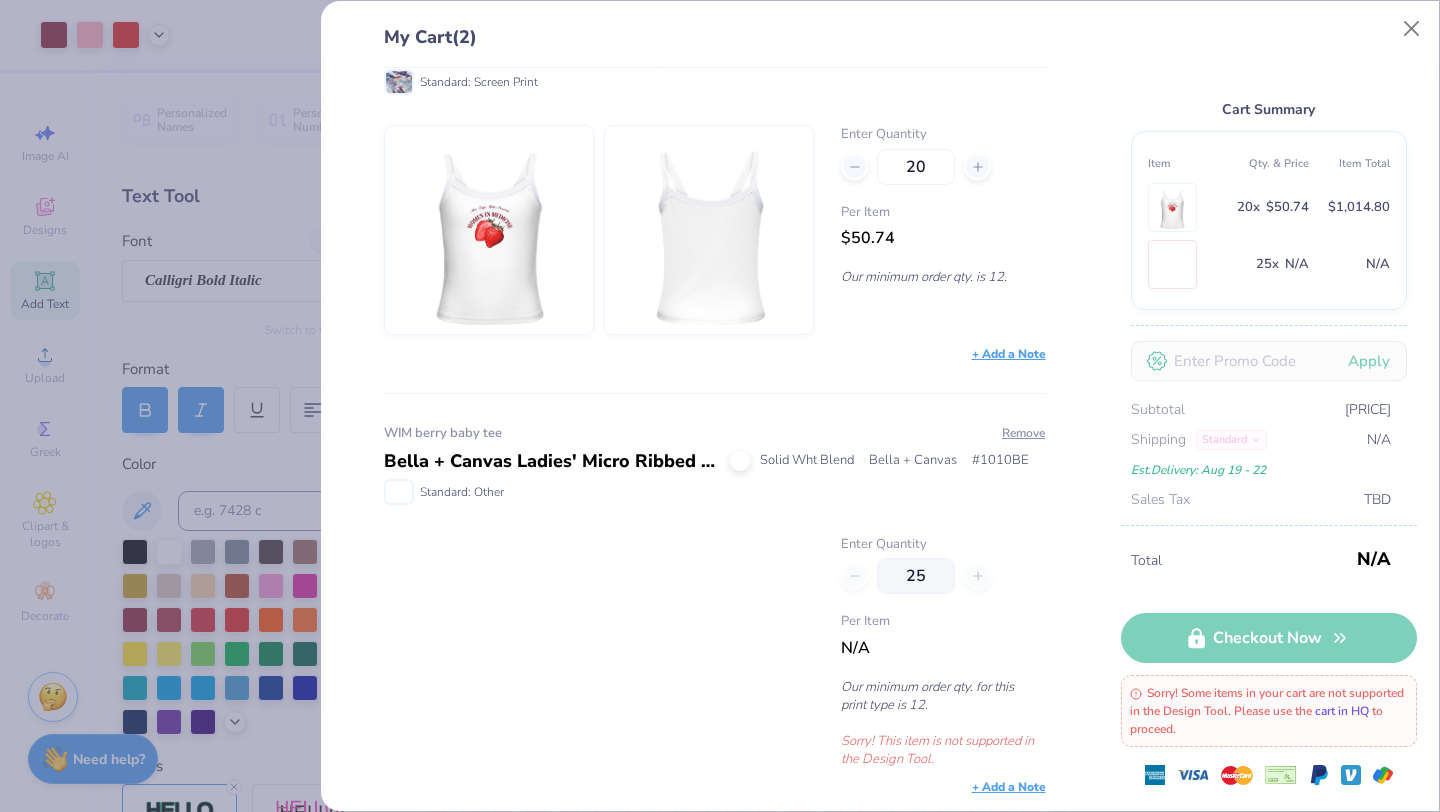 type on "20" 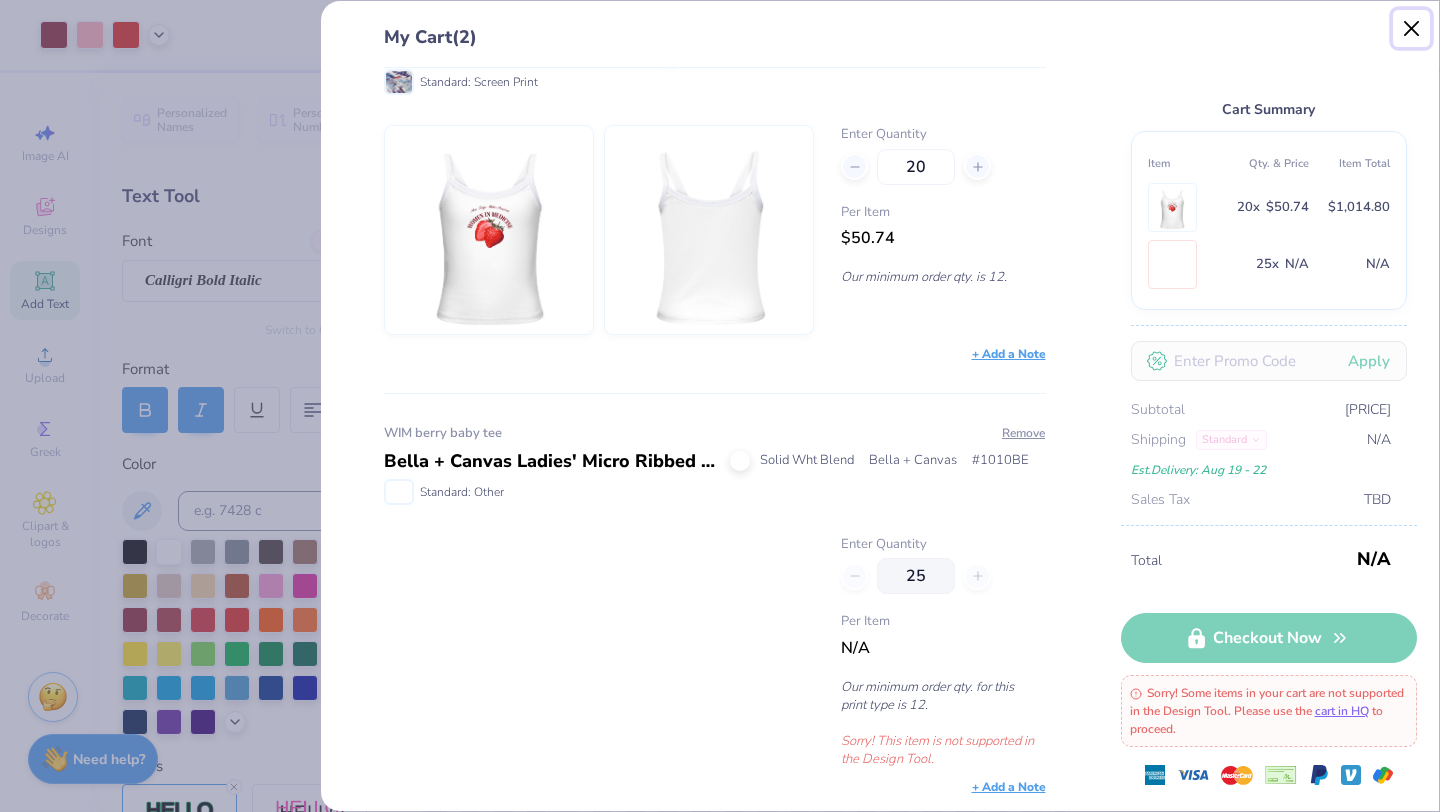 click at bounding box center [1412, 29] 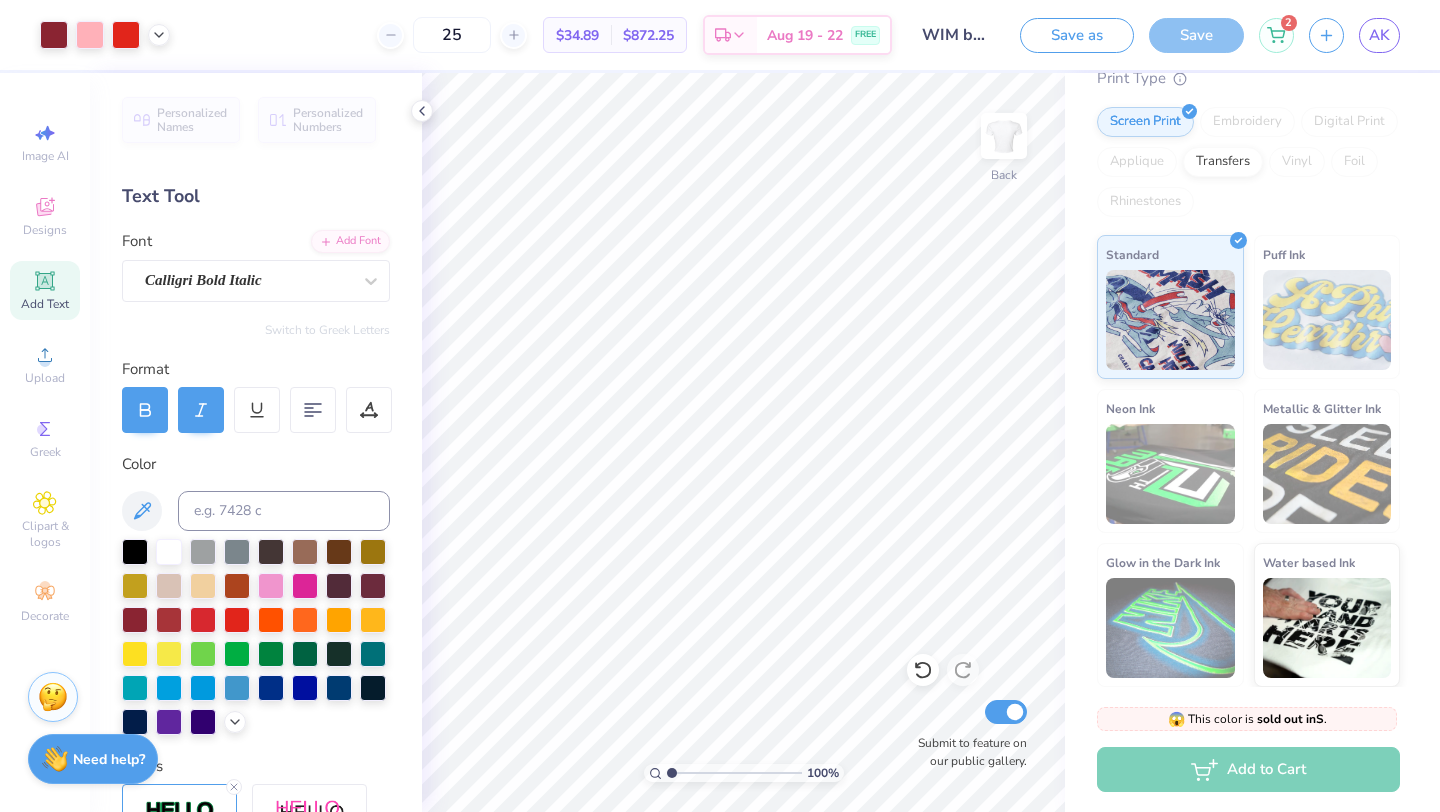 click on "Save as Save 2 AK" at bounding box center [1230, 35] 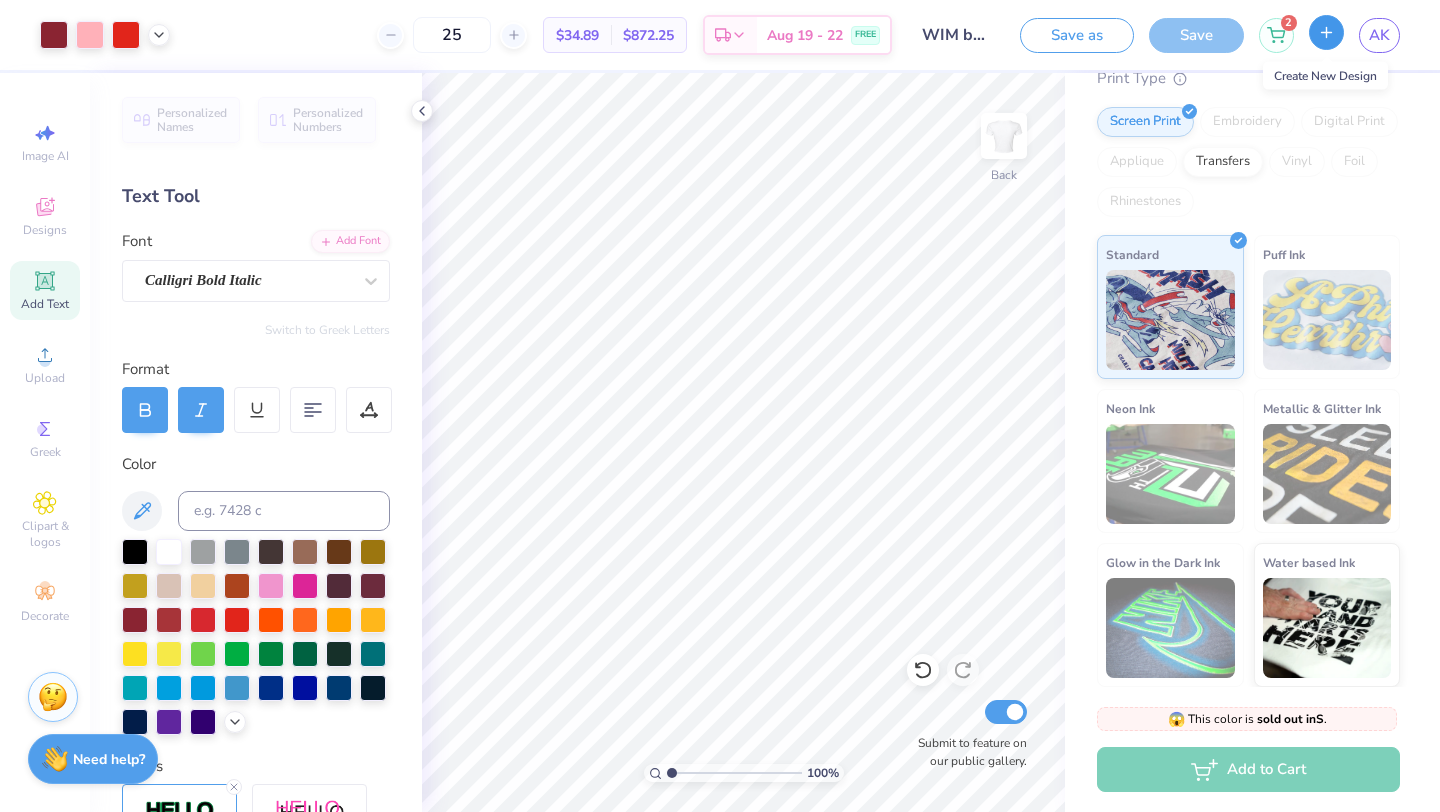 click at bounding box center (1326, 32) 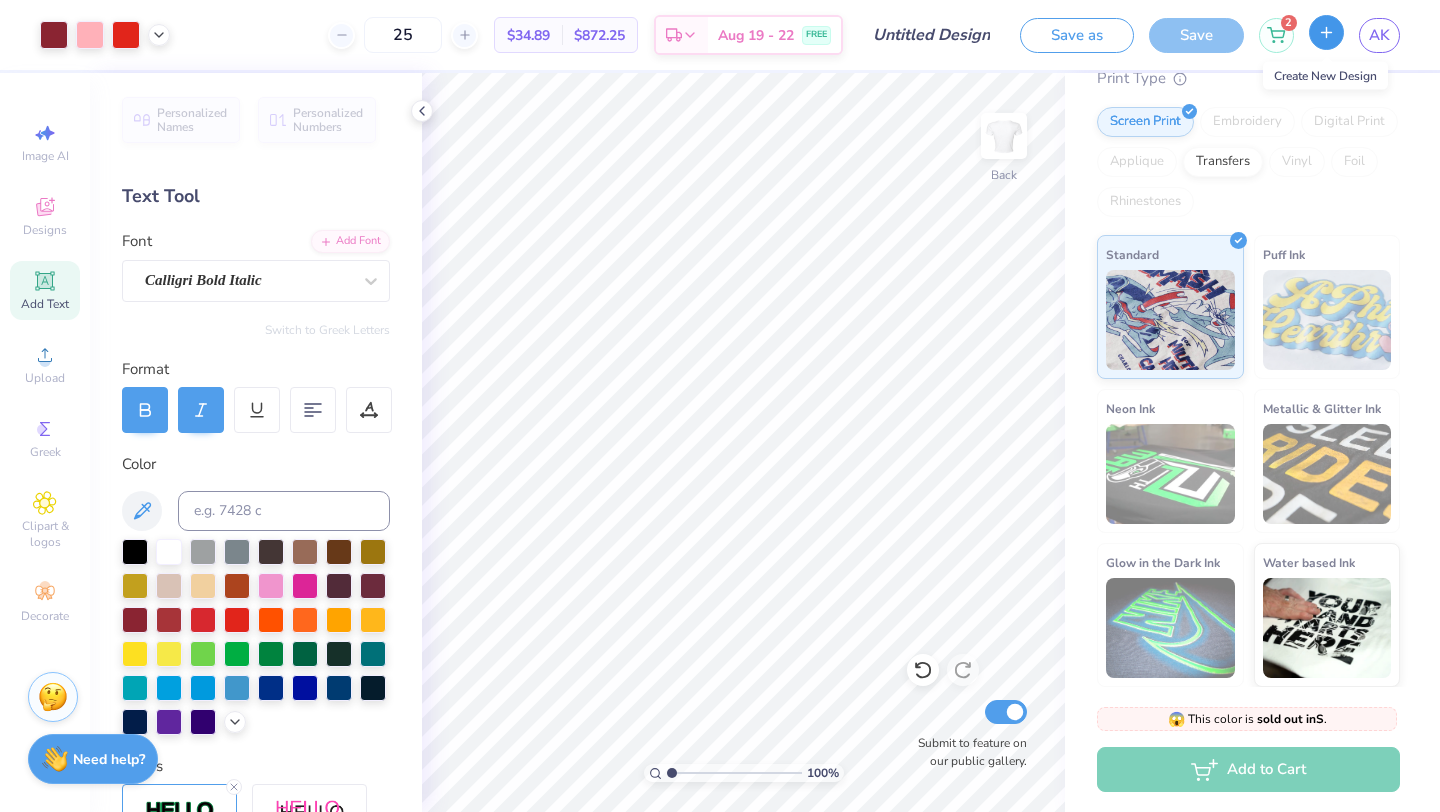 type 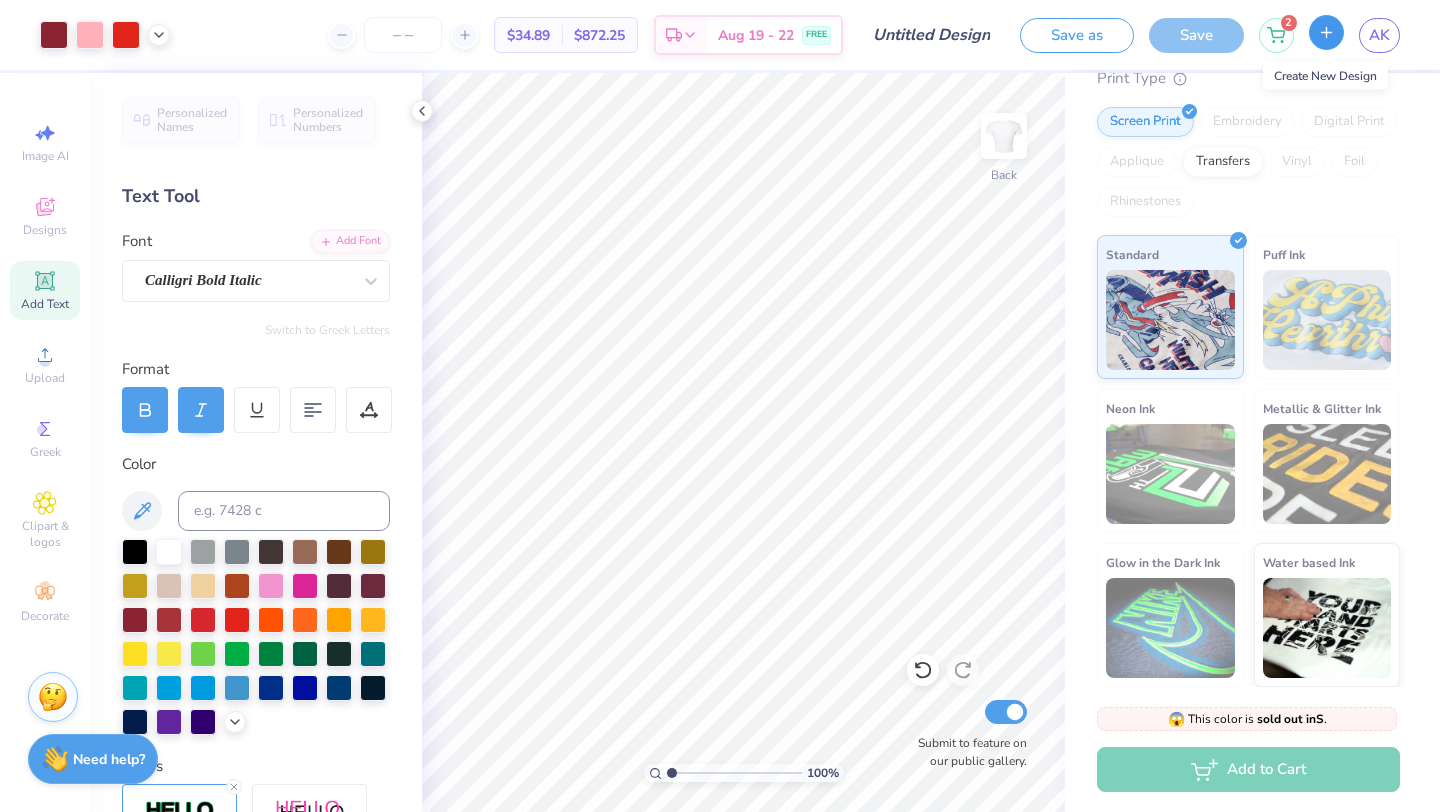 scroll, scrollTop: 176, scrollLeft: 0, axis: vertical 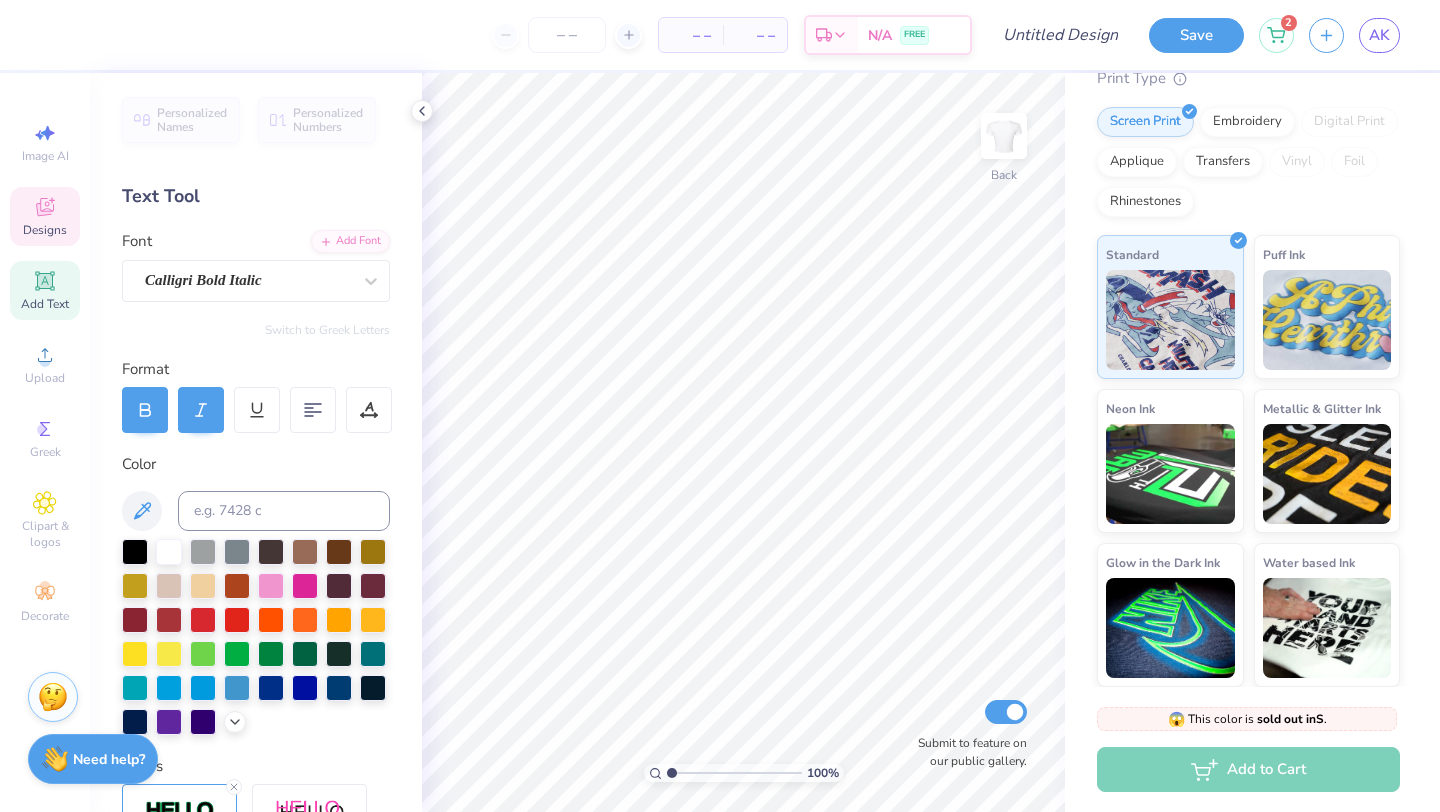 click 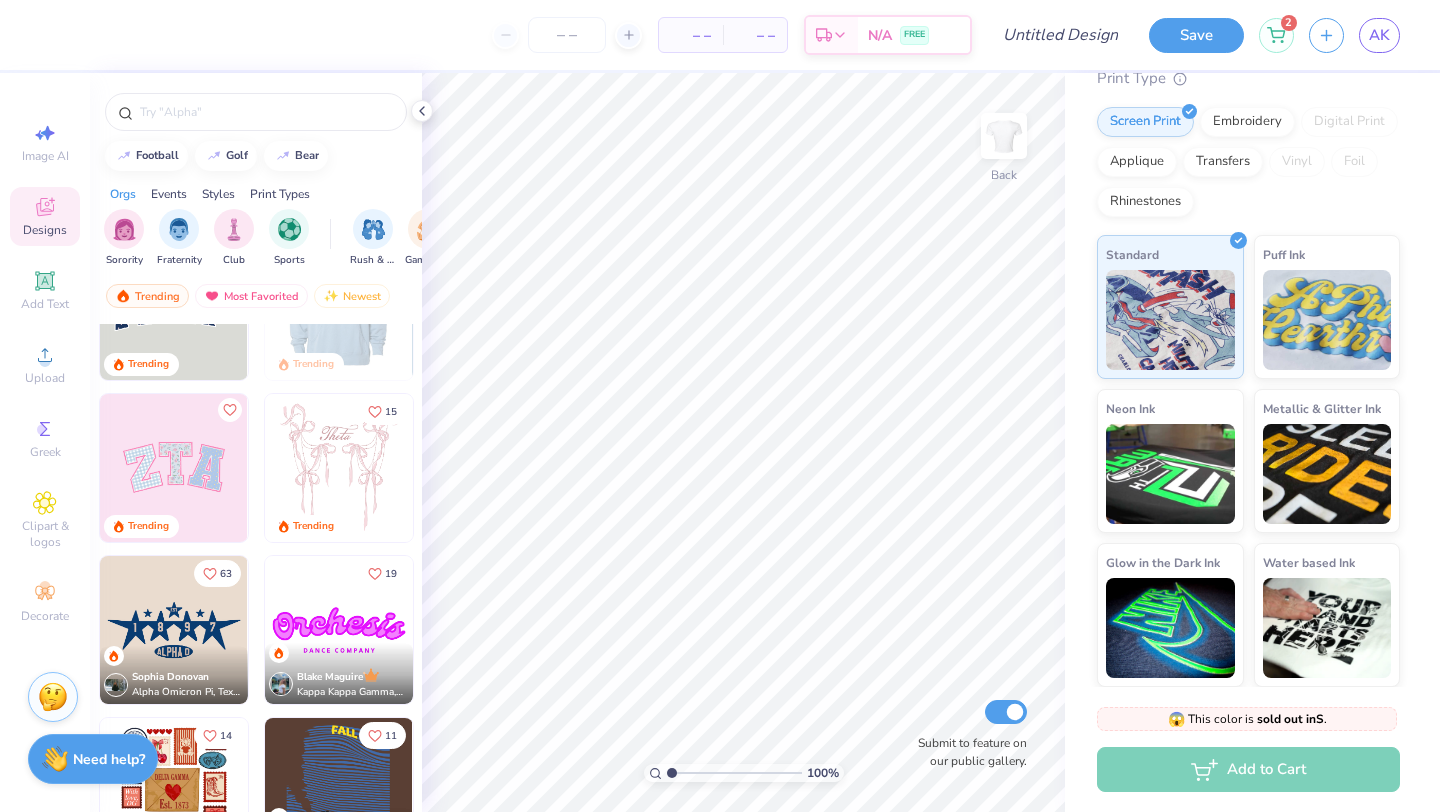 scroll, scrollTop: 107, scrollLeft: 0, axis: vertical 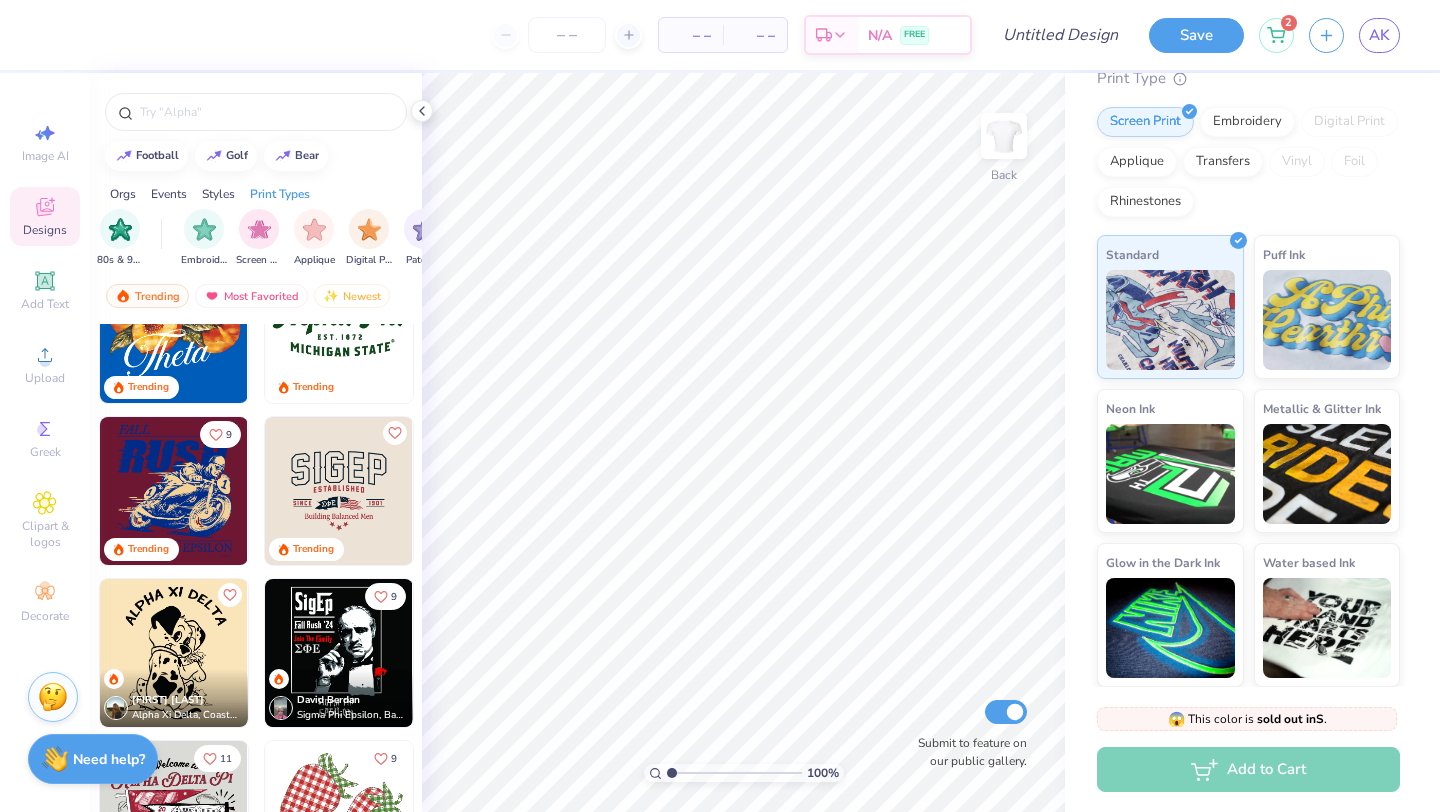 click on "Orgs" at bounding box center (123, 194) 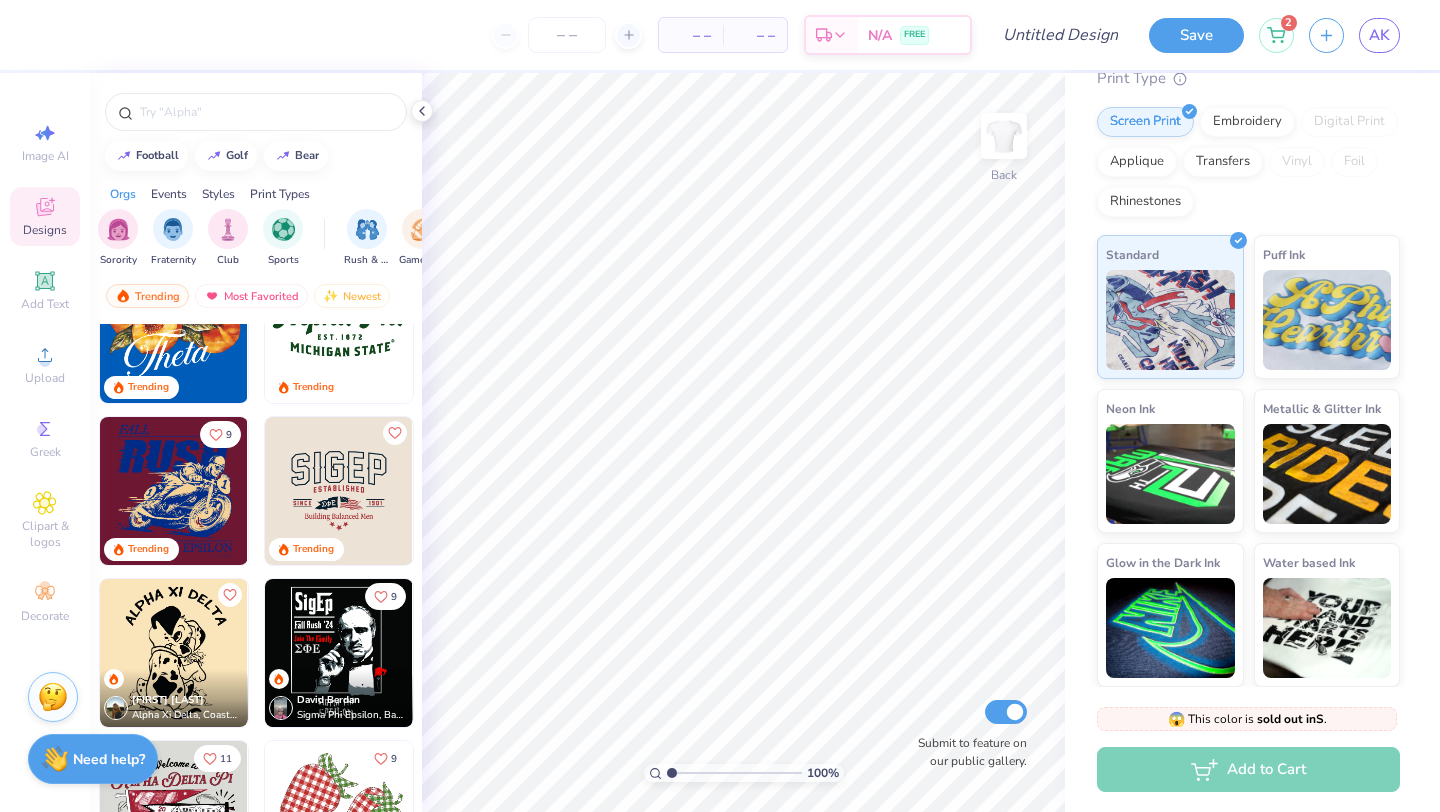 scroll, scrollTop: 0, scrollLeft: 0, axis: both 